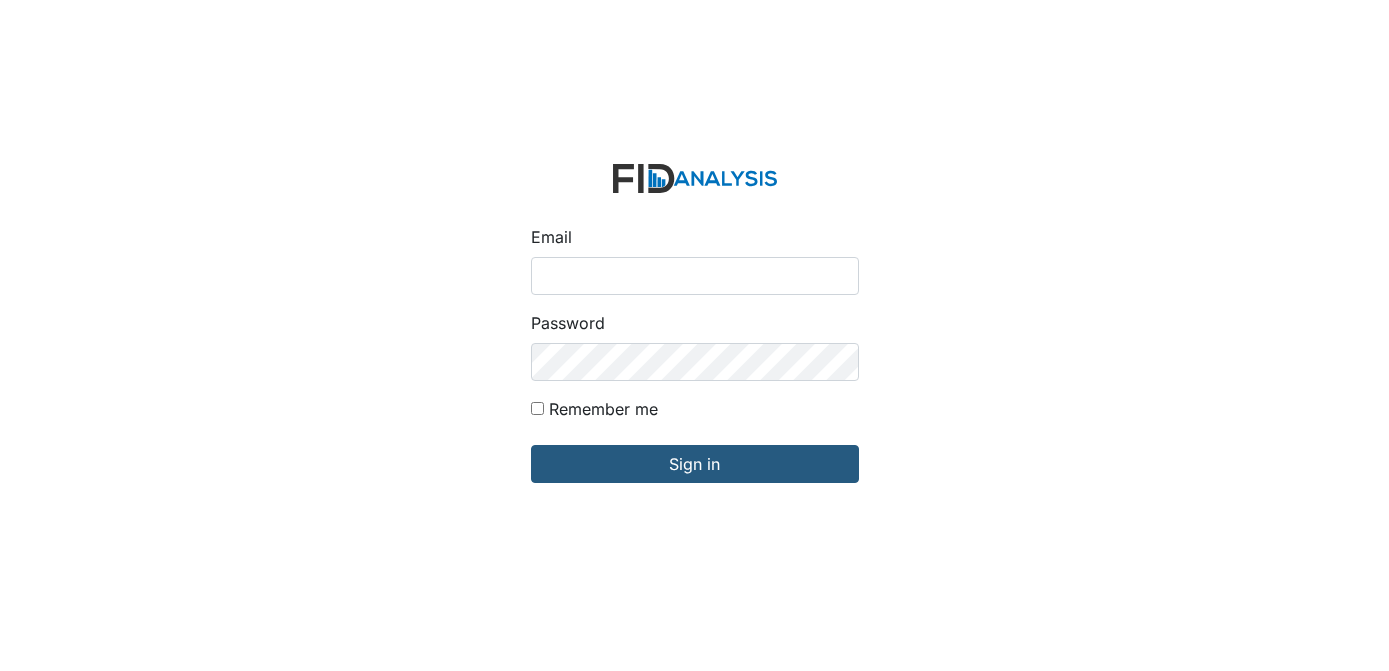scroll, scrollTop: 0, scrollLeft: 0, axis: both 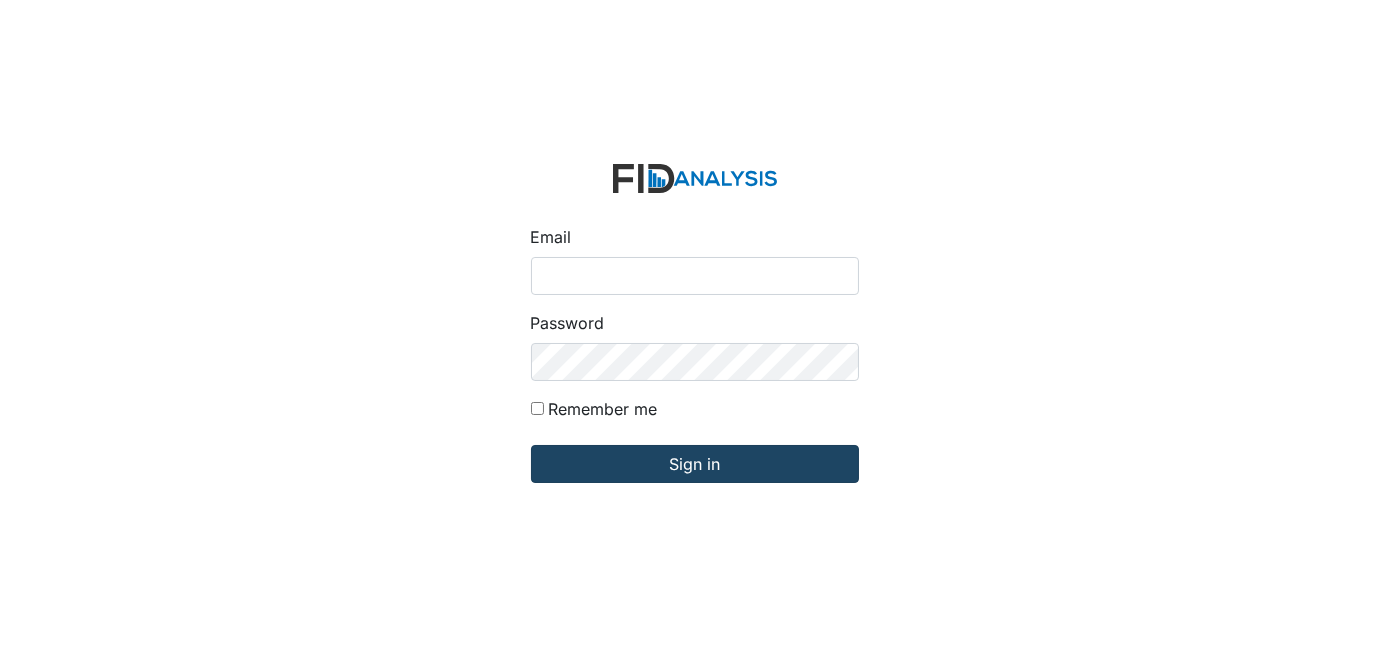type on "tponton@lifeincorporated.com" 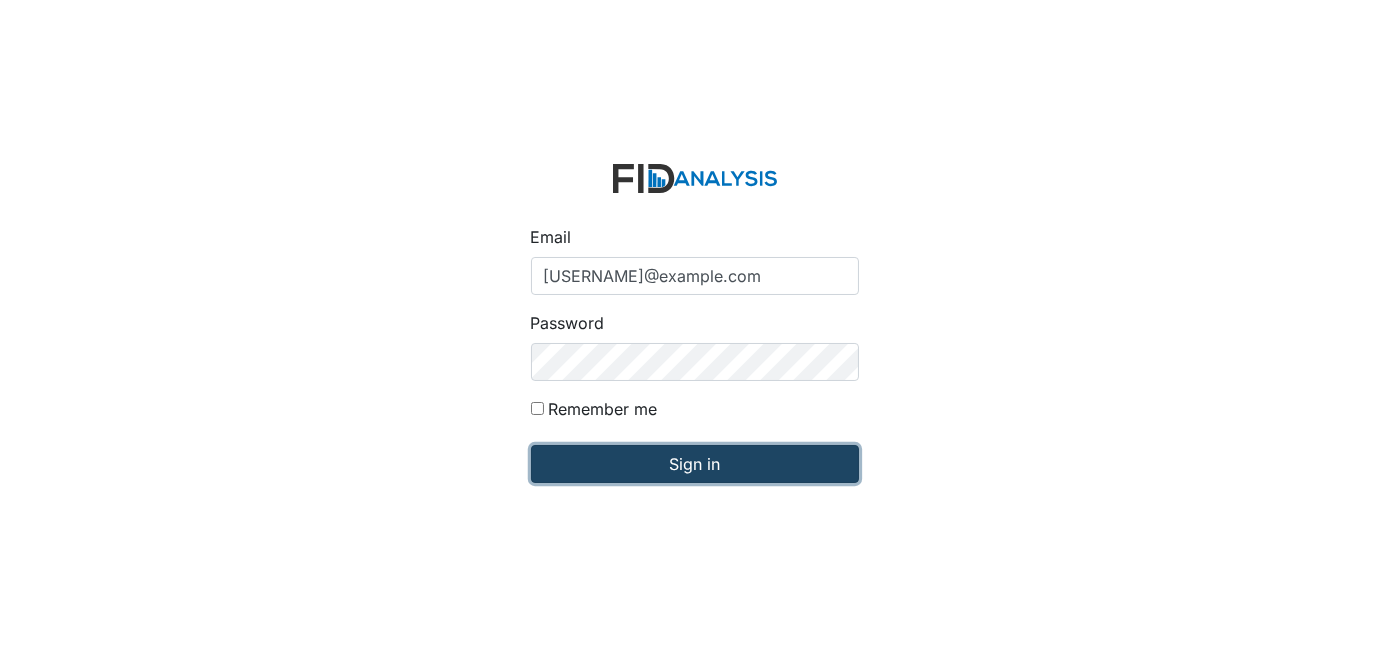 click on "Sign in" at bounding box center [695, 464] 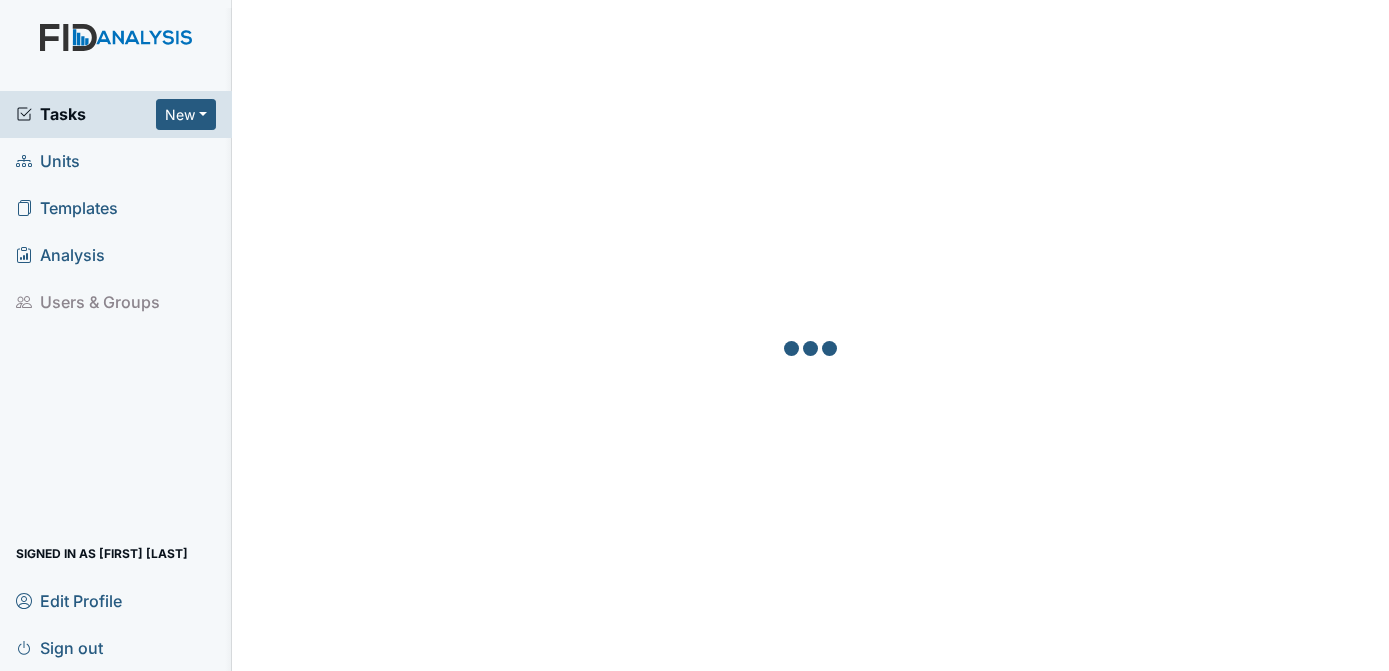scroll, scrollTop: 0, scrollLeft: 0, axis: both 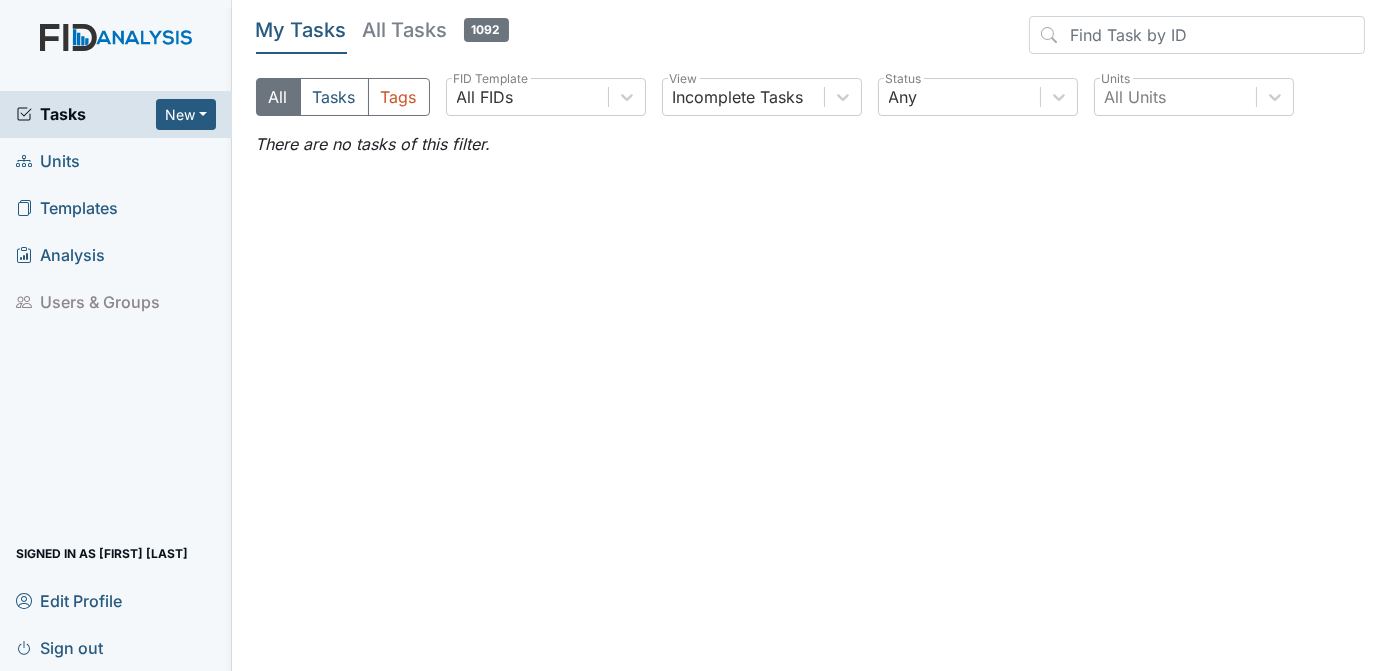 click on "Templates" at bounding box center [67, 208] 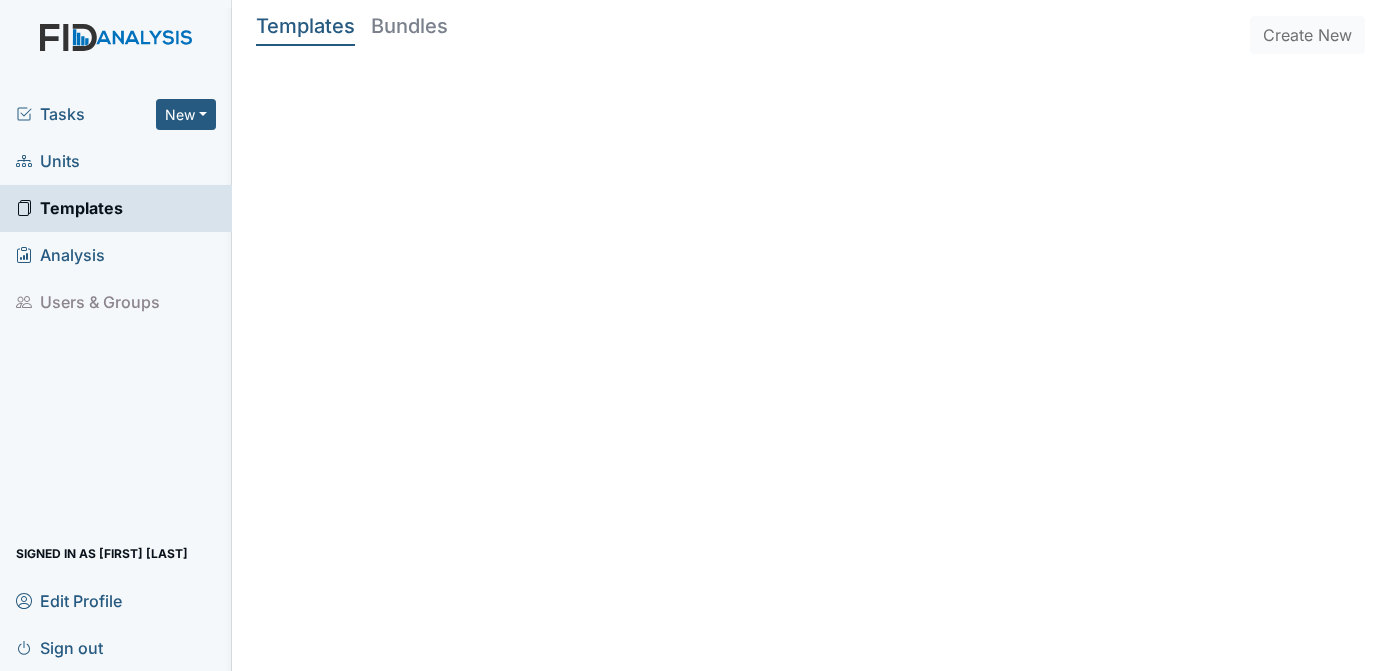 scroll, scrollTop: 0, scrollLeft: 0, axis: both 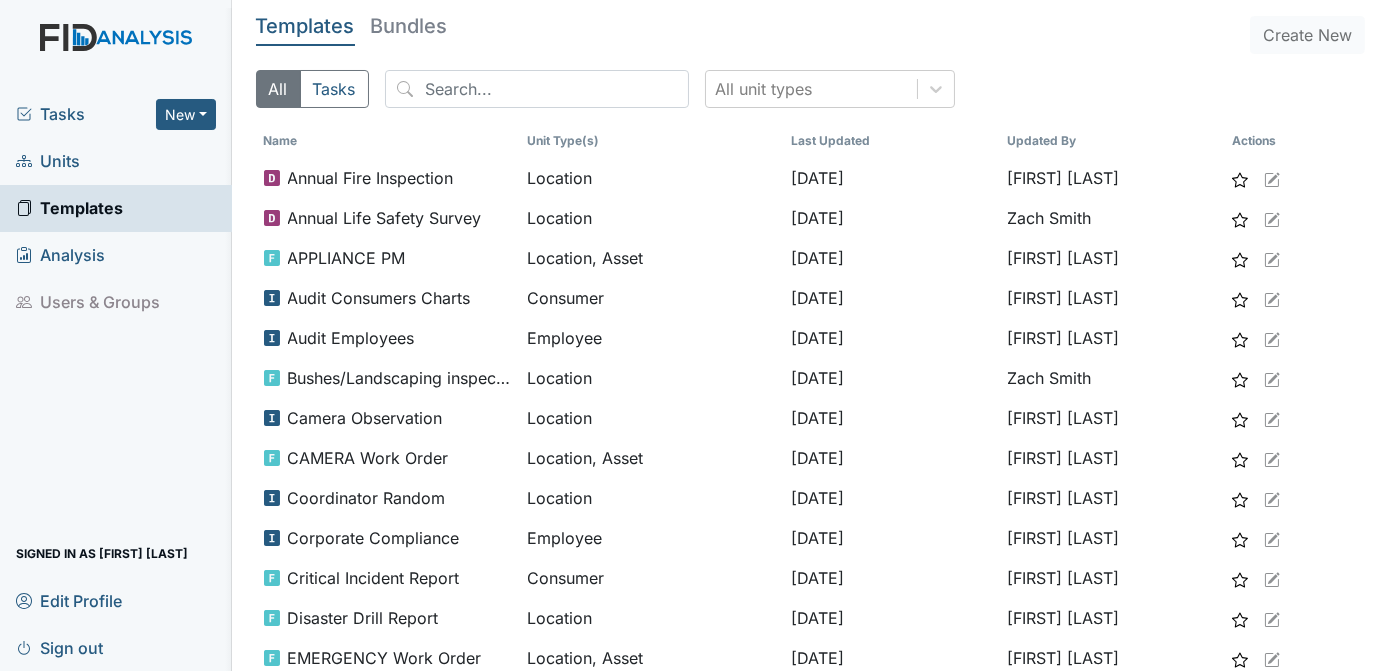 click on "Templates" at bounding box center (69, 208) 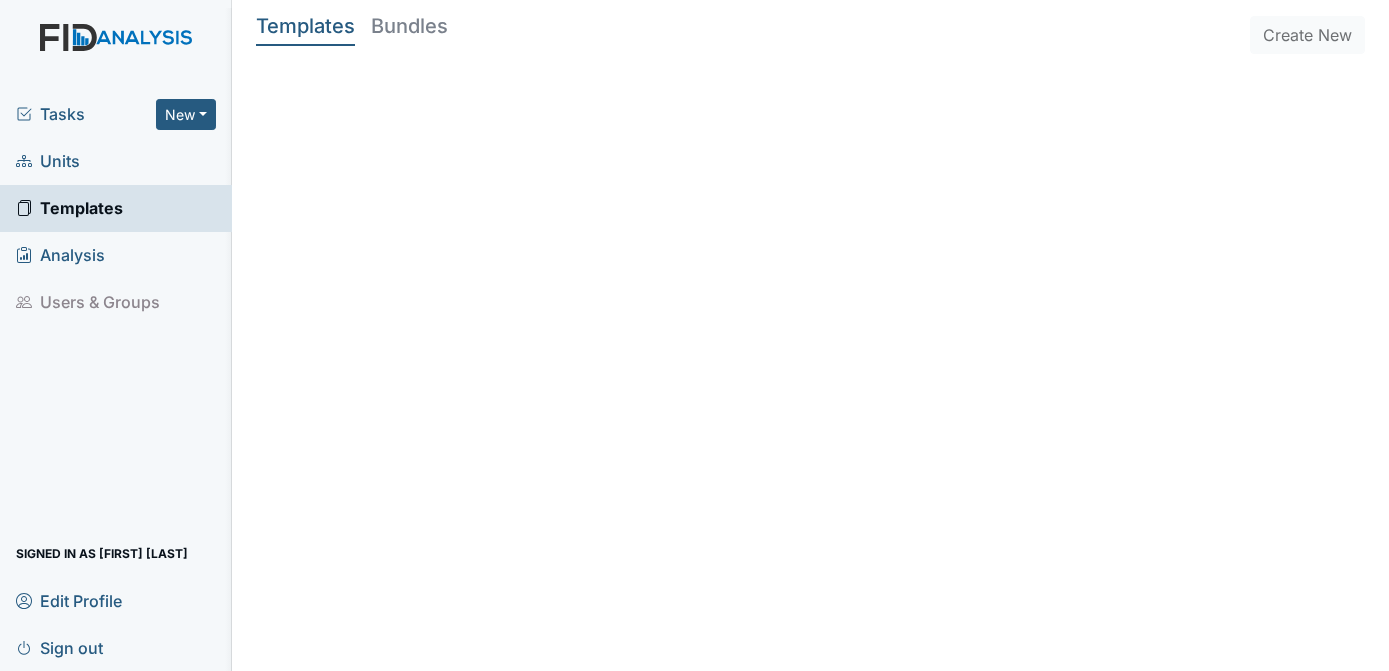scroll, scrollTop: 0, scrollLeft: 0, axis: both 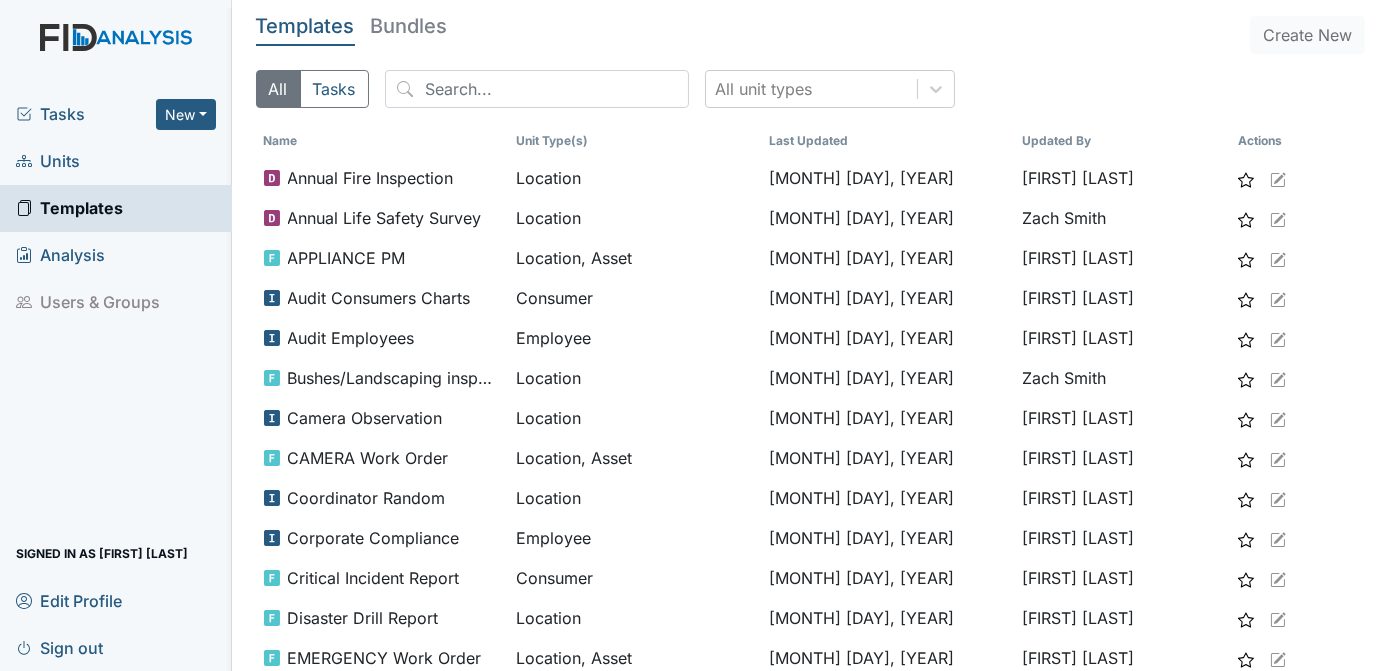 click on "Units" at bounding box center (48, 161) 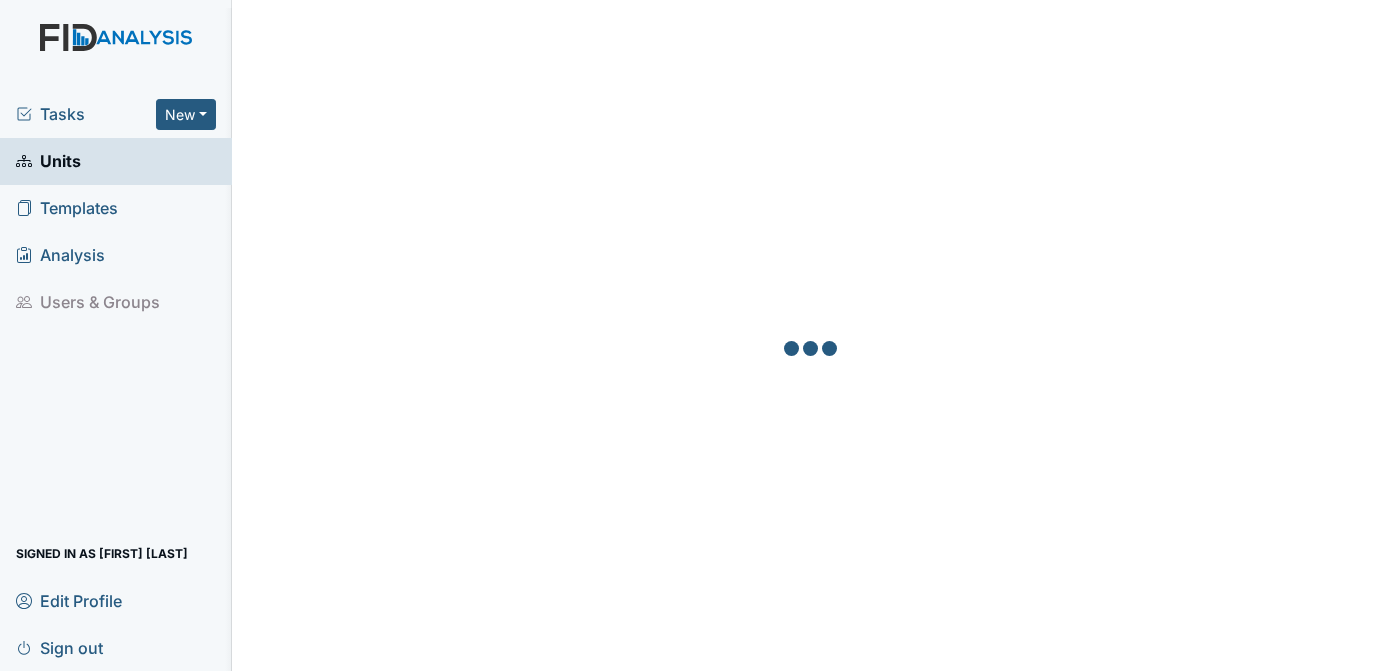 scroll, scrollTop: 0, scrollLeft: 0, axis: both 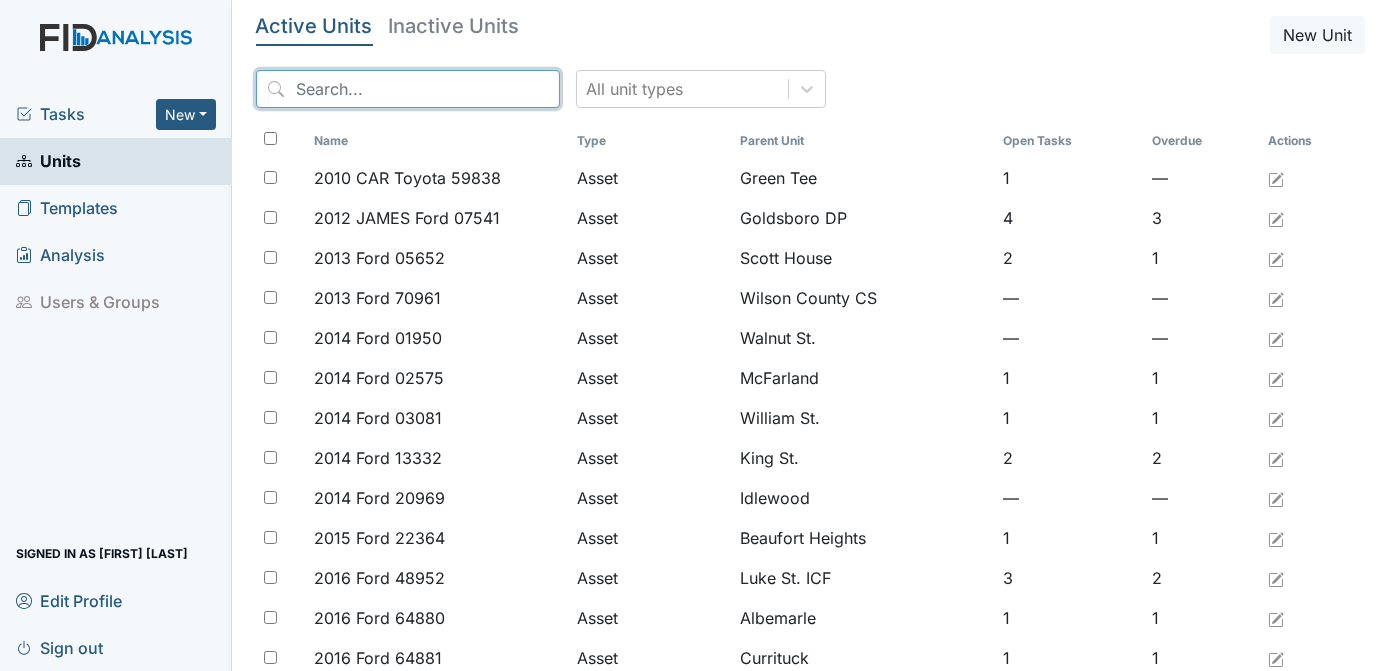 click at bounding box center (408, 89) 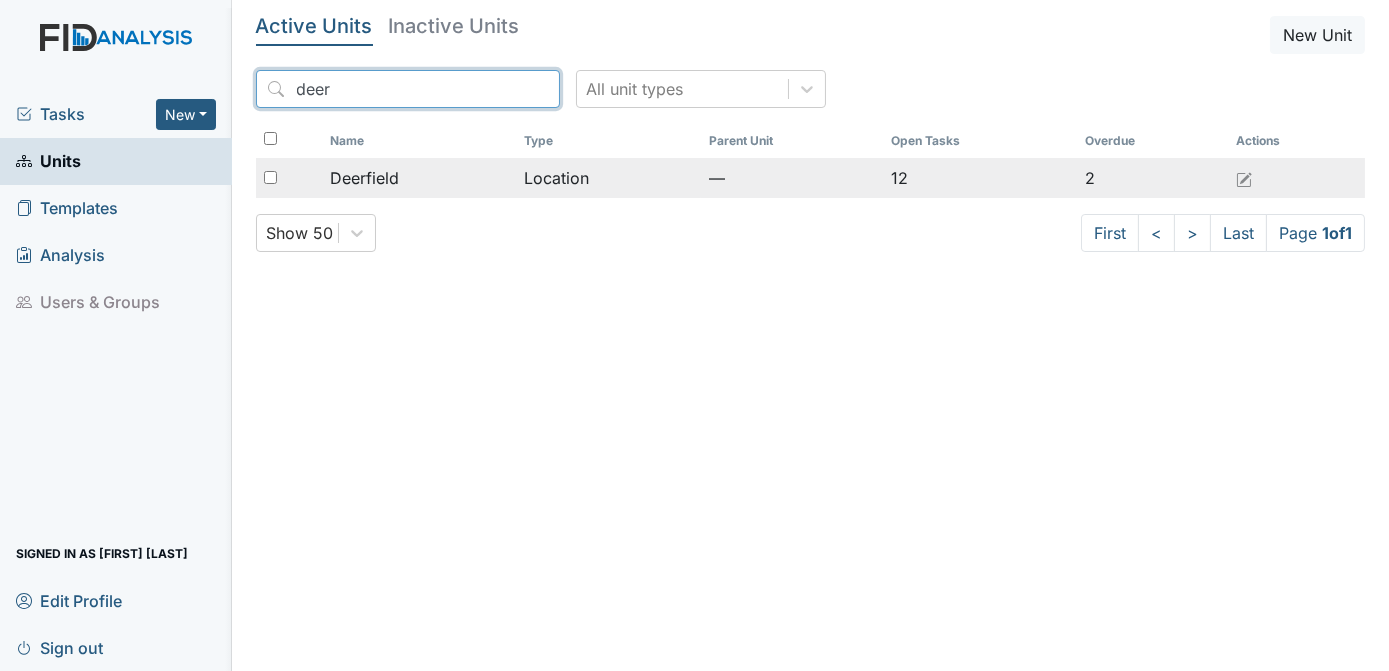 type on "deer" 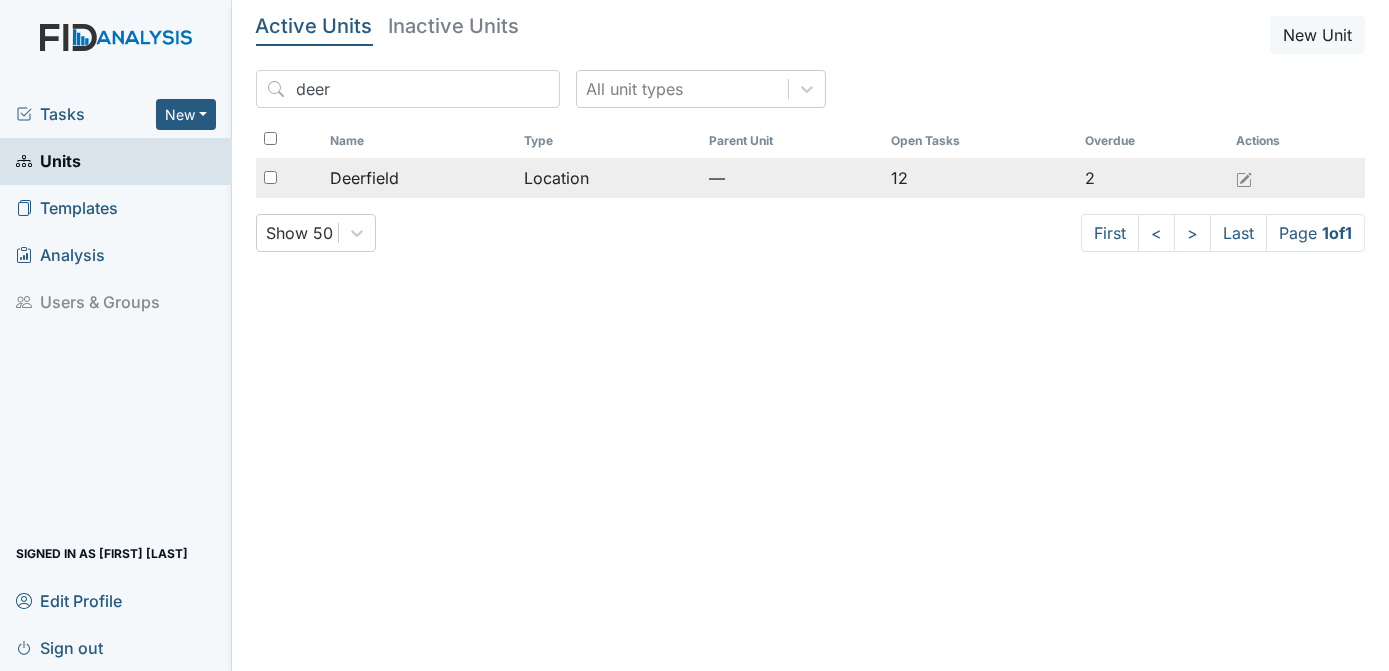 click at bounding box center [270, 177] 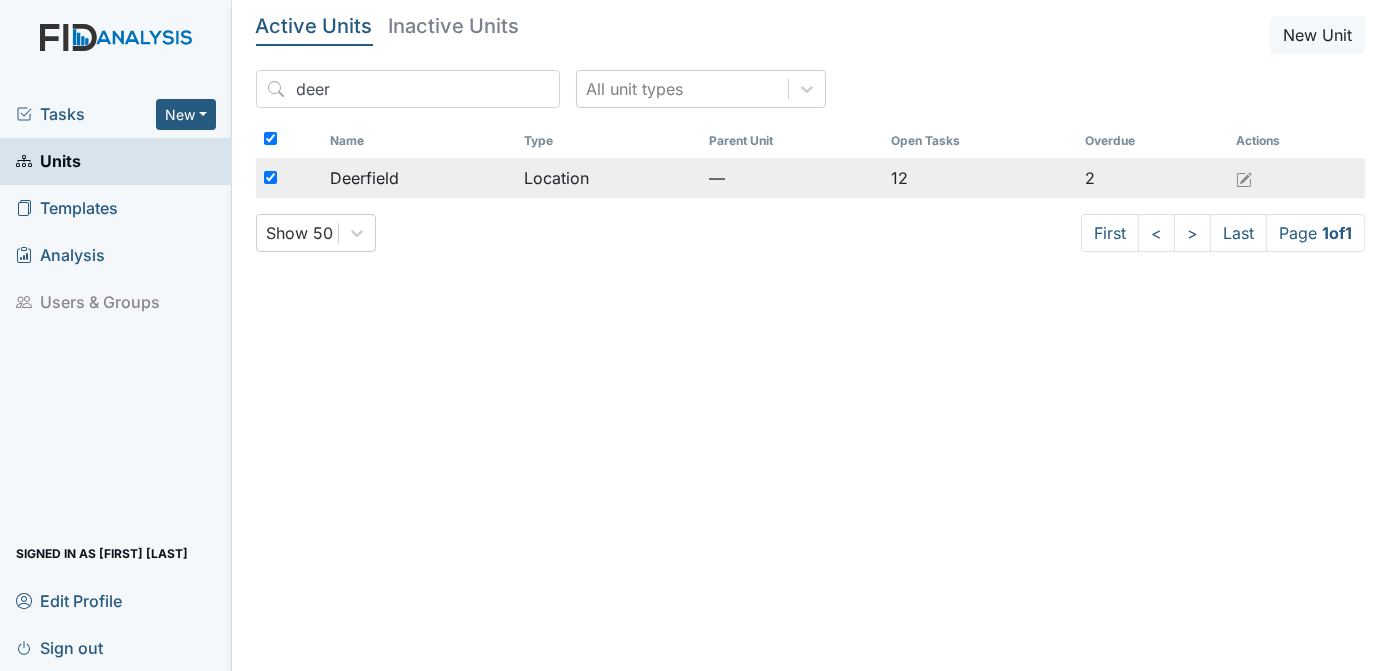 checkbox on "true" 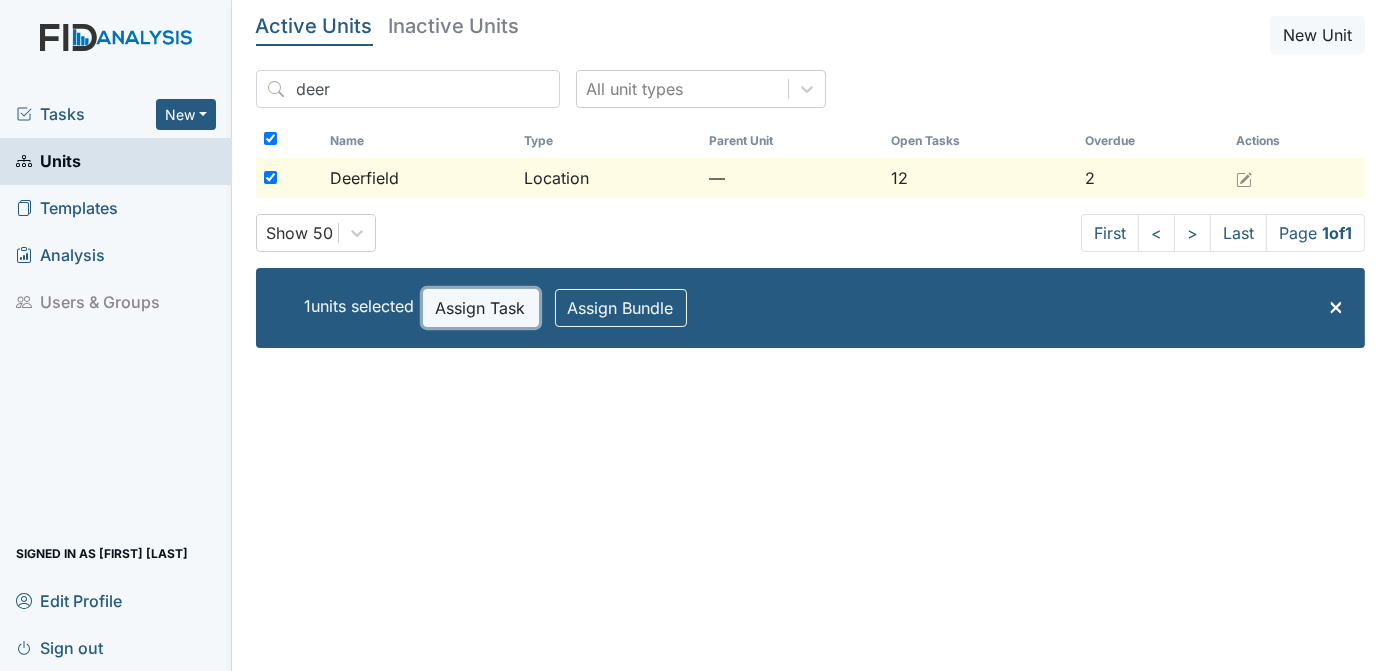 click on "Assign Task" at bounding box center [481, 308] 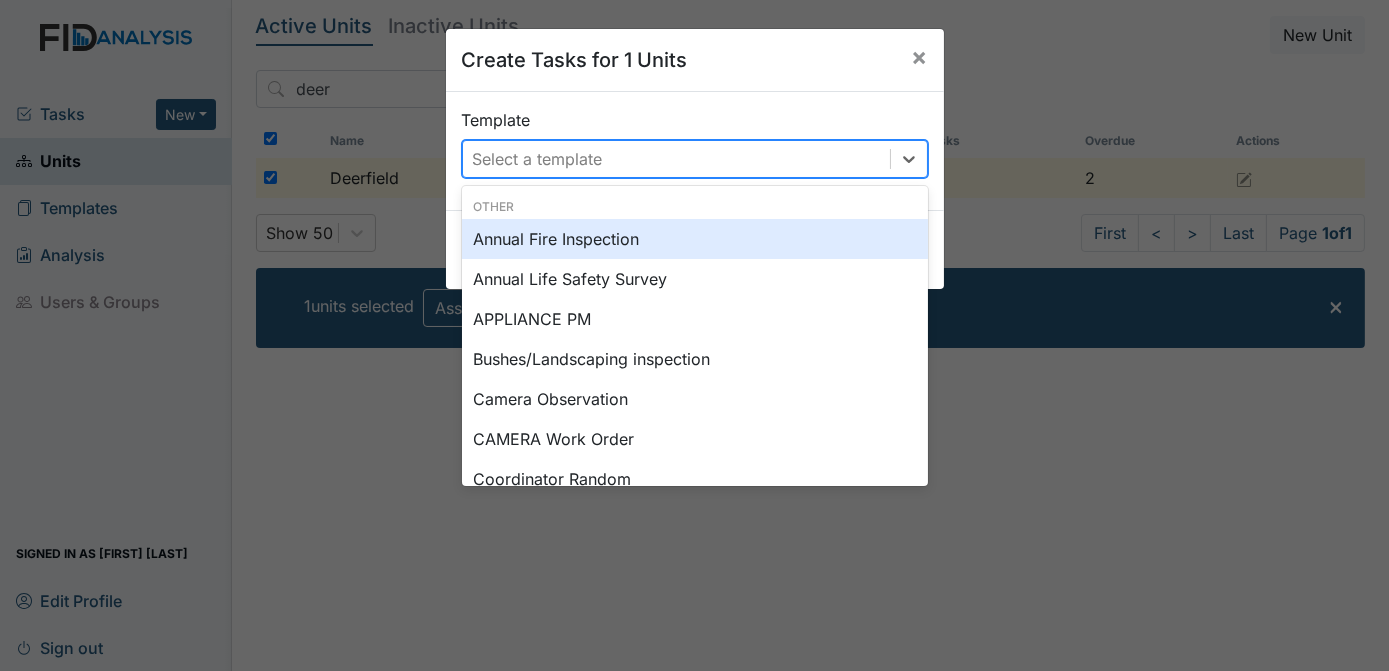 click on "Select a template" at bounding box center (538, 159) 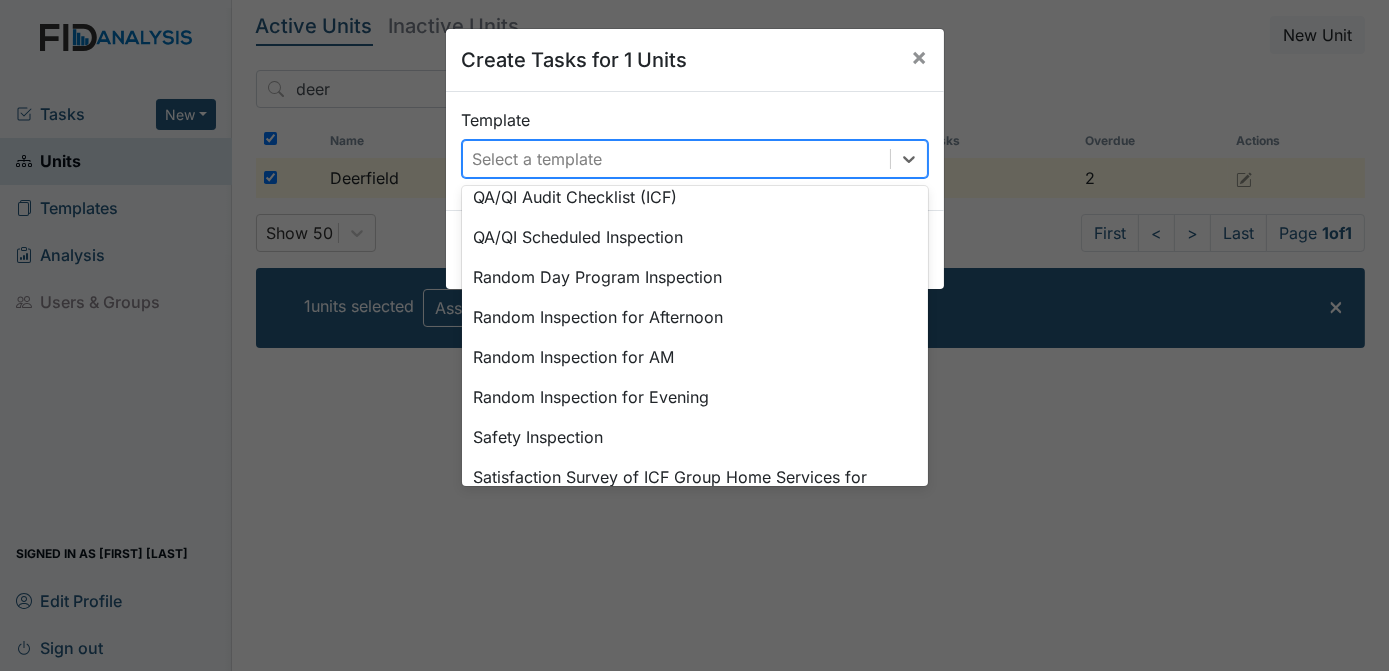 scroll, scrollTop: 805, scrollLeft: 0, axis: vertical 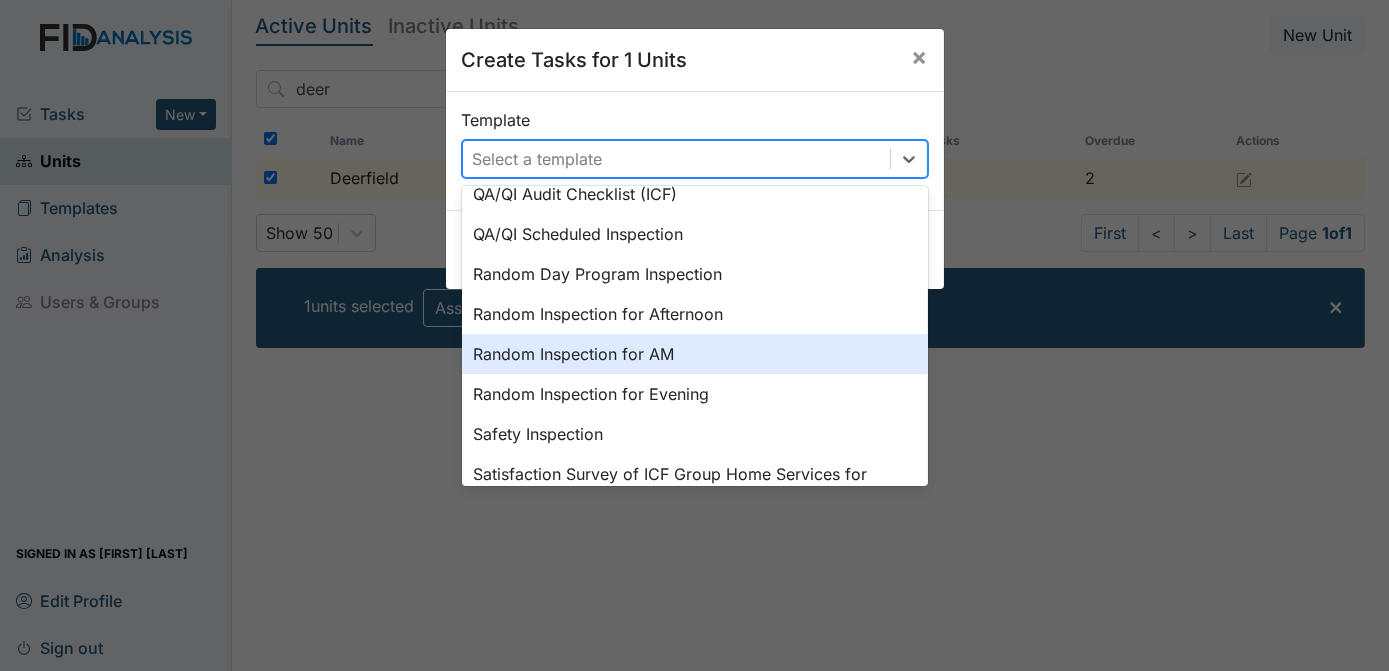 click on "Random Inspection for AM" at bounding box center (695, 354) 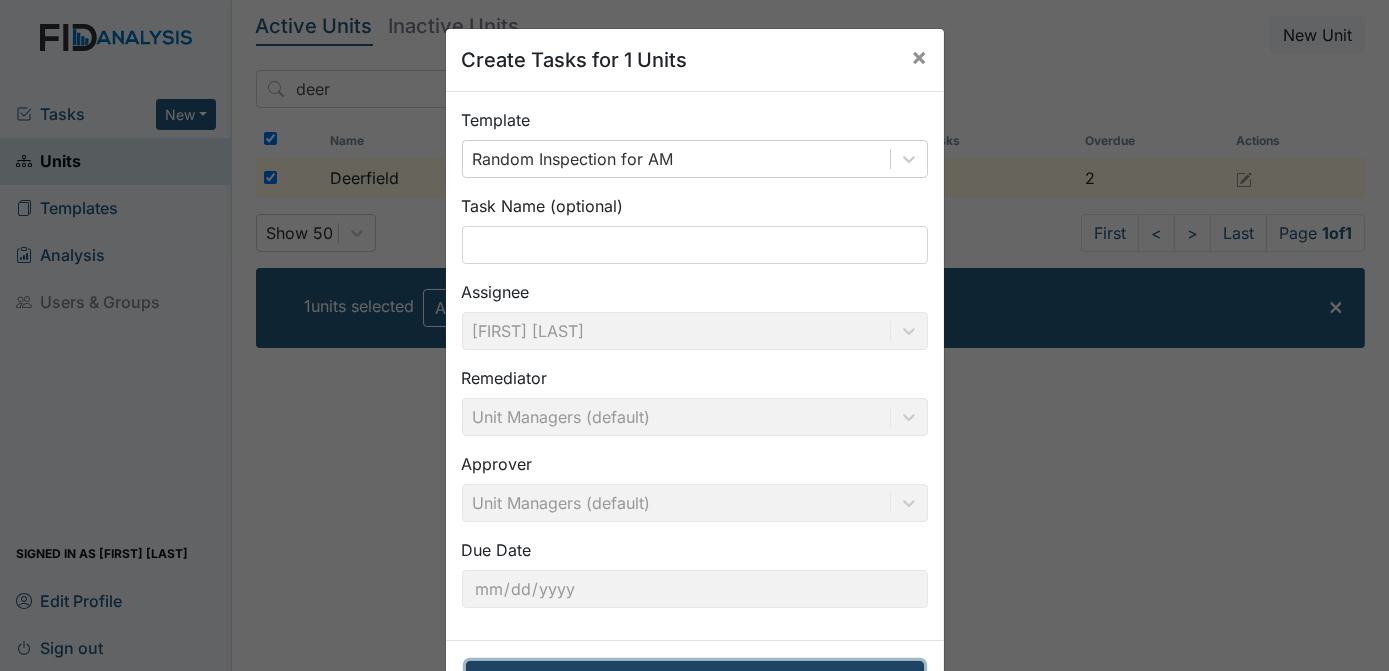 click on "Create Tasks for  1  Units" at bounding box center (695, 680) 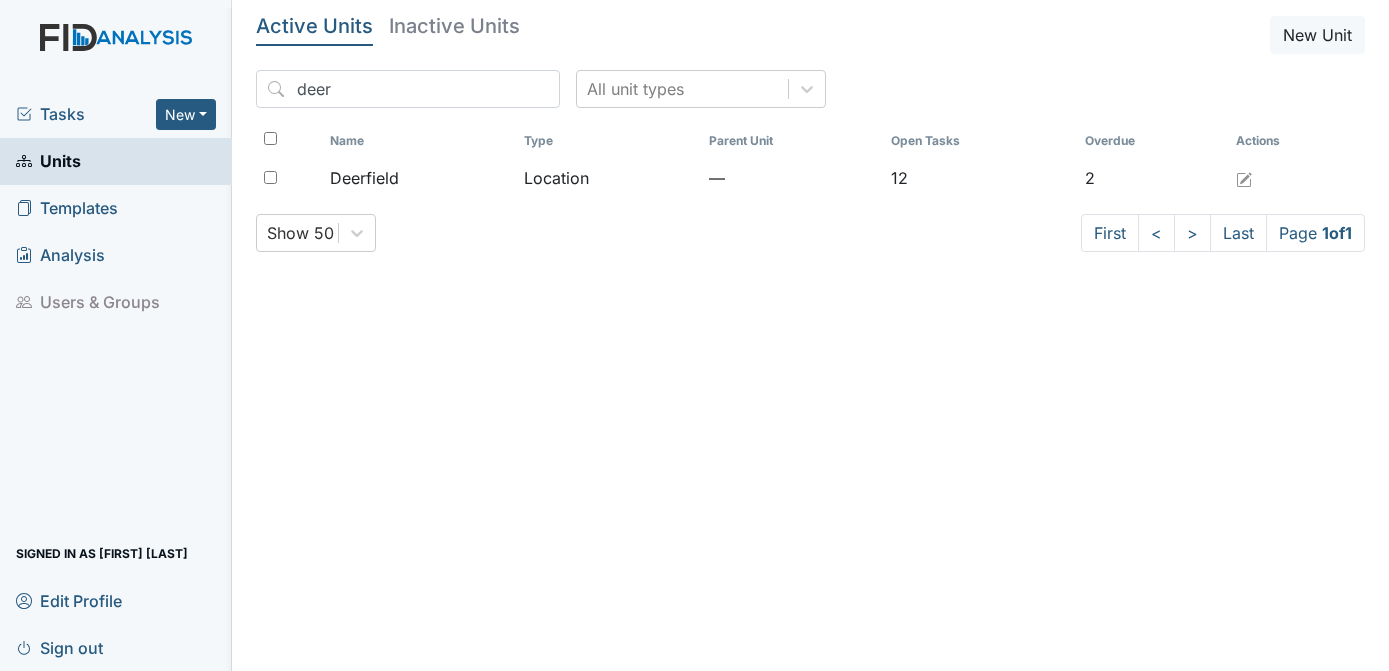 scroll, scrollTop: 0, scrollLeft: 0, axis: both 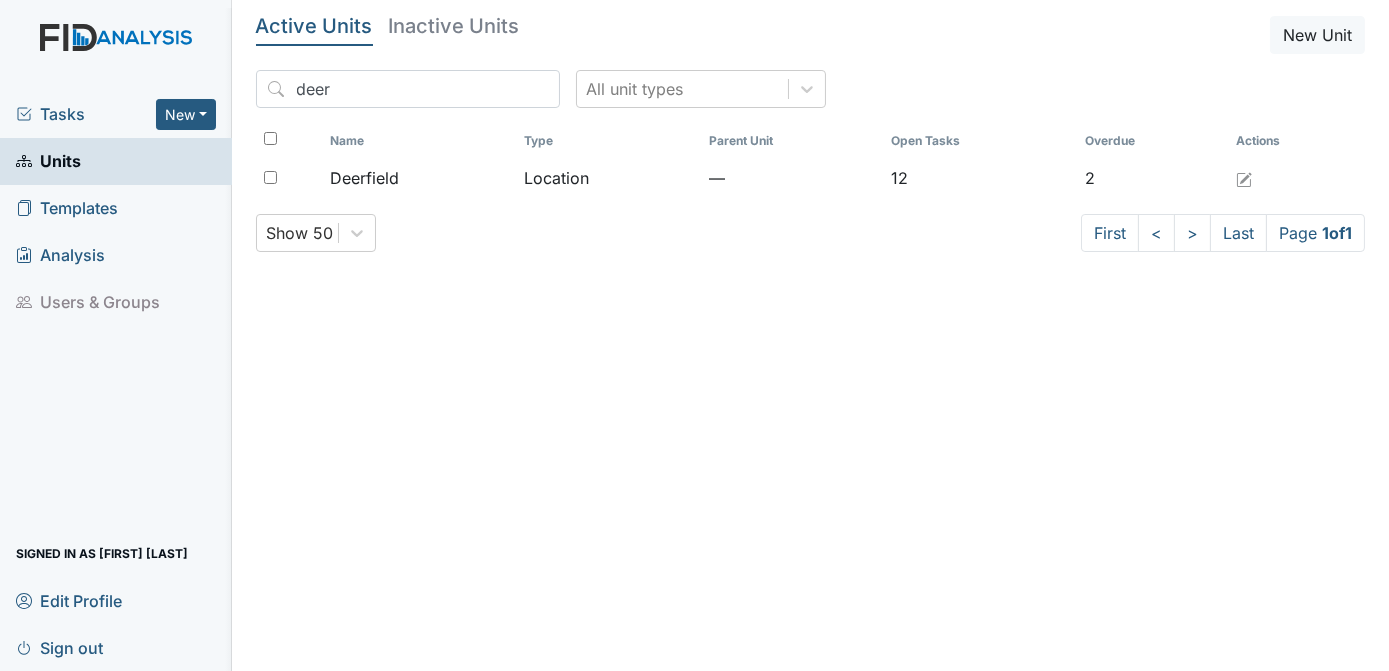 click on "Tasks" at bounding box center [86, 114] 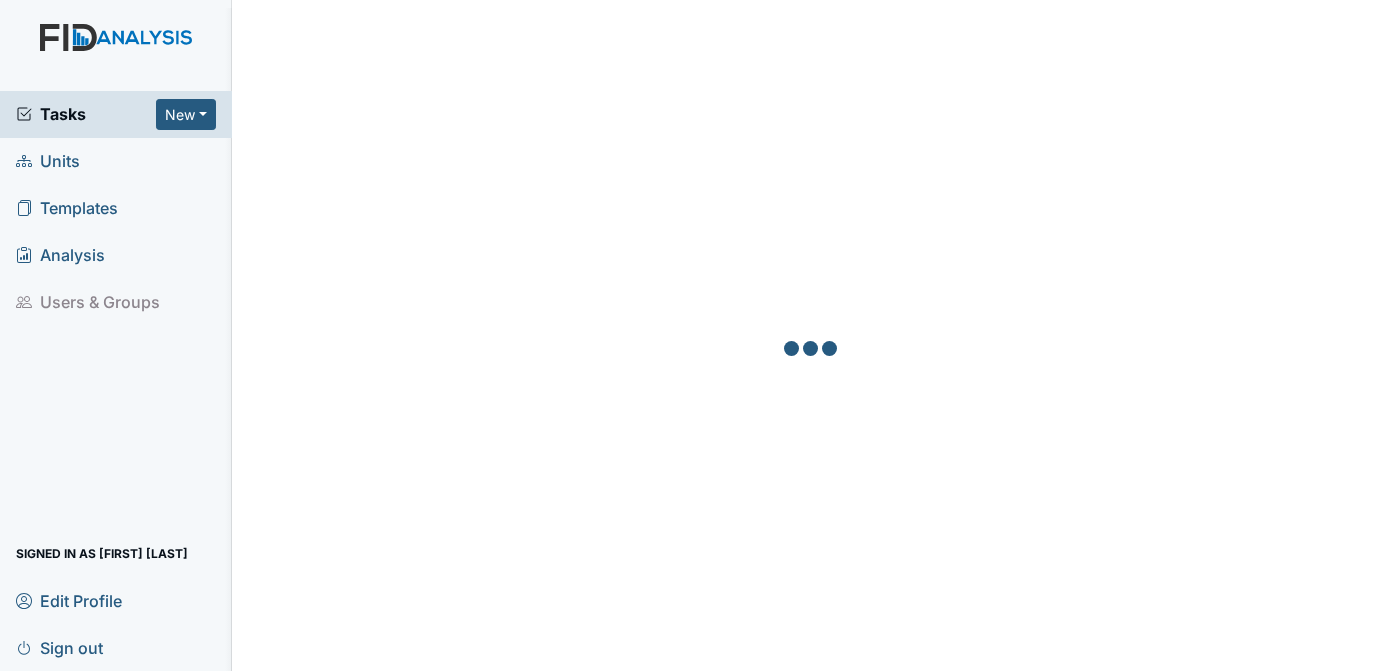 scroll, scrollTop: 0, scrollLeft: 0, axis: both 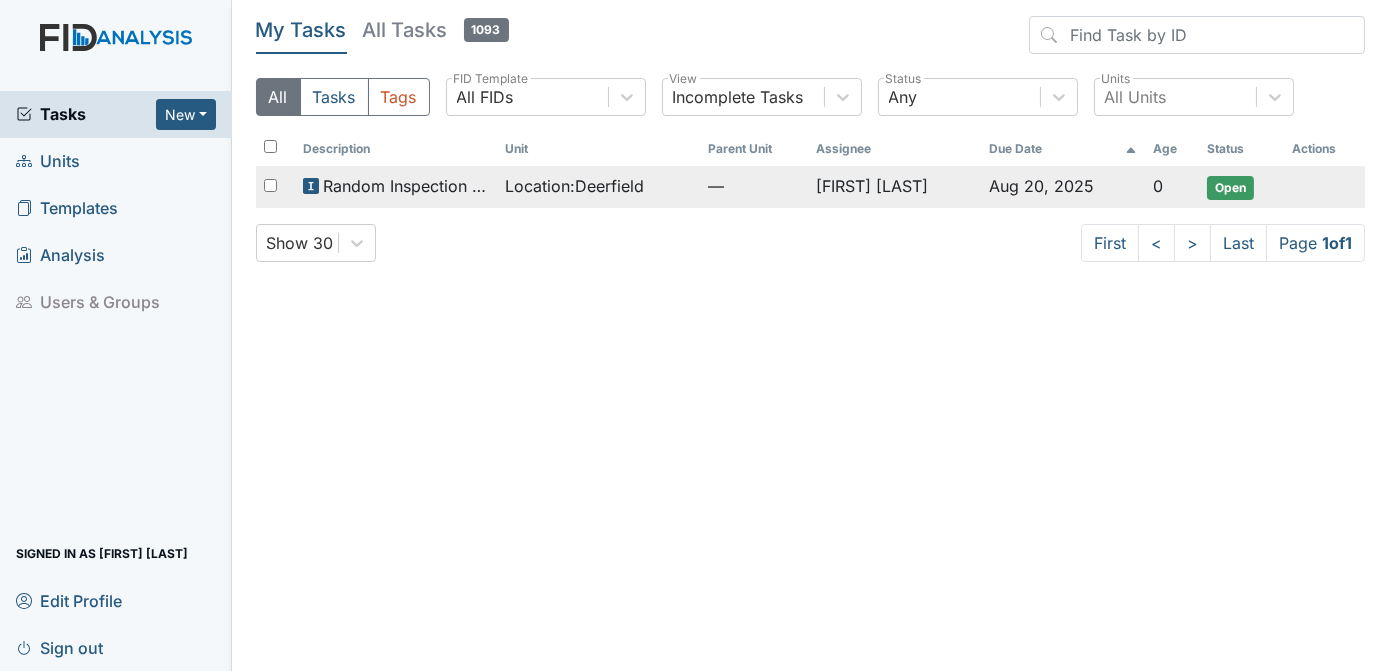 click on "Open" at bounding box center (1230, 188) 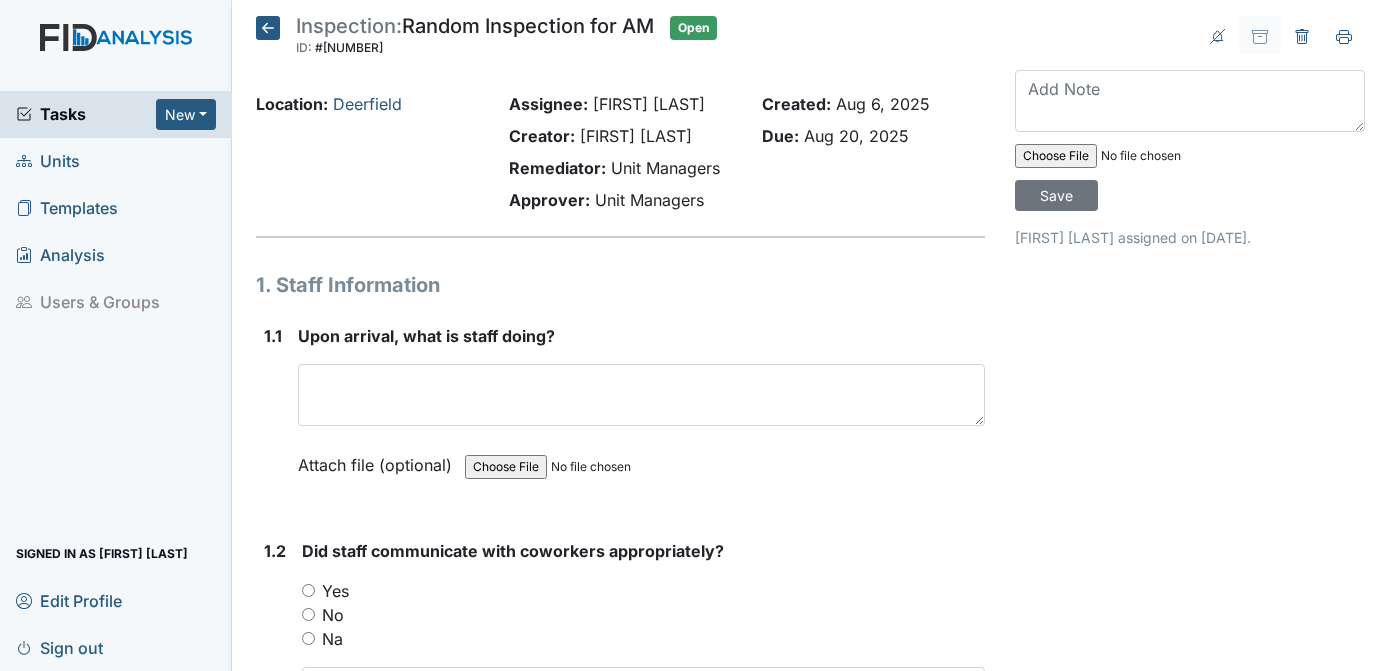 scroll, scrollTop: 0, scrollLeft: 0, axis: both 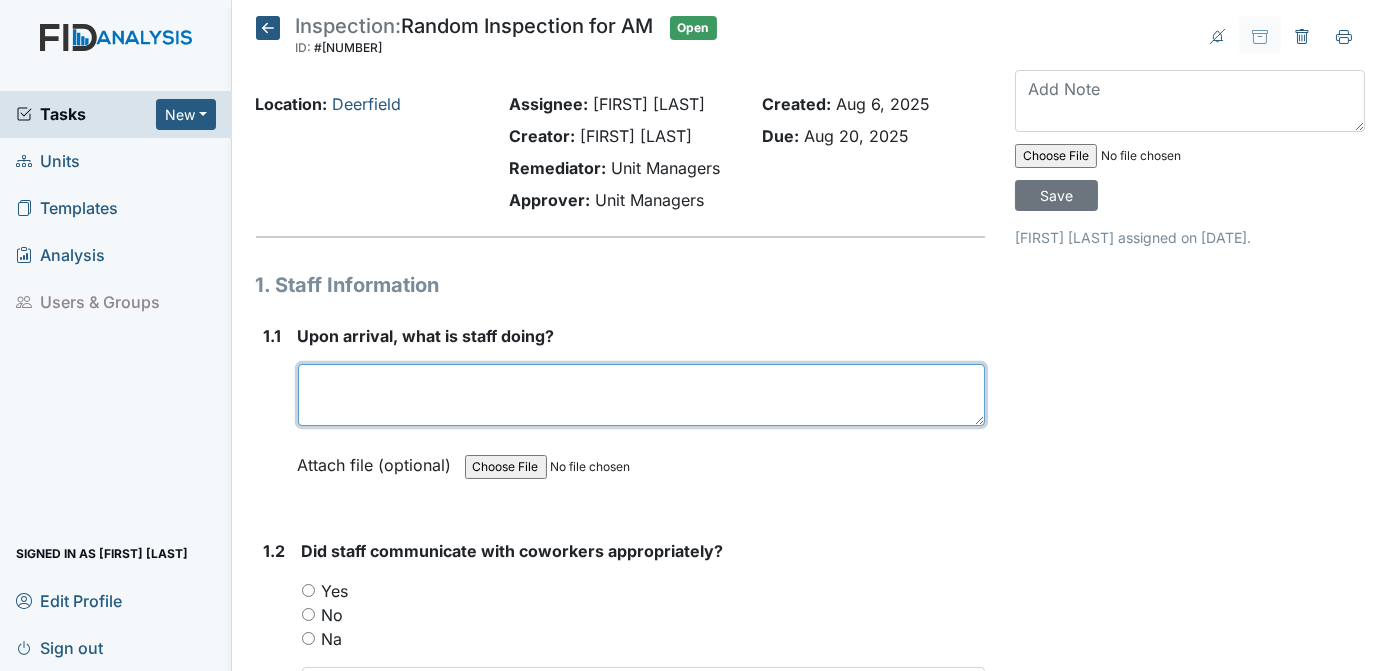 click at bounding box center (642, 395) 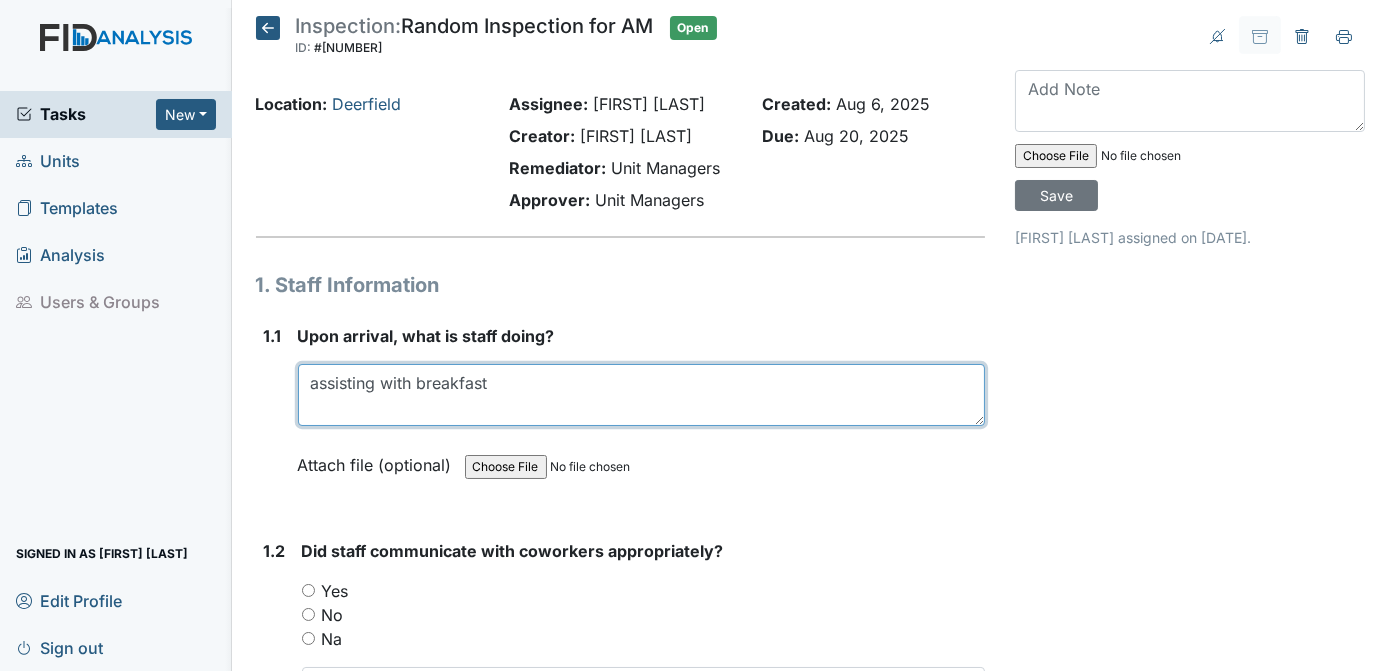 type on "assisting with breakfast" 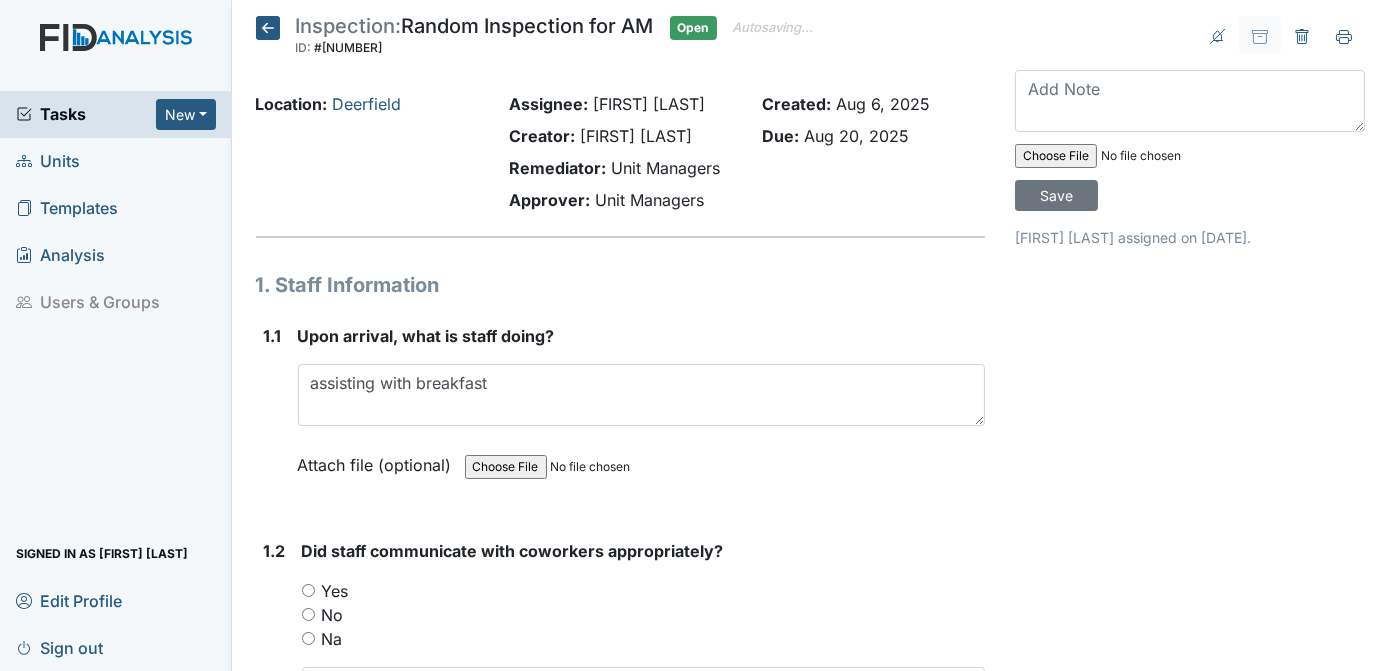 click on "Archive Task
×
Are you sure you want to archive this task? It will appear as incomplete on reports.
Archive
Delete Task
×
Are you sure you want to delete this task?
Delete
Save
[FIRST] [LAST] assigned on [DATE]." at bounding box center [1190, 19531] 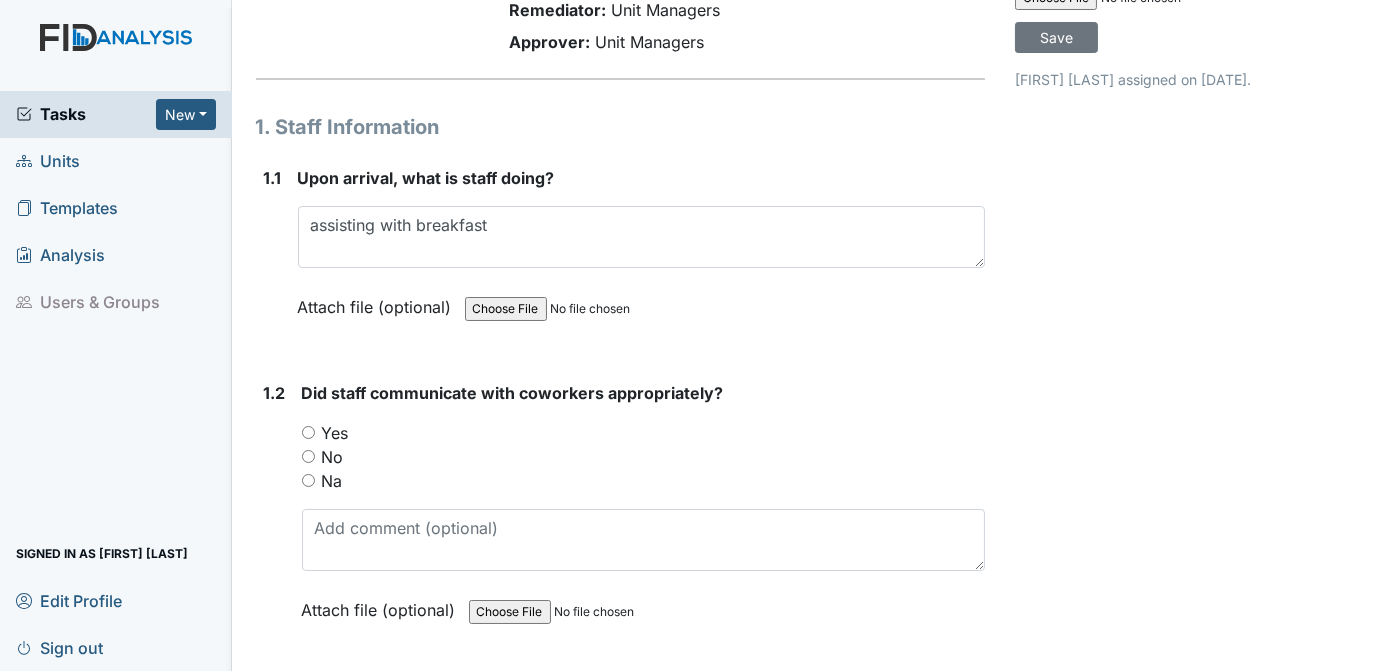 scroll, scrollTop: 293, scrollLeft: 0, axis: vertical 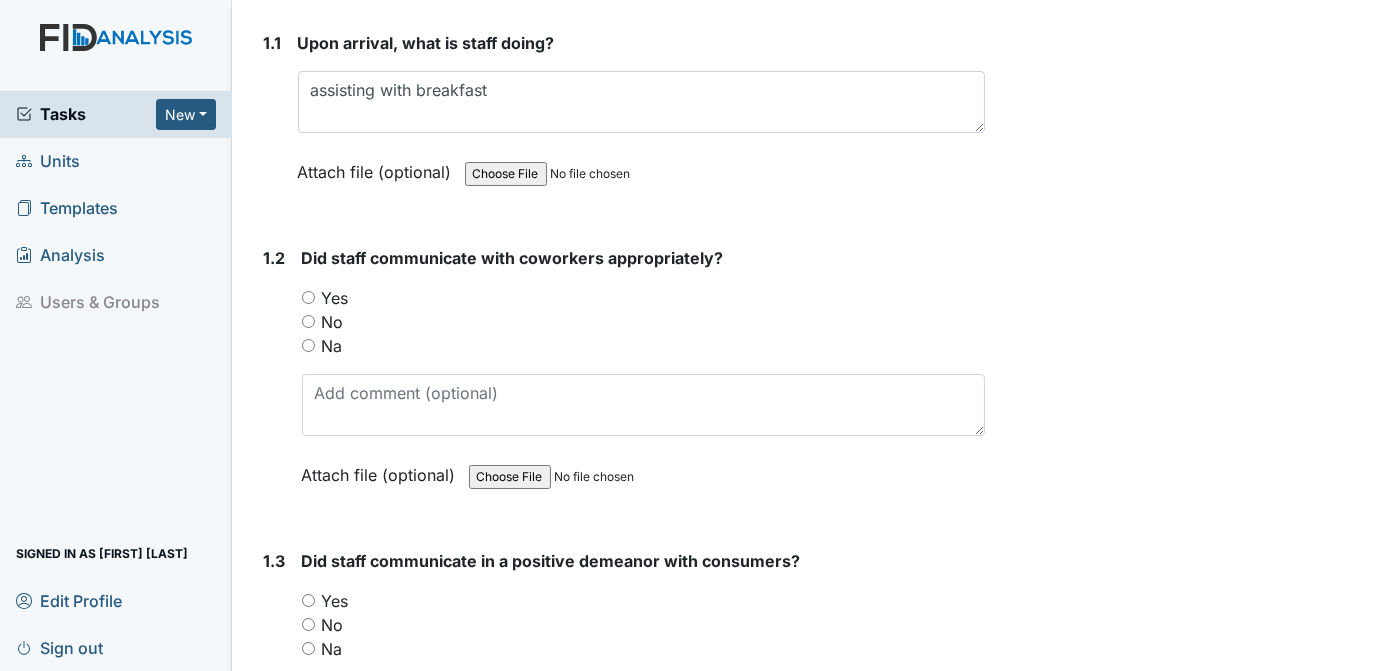 click on "Yes" at bounding box center (308, 297) 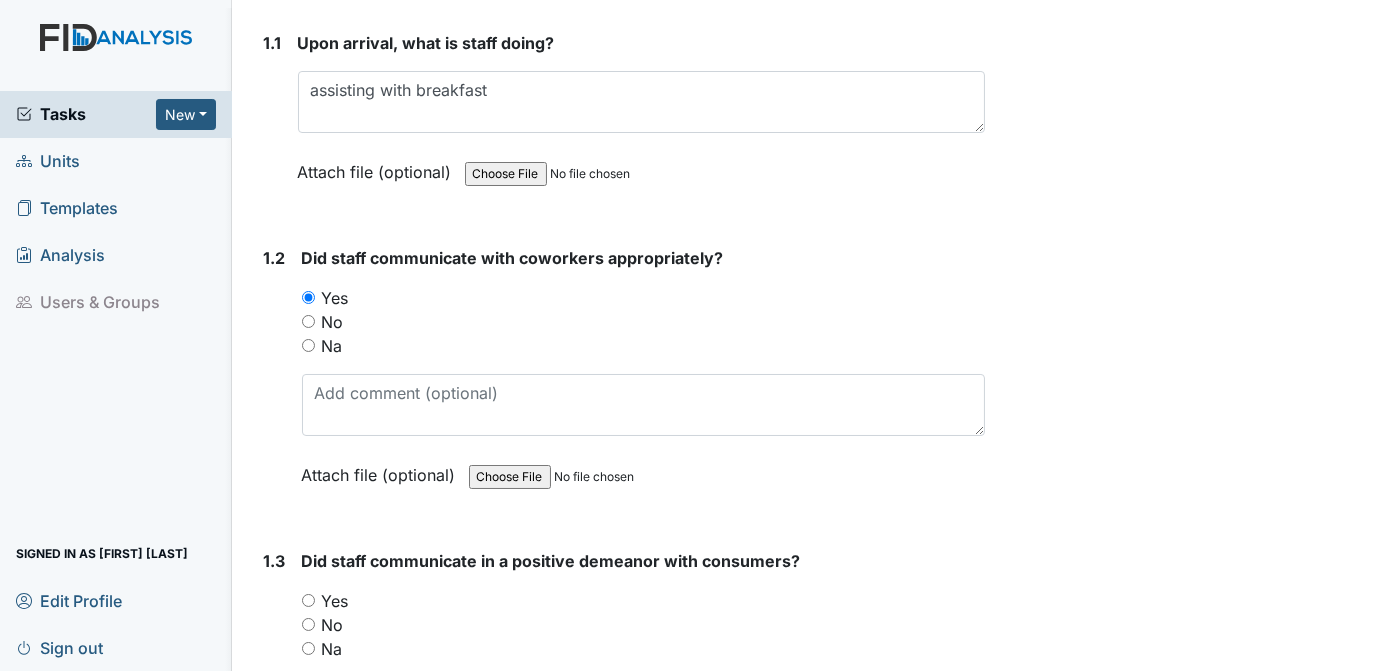 click on "Yes" at bounding box center [308, 600] 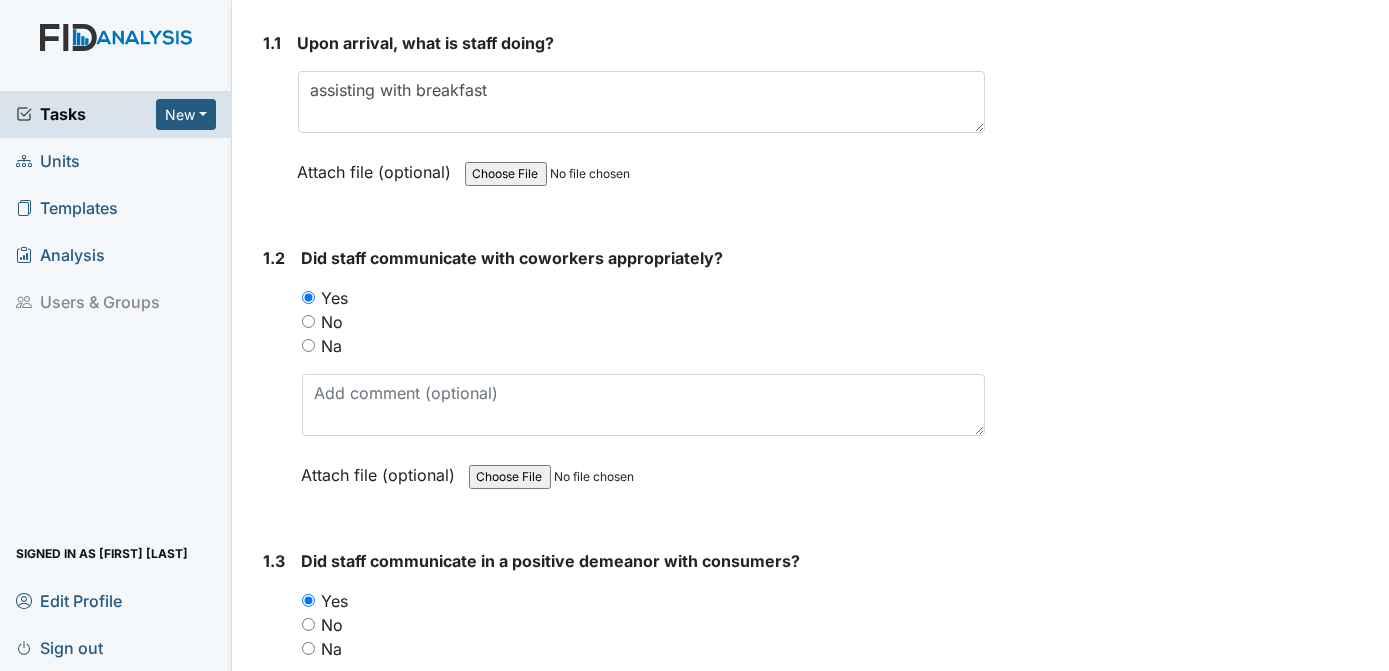 click on "Archive Task
×
Are you sure you want to archive this task? It will appear as incomplete on reports.
Archive
Delete Task
×
Are you sure you want to delete this task?
Delete
Save
[FIRST] [LAST] assigned on [DATE]." at bounding box center (1190, 19238) 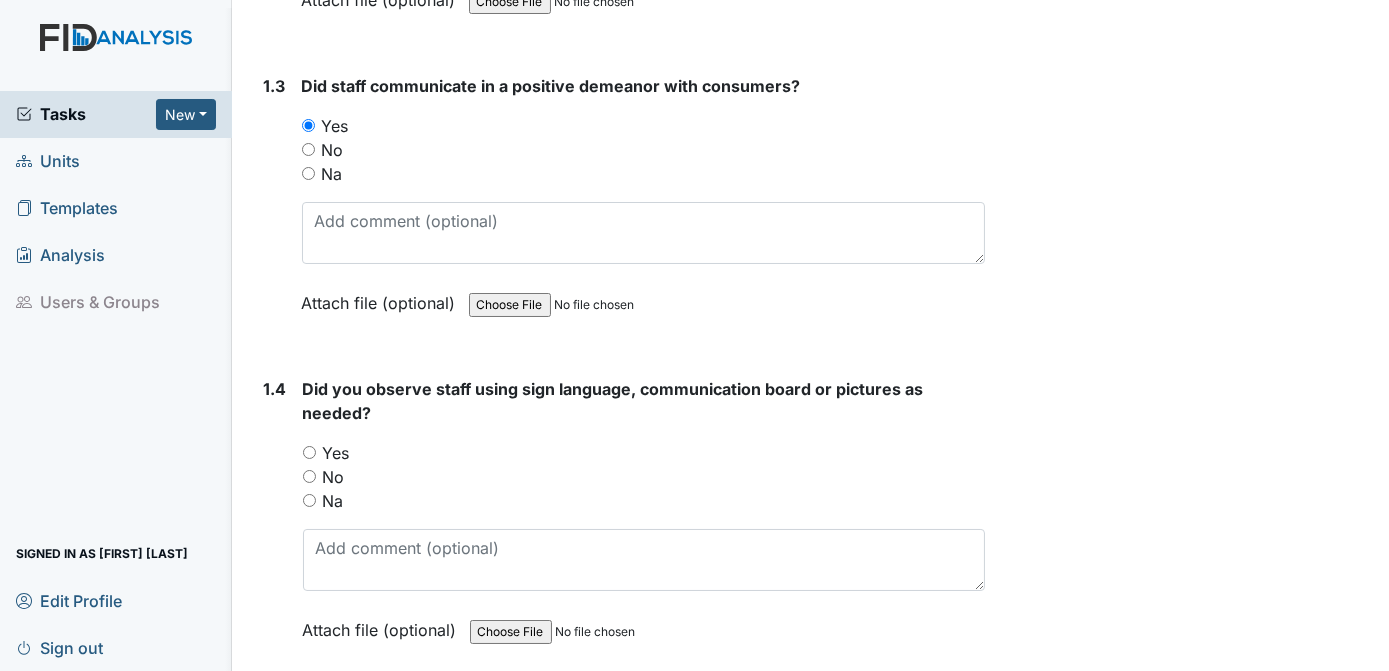 scroll, scrollTop: 858, scrollLeft: 0, axis: vertical 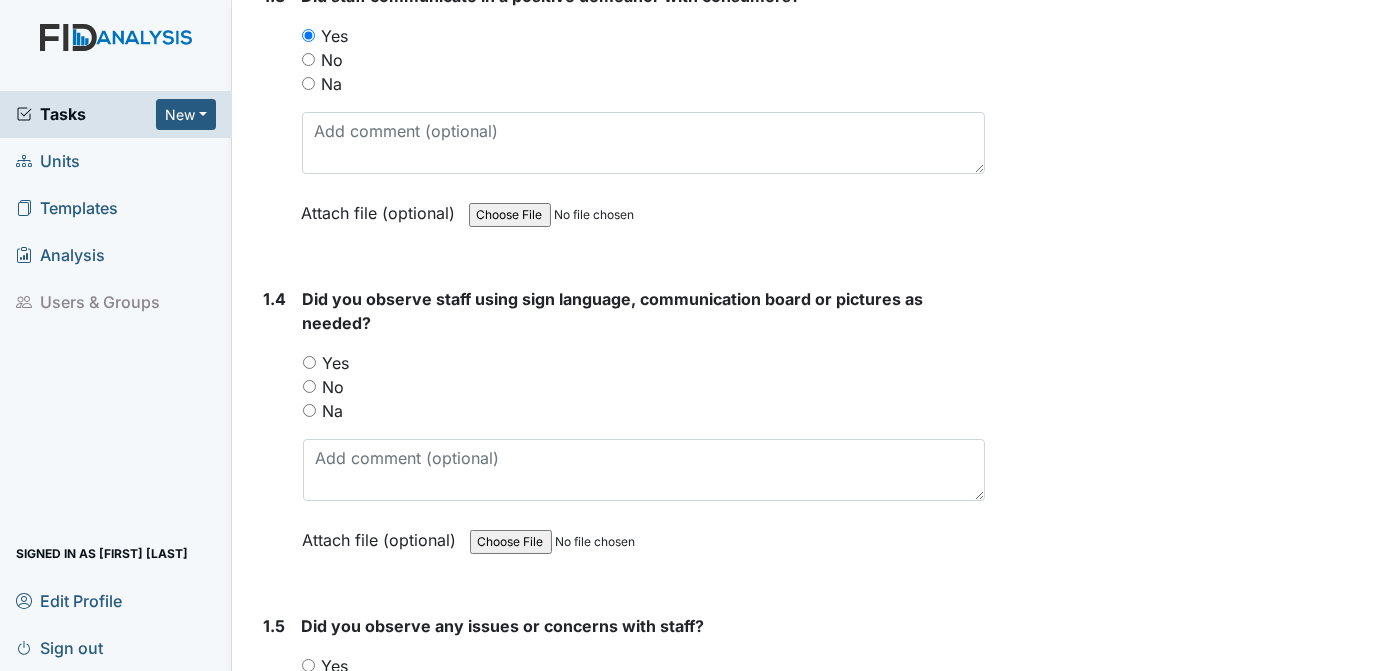 click on "Na" at bounding box center (309, 410) 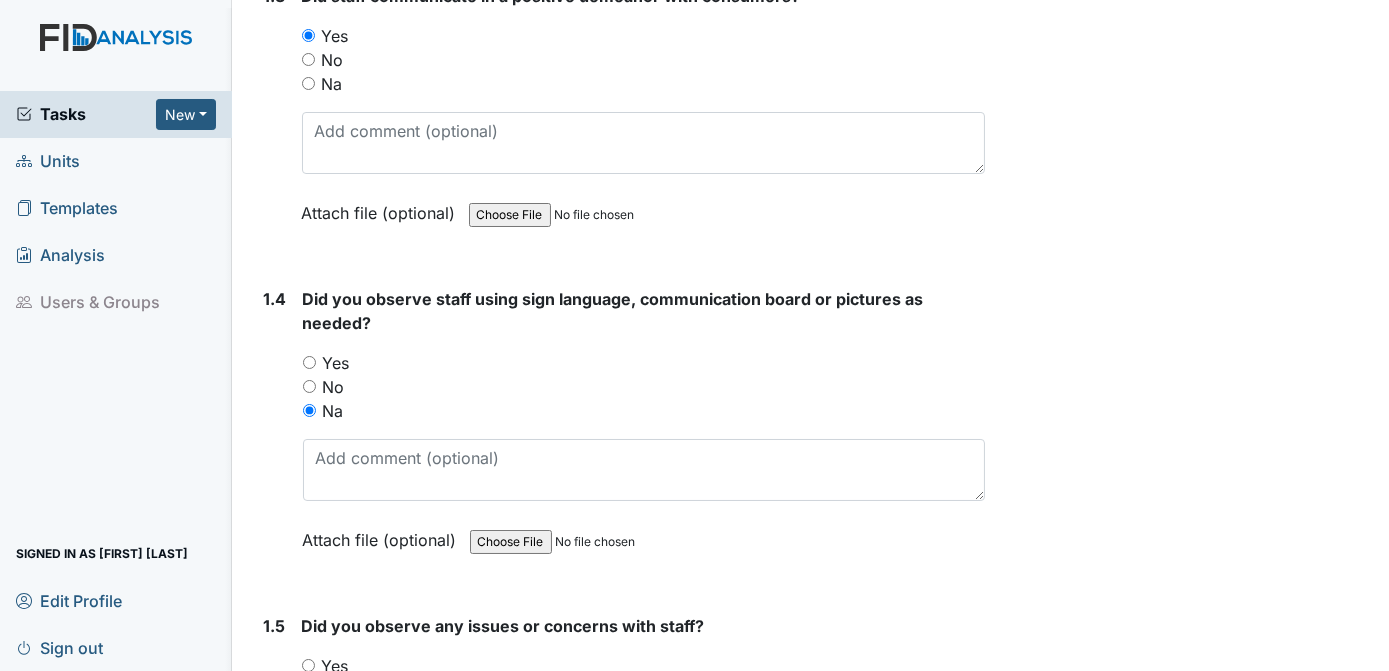 click on "Archive Task
×
Are you sure you want to archive this task? It will appear as incomplete on reports.
Archive
Delete Task
×
Are you sure you want to delete this task?
Delete
Save
[FIRST] [LAST] assigned on [DATE]." at bounding box center (1190, 18673) 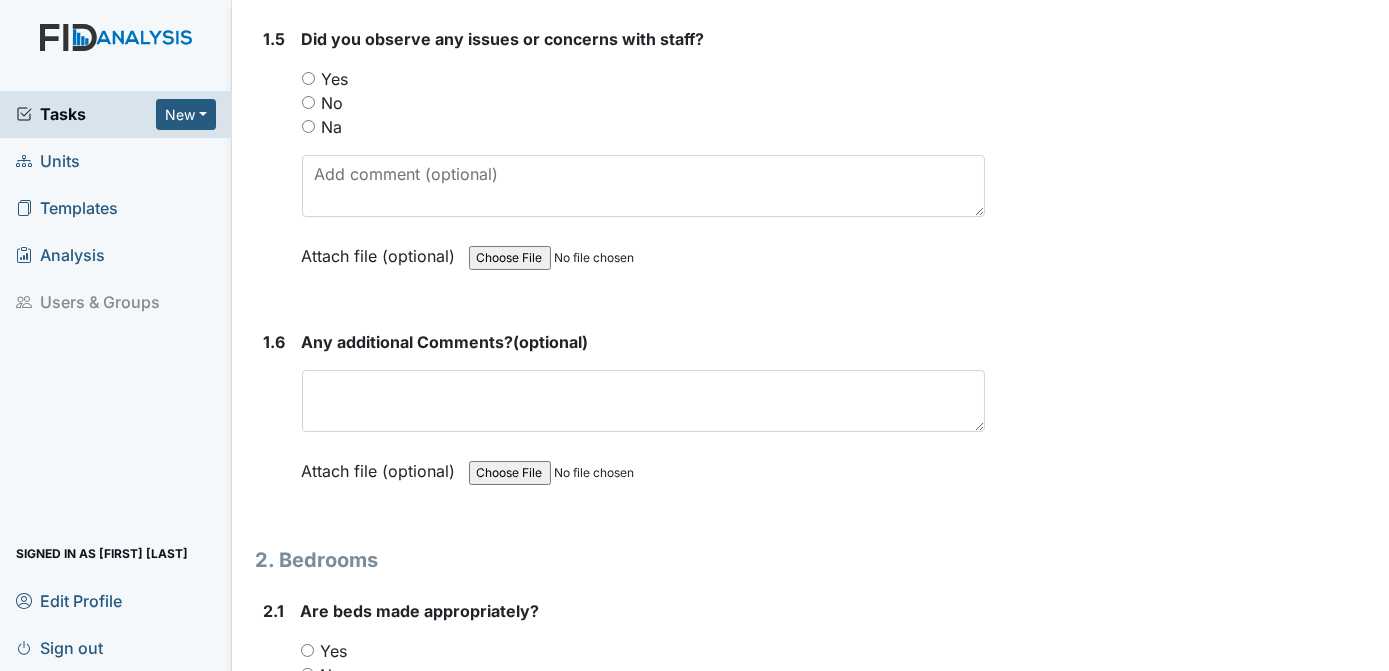 scroll, scrollTop: 1641, scrollLeft: 0, axis: vertical 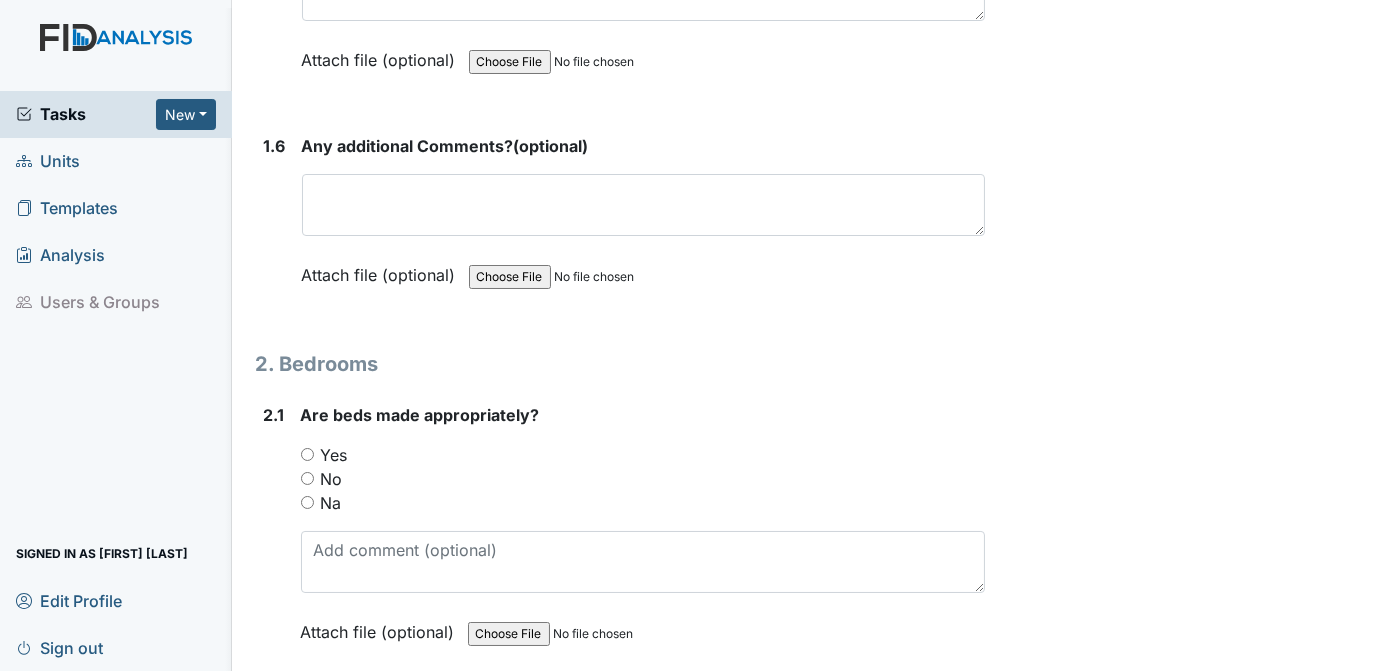 click on "Yes" at bounding box center (307, 454) 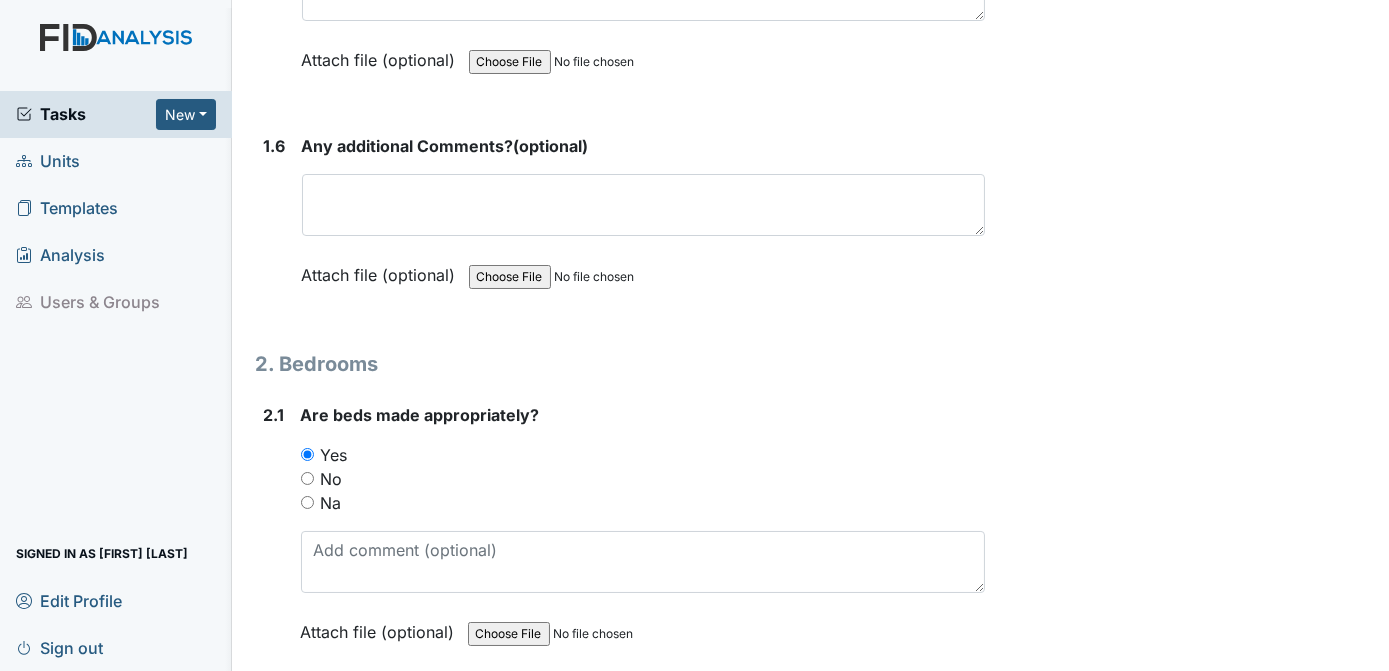 click on "Archive Task
×
Are you sure you want to archive this task? It will appear as incomplete on reports.
Archive
Delete Task
×
Are you sure you want to delete this task?
Delete
Save
[FIRST] [LAST] assigned on [DATE]." at bounding box center [1190, 17890] 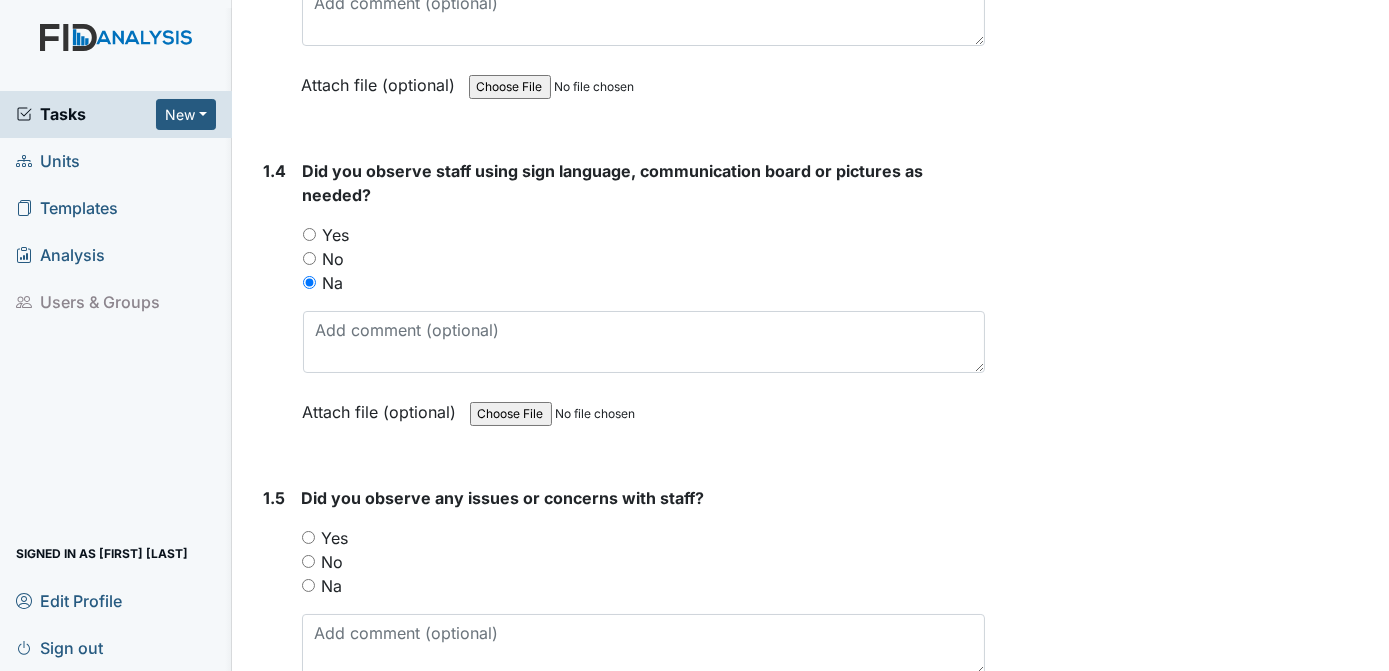 scroll, scrollTop: 1076, scrollLeft: 0, axis: vertical 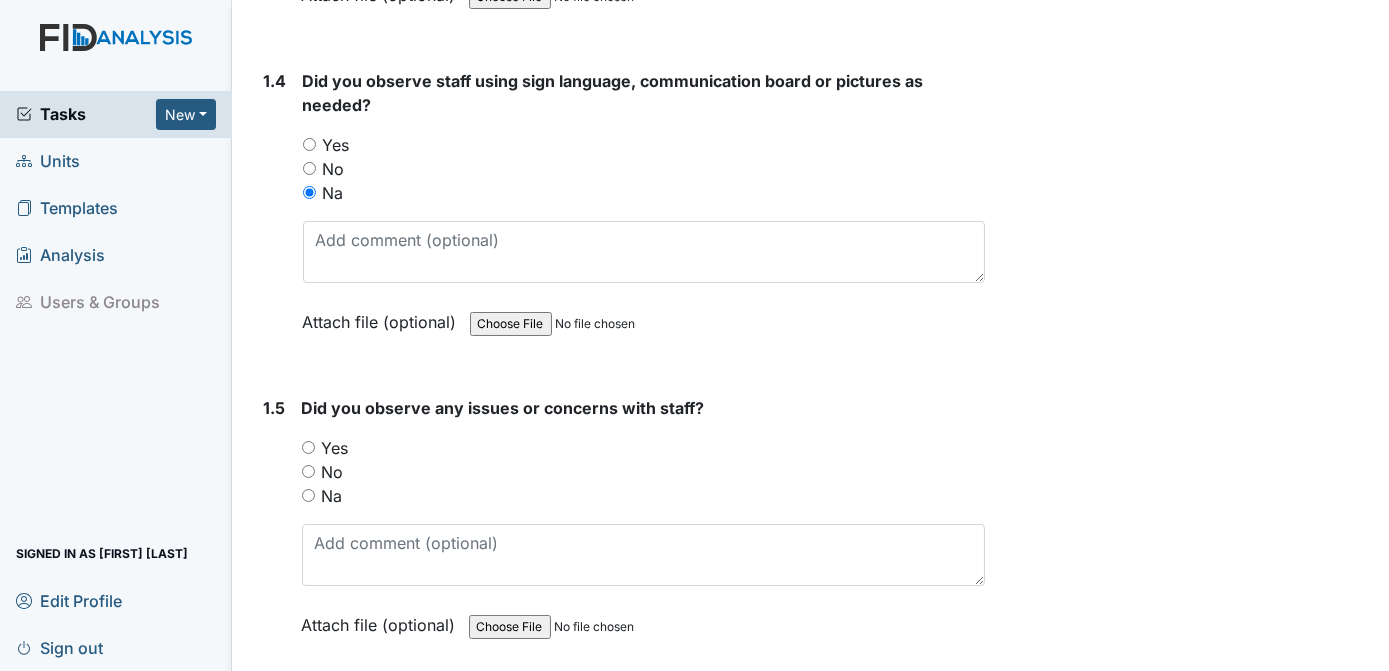 click on "No" at bounding box center [308, 471] 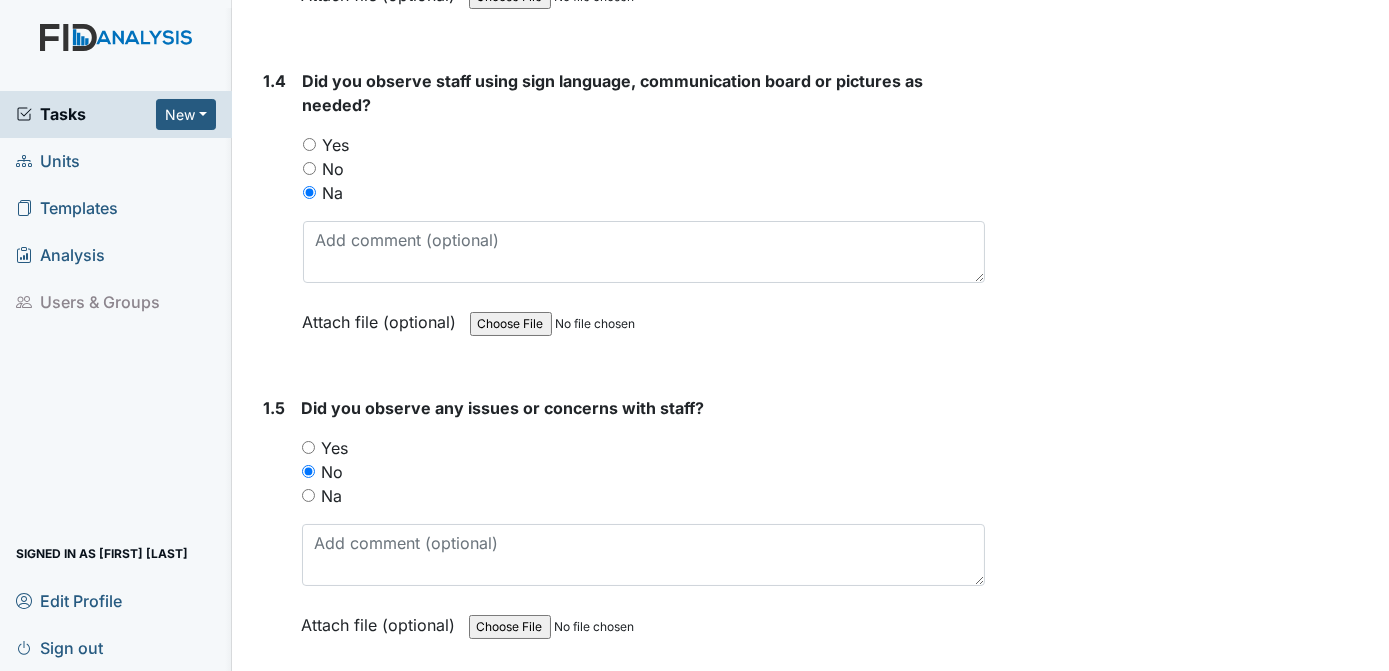 click on "Archive Task
×
Are you sure you want to archive this task? It will appear as incomplete on reports.
Archive
Delete Task
×
Are you sure you want to delete this task?
Delete
Save
[FIRST] [LAST] assigned on [DATE]." at bounding box center [1190, 18455] 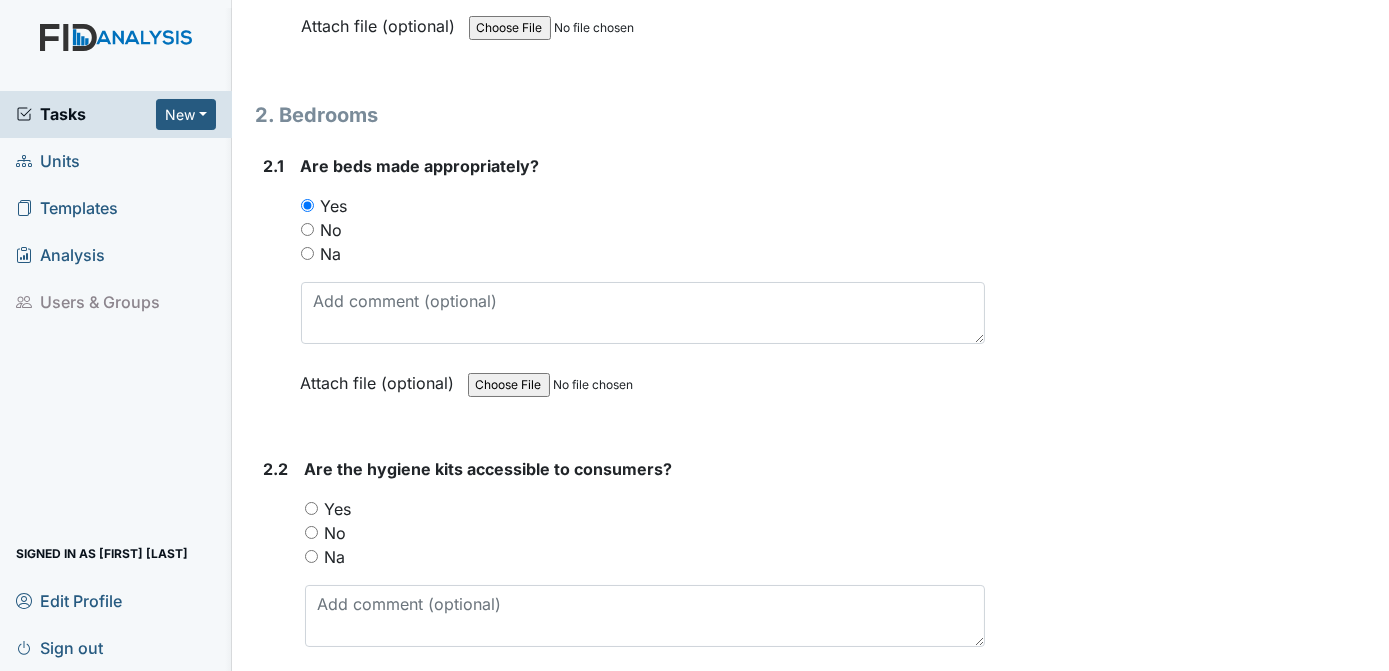scroll, scrollTop: 1936, scrollLeft: 0, axis: vertical 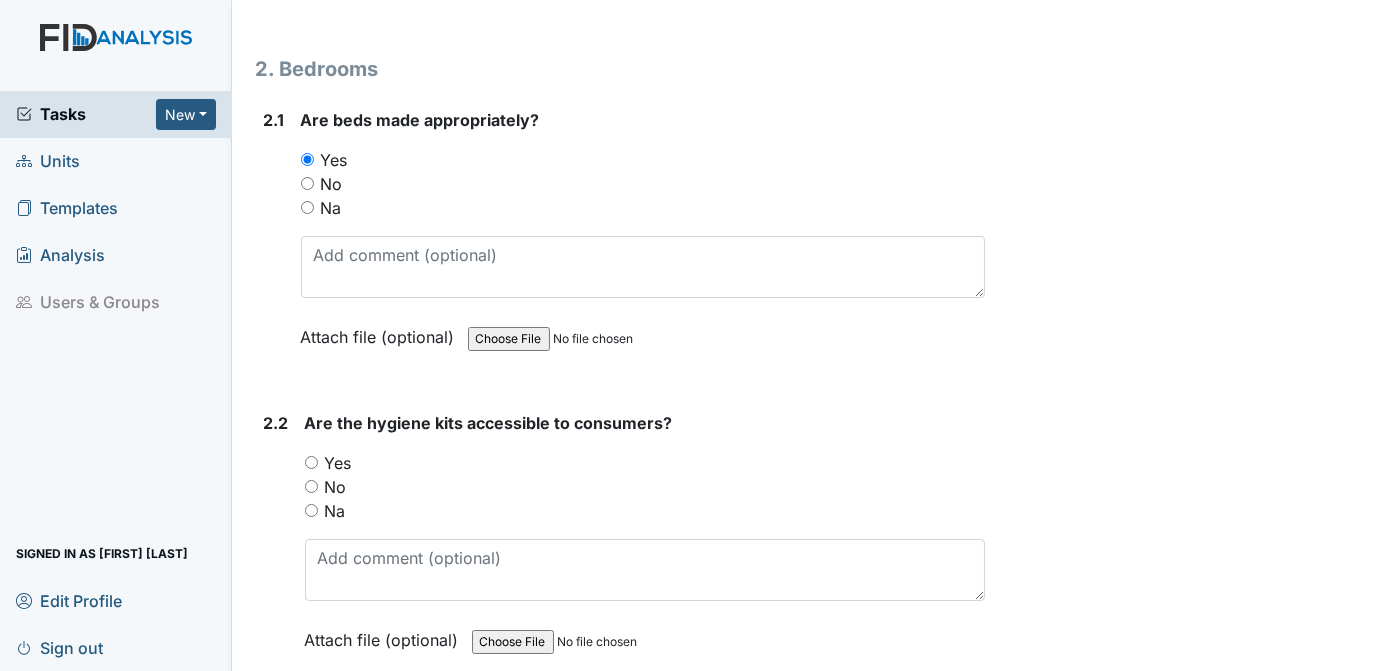 click on "Yes" at bounding box center [311, 462] 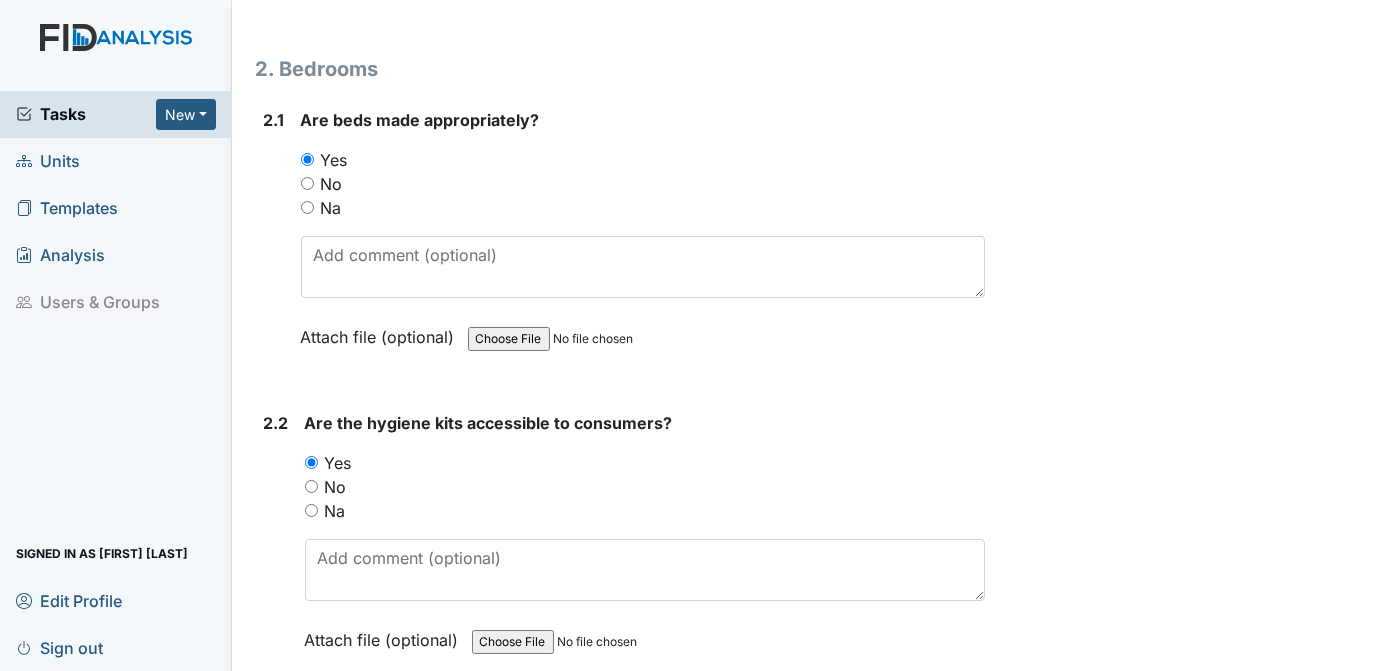 click on "Archive Task
×
Are you sure you want to archive this task? It will appear as incomplete on reports.
Archive
Delete Task
×
Are you sure you want to delete this task?
Delete
Save
[FIRST] [LAST] assigned on [DATE]." at bounding box center (1190, 17595) 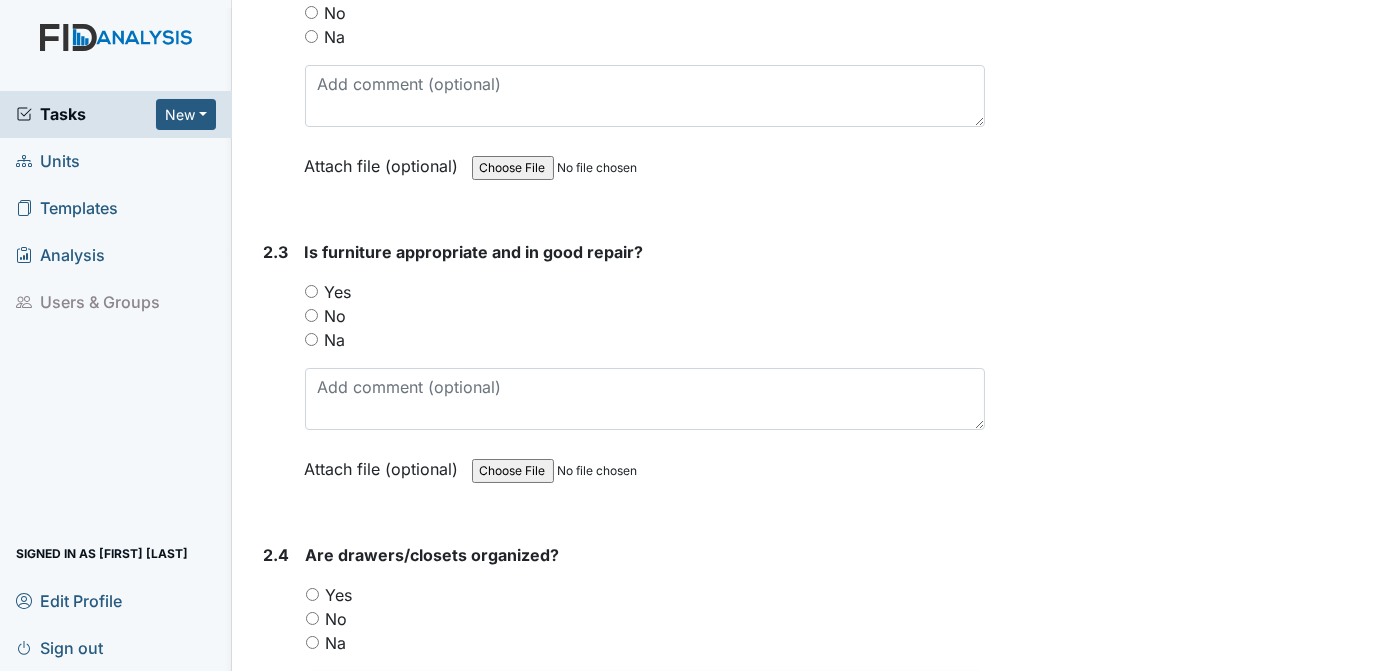 scroll, scrollTop: 2501, scrollLeft: 0, axis: vertical 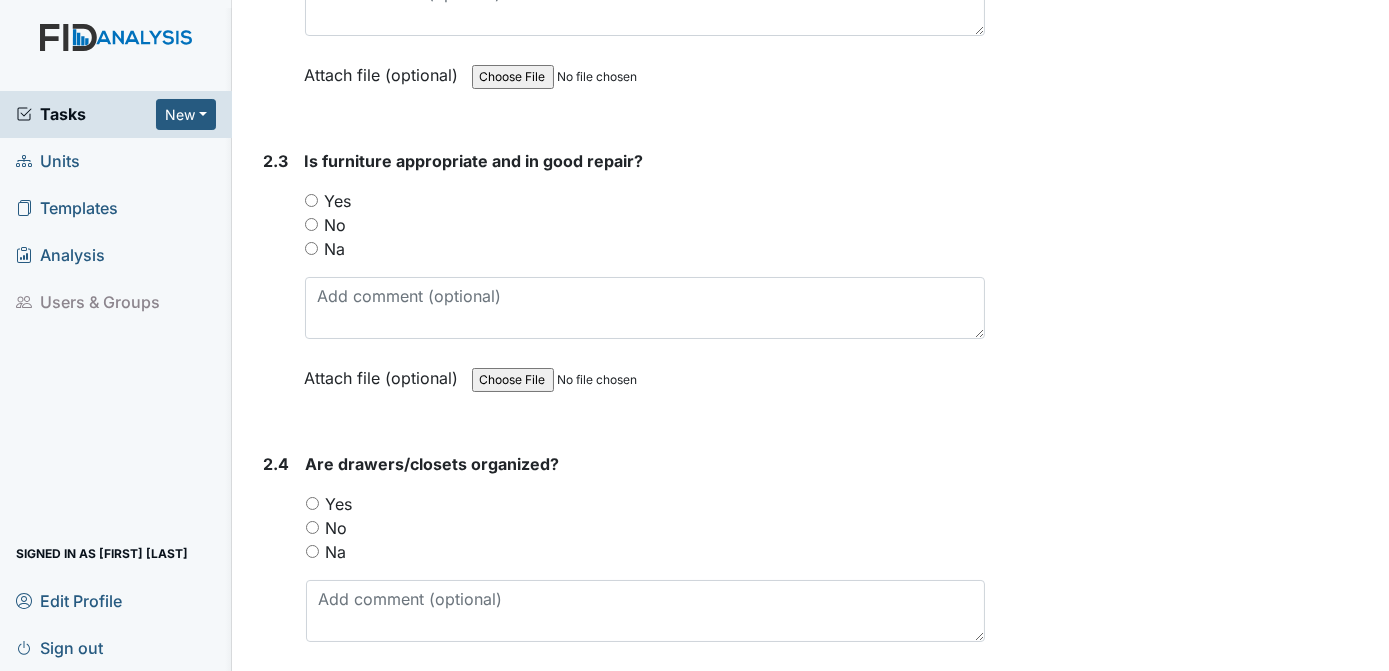 click on "No" at bounding box center (311, 224) 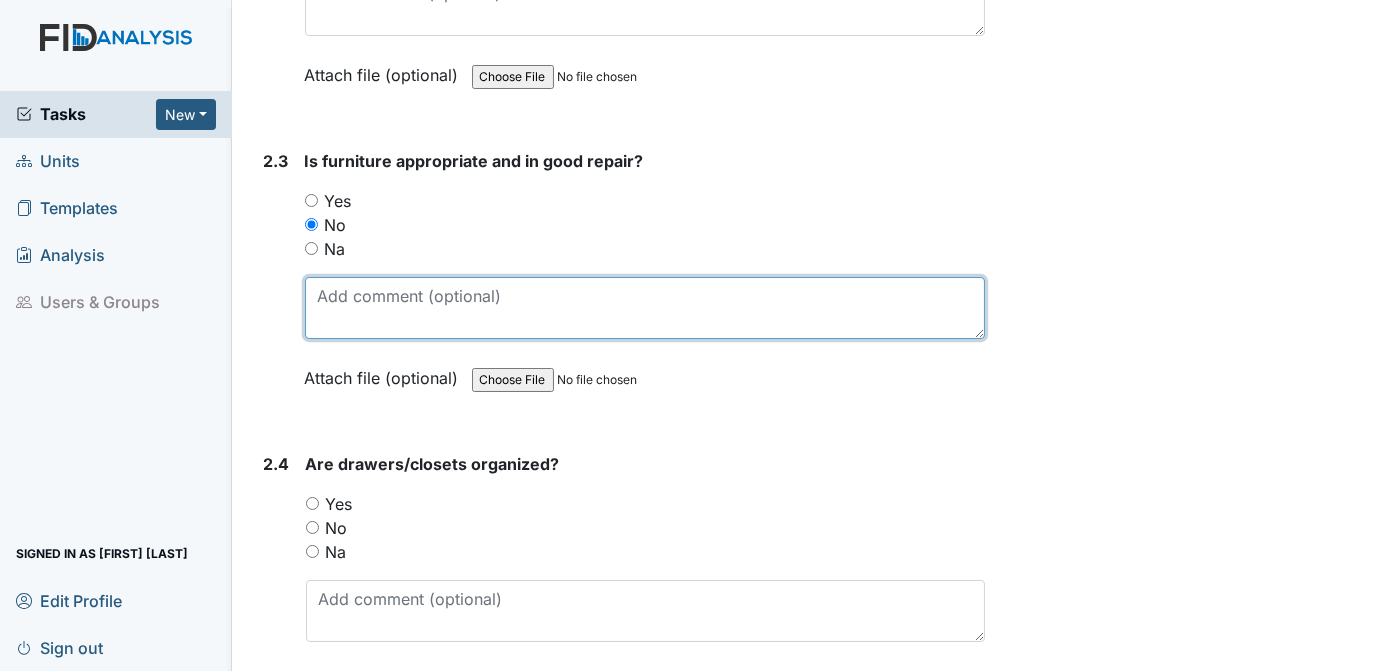 click at bounding box center (645, 308) 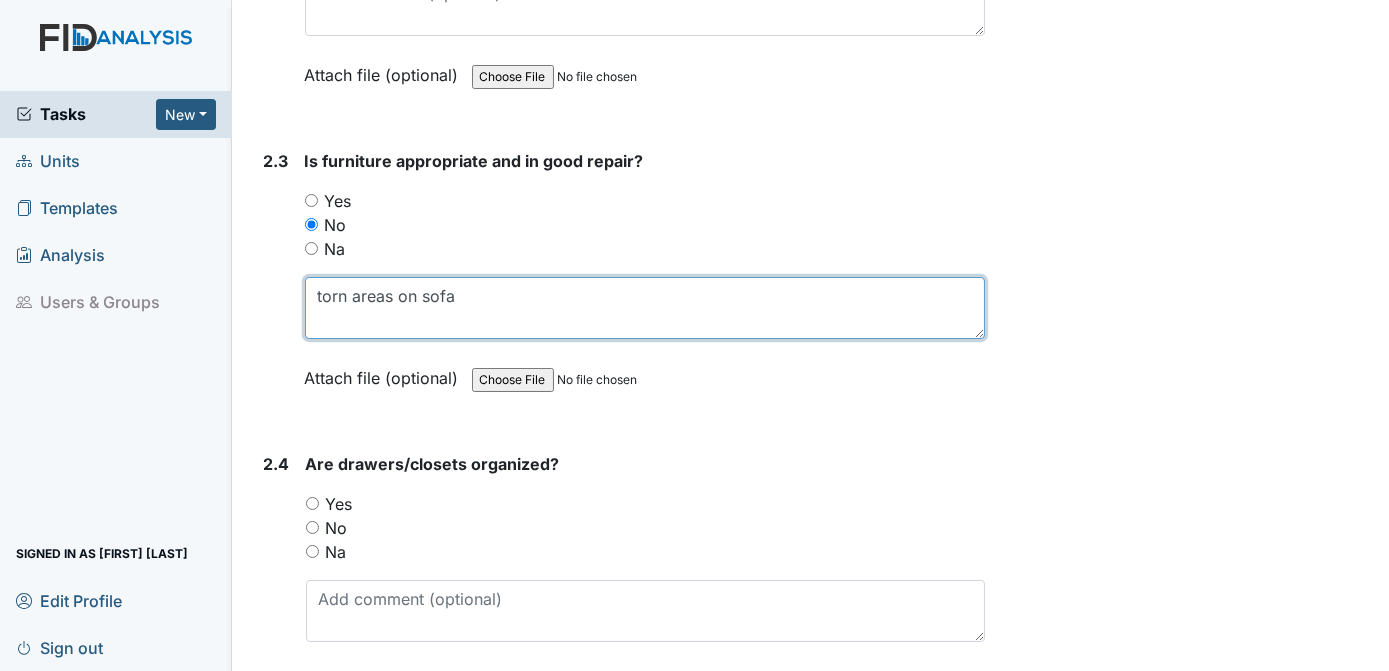 type on "torn areas on sofa" 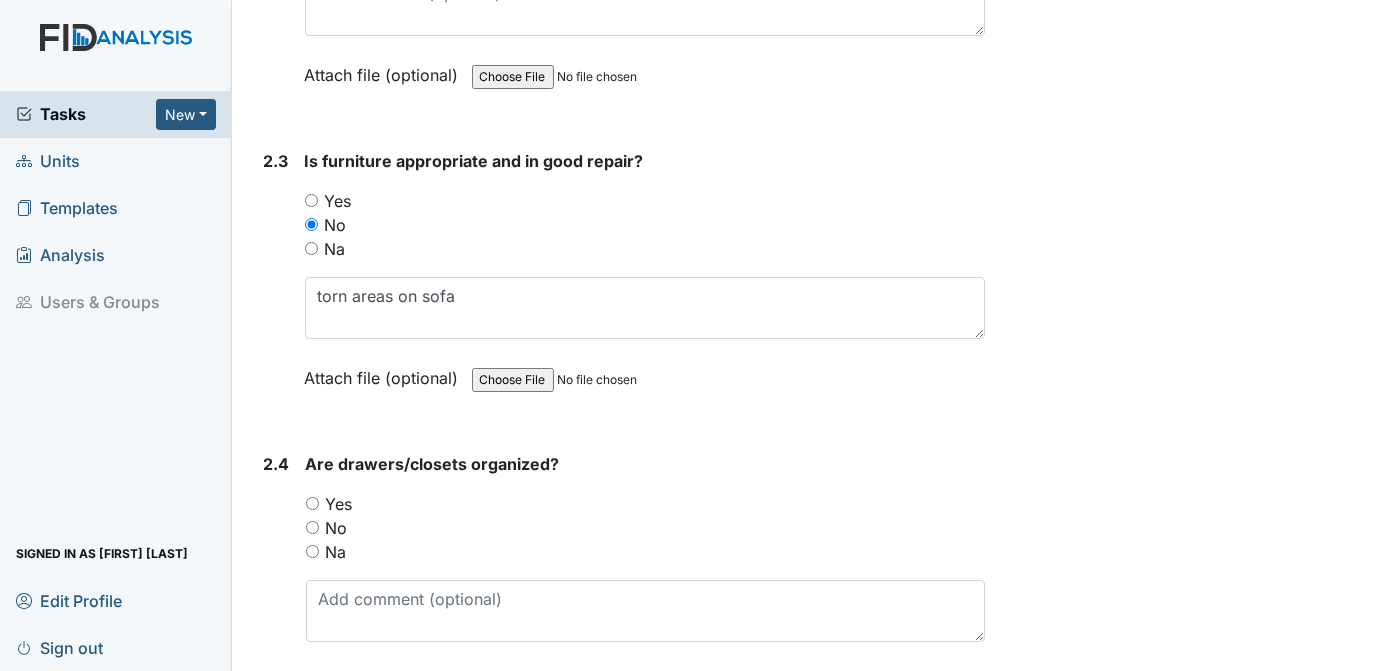 click on "Yes" at bounding box center (312, 503) 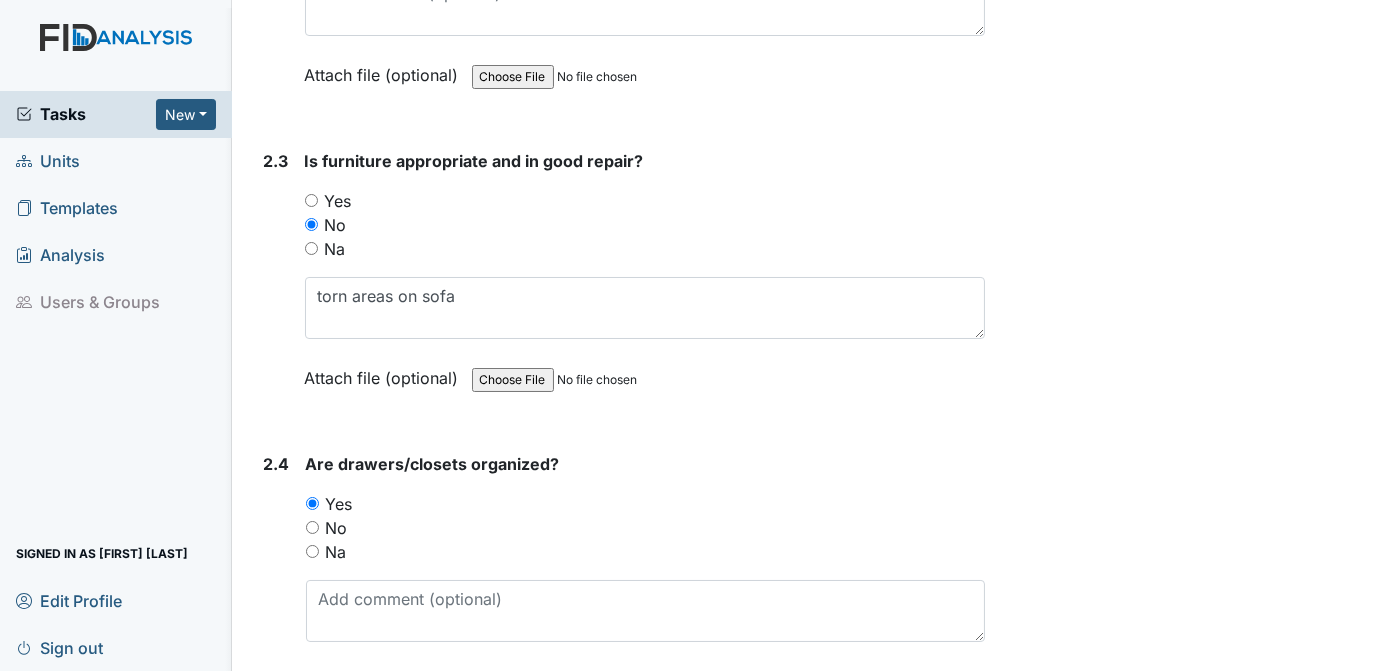 click on "Archive Task
×
Are you sure you want to archive this task? It will appear as incomplete on reports.
Archive
Delete Task
×
Are you sure you want to delete this task?
Delete
Save
[FIRST] [LAST] assigned on [DATE]." at bounding box center (1190, 17030) 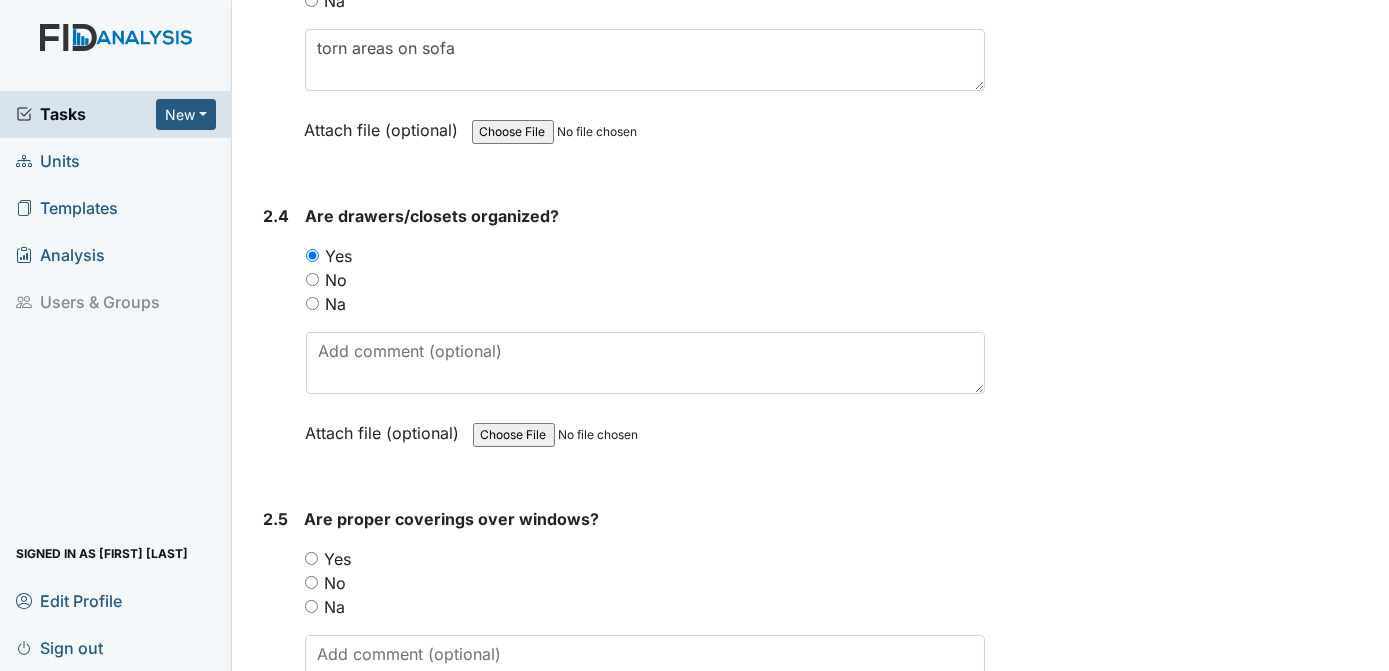 scroll, scrollTop: 2885, scrollLeft: 0, axis: vertical 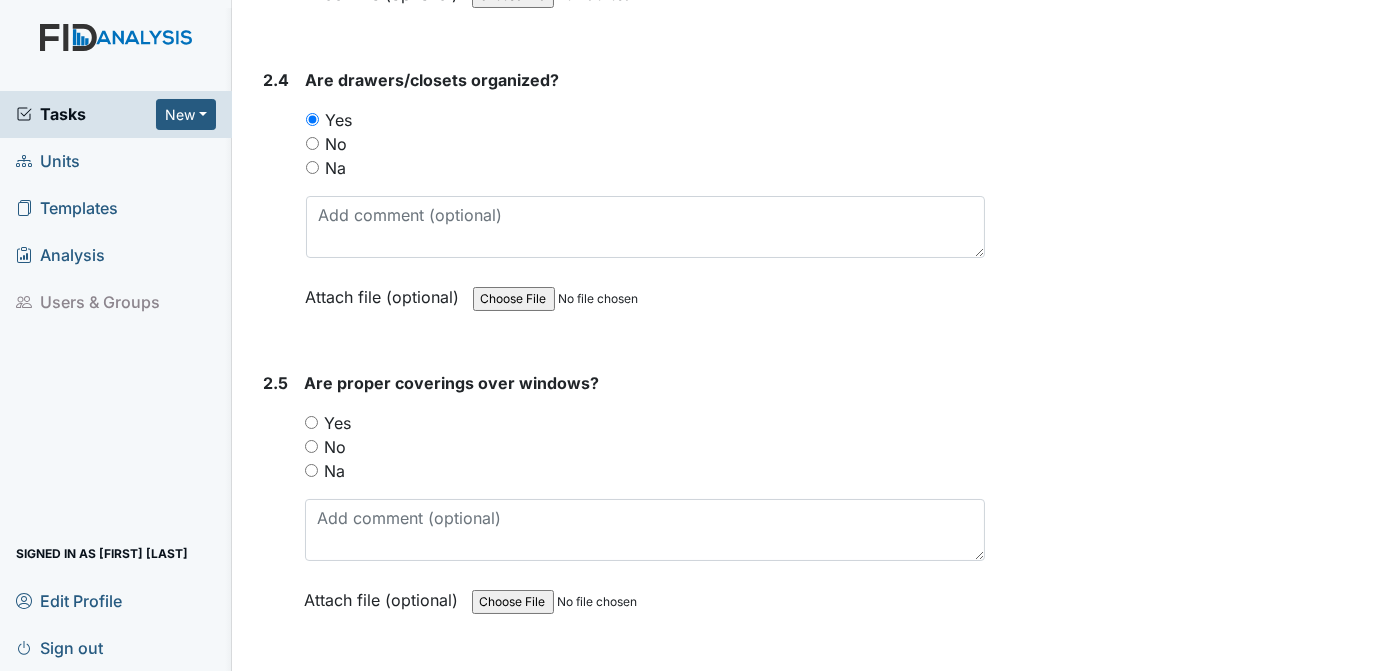 click on "Yes" at bounding box center (311, 422) 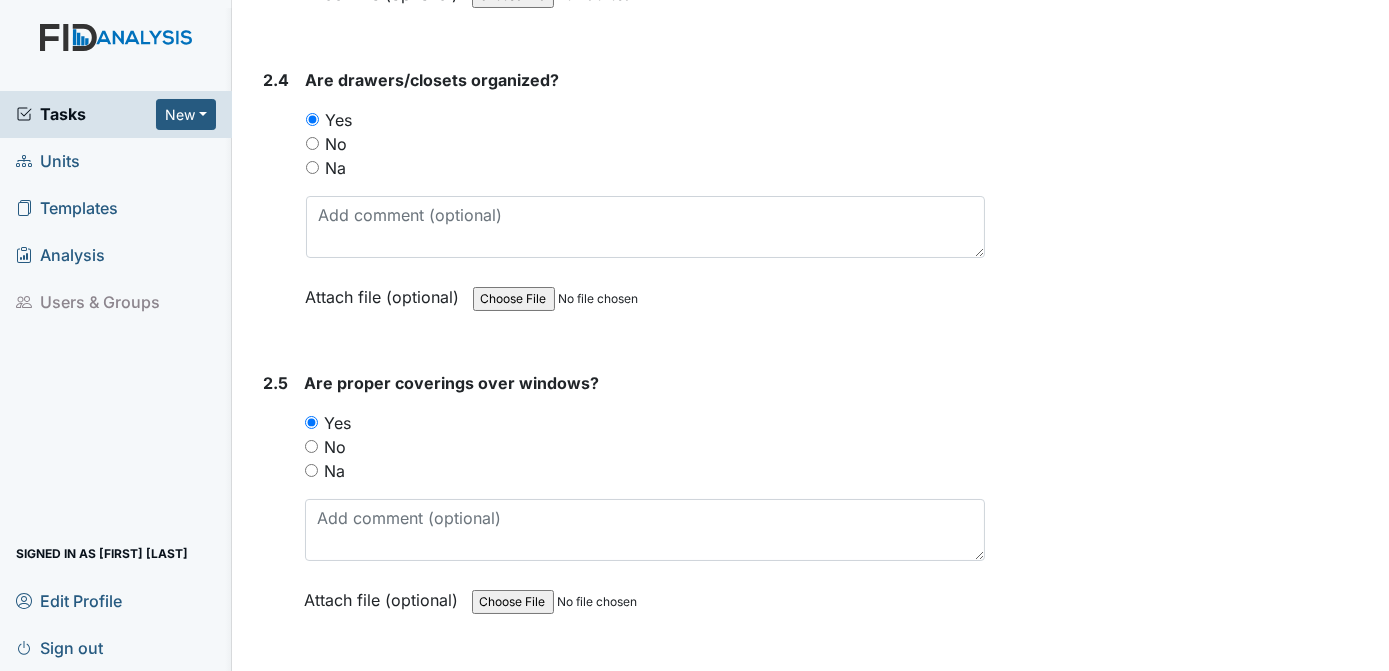 click on "Archive Task
×
Are you sure you want to archive this task? It will appear as incomplete on reports.
Archive
Delete Task
×
Are you sure you want to delete this task?
Delete
Save
[FIRST] [LAST] assigned on [DATE]." at bounding box center (1190, 16646) 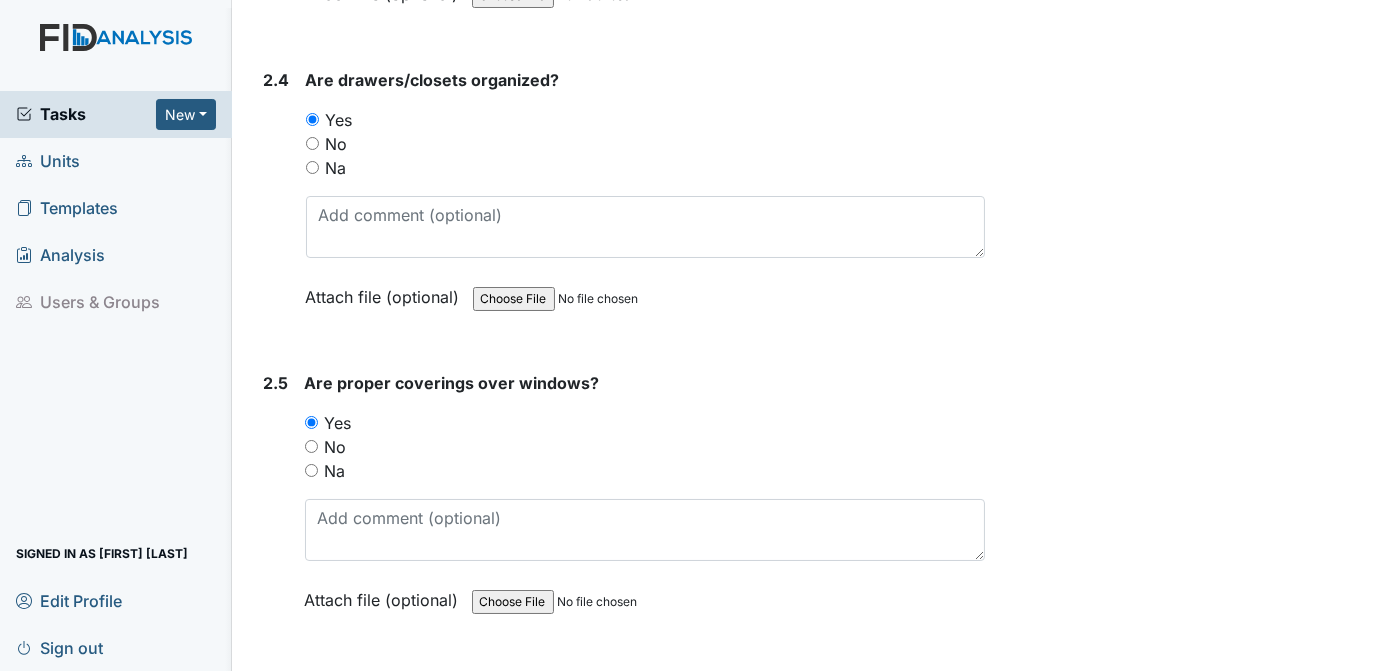 scroll, scrollTop: 3269, scrollLeft: 0, axis: vertical 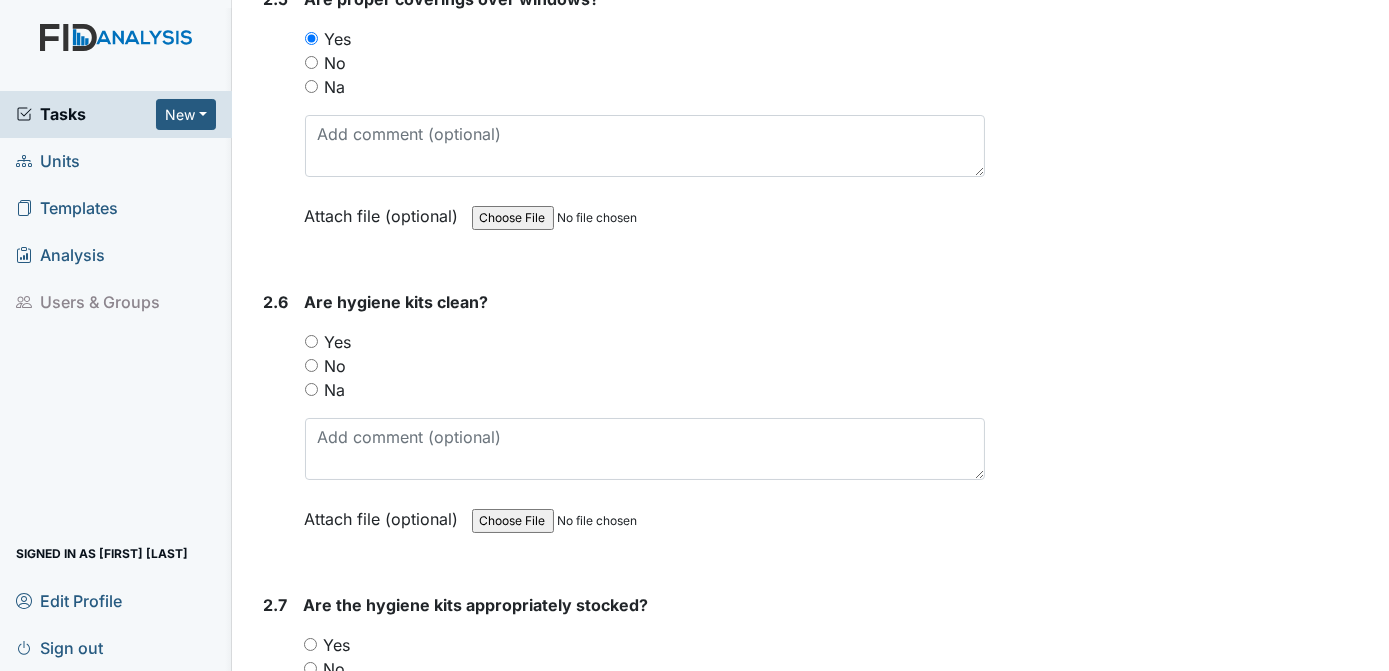 click on "Yes" at bounding box center [311, 341] 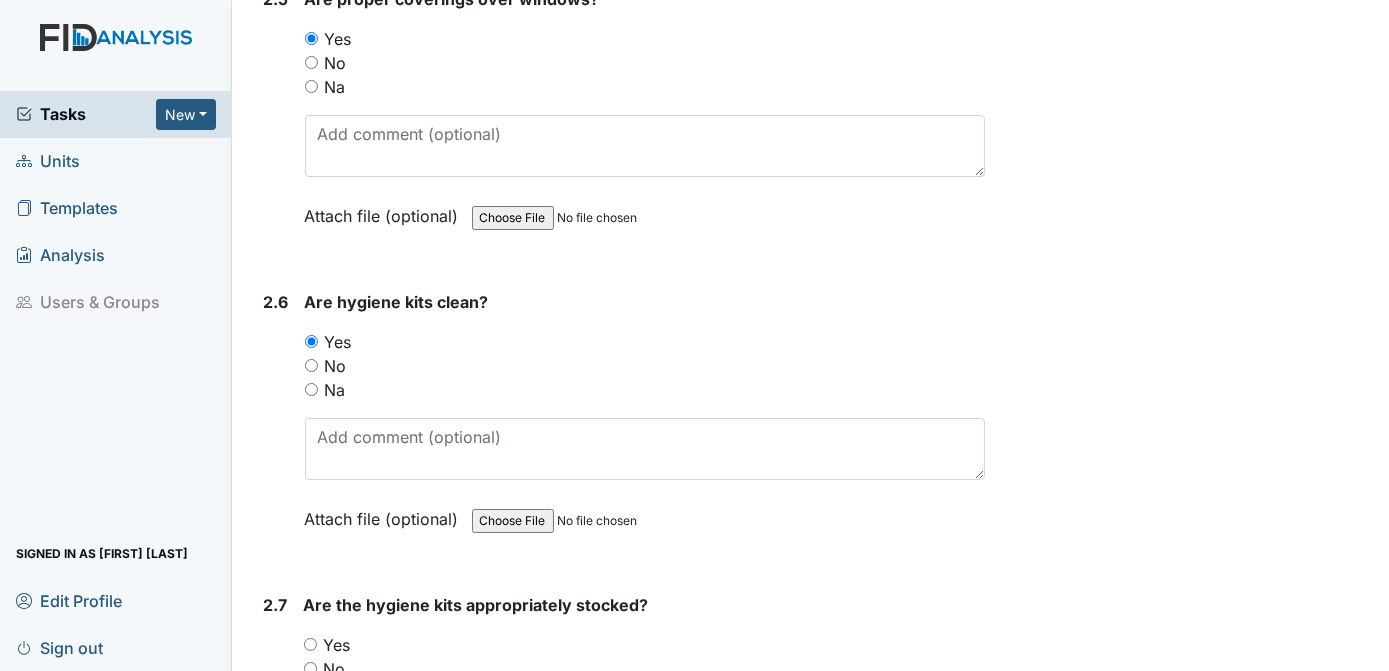 click on "Yes" at bounding box center (310, 644) 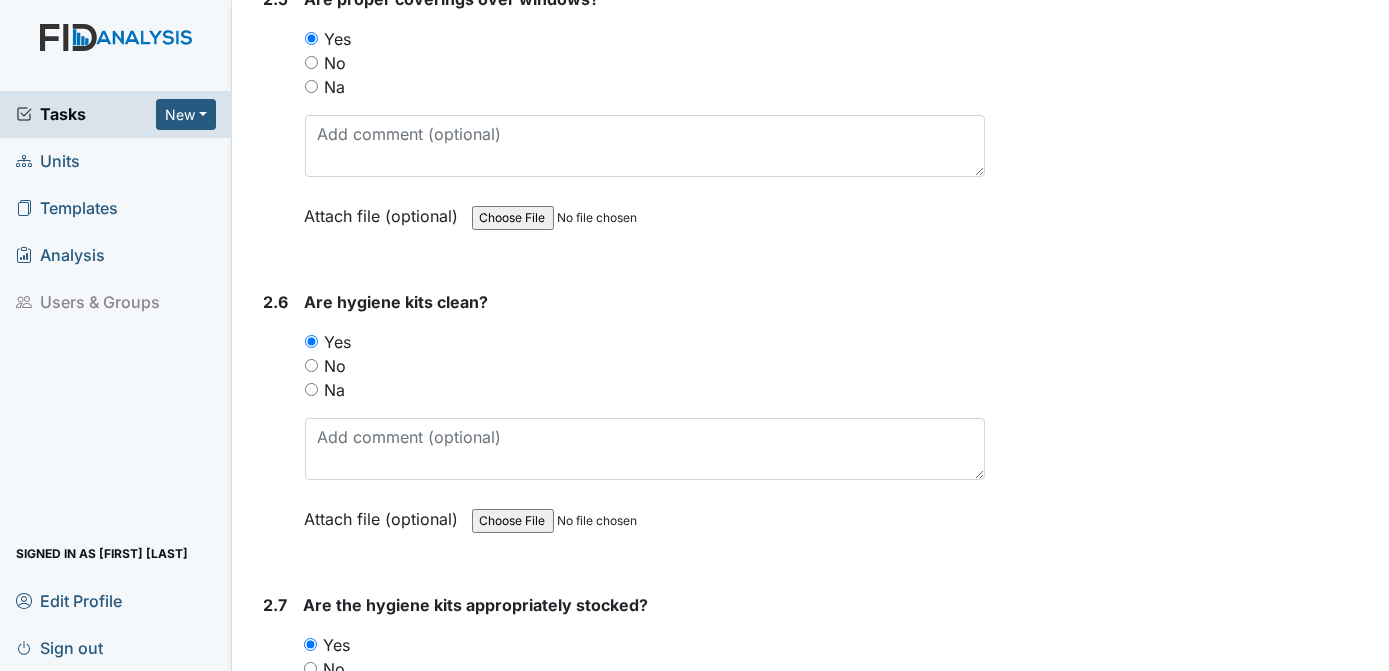 click on "Archive Task
×
Are you sure you want to archive this task? It will appear as incomplete on reports.
Archive
Delete Task
×
Are you sure you want to delete this task?
Delete
Save
[FIRST] [LAST] assigned on [DATE]." at bounding box center (1190, 16262) 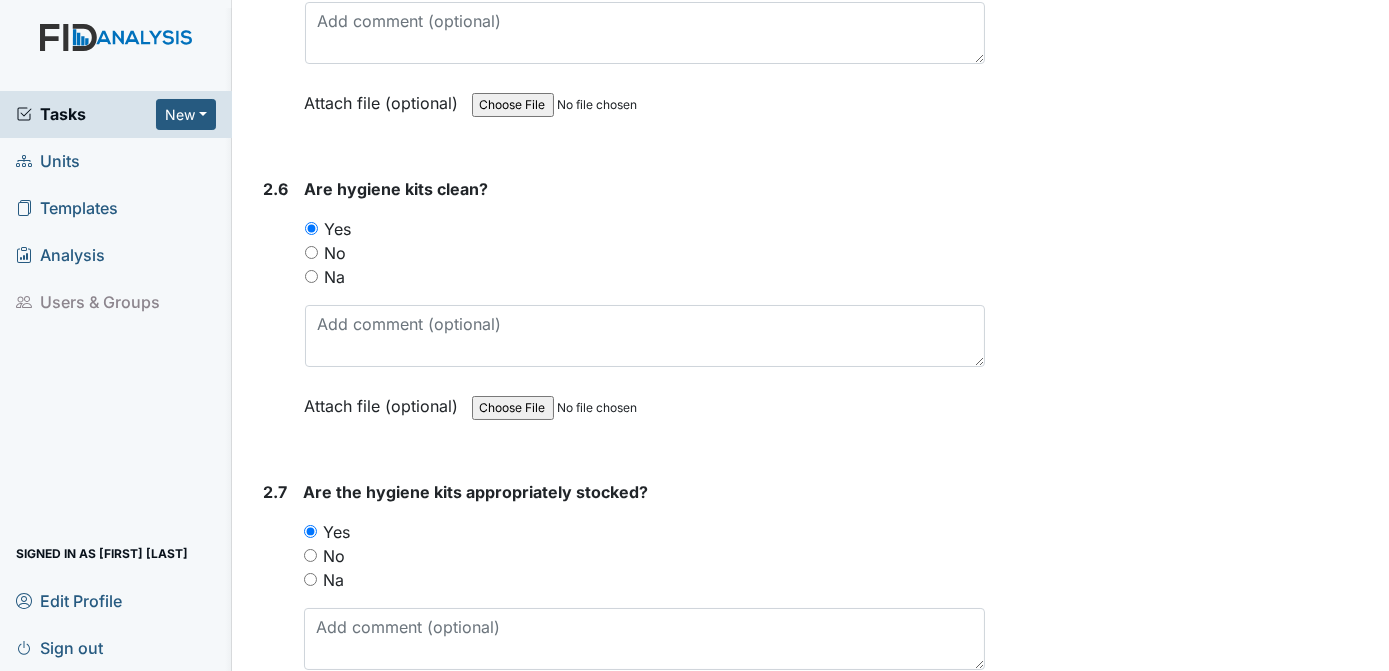 scroll, scrollTop: 3834, scrollLeft: 0, axis: vertical 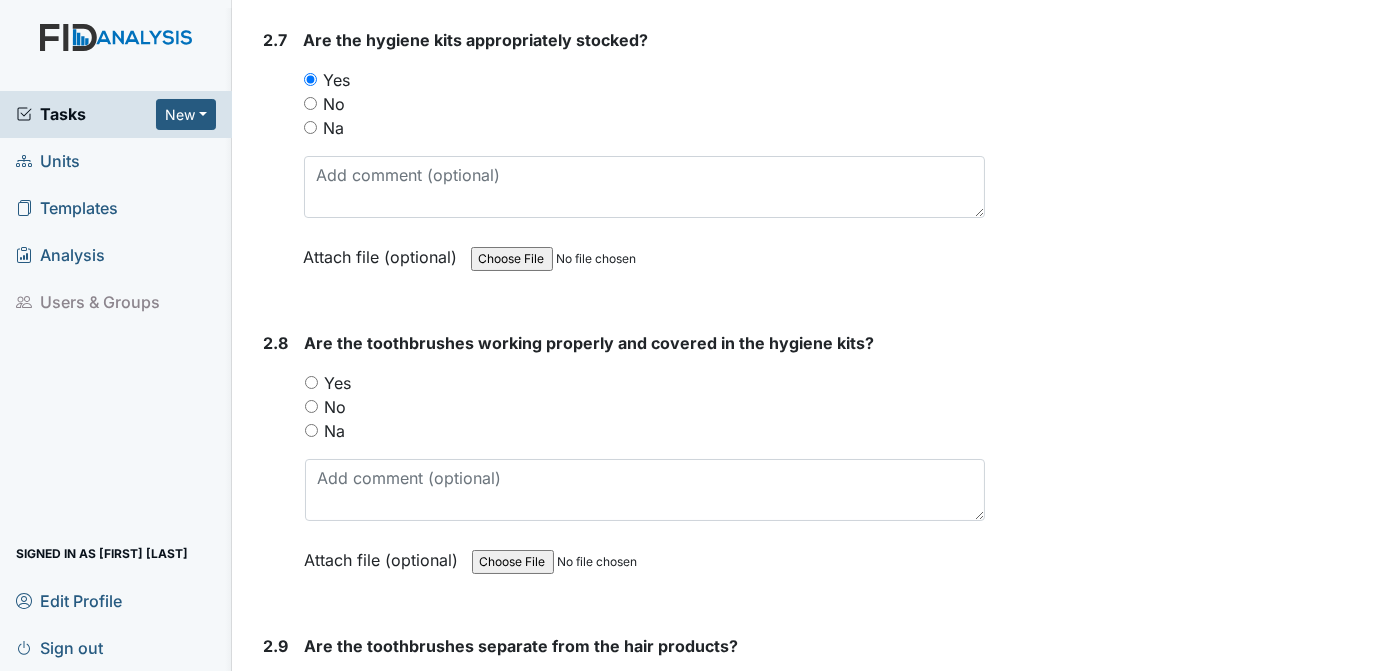 click on "Yes" at bounding box center [311, 382] 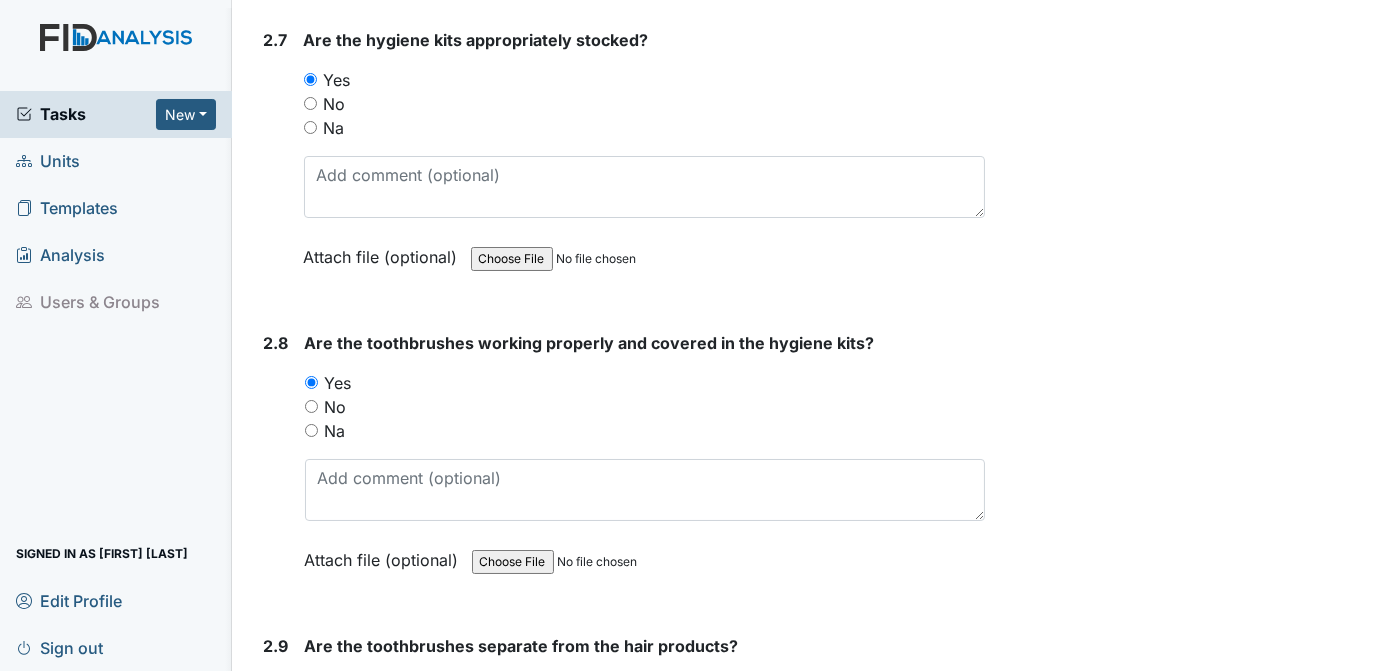 click on "Archive Task
×
Are you sure you want to archive this task? It will appear as incomplete on reports.
Archive
Delete Task
×
Are you sure you want to delete this task?
Delete
Save
[FIRST] [LAST] assigned on [DATE]." at bounding box center [1190, 15697] 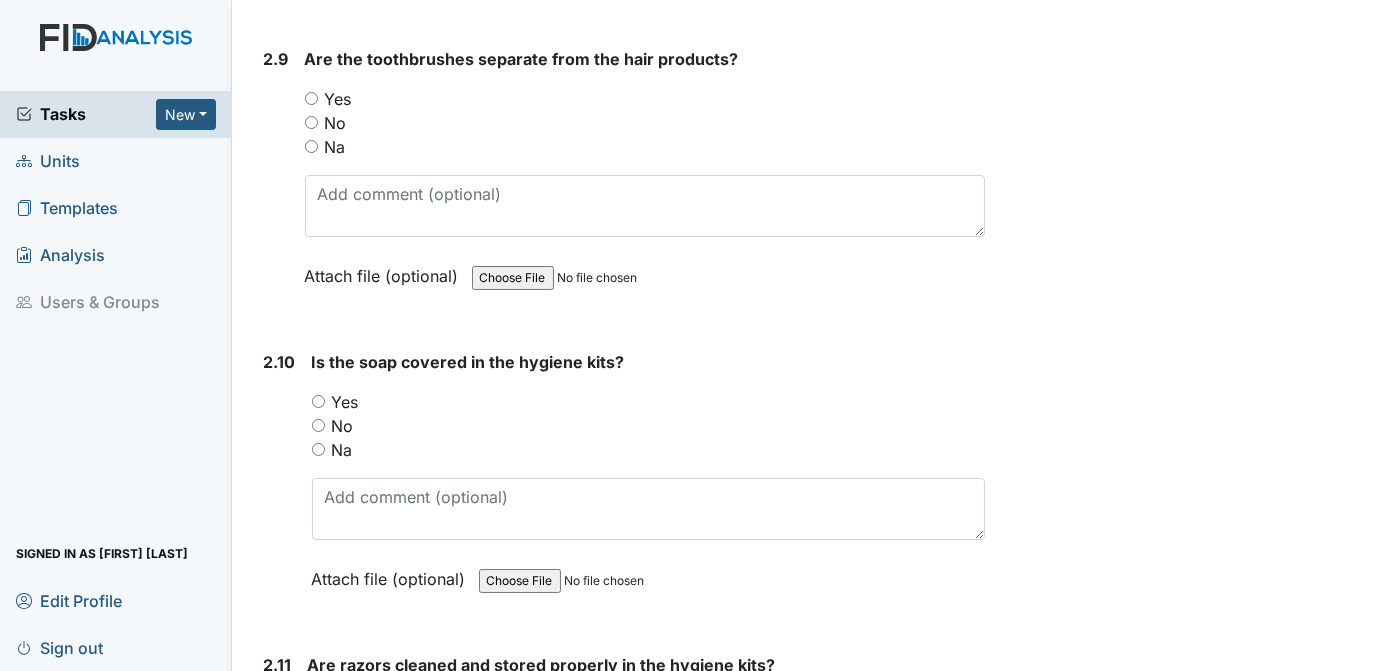 scroll, scrollTop: 4617, scrollLeft: 0, axis: vertical 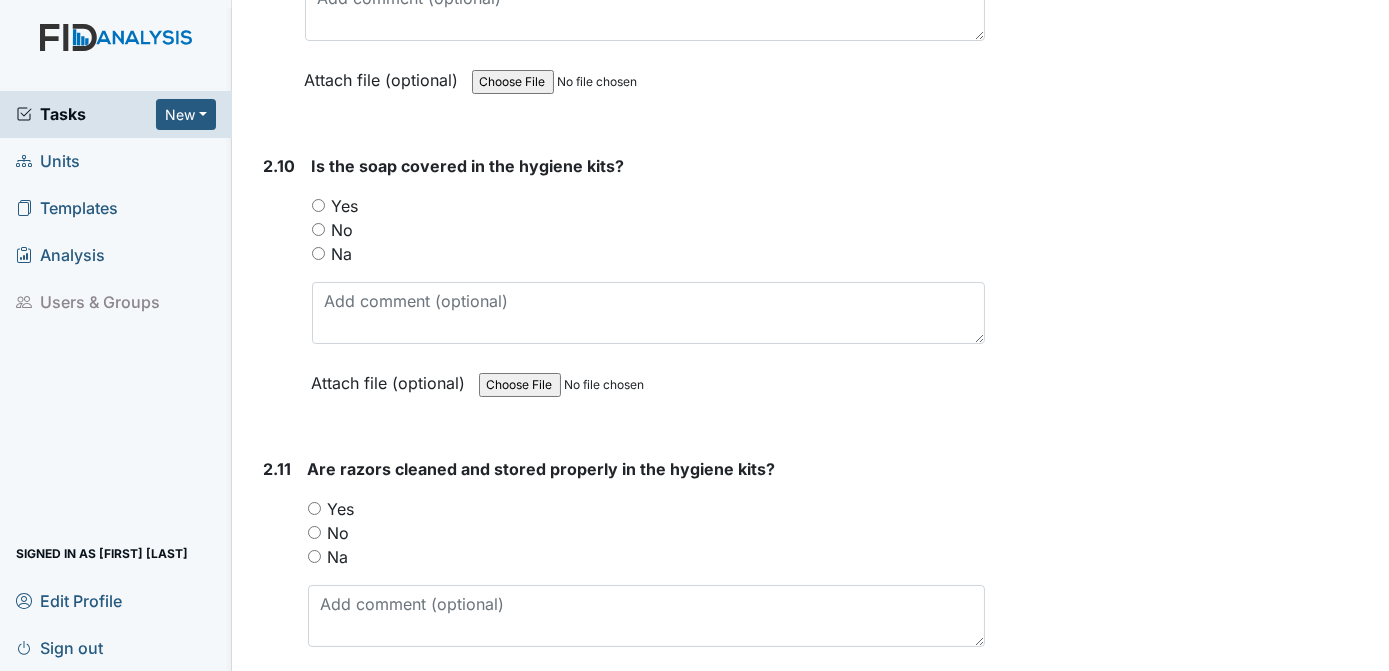 click on "Yes" at bounding box center (318, 205) 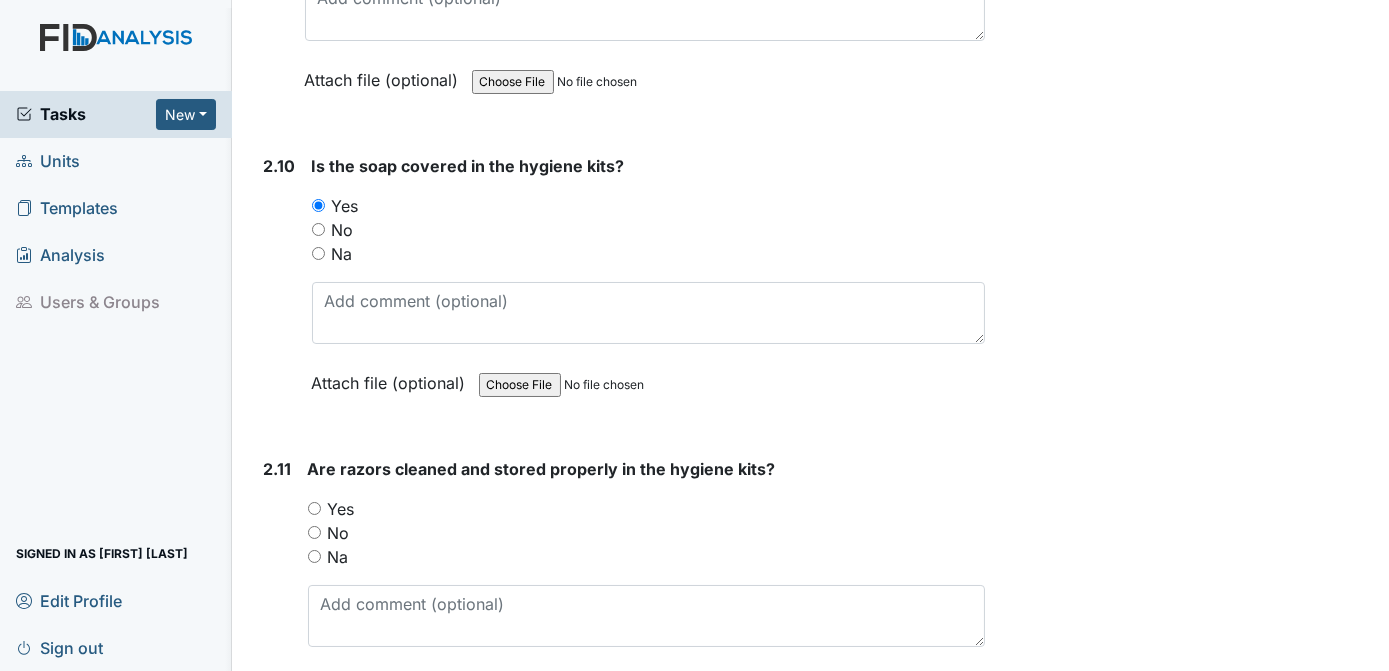 click on "Yes" at bounding box center (314, 508) 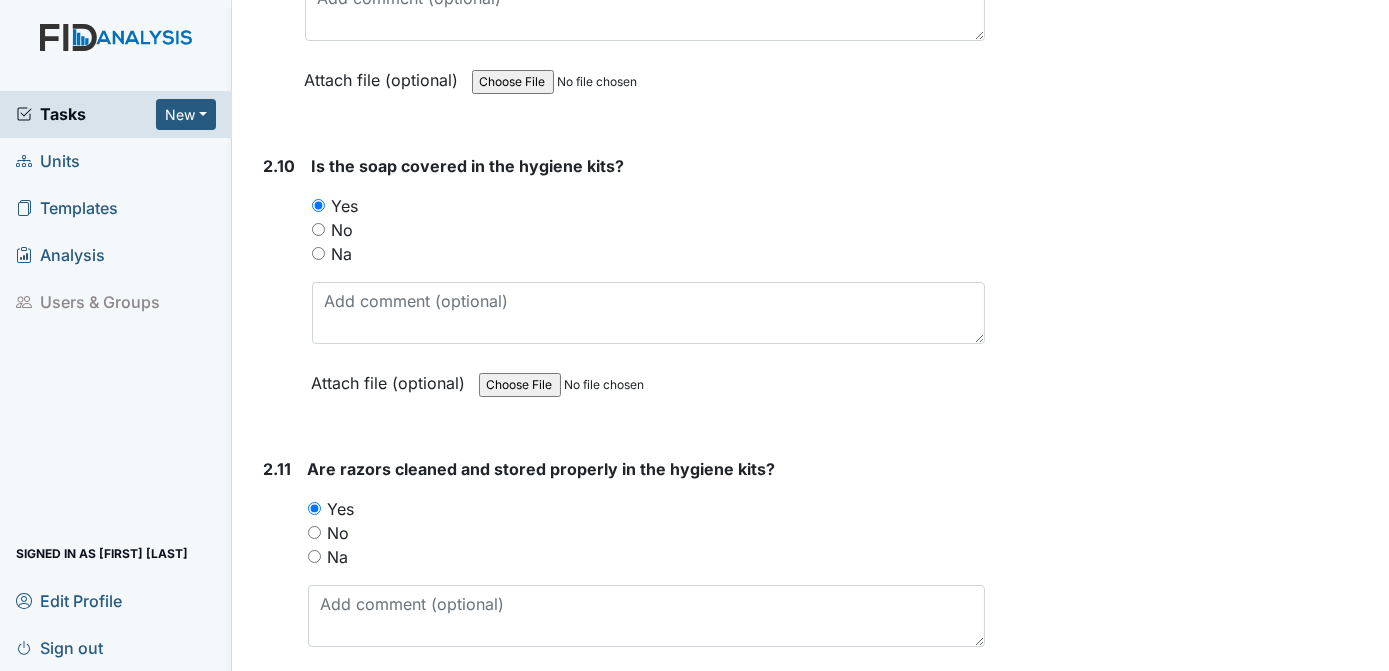 click on "Archive Task
×
Are you sure you want to archive this task? It will appear as incomplete on reports.
Archive
Delete Task
×
Are you sure you want to delete this task?
Delete
Save
[FIRST] [LAST] assigned on [DATE]." at bounding box center [1190, 14914] 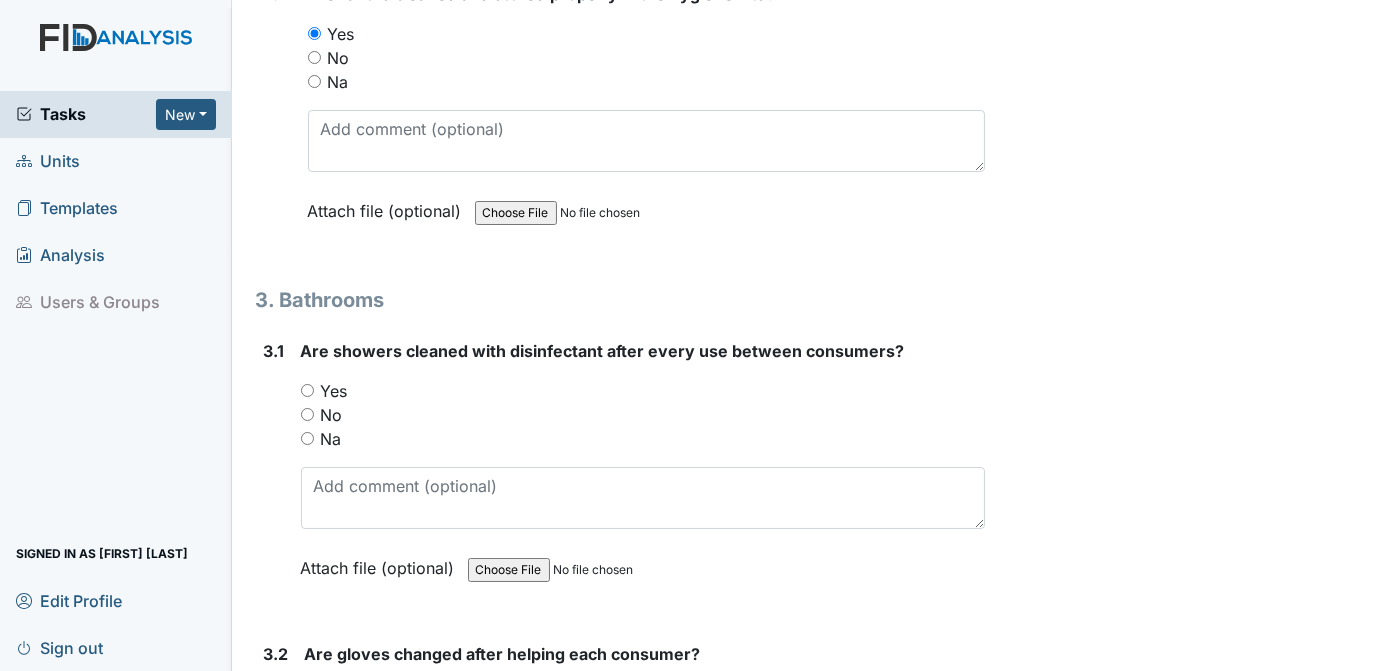 scroll, scrollTop: 5047, scrollLeft: 0, axis: vertical 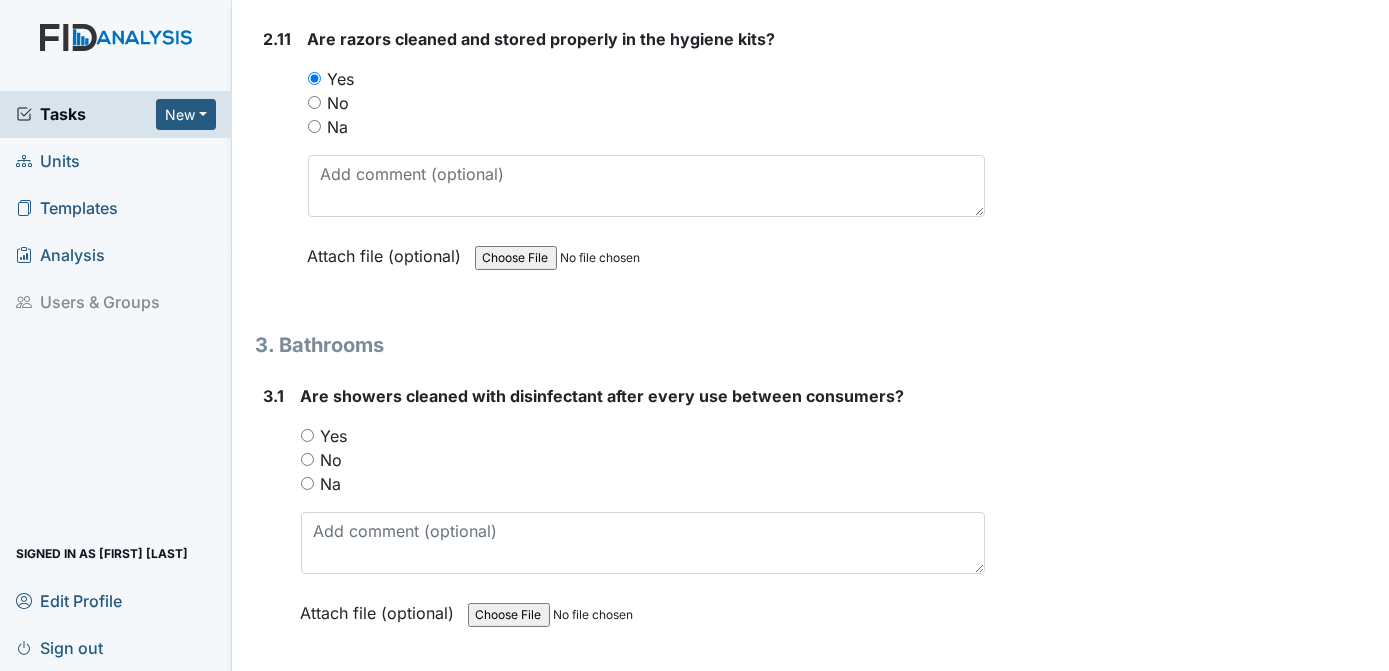 click on "Yes" at bounding box center [307, 435] 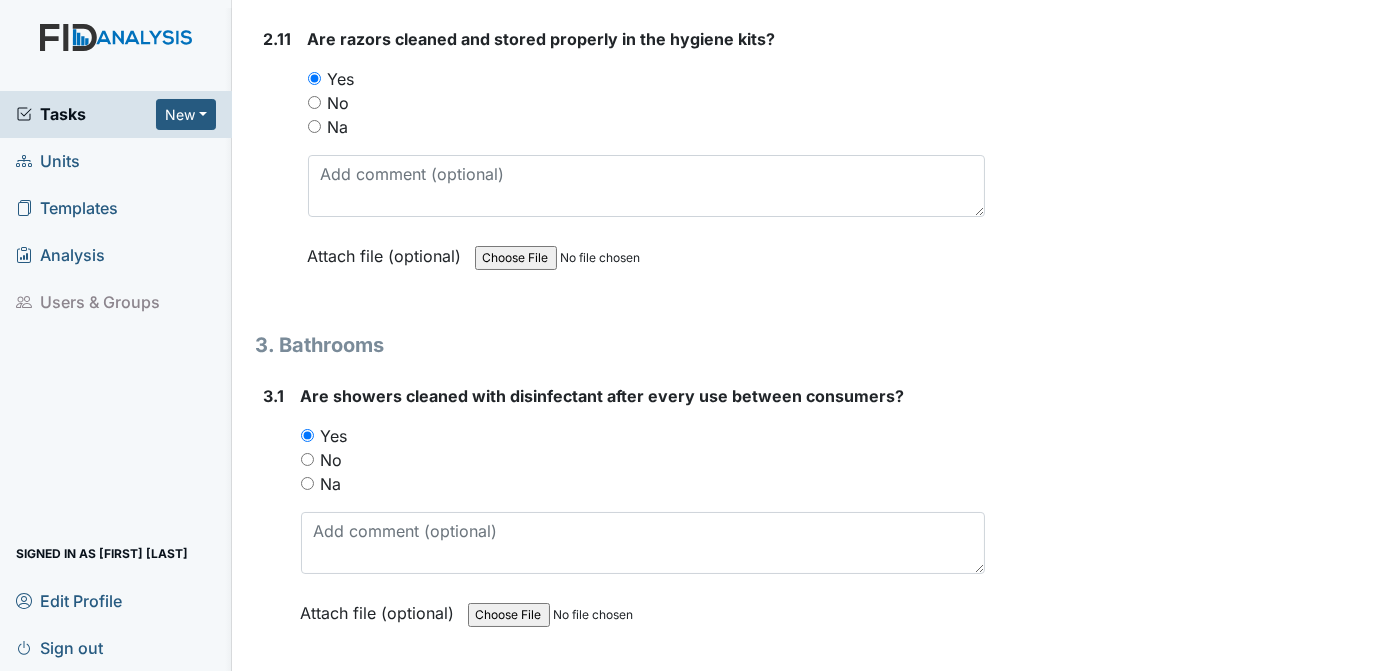 click on "Archive Task
×
Are you sure you want to archive this task? It will appear as incomplete on reports.
Archive
Delete Task
×
Are you sure you want to delete this task?
Delete
Save
[FIRST] [LAST] assigned on [DATE]." at bounding box center [1190, 14484] 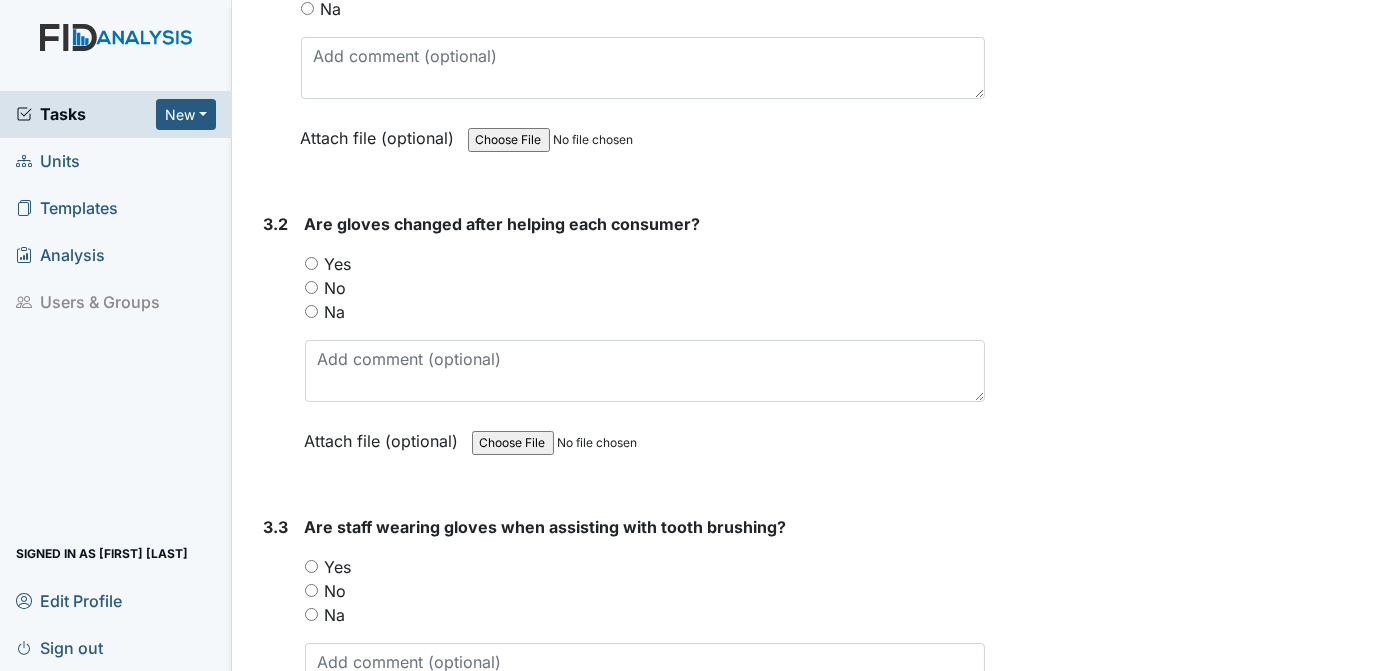 scroll, scrollTop: 5657, scrollLeft: 0, axis: vertical 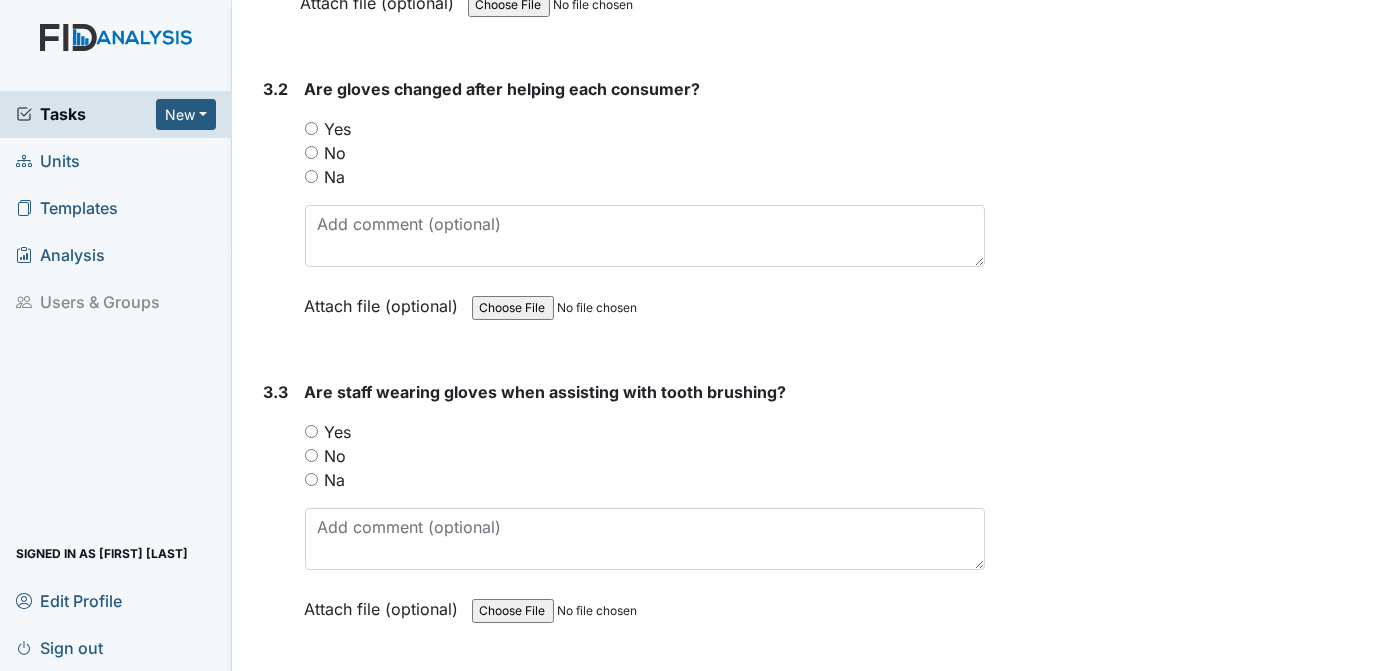 click on "Yes" at bounding box center (311, 128) 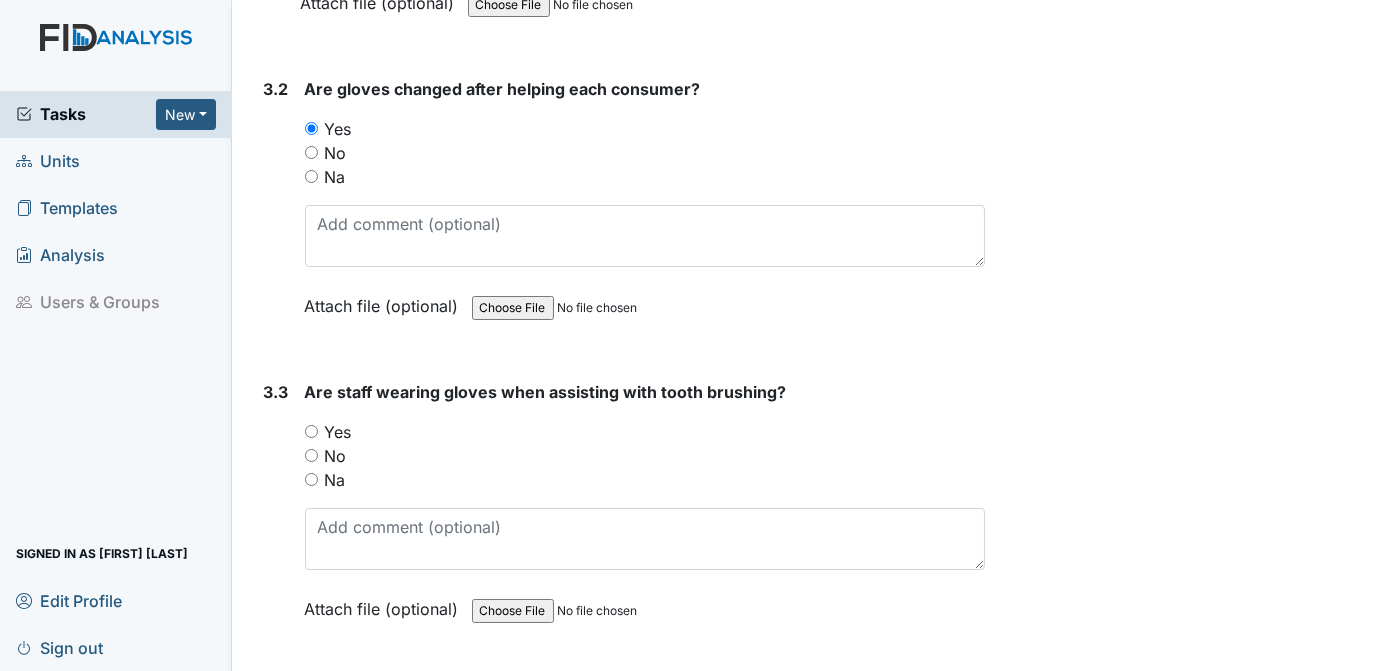 click on "Yes" at bounding box center [311, 431] 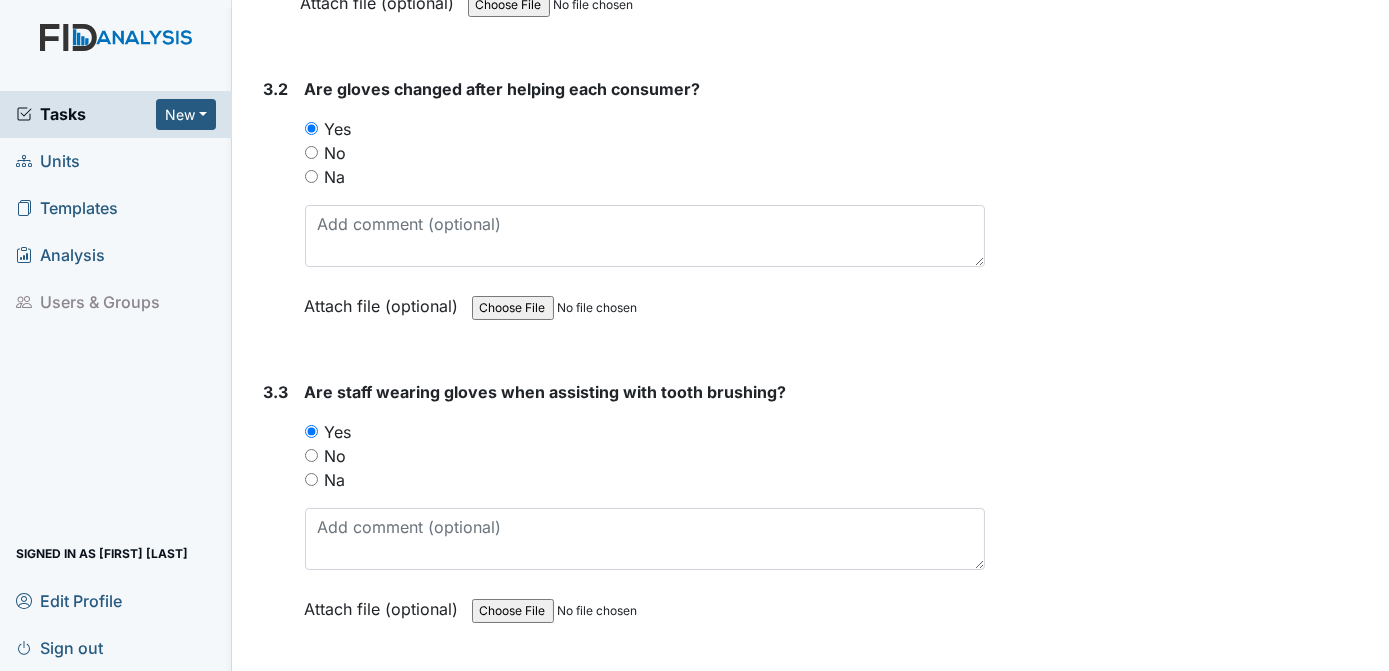 click on "Archive Task
×
Are you sure you want to archive this task? It will appear as incomplete on reports.
Archive
Delete Task
×
Are you sure you want to delete this task?
Delete
Save
[FIRST] [LAST] assigned on [DATE]." at bounding box center (1190, 13874) 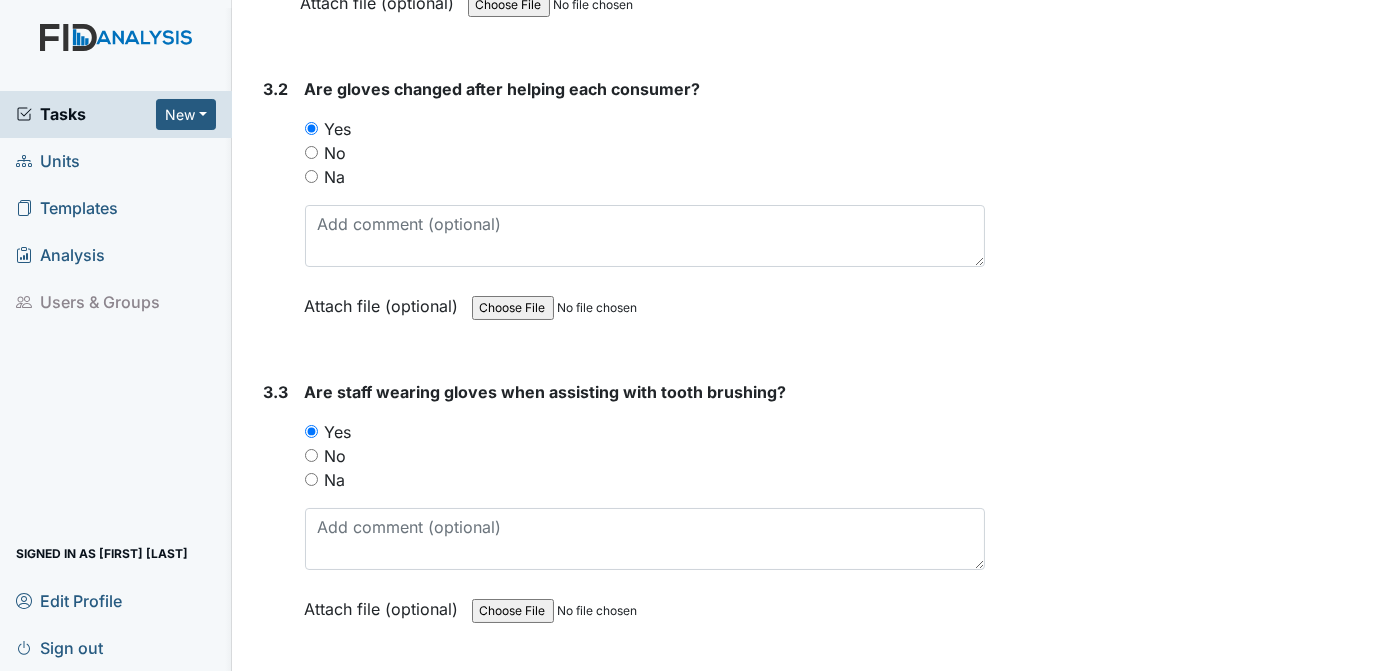 scroll, scrollTop: 5680, scrollLeft: 0, axis: vertical 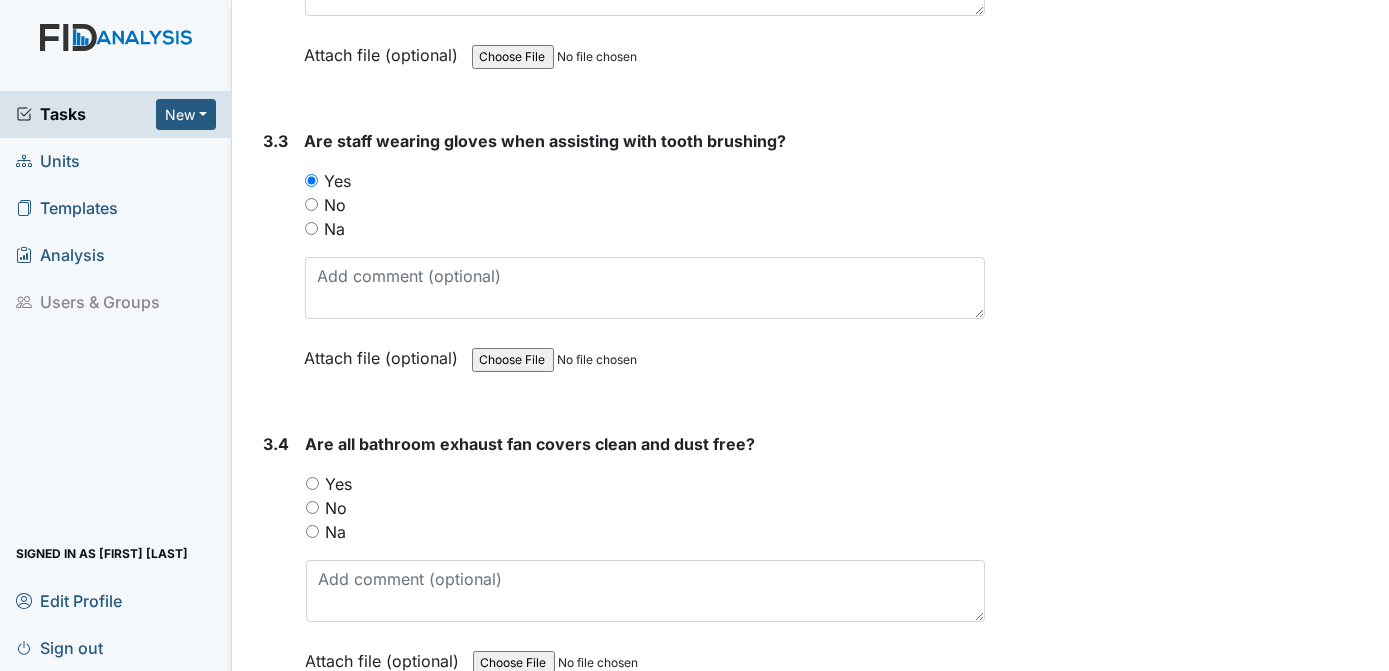 click on "Yes" at bounding box center [312, 483] 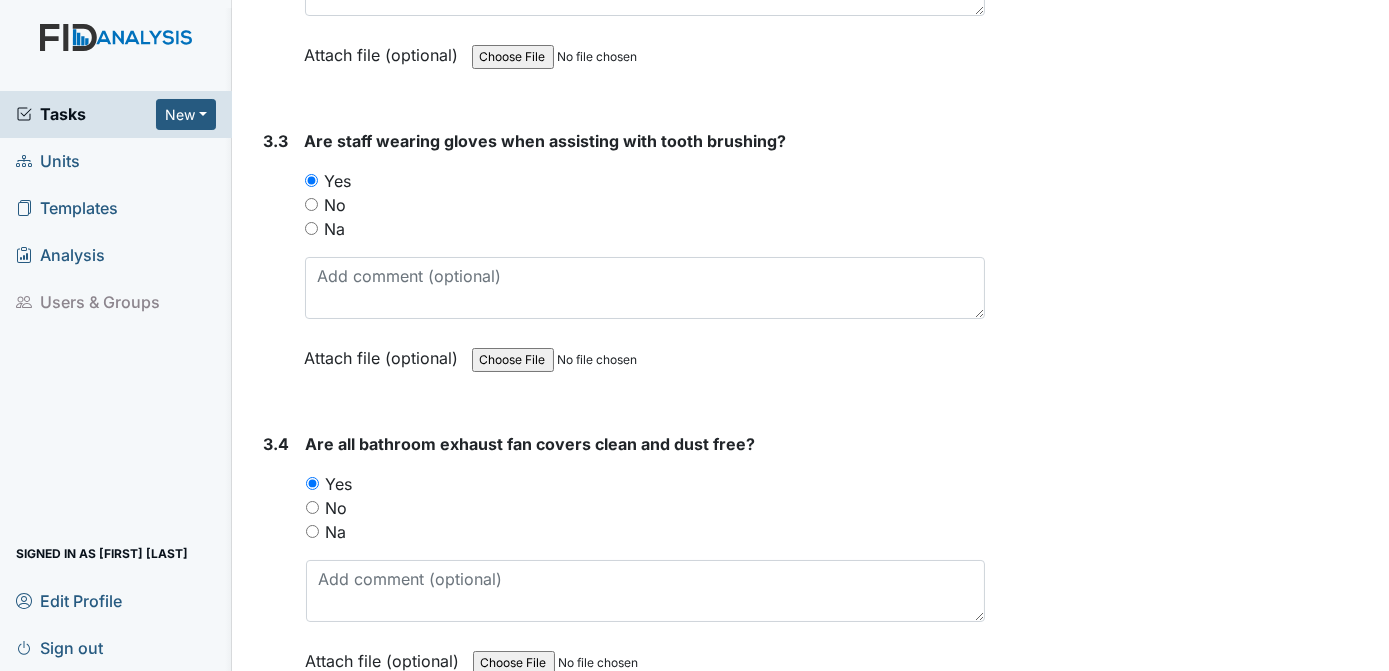 click on "Archive Task
×
Are you sure you want to archive this task? It will appear as incomplete on reports.
Archive
Delete Task
×
Are you sure you want to delete this task?
Delete
Save
[FIRST] [LAST] assigned on [DATE]." at bounding box center [1190, 13623] 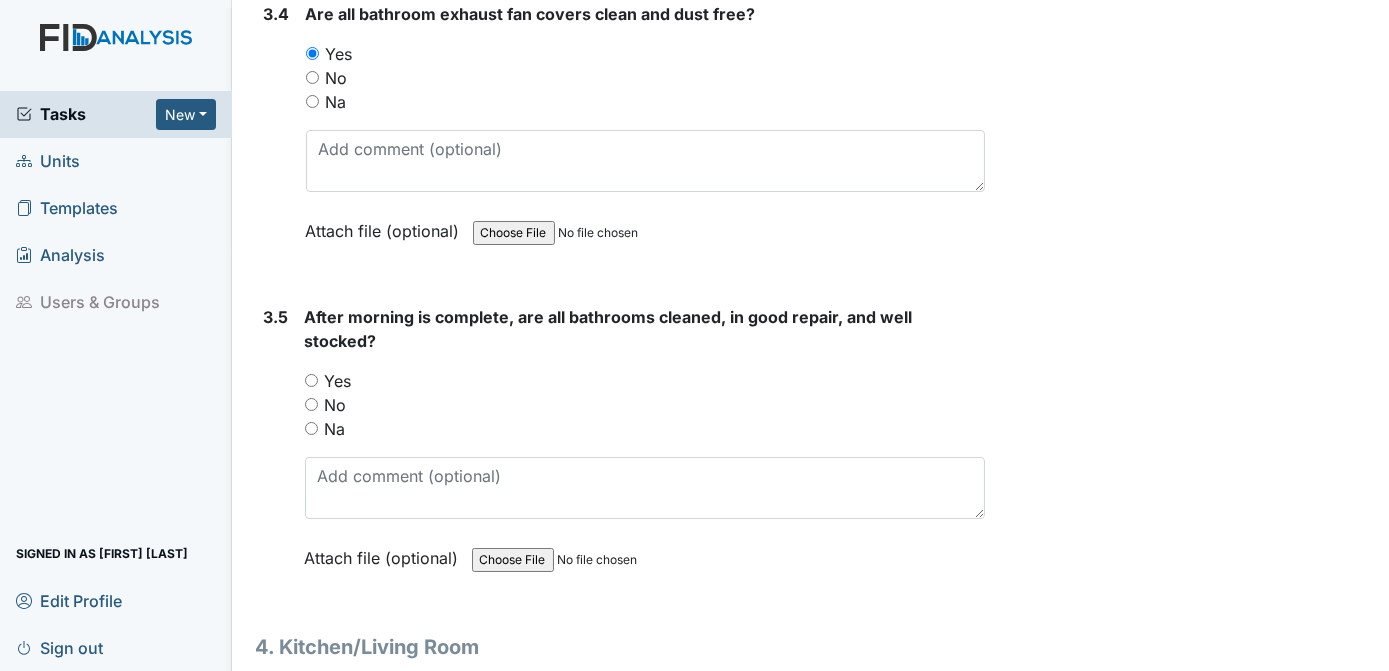 scroll, scrollTop: 6383, scrollLeft: 0, axis: vertical 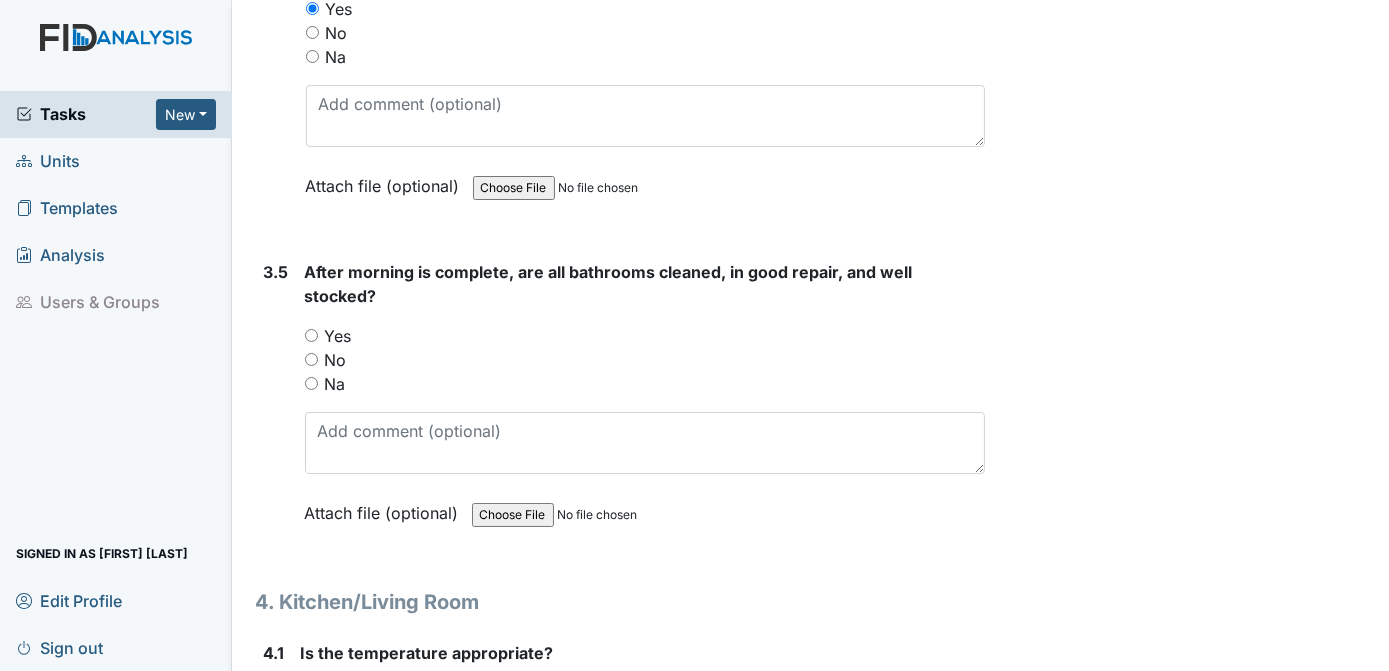 click on "Yes" at bounding box center [311, 335] 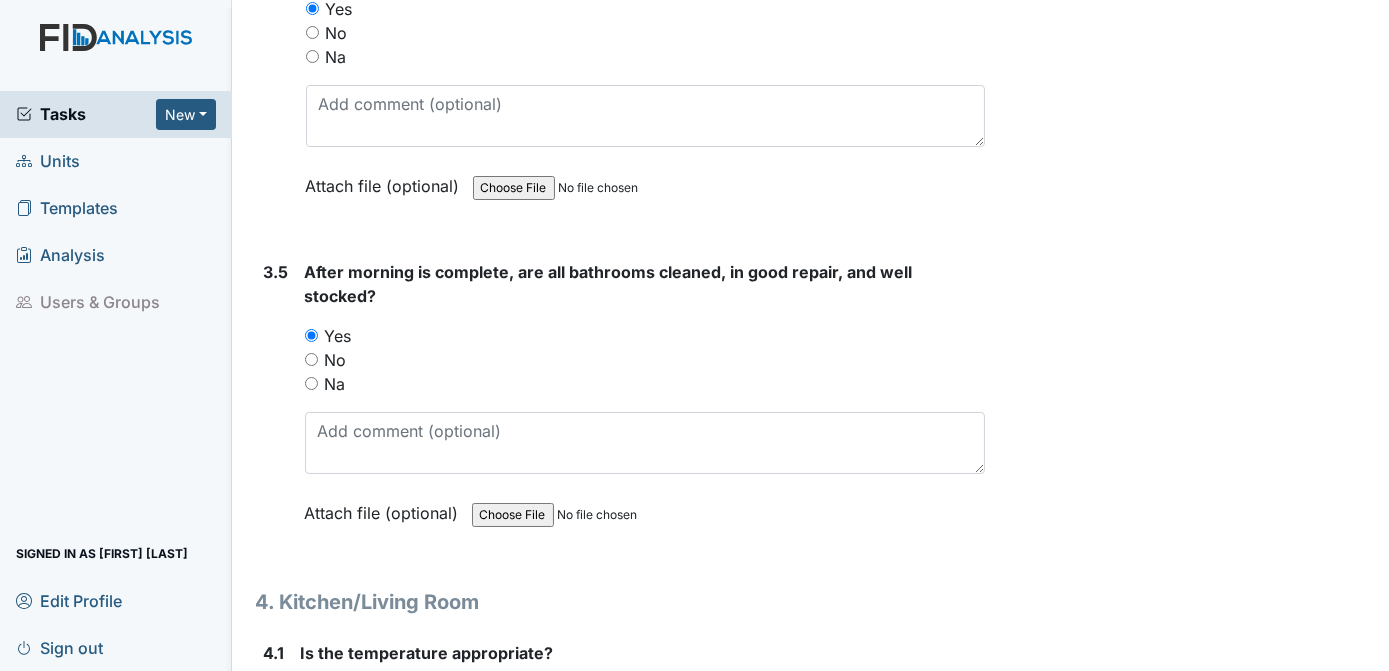click on "Yes" at bounding box center [307, 692] 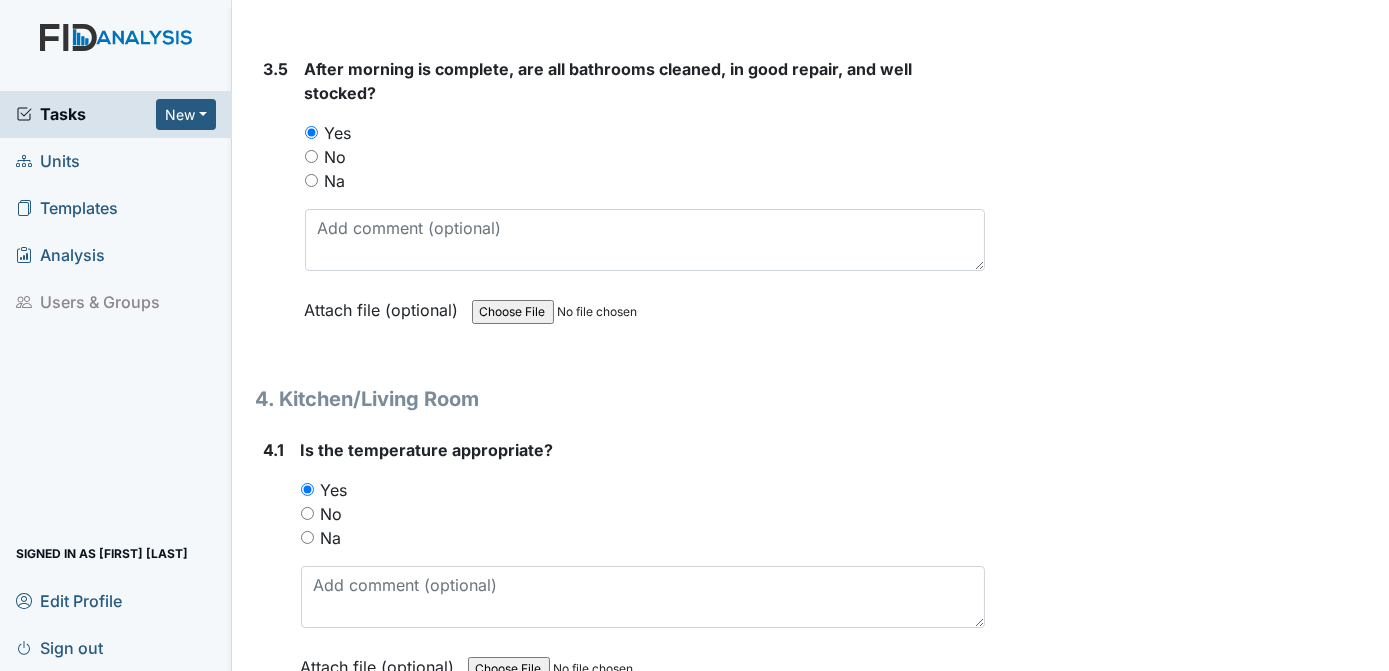 scroll, scrollTop: 6722, scrollLeft: 0, axis: vertical 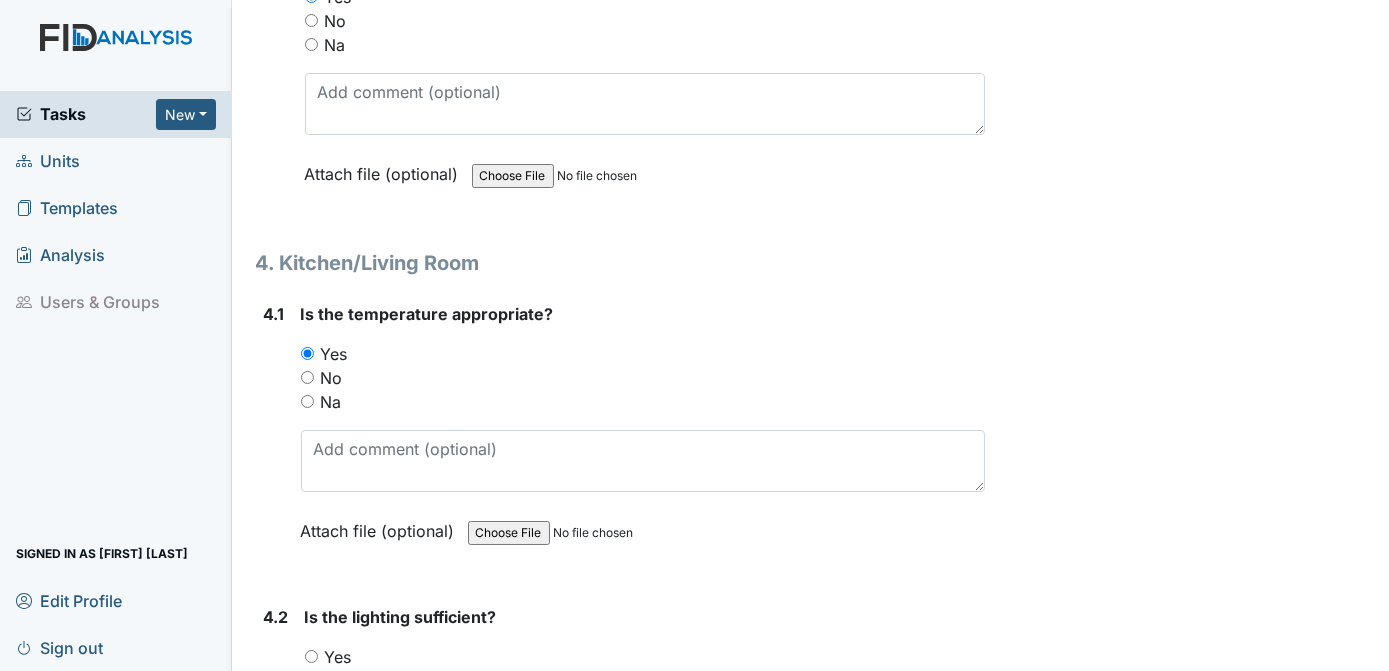 click on "Yes" at bounding box center (311, 656) 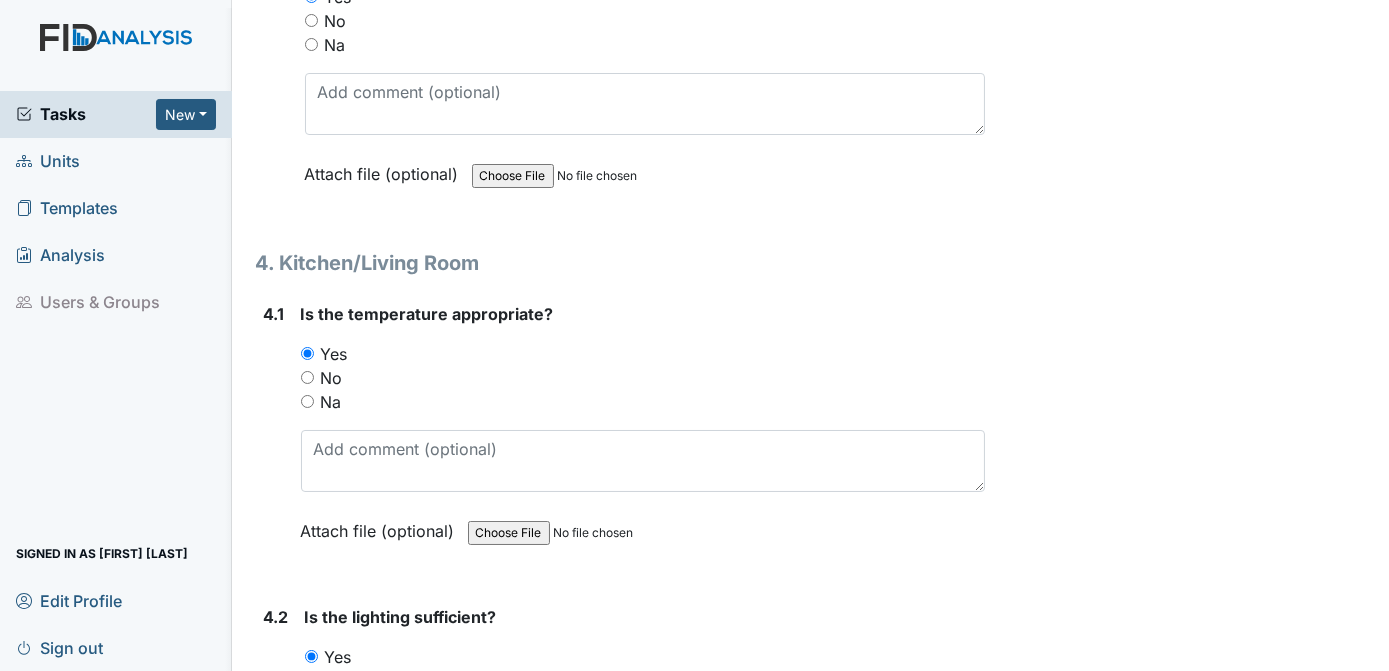click on "Archive Task
×
Are you sure you want to archive this task? It will appear as incomplete on reports.
Archive
Delete Task
×
Are you sure you want to delete this task?
Delete
Save
[FIRST] [LAST] assigned on [DATE]." at bounding box center (1190, 12809) 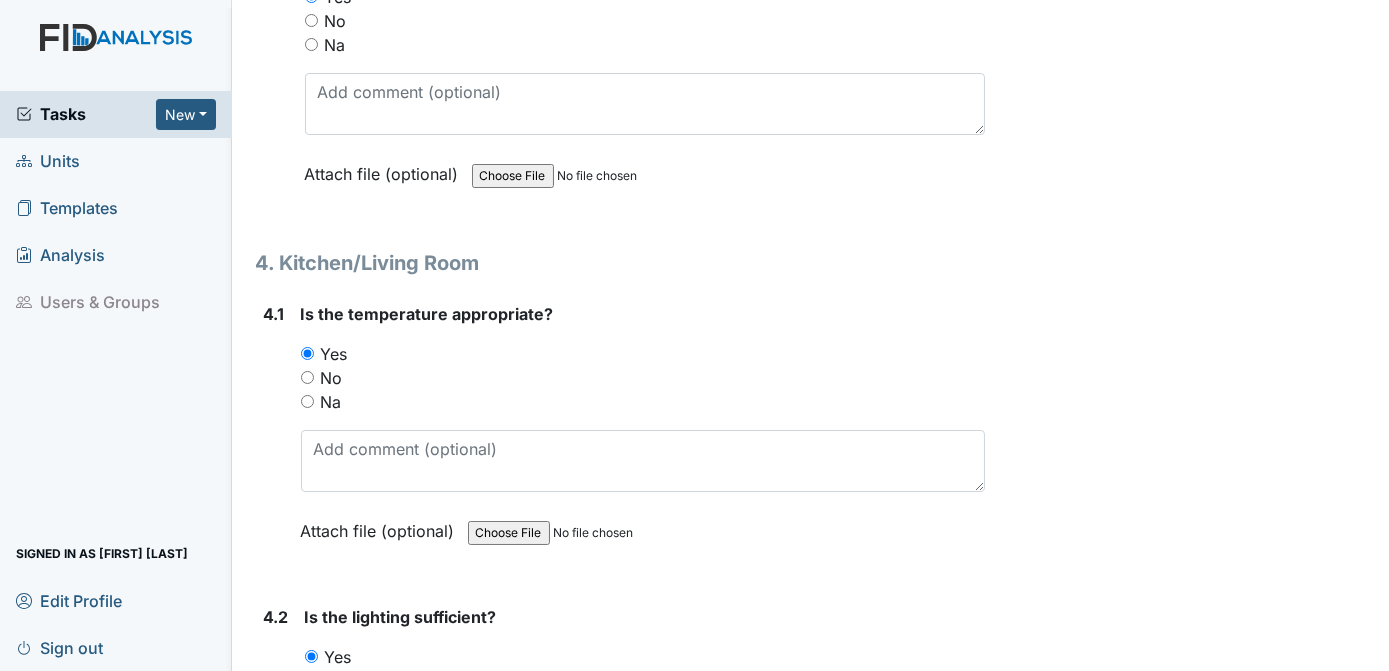 scroll, scrollTop: 7309, scrollLeft: 0, axis: vertical 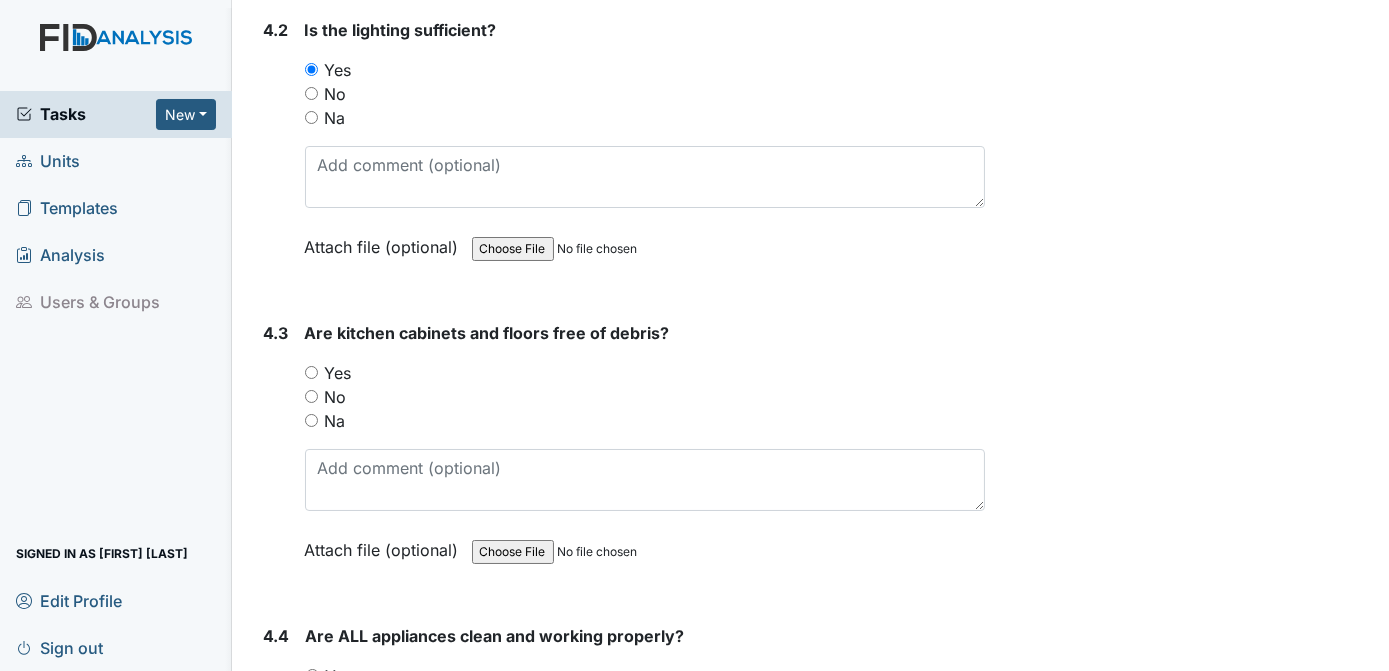click on "Yes" at bounding box center [311, 372] 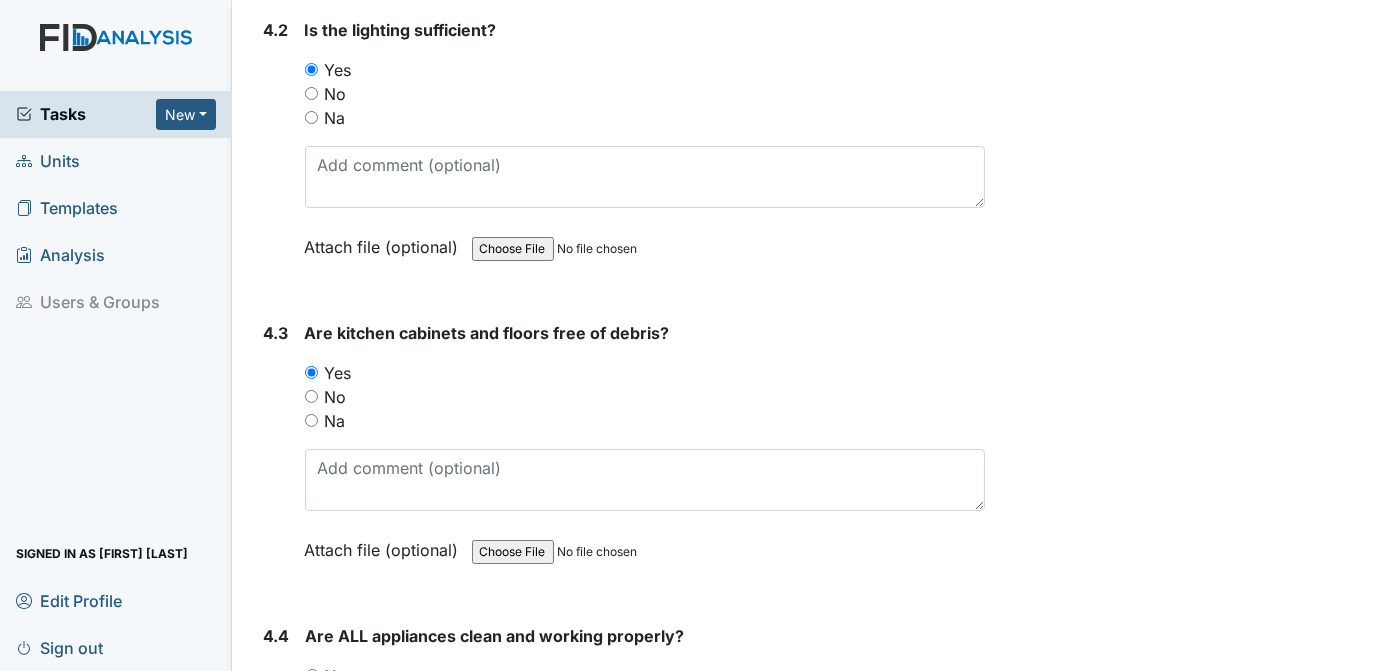 click on "Yes" at bounding box center (312, 675) 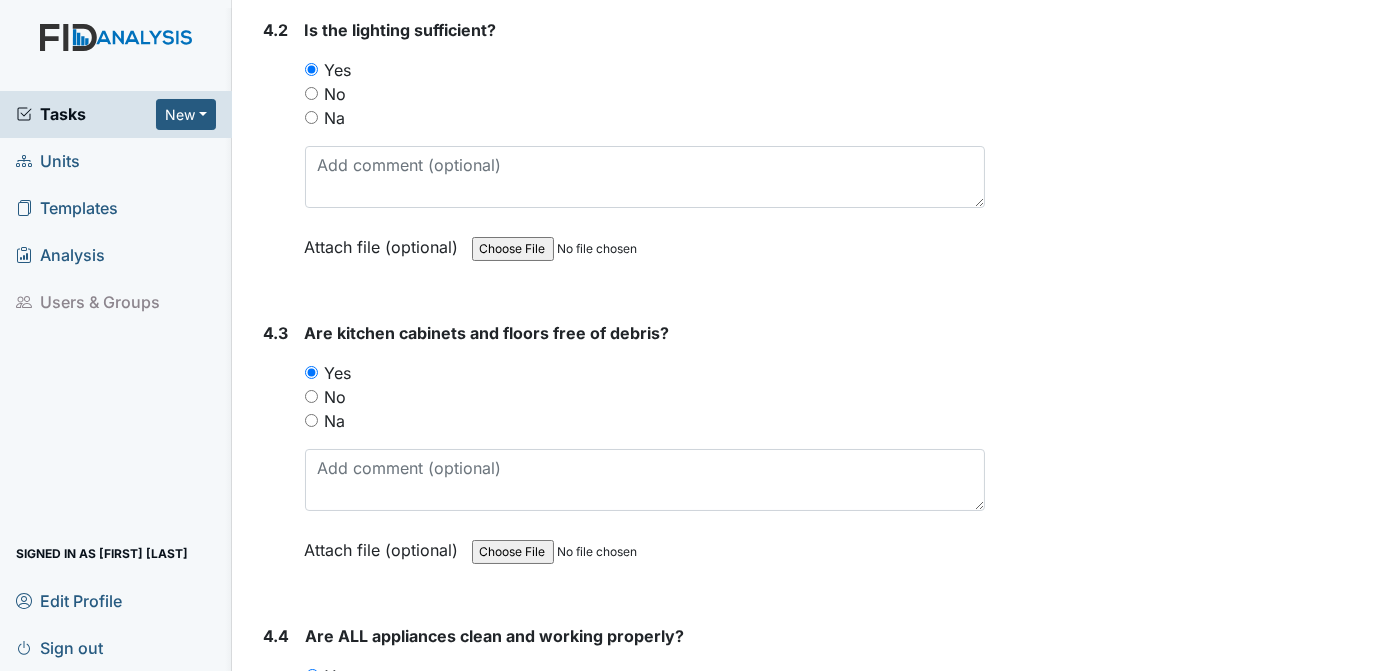 click on "Archive Task
×
Are you sure you want to archive this task? It will appear as incomplete on reports.
Archive
Delete Task
×
Are you sure you want to delete this task?
Delete
Save
[FIRST] [LAST] assigned on [DATE]." at bounding box center [1190, 12222] 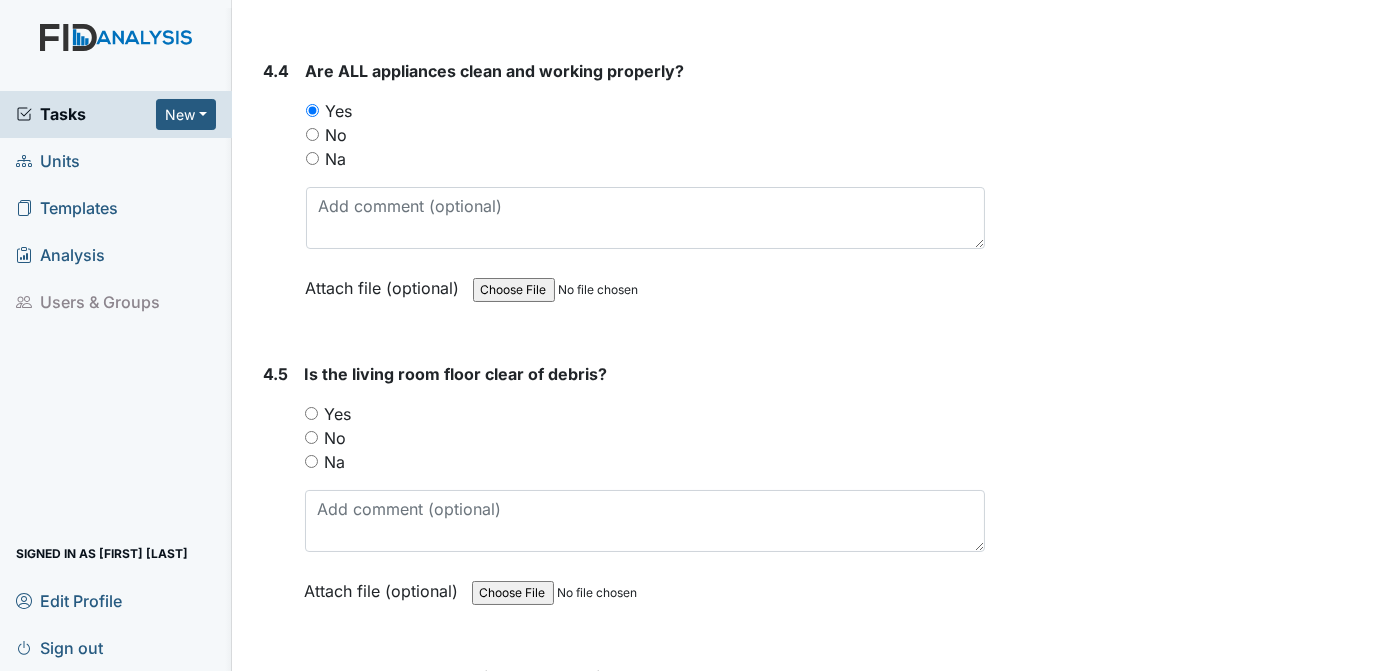 scroll, scrollTop: 7920, scrollLeft: 0, axis: vertical 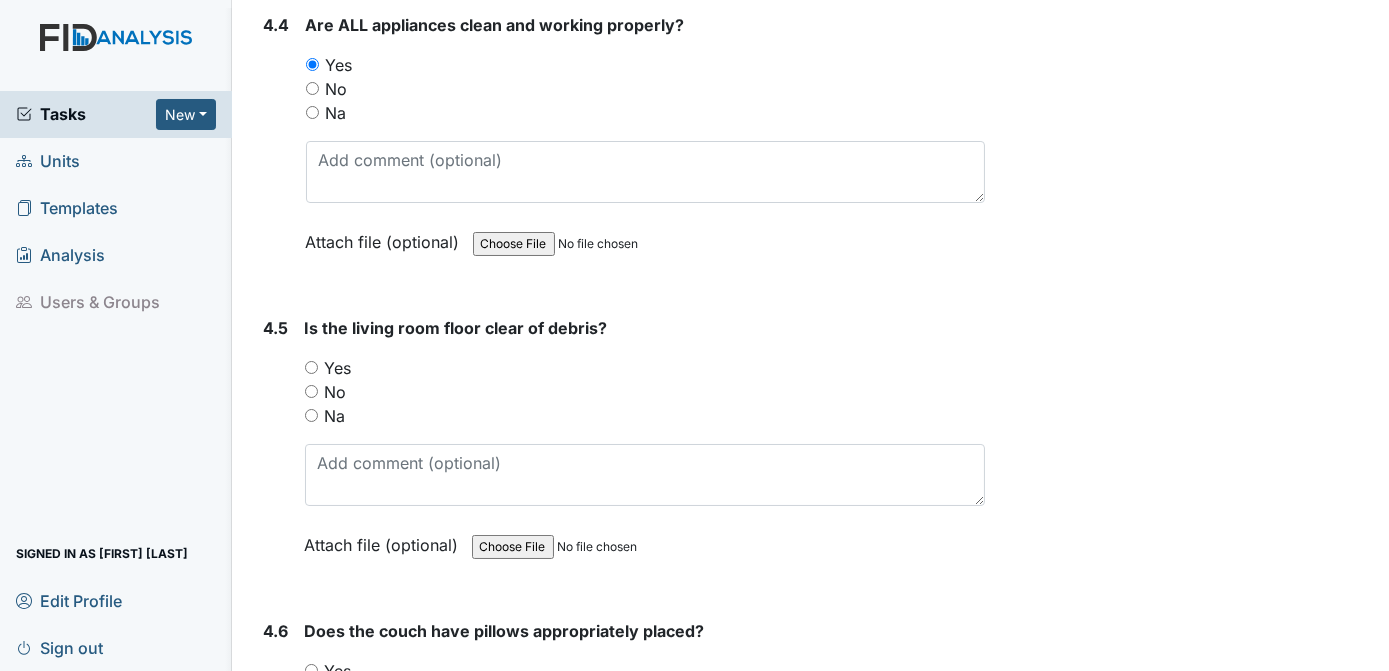 click on "Yes" at bounding box center (311, 367) 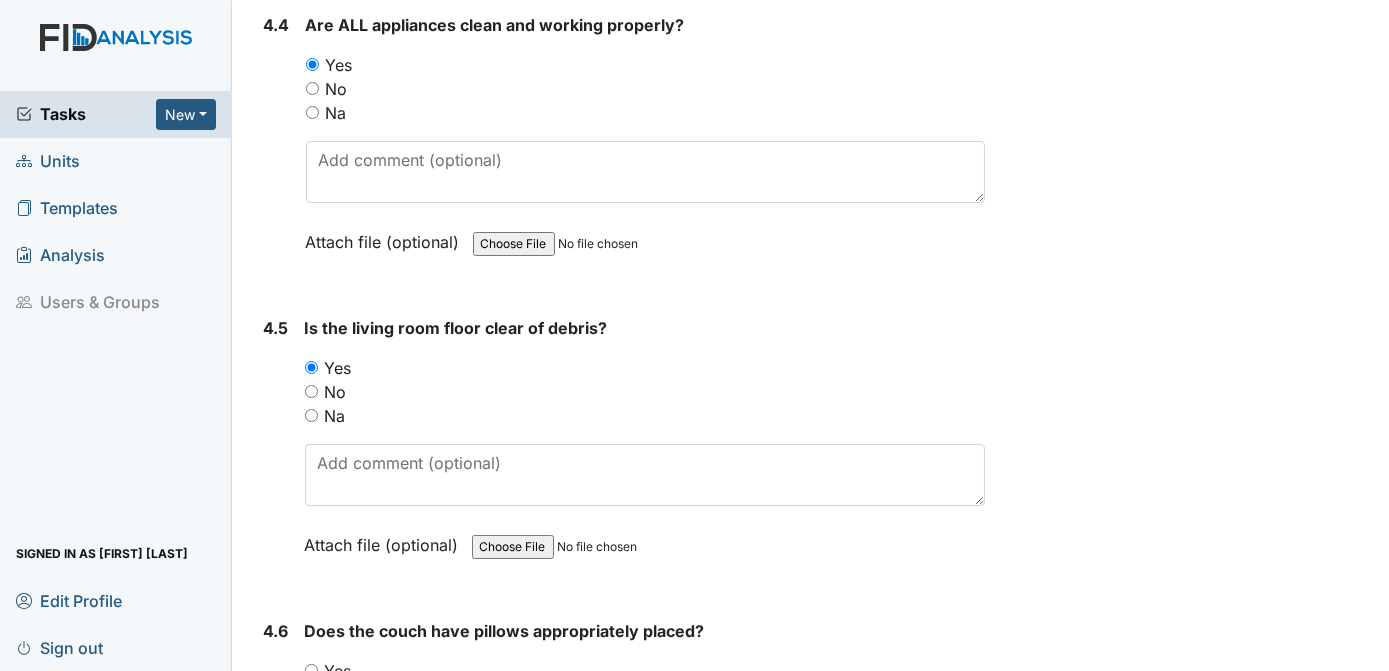 click on "Yes" at bounding box center [311, 670] 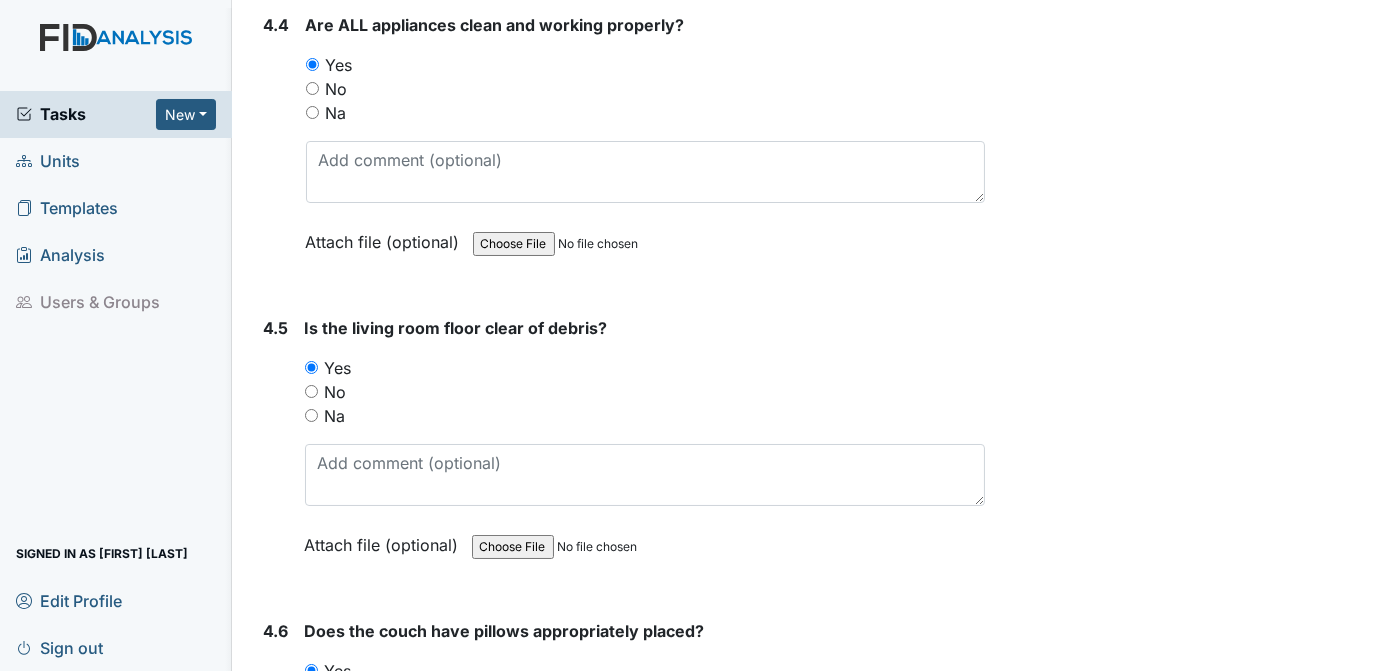 click on "Archive Task
×
Are you sure you want to archive this task? It will appear as incomplete on reports.
Archive
Delete Task
×
Are you sure you want to delete this task?
Delete
Save
[FIRST] [LAST] assigned on [DATE]." at bounding box center (1190, 11611) 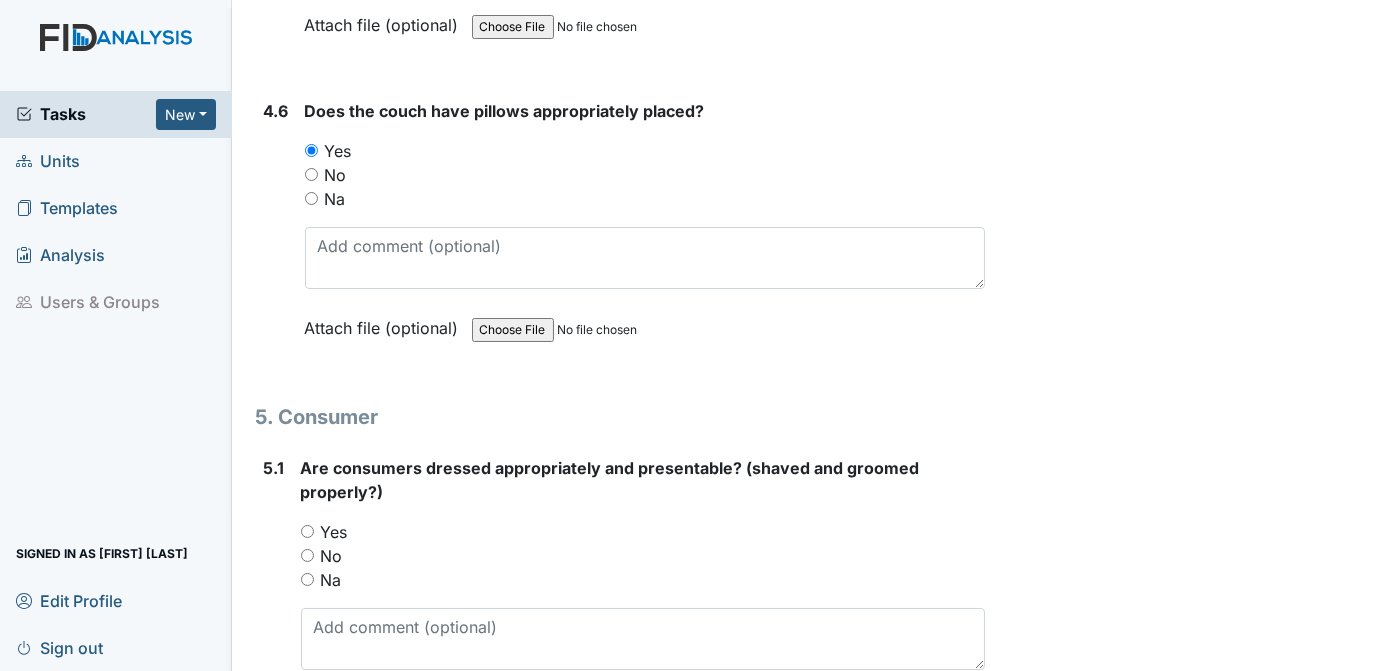 scroll, scrollTop: 8530, scrollLeft: 0, axis: vertical 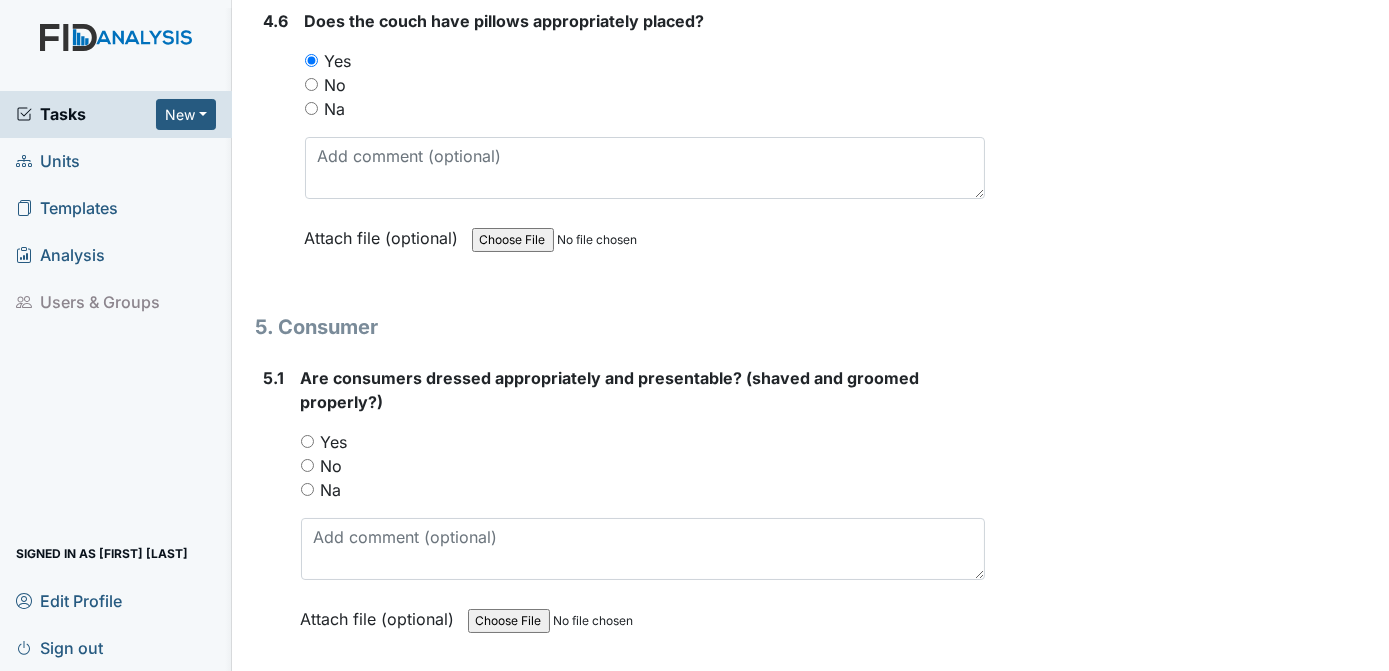click on "Yes" at bounding box center [307, 441] 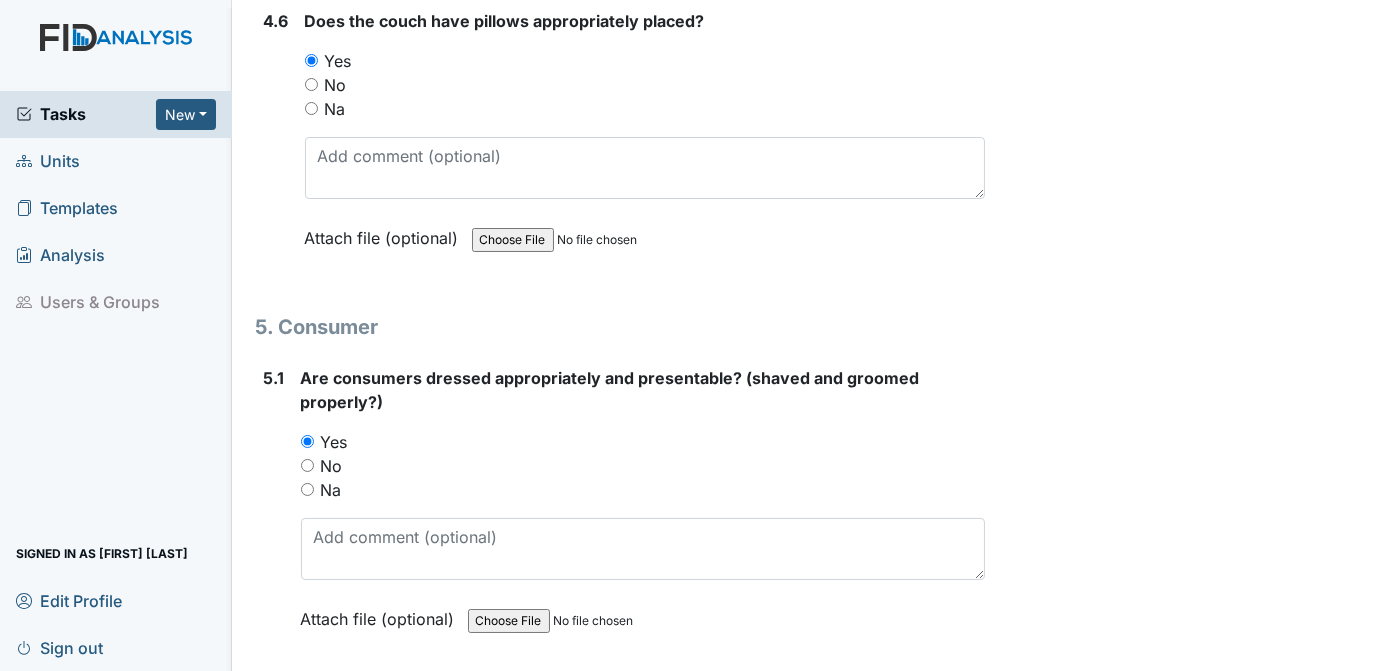 click on "Archive Task
×
Are you sure you want to archive this task? It will appear as incomplete on reports.
Archive
Delete Task
×
Are you sure you want to delete this task?
Delete
Save
[FIRST] [LAST] assigned on [DATE]." at bounding box center (1190, 11001) 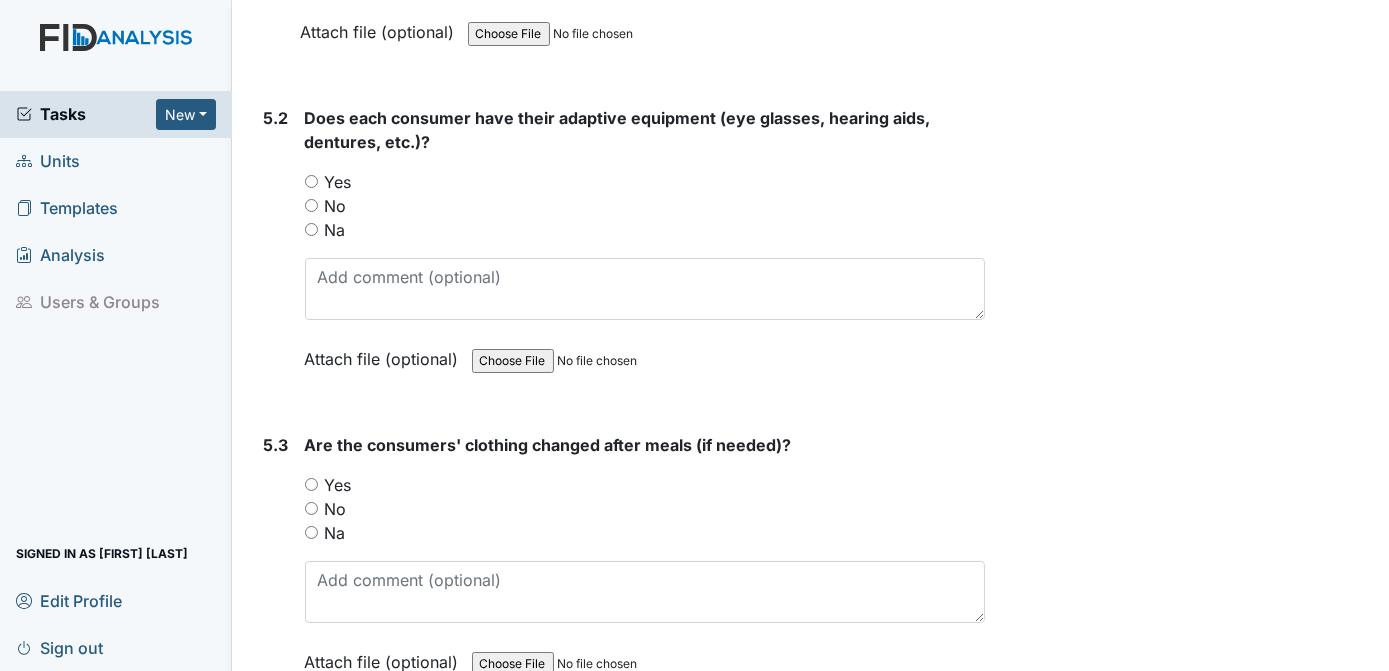 scroll, scrollTop: 9312, scrollLeft: 0, axis: vertical 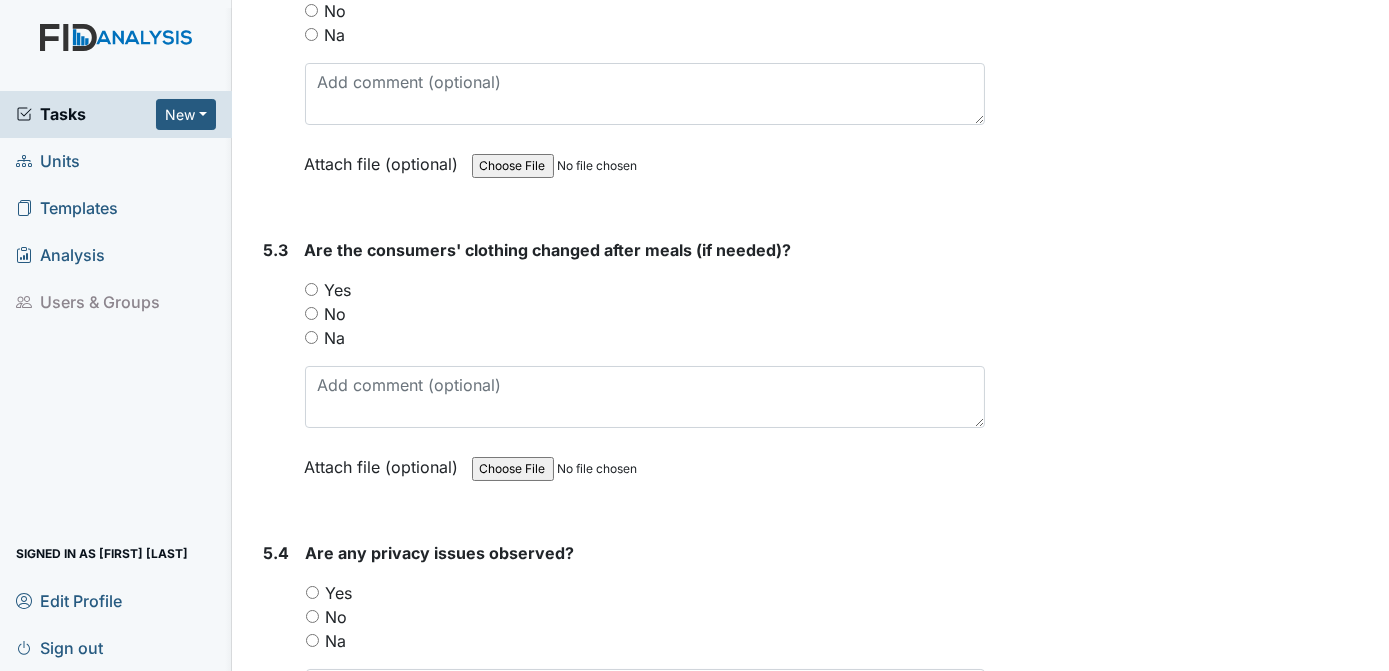 click on "5.3
Are the consumers' clothing changed after meals
(if needed)?
You must select one of the below options.
Yes
No
Na
Attach file (optional)
You can upload .pdf, .txt, .jpg, .jpeg, .png, .csv, .xls, or .doc files under 100MB." at bounding box center [621, 373] 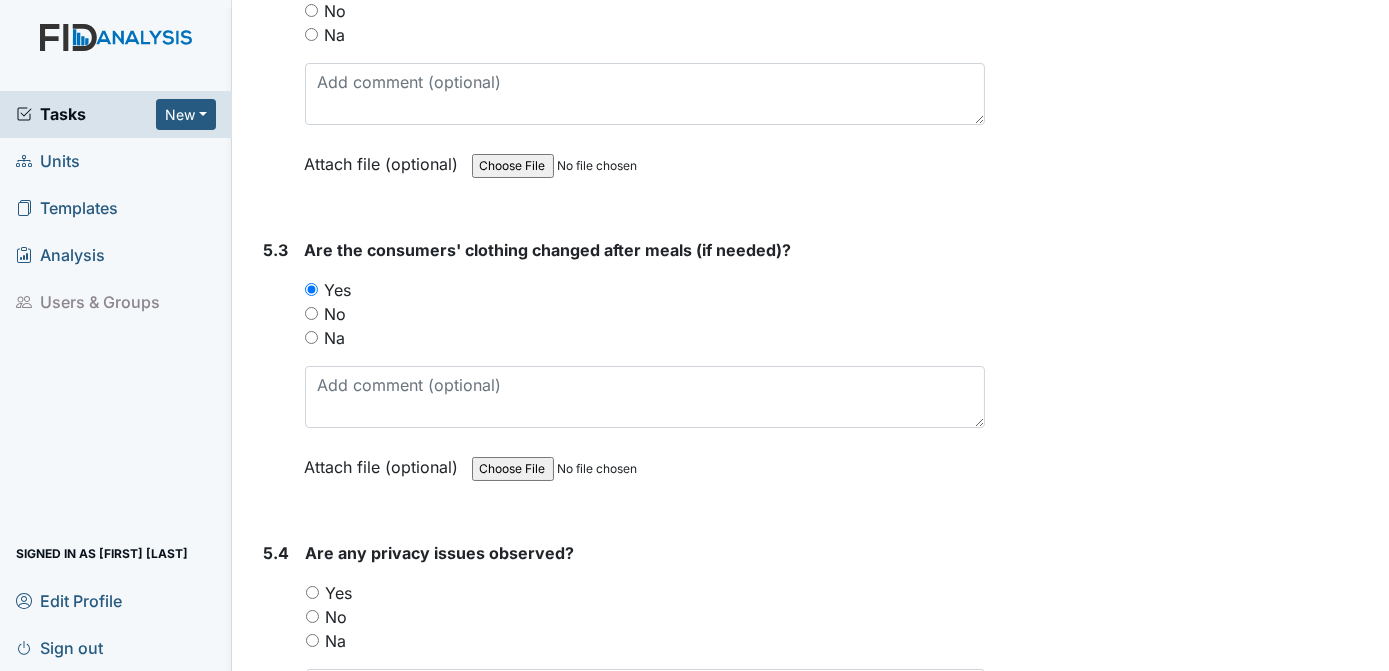 click on "No" at bounding box center [312, 616] 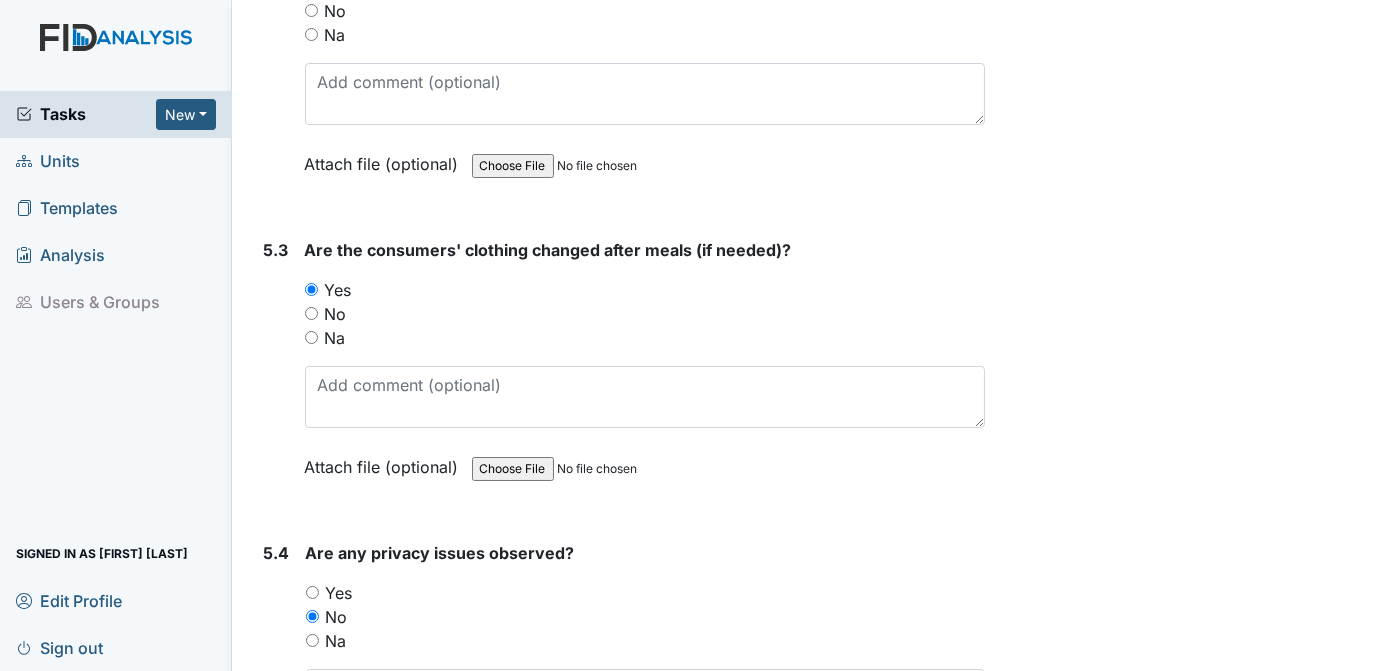 click on "Archive Task
×
Are you sure you want to archive this task? It will appear as incomplete on reports.
Archive
Delete Task
×
Are you sure you want to delete this task?
Delete
Save
[FIRST] [LAST] assigned on [DATE]." at bounding box center (1190, 10219) 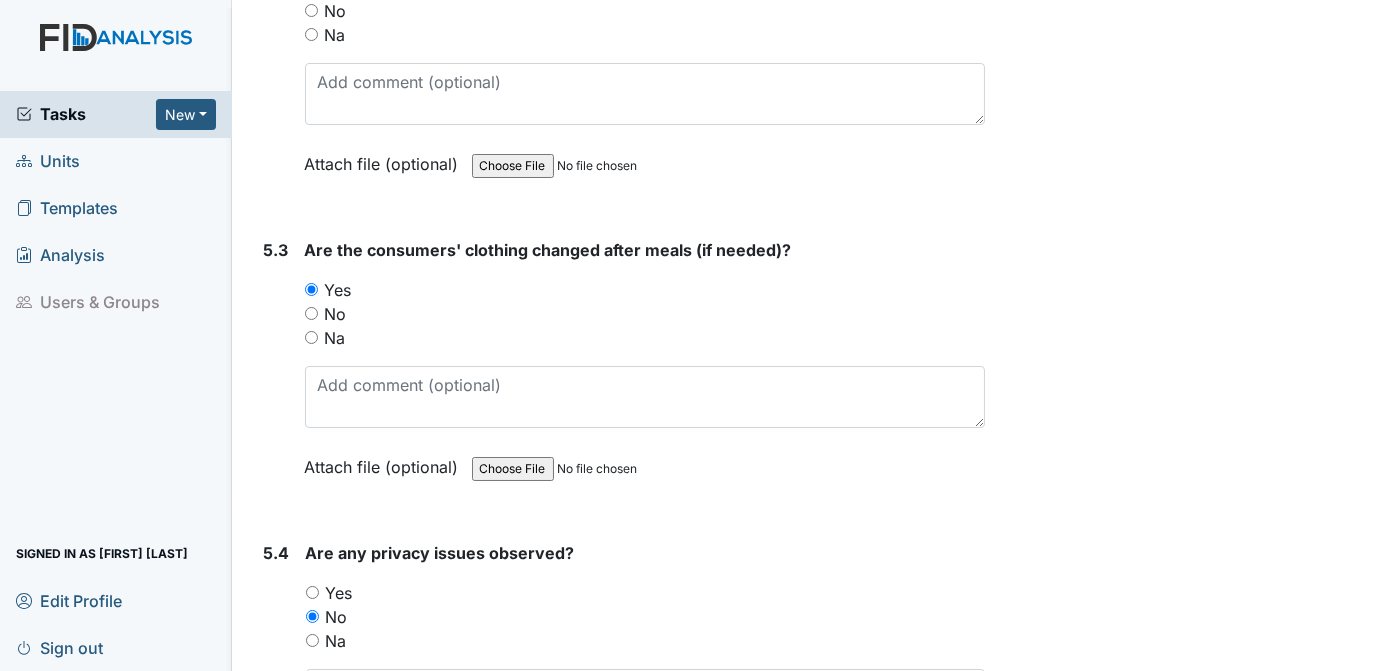 scroll, scrollTop: 10104, scrollLeft: 0, axis: vertical 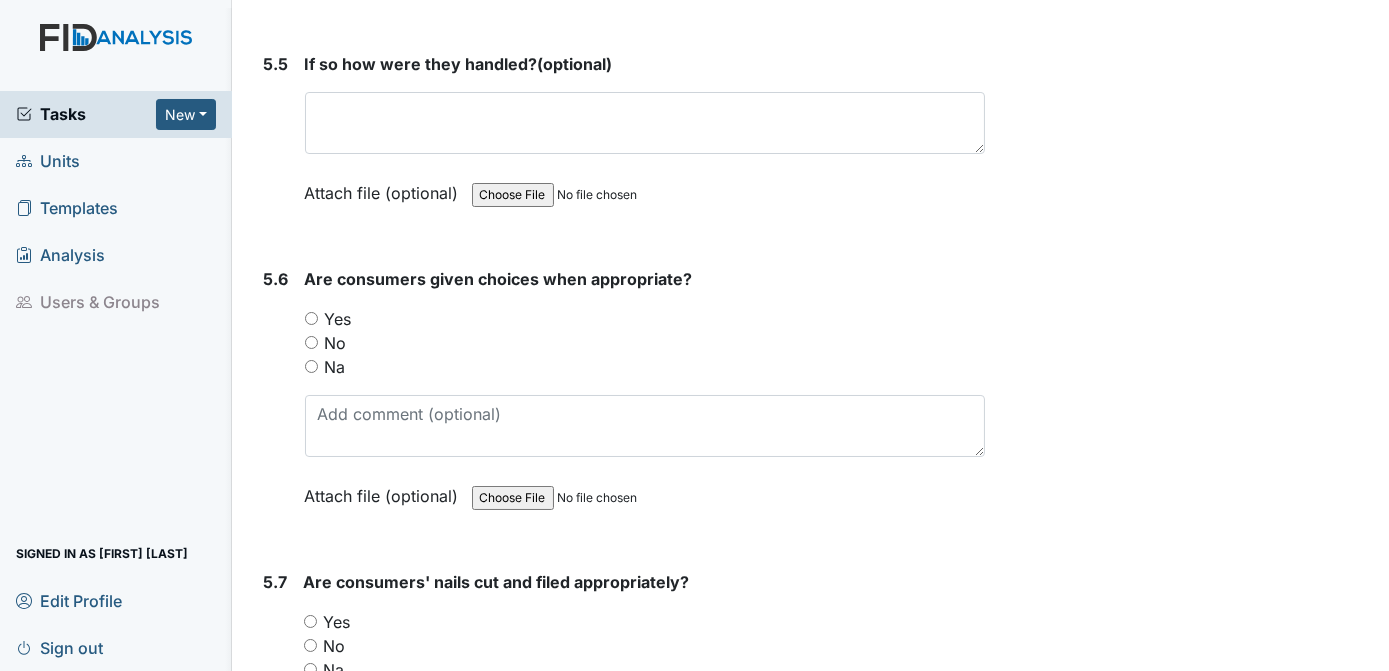 click on "Yes" at bounding box center [311, 318] 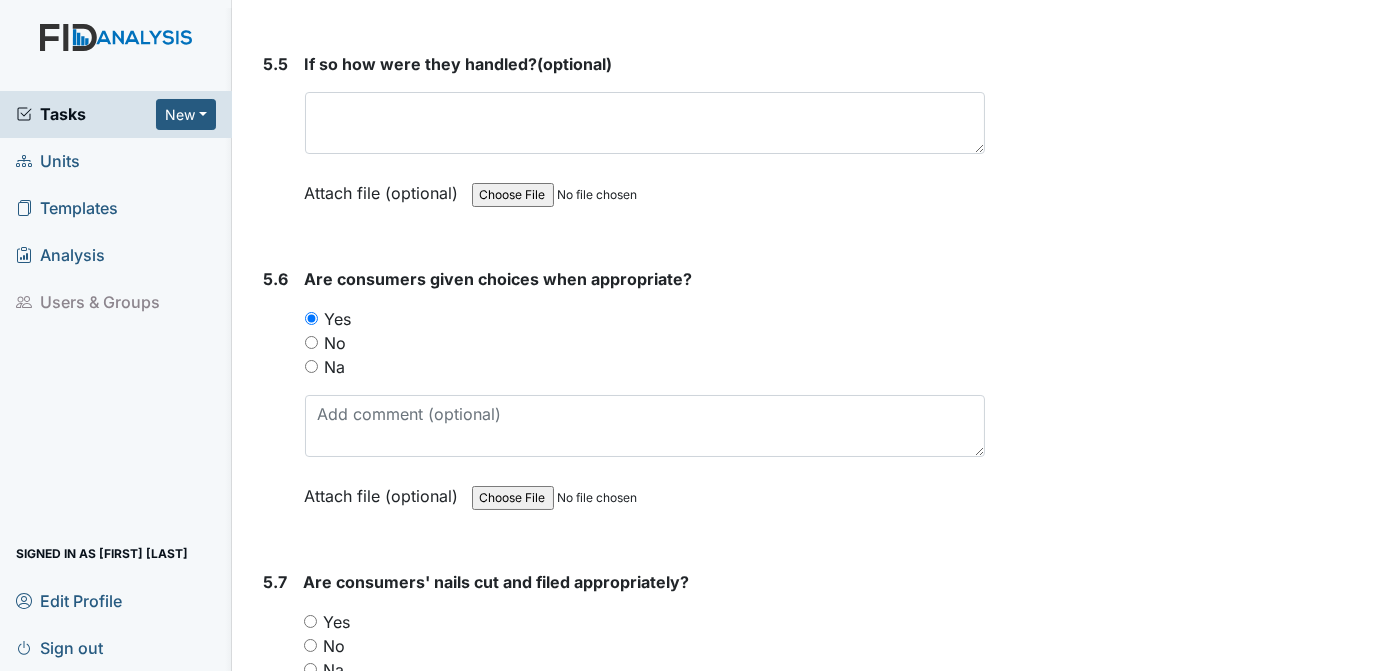 click on "Yes" at bounding box center [310, 621] 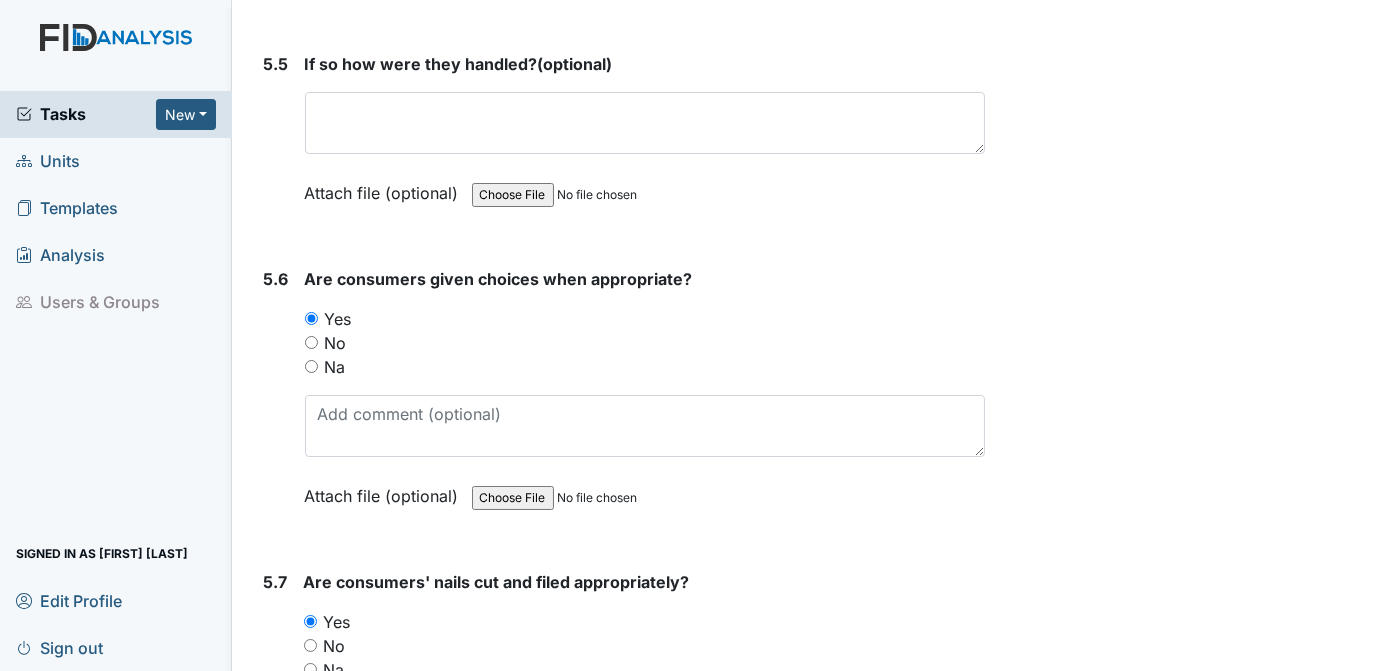 click on "Archive Task
×
Are you sure you want to archive this task? It will appear as incomplete on reports.
Archive
Delete Task
×
Are you sure you want to delete this task?
Delete
Save
[FIRST] [LAST] assigned on [DATE]." at bounding box center [1190, 9427] 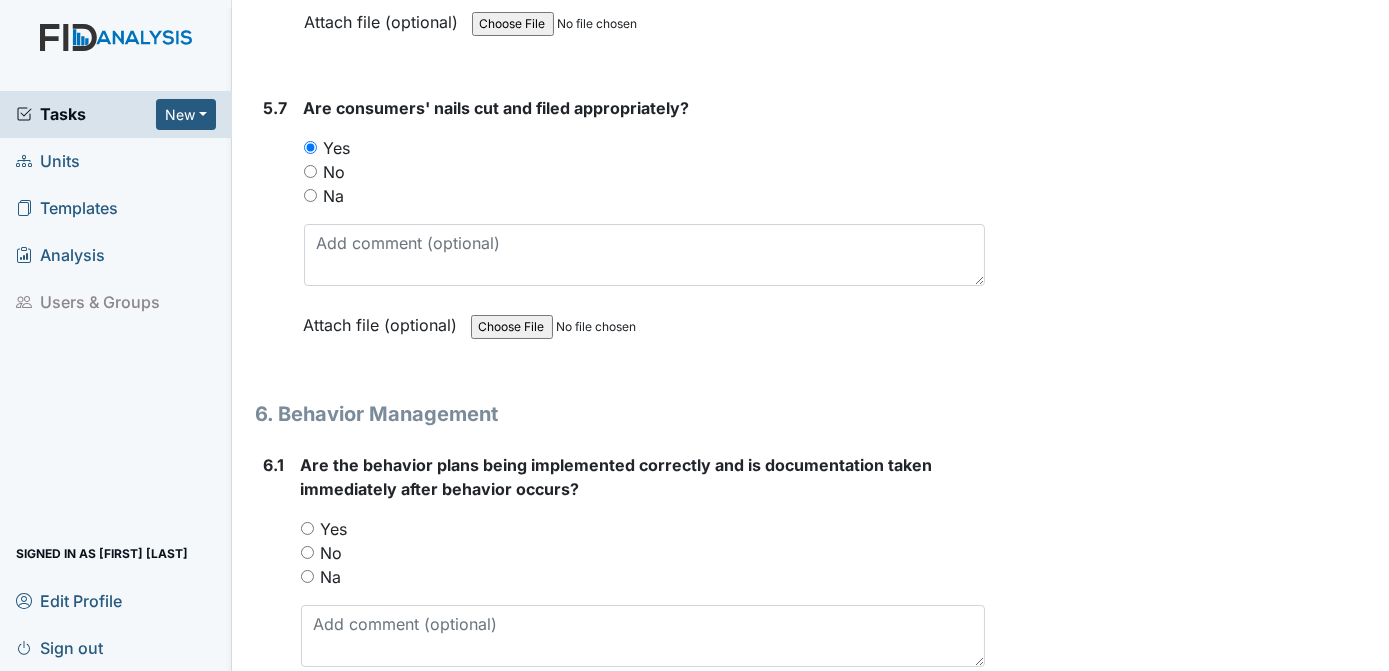 scroll, scrollTop: 10896, scrollLeft: 0, axis: vertical 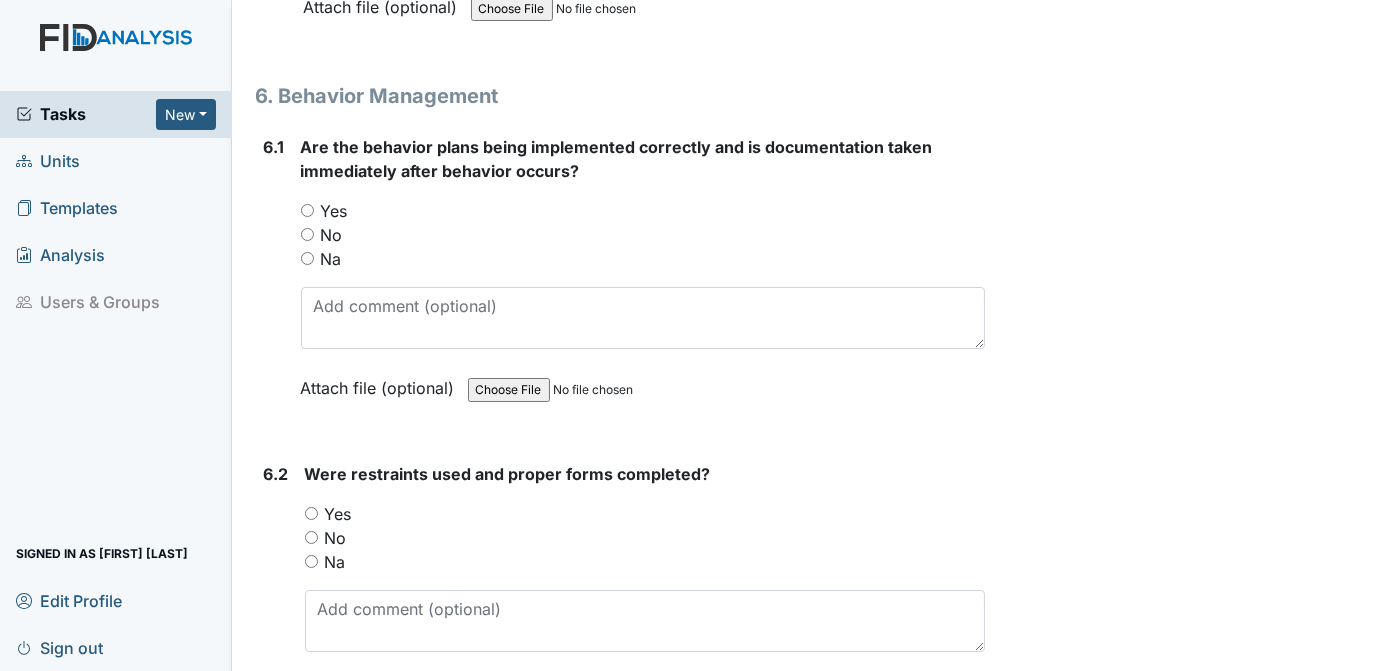 click on "Na" at bounding box center (307, 258) 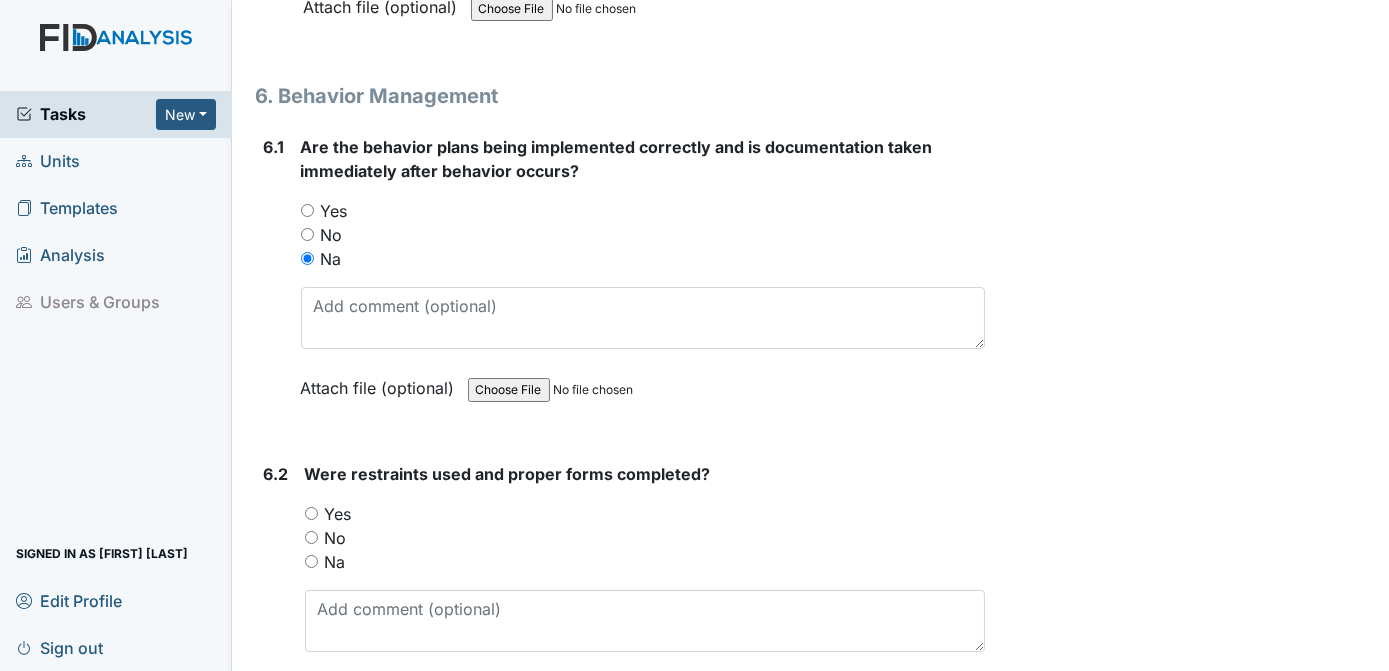 click on "Na" at bounding box center [311, 561] 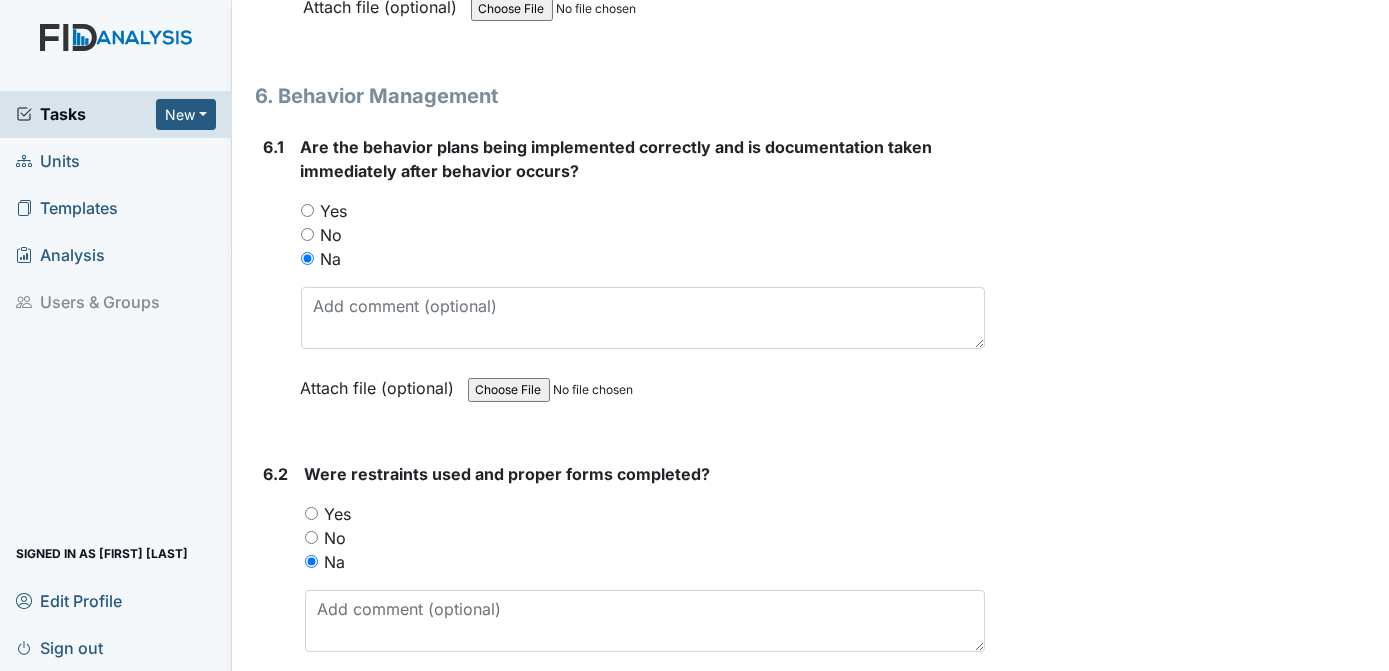click on "Archive Task
×
Are you sure you want to archive this task? It will appear as incomplete on reports.
Archive
Delete Task
×
Are you sure you want to delete this task?
Delete
Save
[FIRST] [LAST] assigned on [DATE]." at bounding box center (1190, 8635) 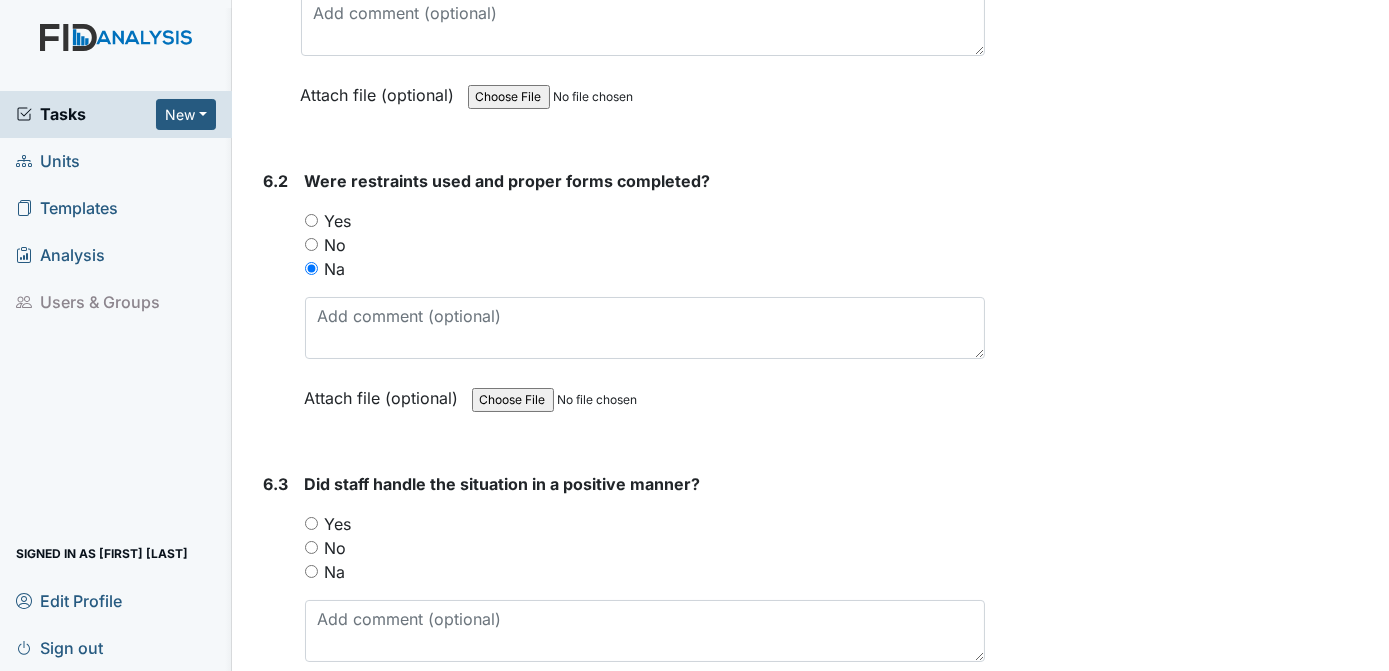 scroll, scrollTop: 11280, scrollLeft: 0, axis: vertical 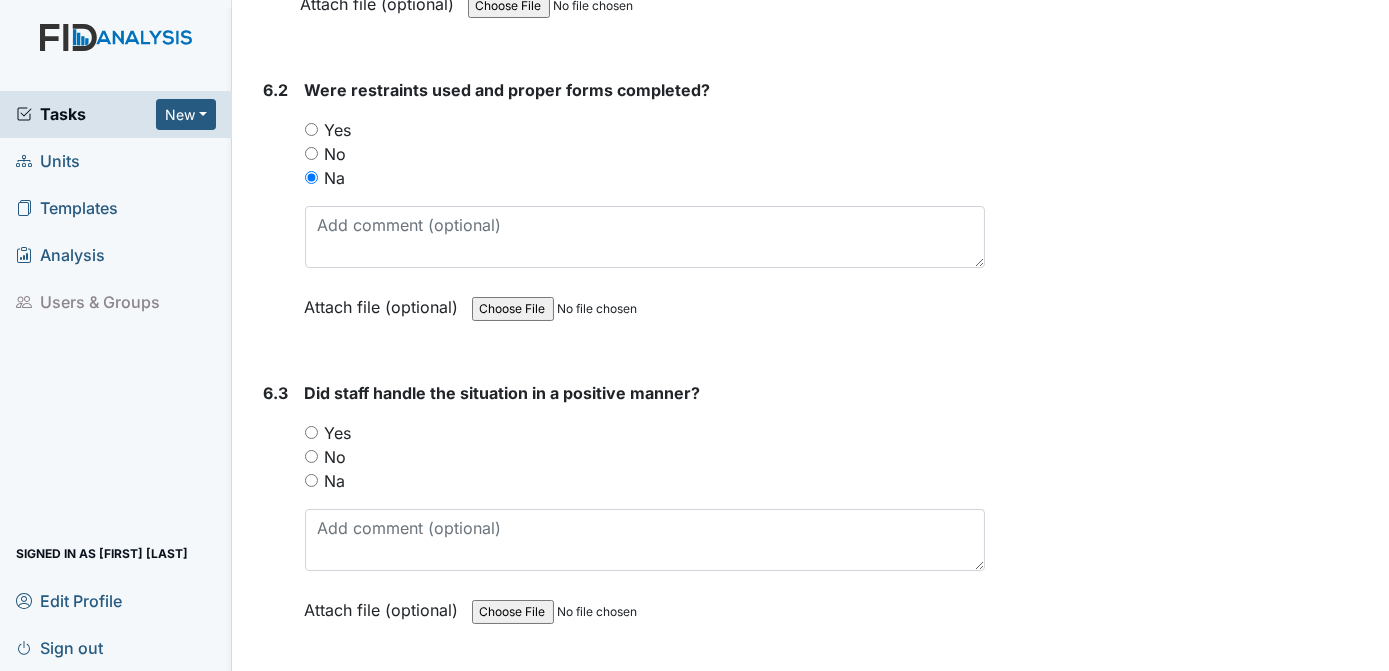 click on "6.3
Did staff handle the situation in a positive manner?
You must select one of the below options.
Yes
No
Na
Attach file (optional)
You can upload .pdf, .txt, .jpg, .jpeg, .png, .csv, .xls, or .doc files under 100MB." at bounding box center (621, 516) 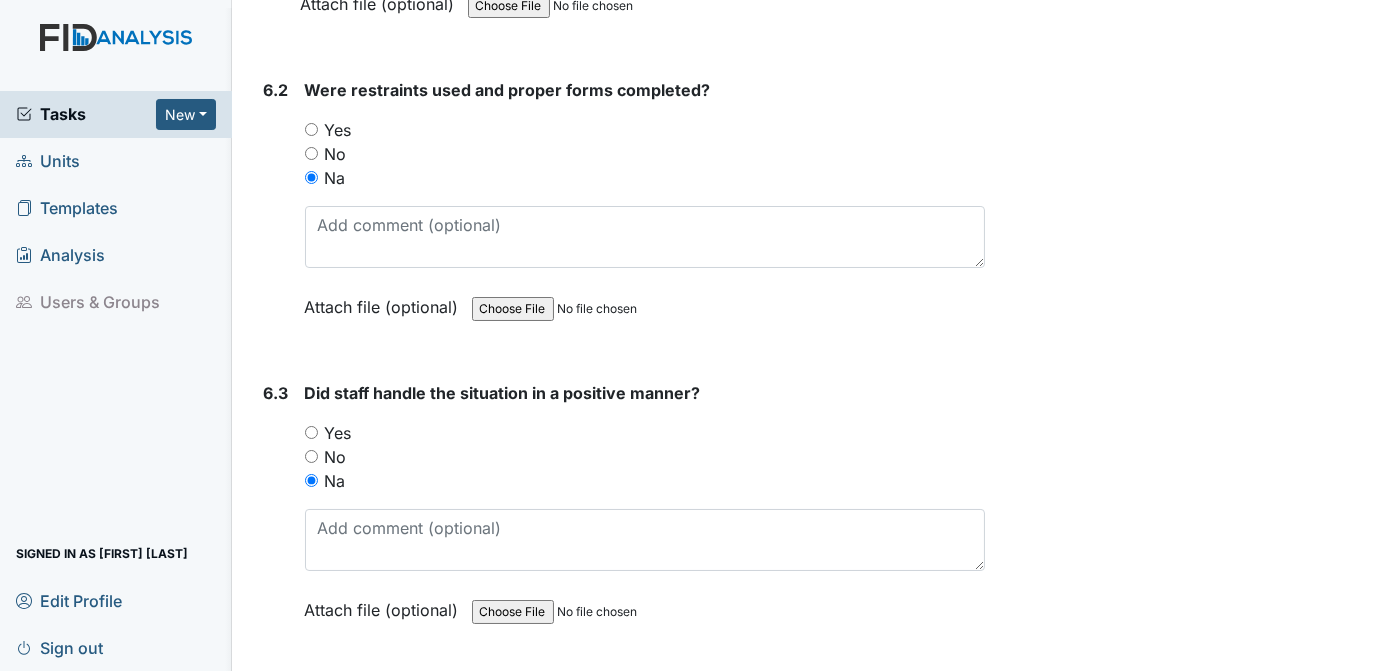 click on "Archive Task
×
Are you sure you want to archive this task? It will appear as incomplete on reports.
Archive
Delete Task
×
Are you sure you want to delete this task?
Delete
Save
[FIRST] [LAST] assigned on [DATE]." at bounding box center (1190, 8251) 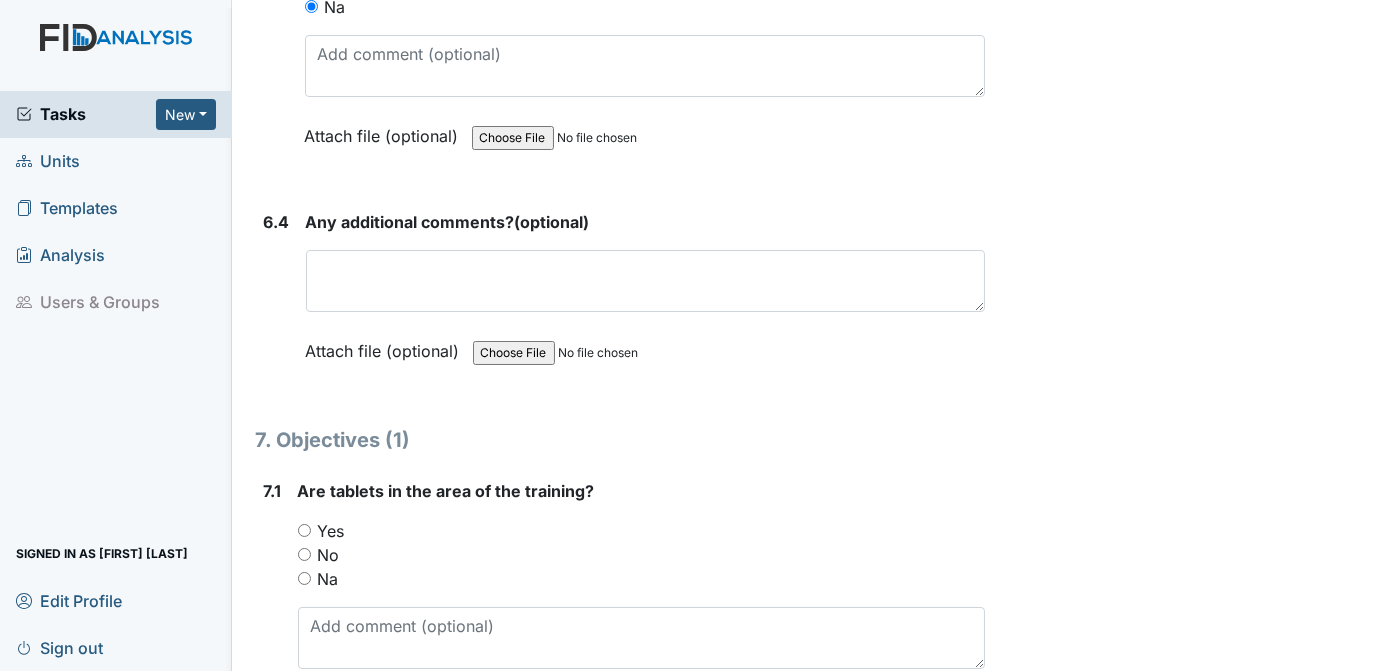 scroll, scrollTop: 11800, scrollLeft: 0, axis: vertical 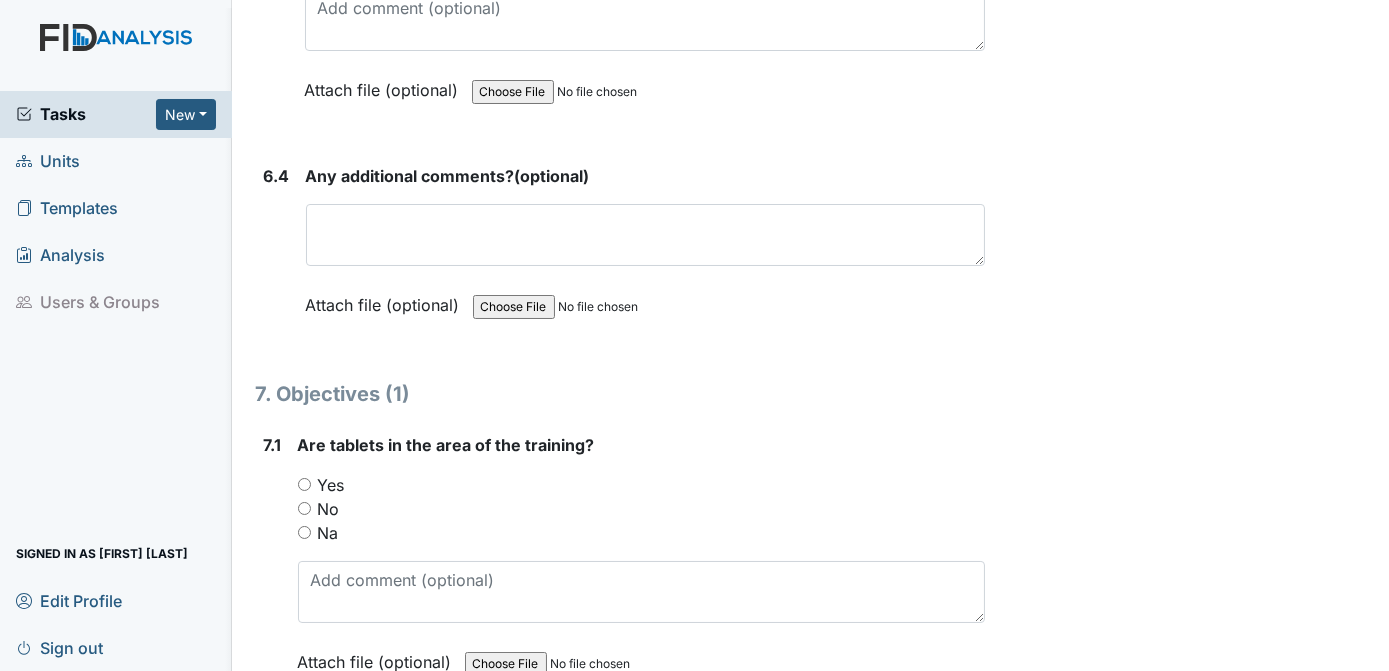click on "Yes" at bounding box center [304, 484] 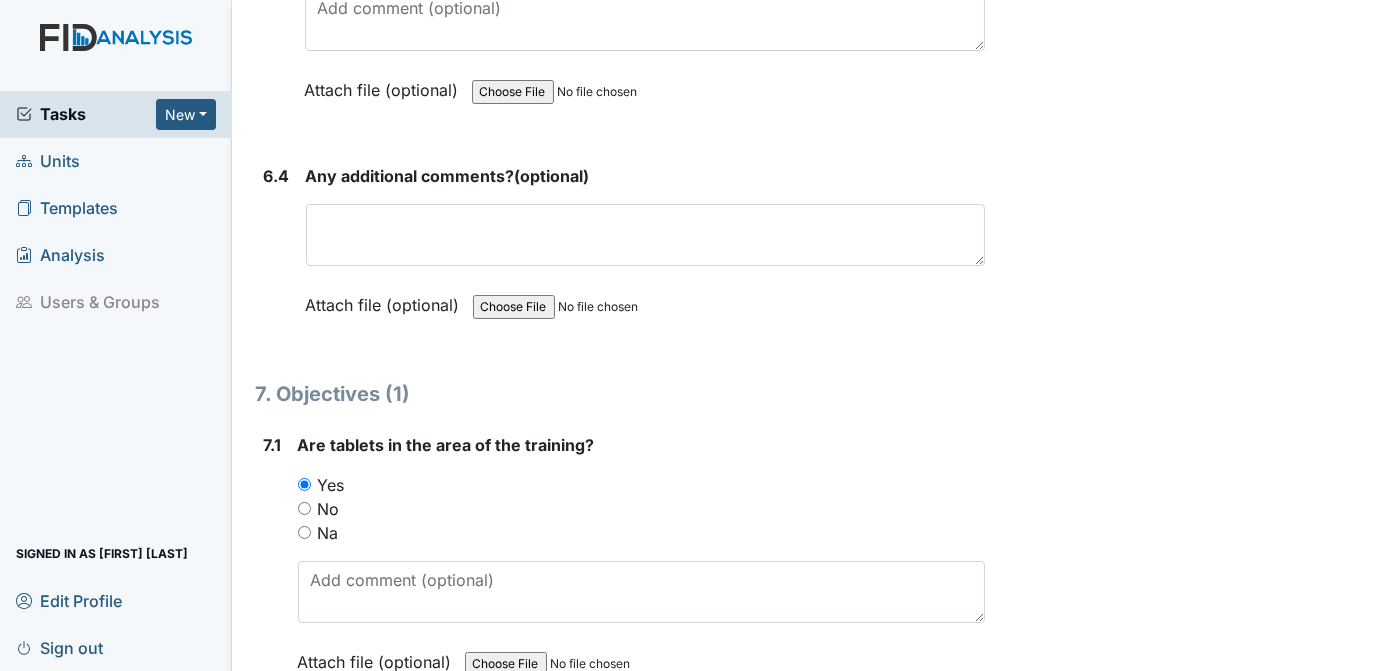 click on "7. Objectives (1)" at bounding box center (621, 394) 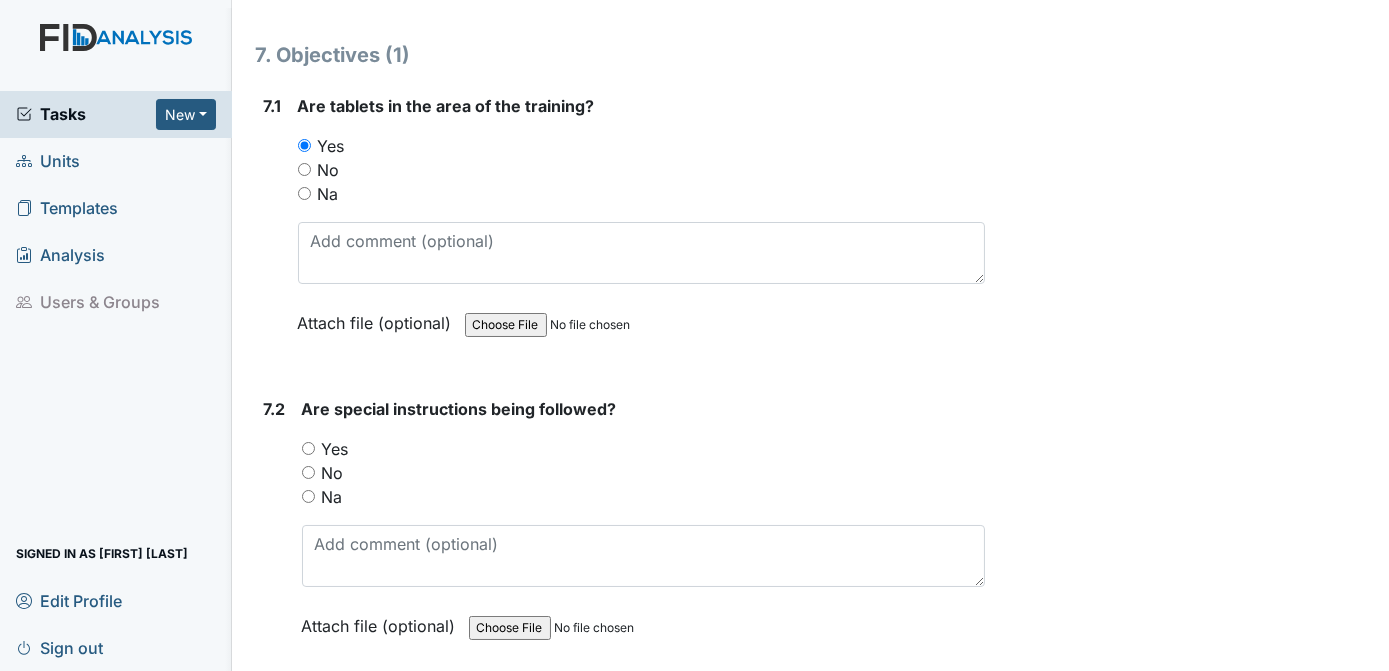 scroll, scrollTop: 12184, scrollLeft: 0, axis: vertical 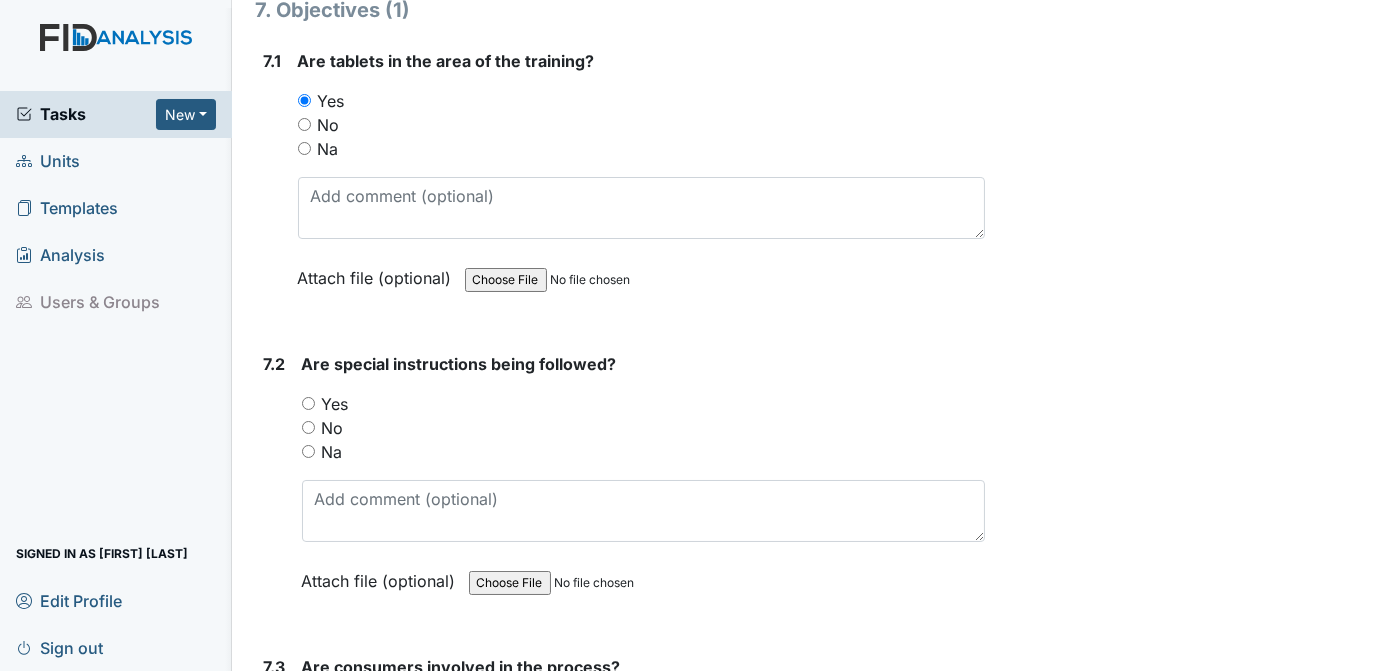 click on "Yes" at bounding box center [308, 403] 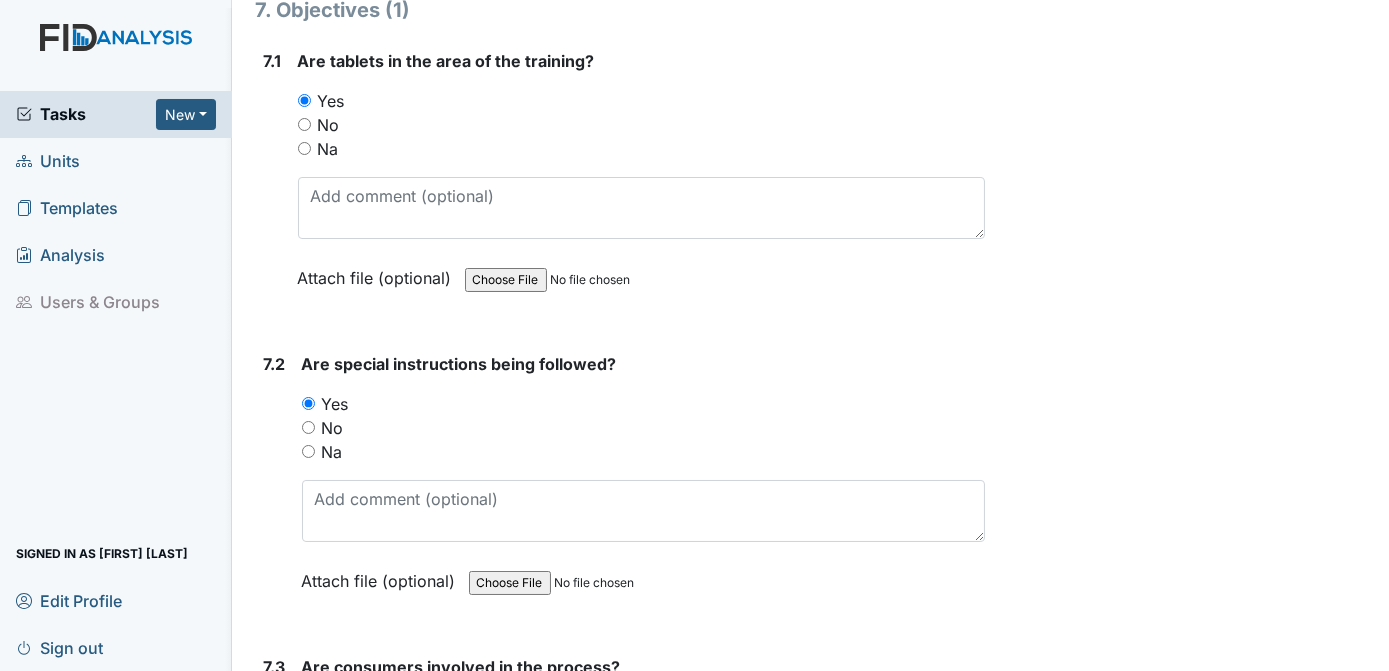 click on "Yes" at bounding box center (308, 706) 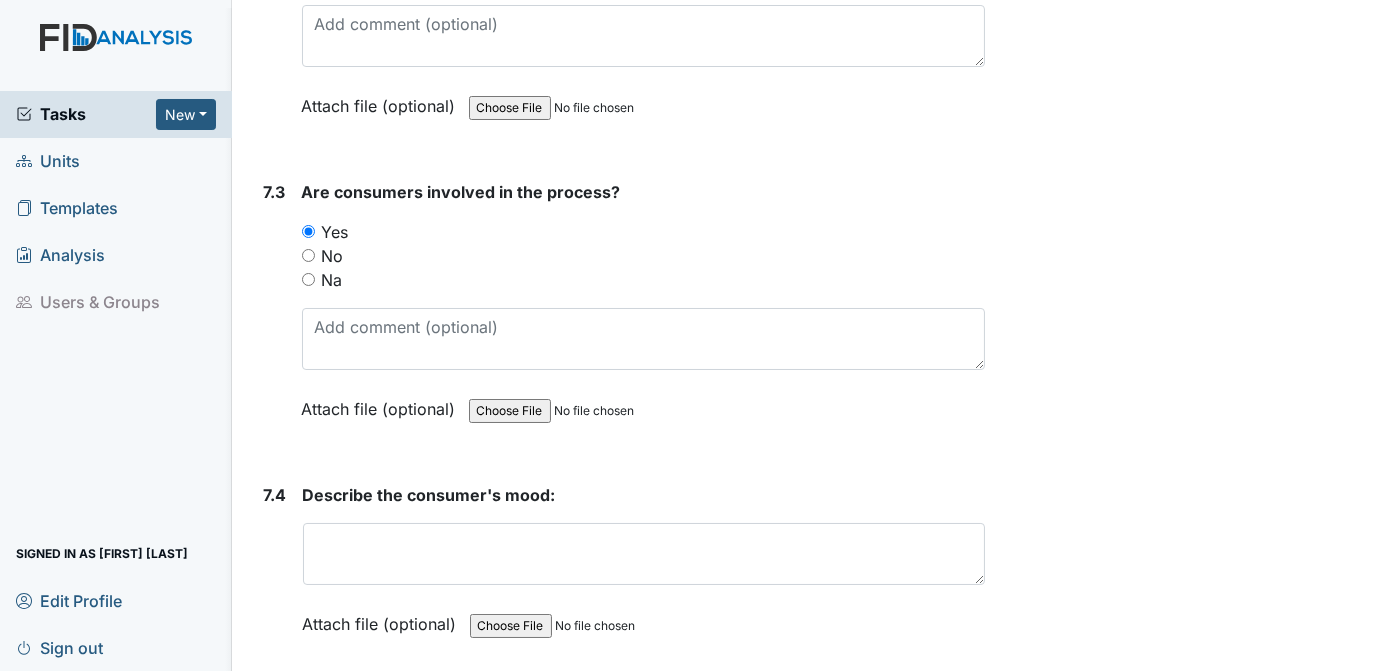 scroll, scrollTop: 12704, scrollLeft: 0, axis: vertical 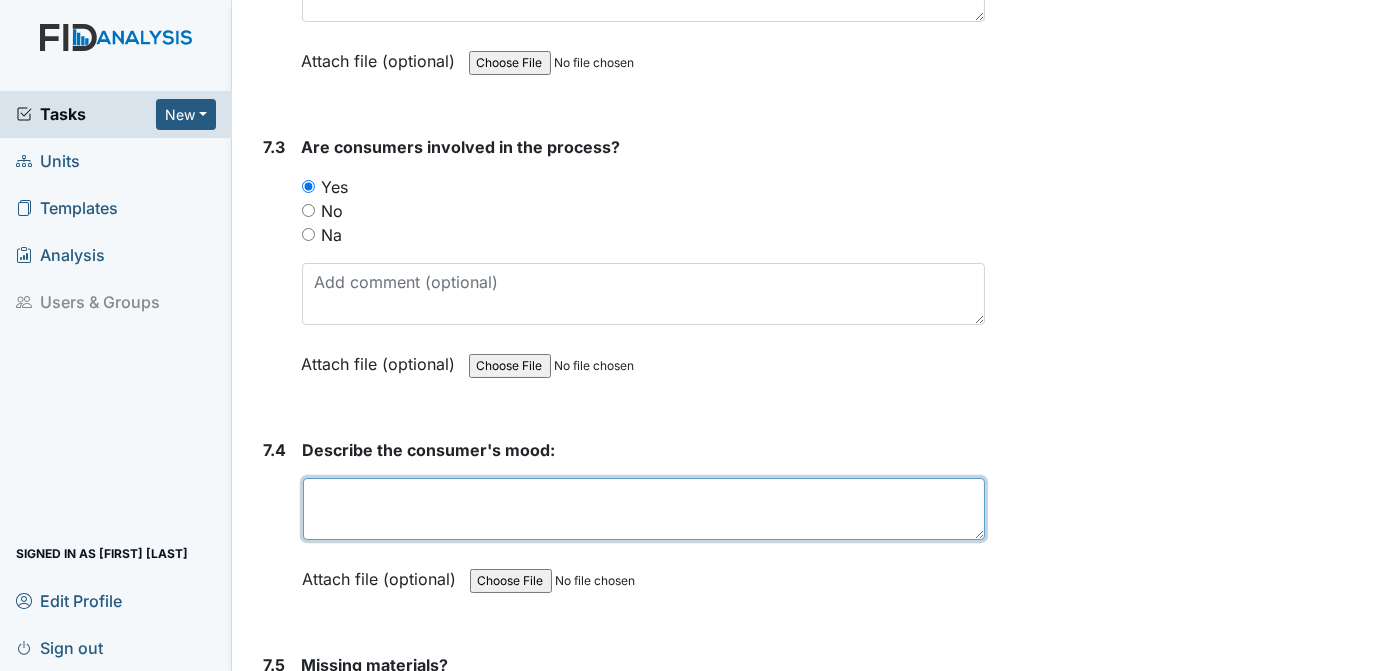 click at bounding box center (644, 509) 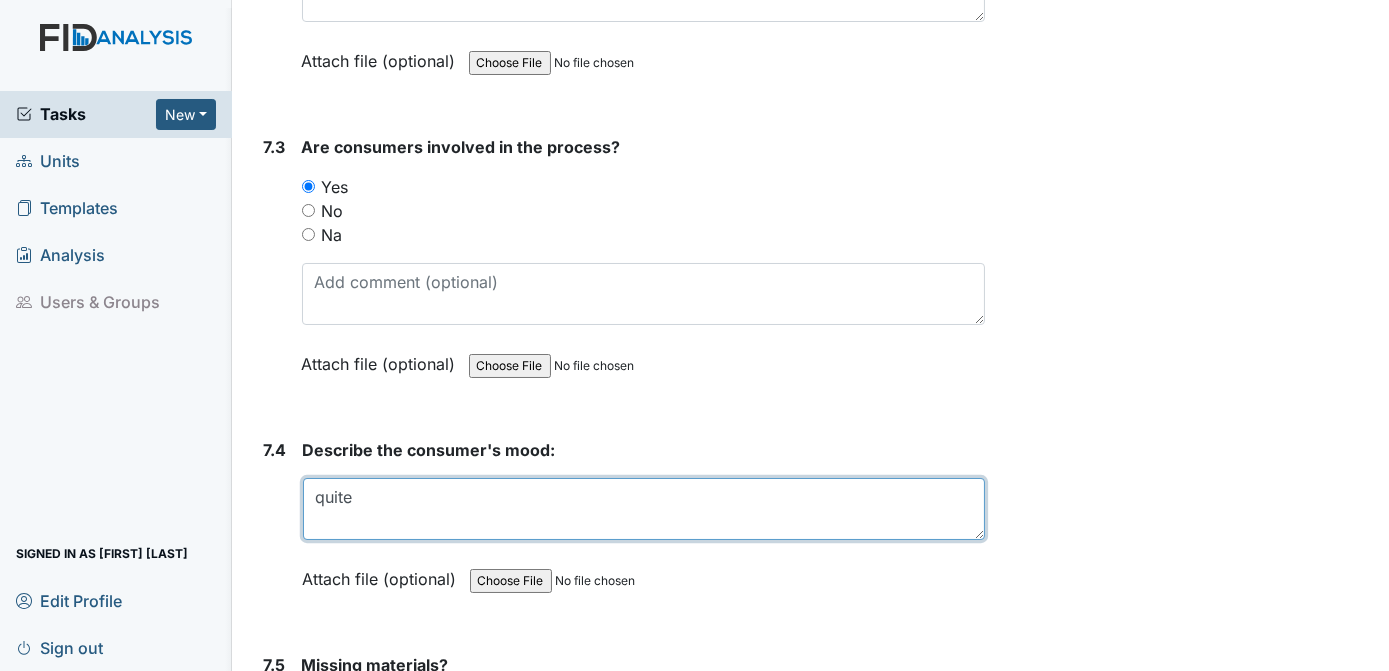 type on "quite" 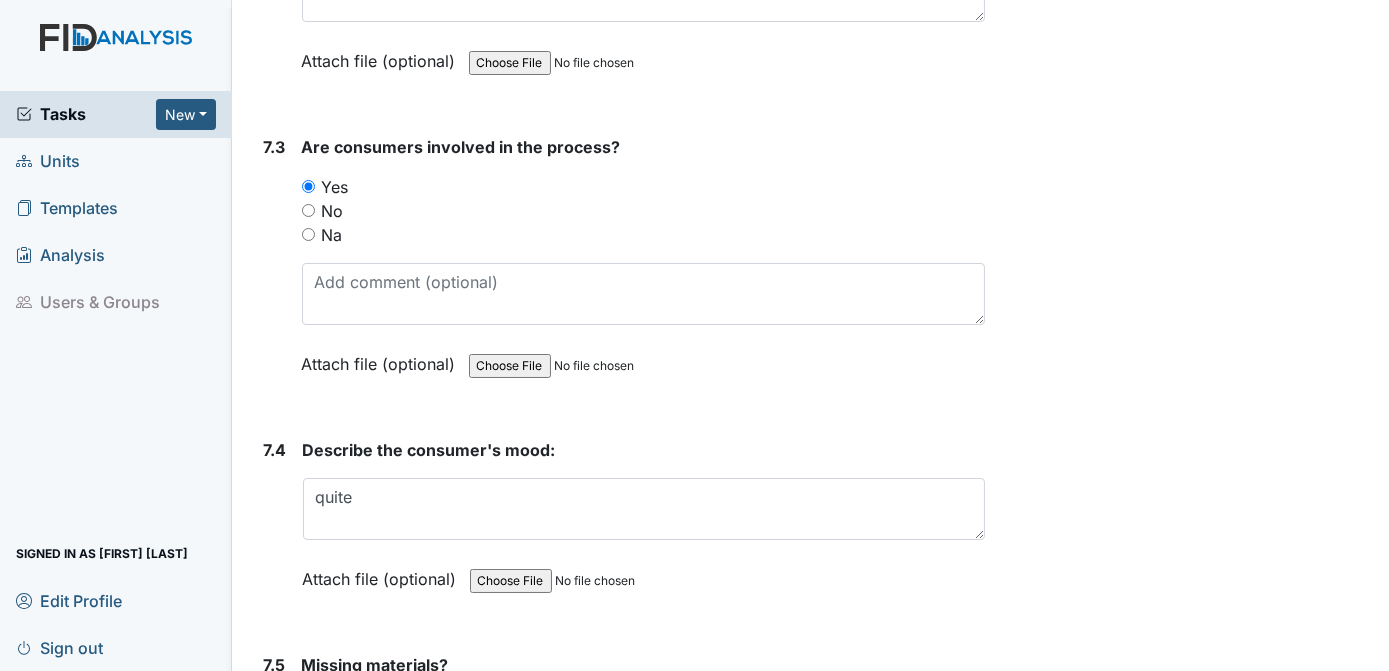 click at bounding box center [644, 724] 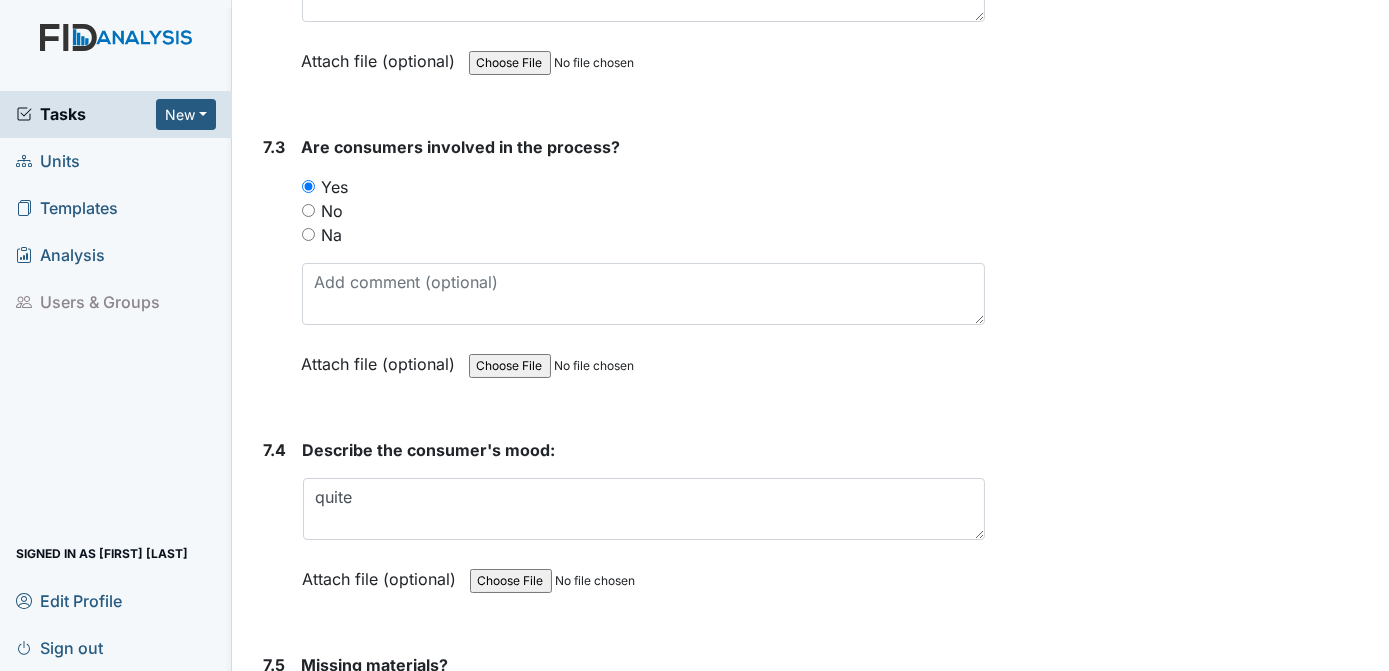 type on "n/a" 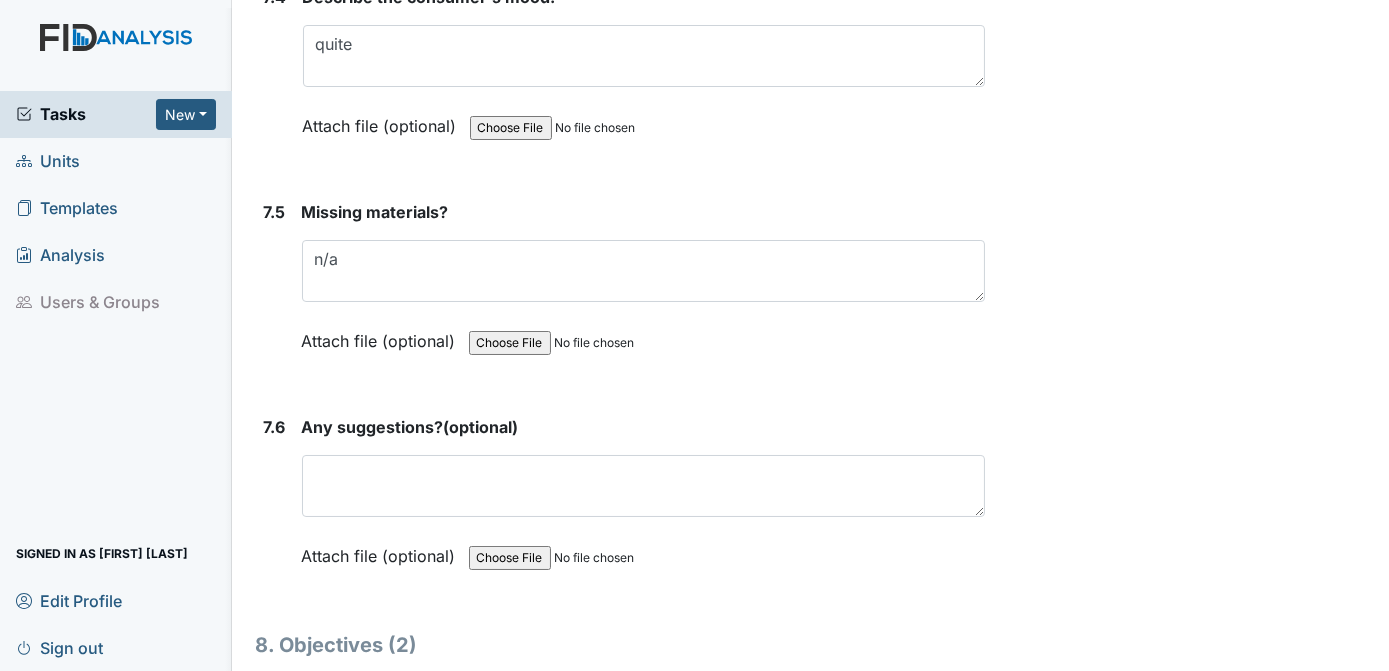 scroll, scrollTop: 13247, scrollLeft: 0, axis: vertical 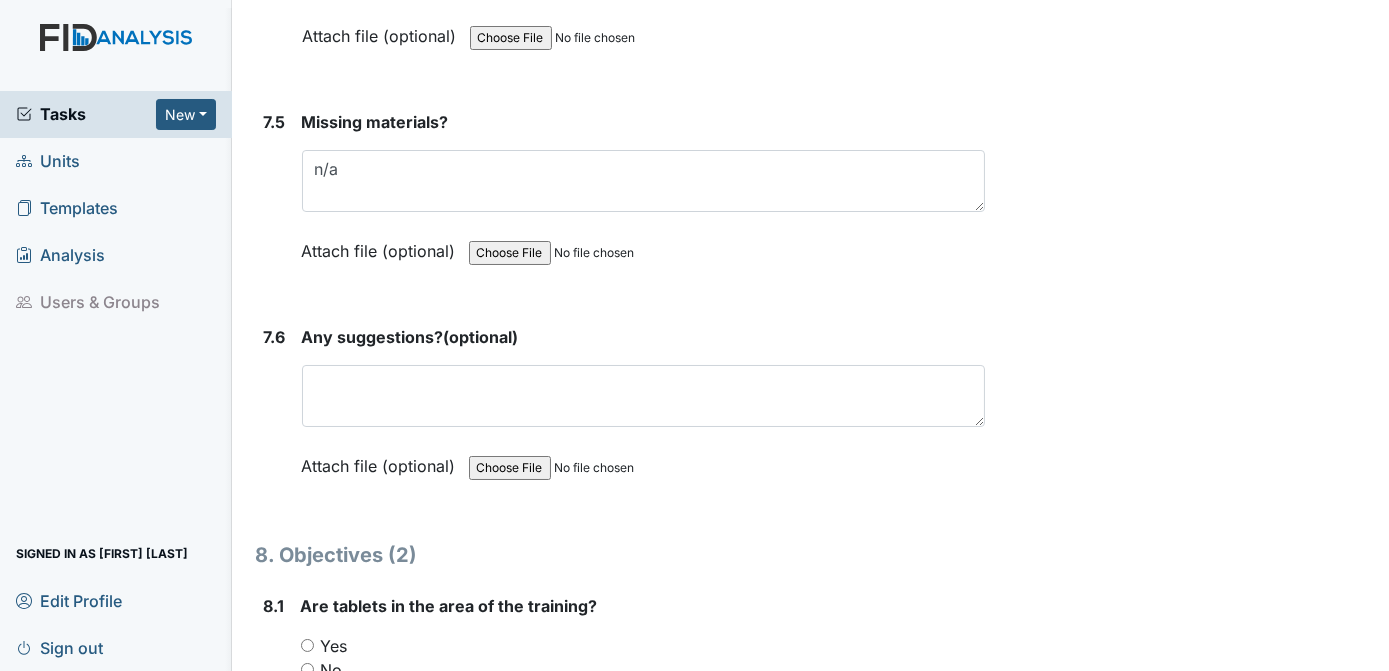 click on "Yes" at bounding box center (307, 645) 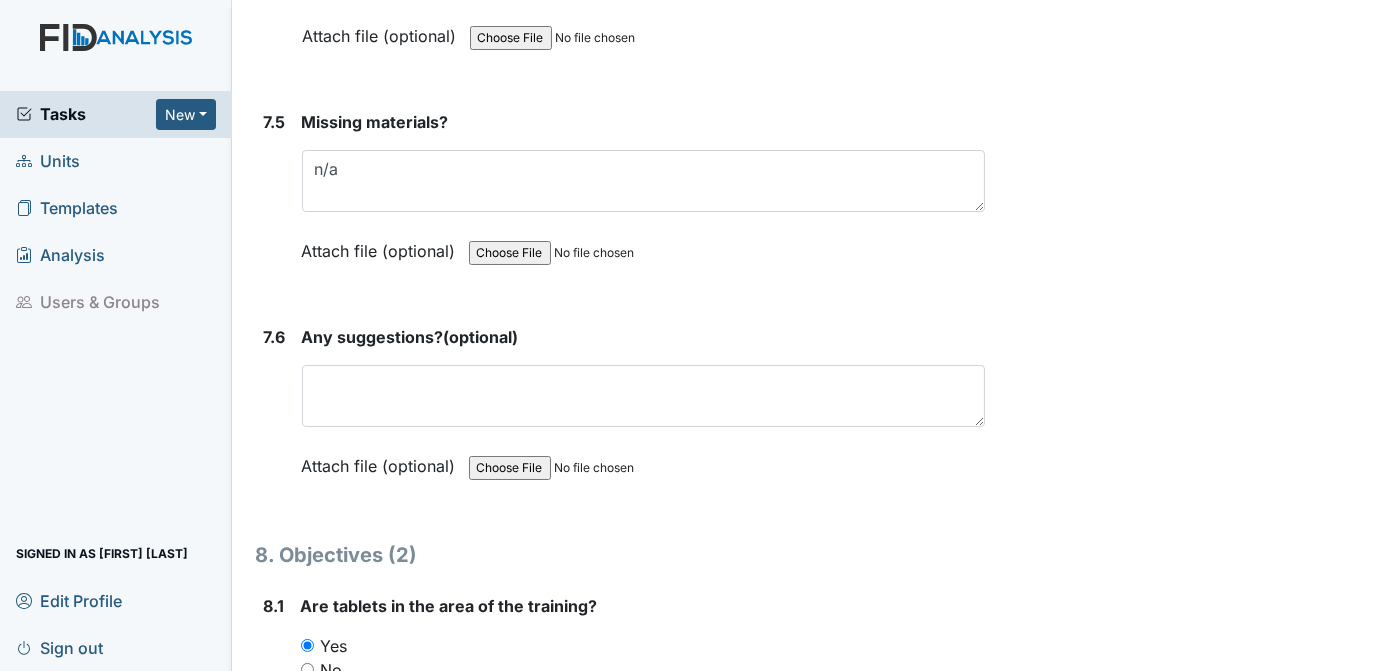 scroll, scrollTop: 13834, scrollLeft: 0, axis: vertical 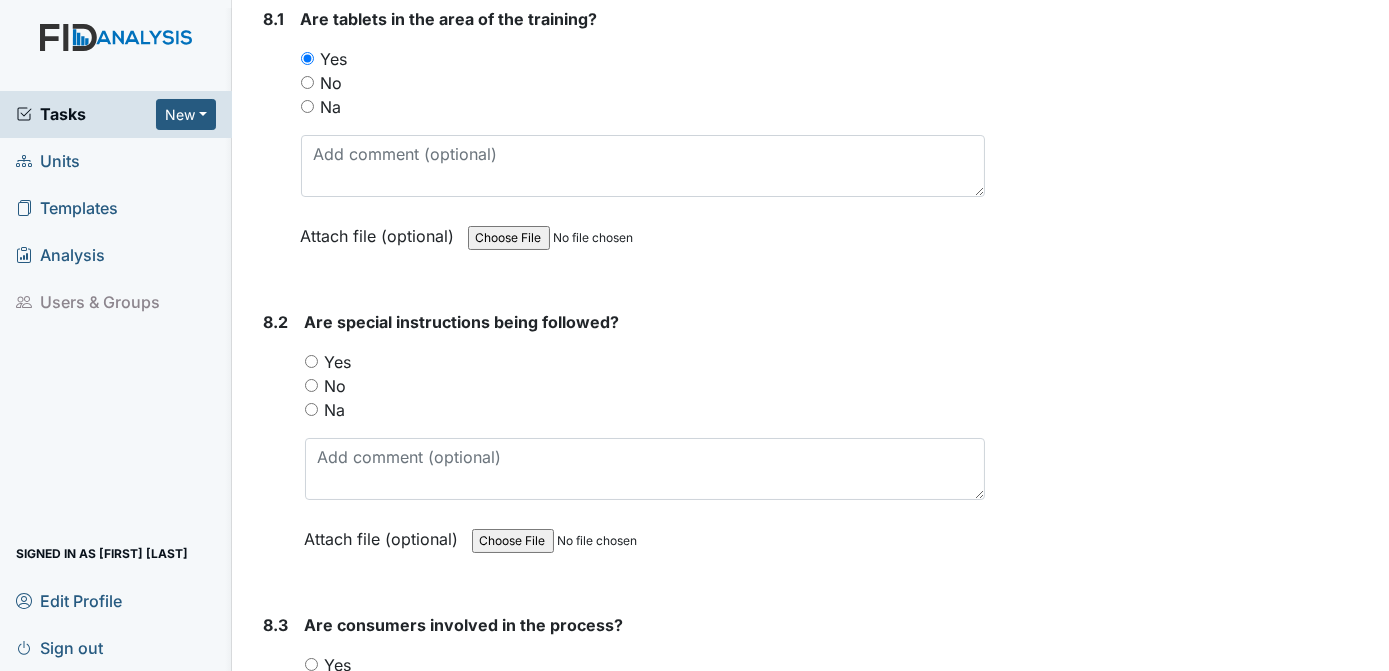 click on "Yes" at bounding box center (311, 664) 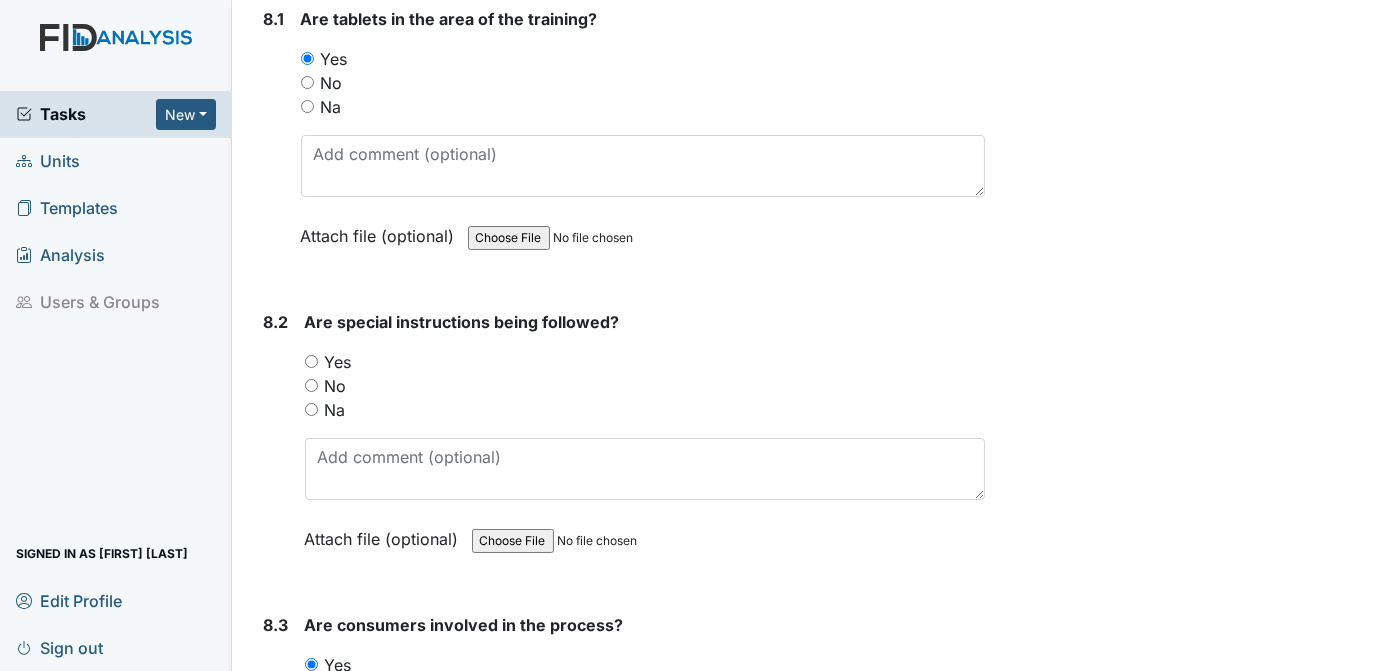 click on "Yes" at bounding box center [311, 361] 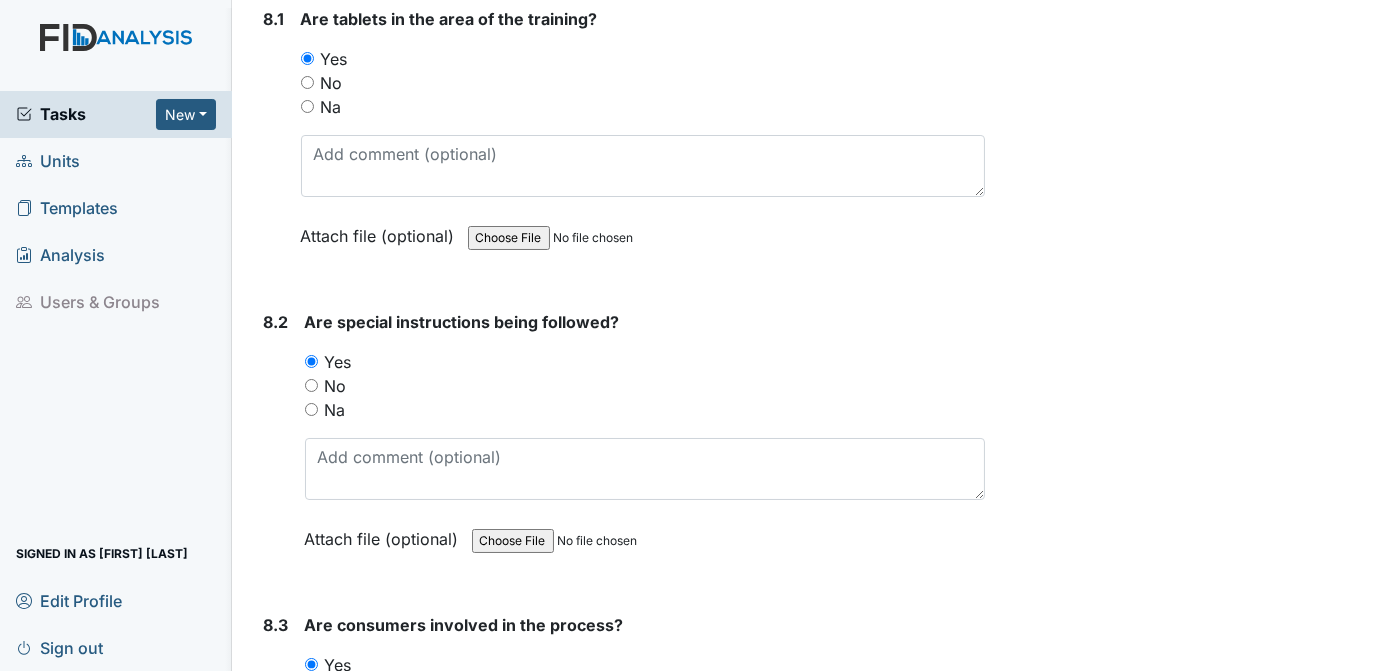 click on "Are special instructions being followed?" at bounding box center [645, 322] 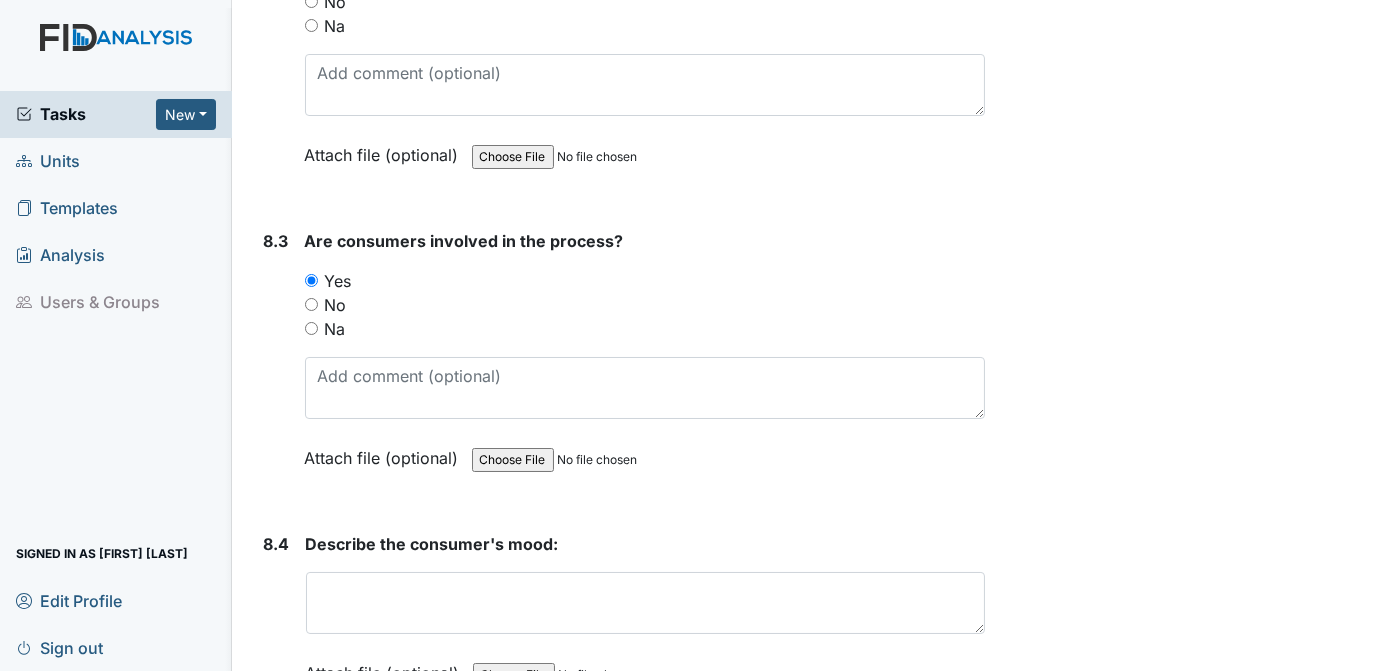 scroll, scrollTop: 14309, scrollLeft: 0, axis: vertical 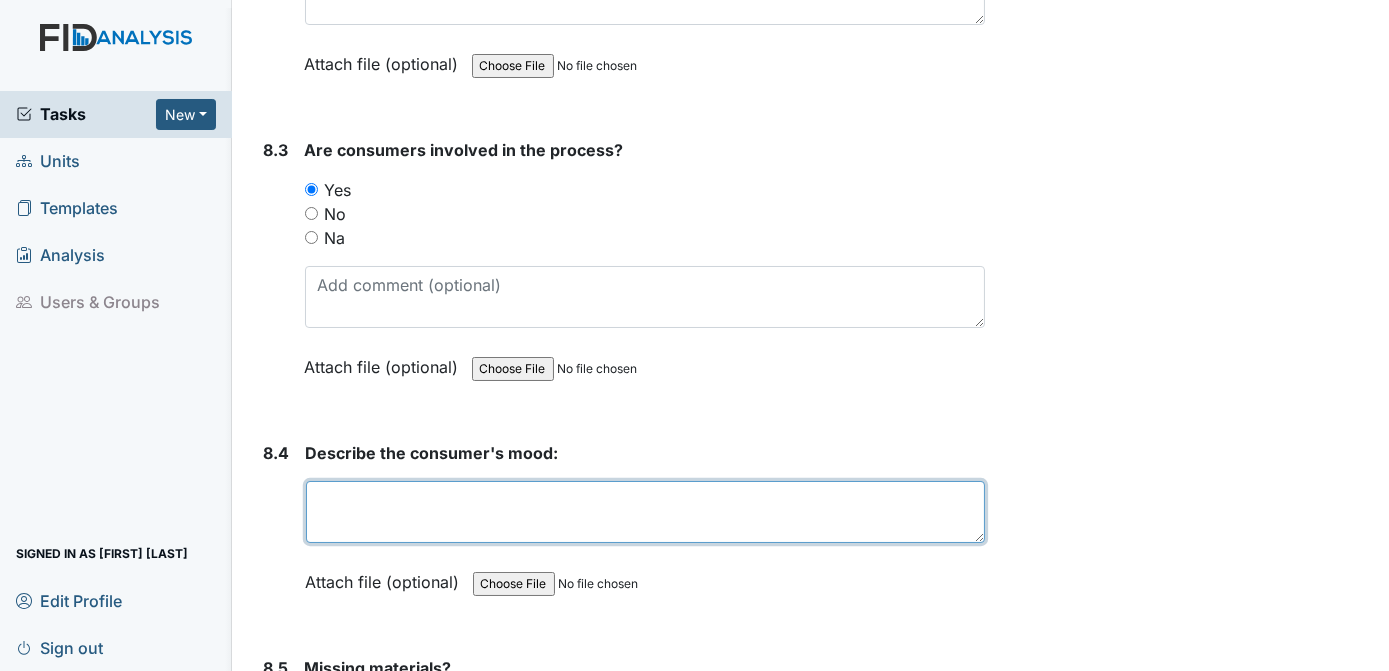 click at bounding box center (646, 512) 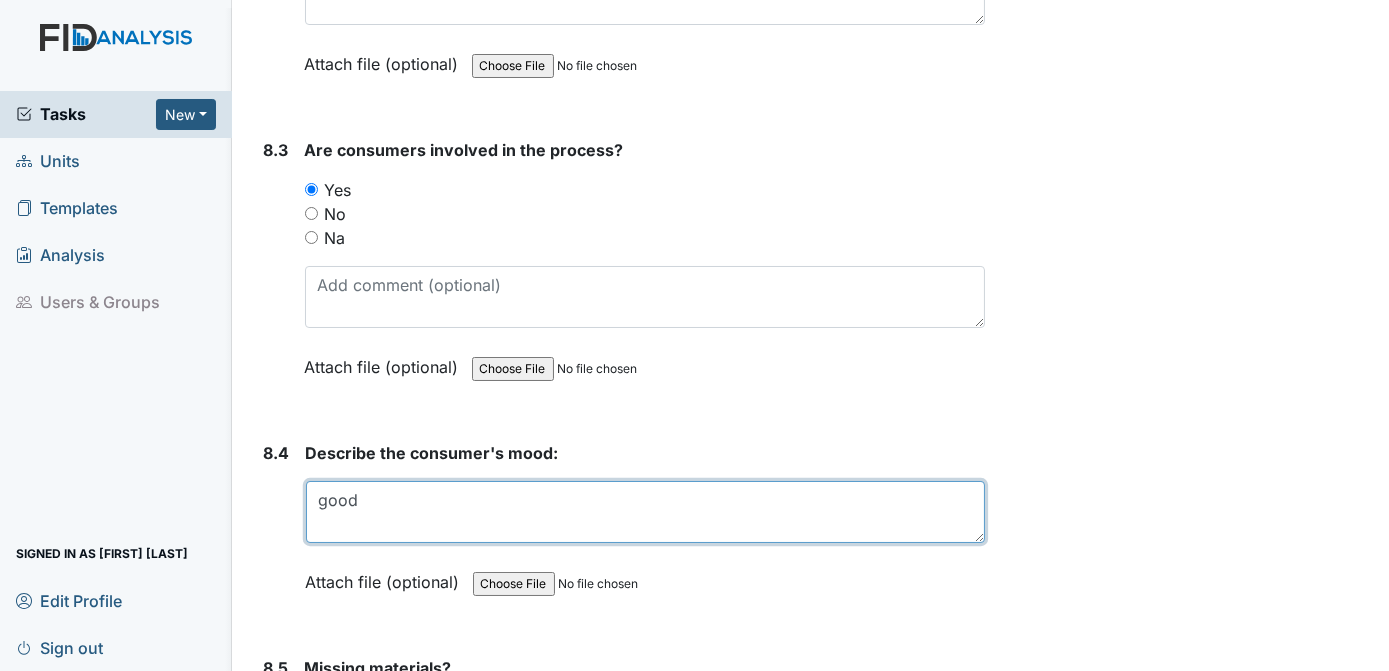 type on "good" 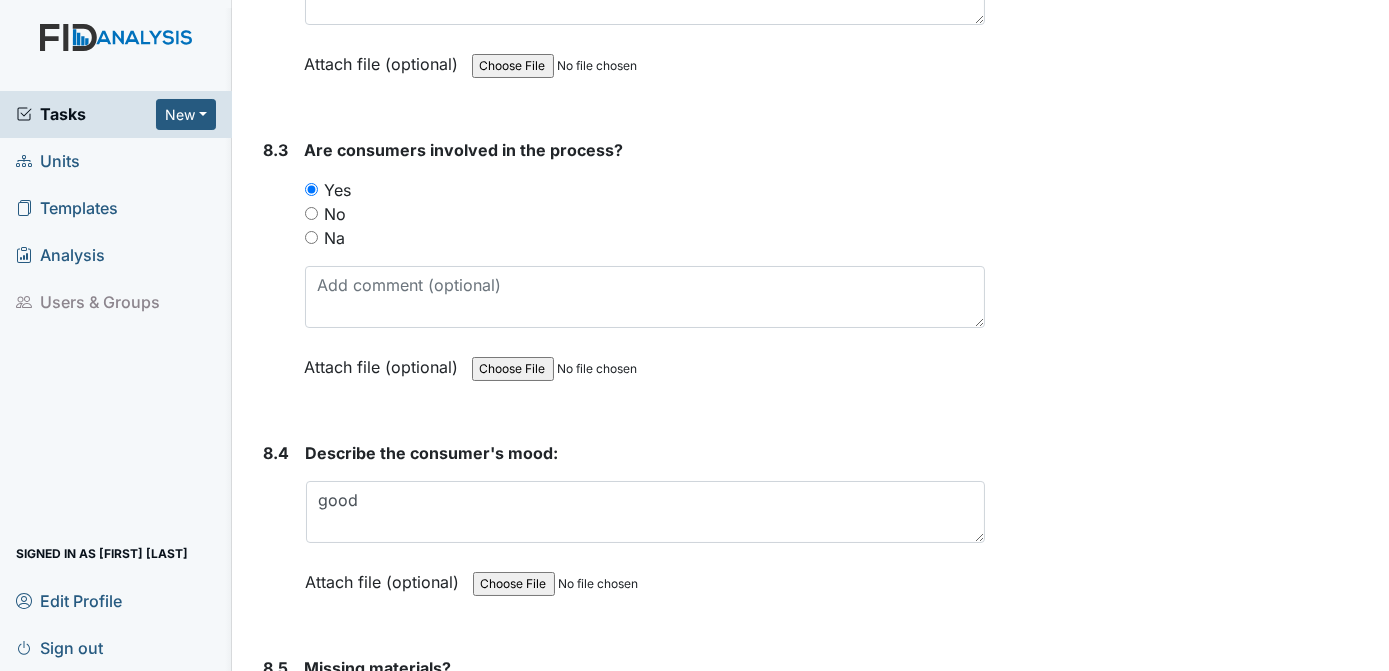 click at bounding box center (645, 727) 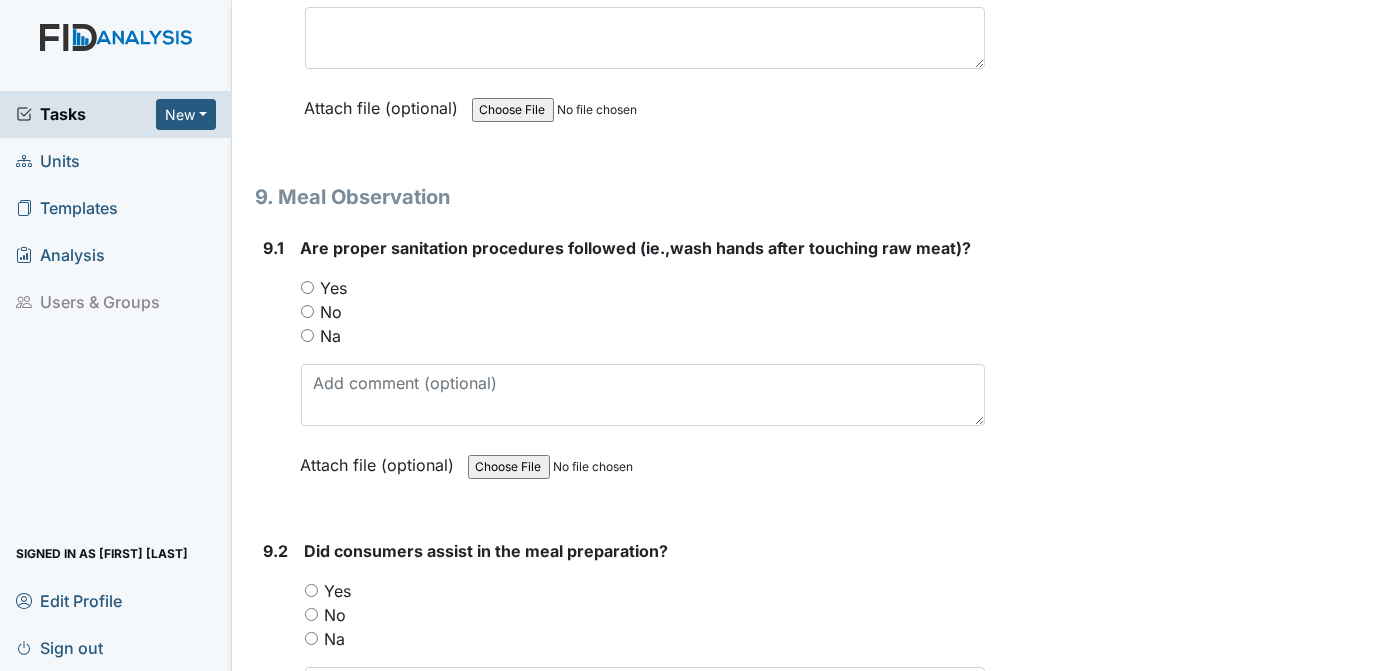 scroll, scrollTop: 15304, scrollLeft: 0, axis: vertical 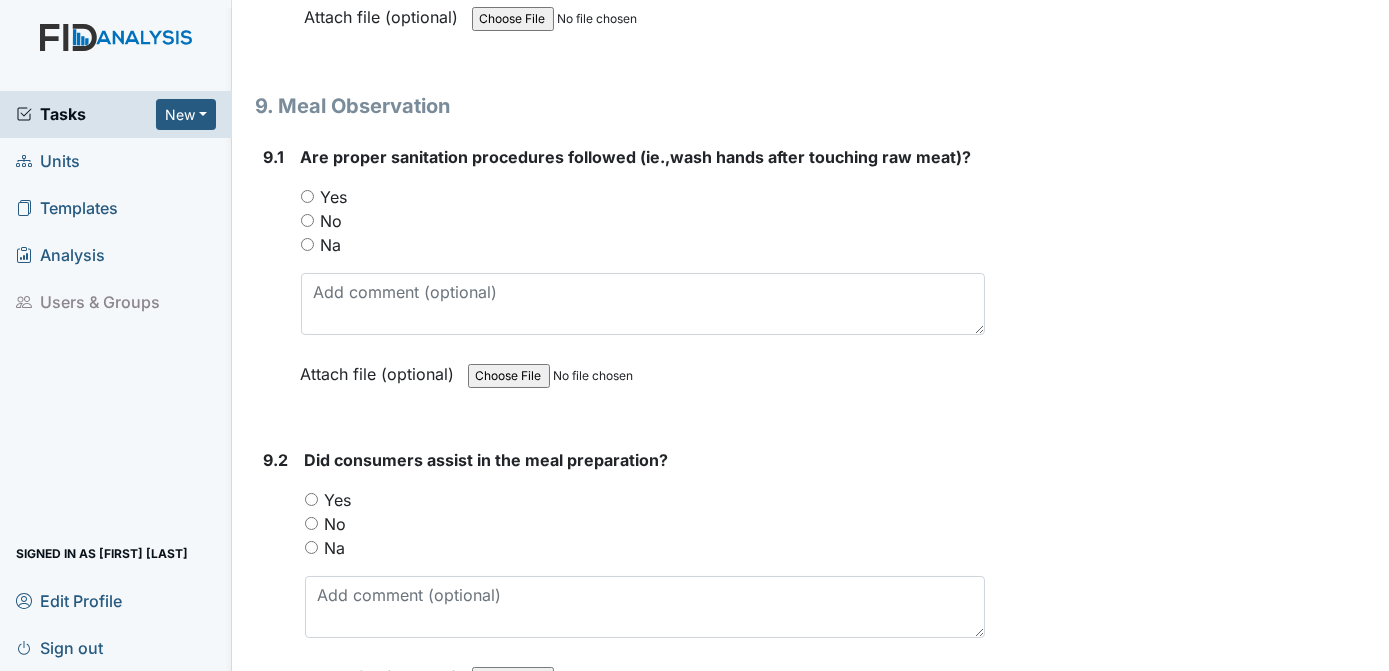 click on "Yes" at bounding box center (307, 196) 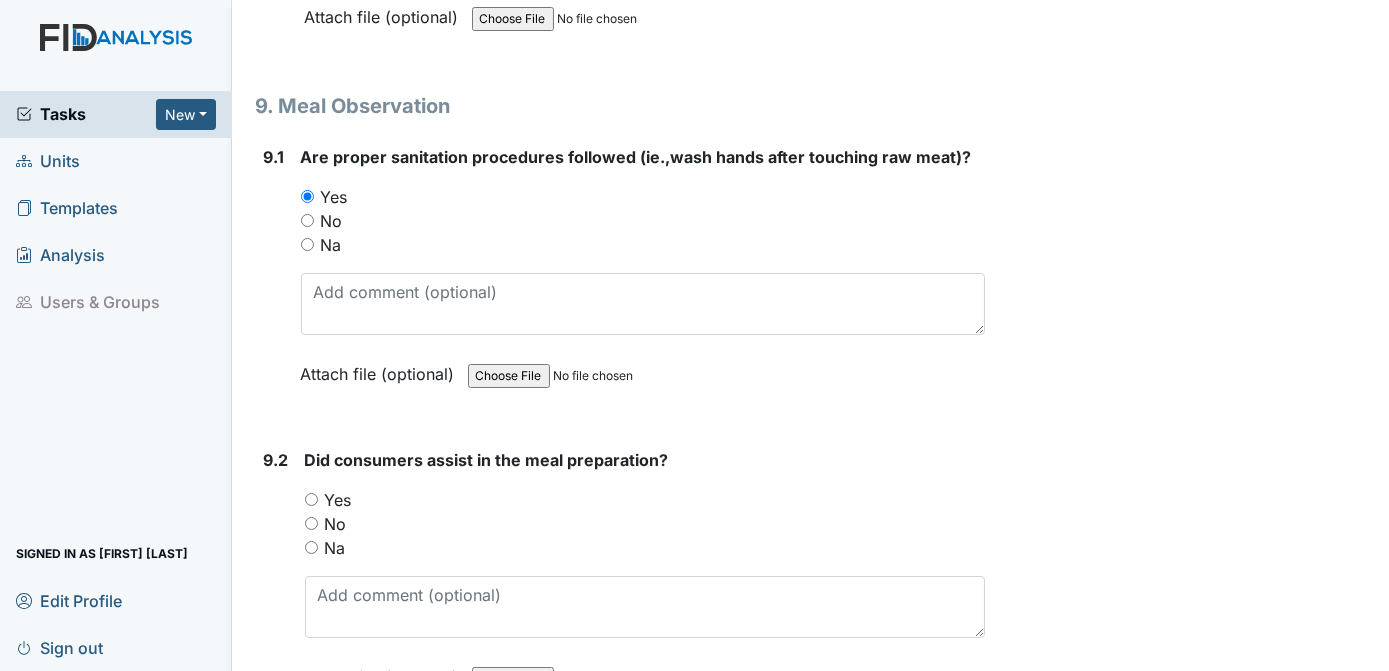 click on "Yes" at bounding box center (311, 499) 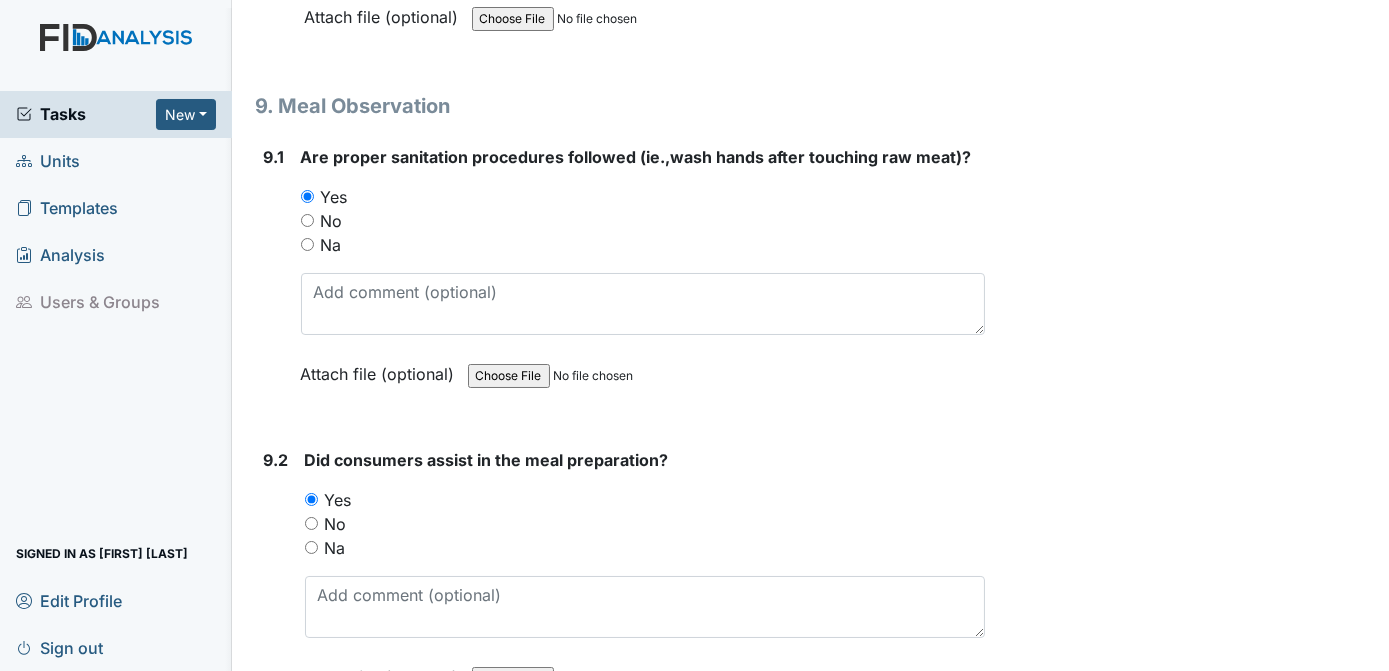 click on "Archive Task
×
Are you sure you want to archive this task? It will appear as incomplete on reports.
Archive
Delete Task
×
Are you sure you want to delete this task?
Delete
Save
[FIRST] [LAST] assigned on [DATE]." at bounding box center [1190, 4227] 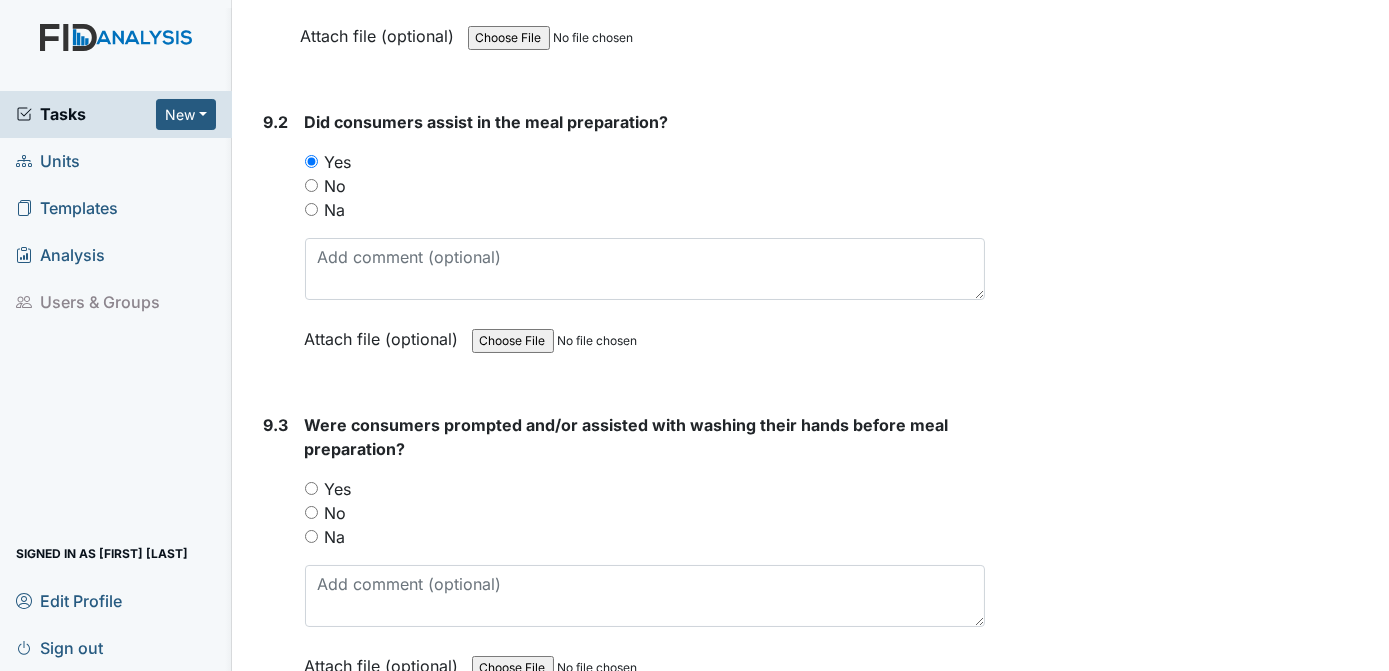 scroll, scrollTop: 15778, scrollLeft: 0, axis: vertical 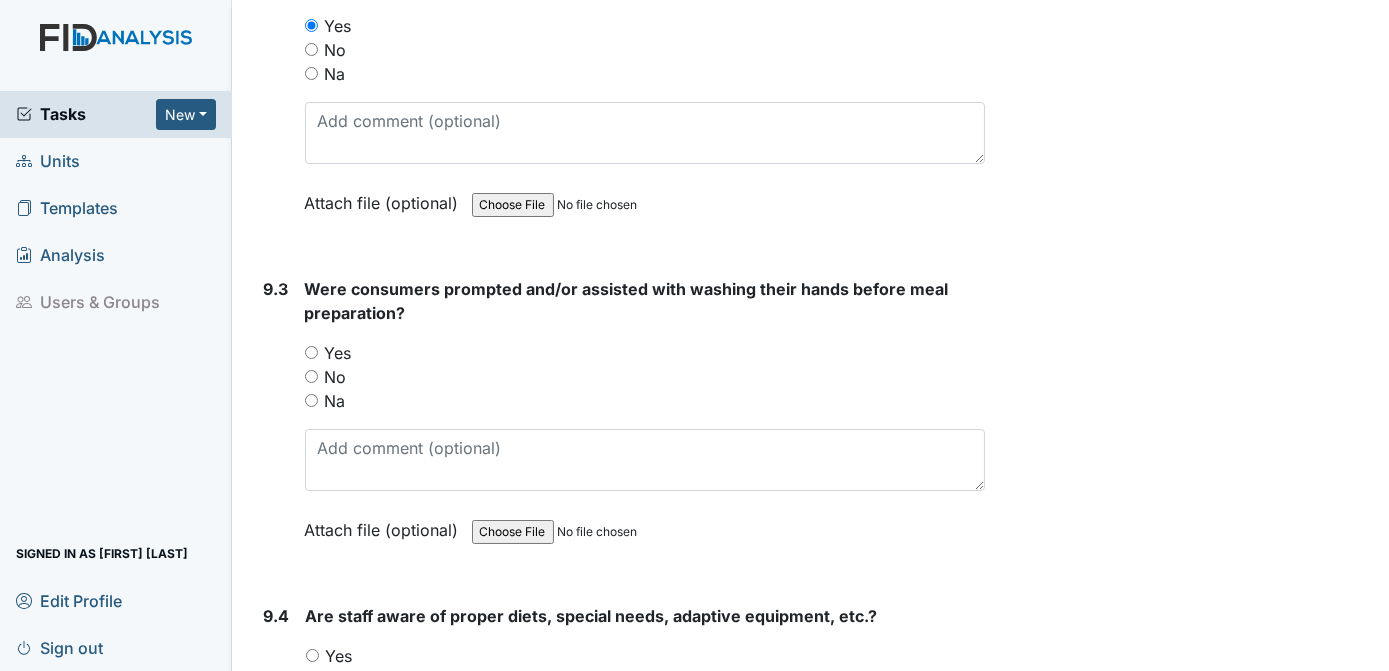 click on "Yes" at bounding box center (311, 352) 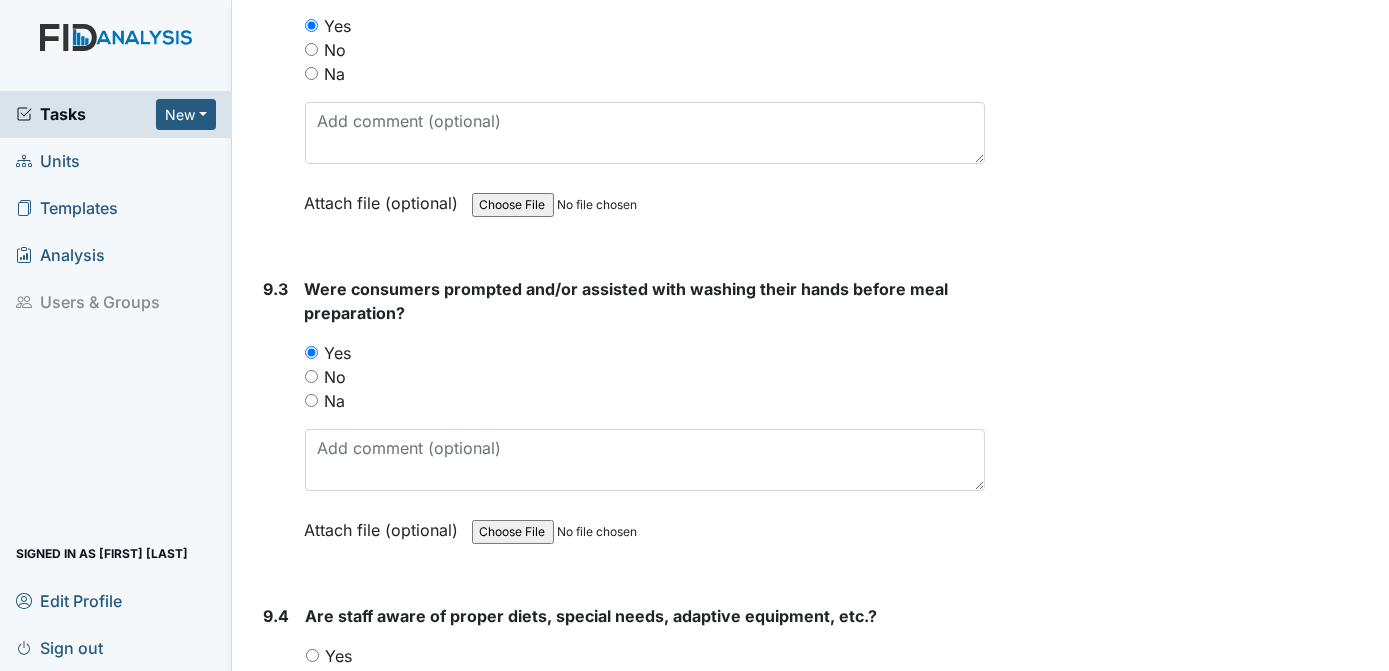 click on "Yes" at bounding box center [312, 655] 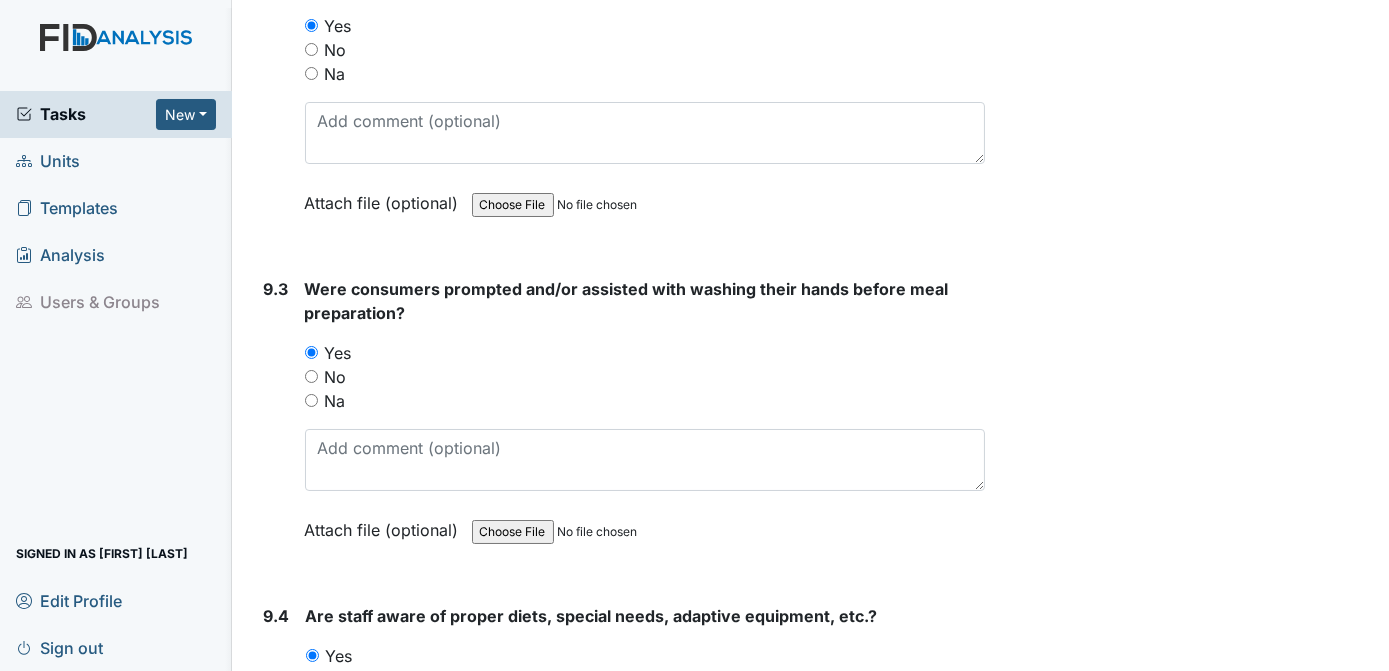 click on "Archive Task
×
Are you sure you want to archive this task? It will appear as incomplete on reports.
Archive
Delete Task
×
Are you sure you want to delete this task?
Delete
Save
[FIRST] [LAST] assigned on [DATE]." at bounding box center (1190, 3753) 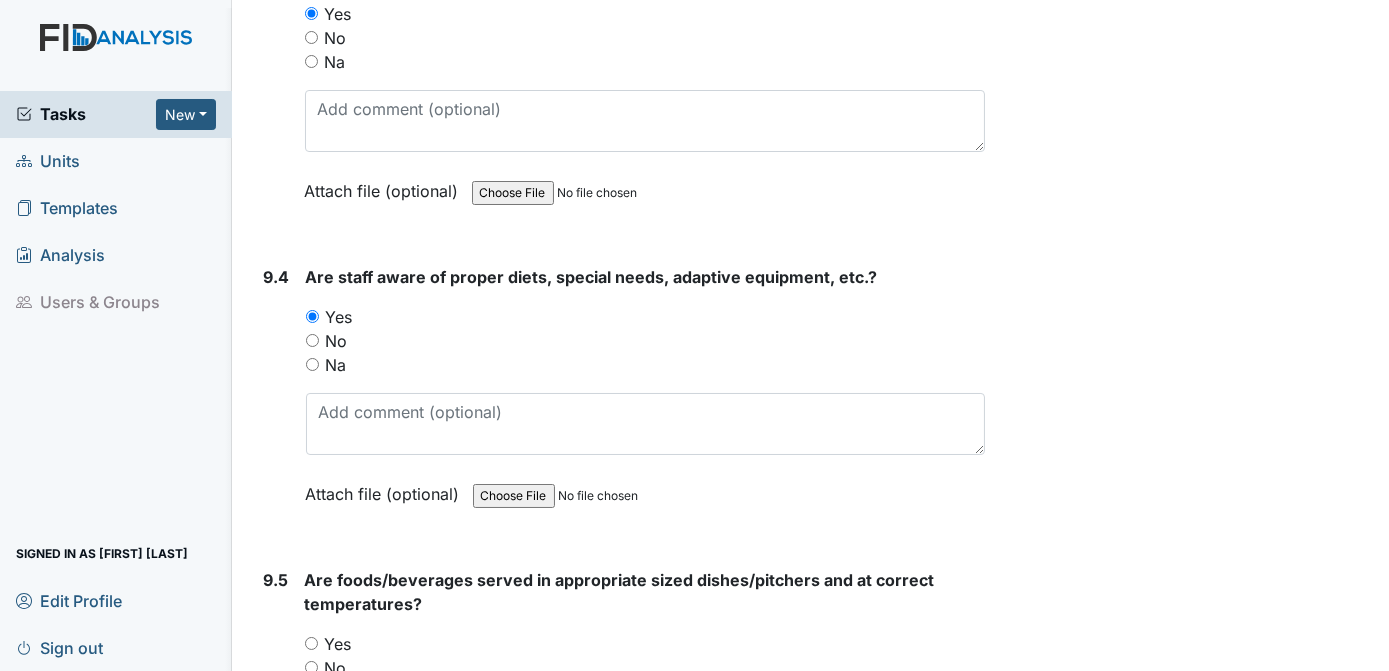 scroll, scrollTop: 16253, scrollLeft: 0, axis: vertical 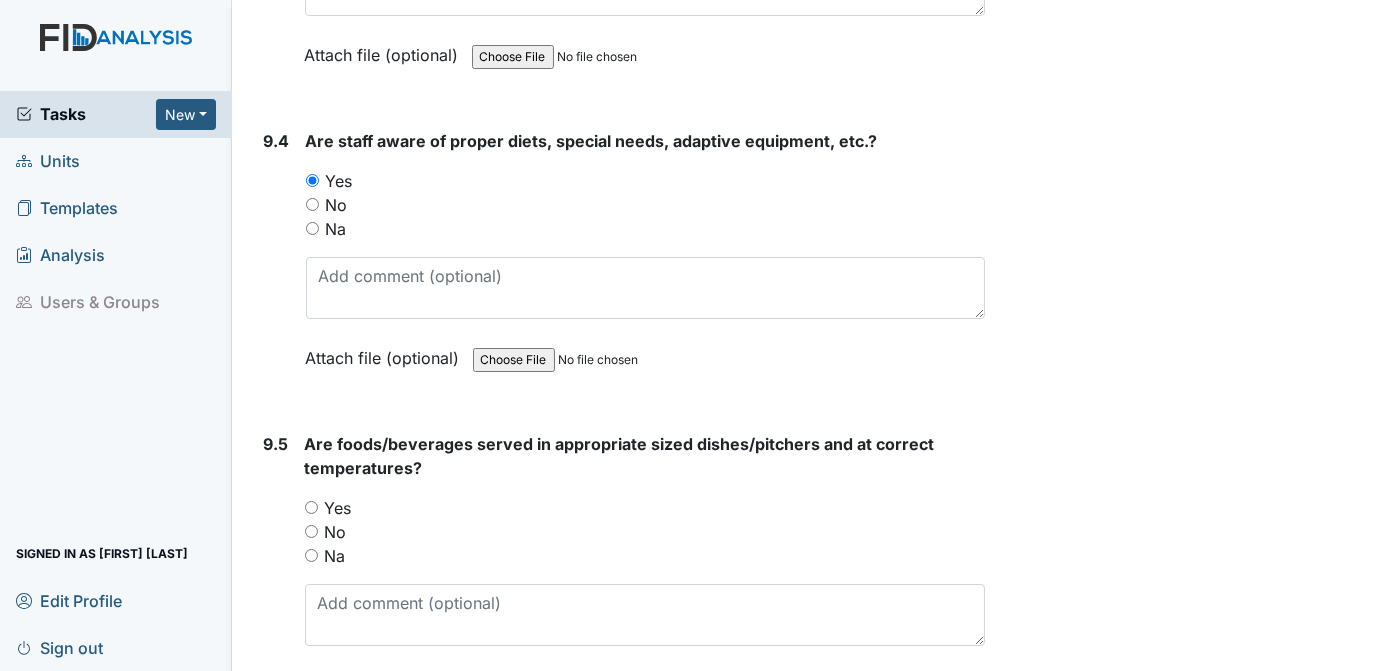 click on "Yes" at bounding box center (645, 508) 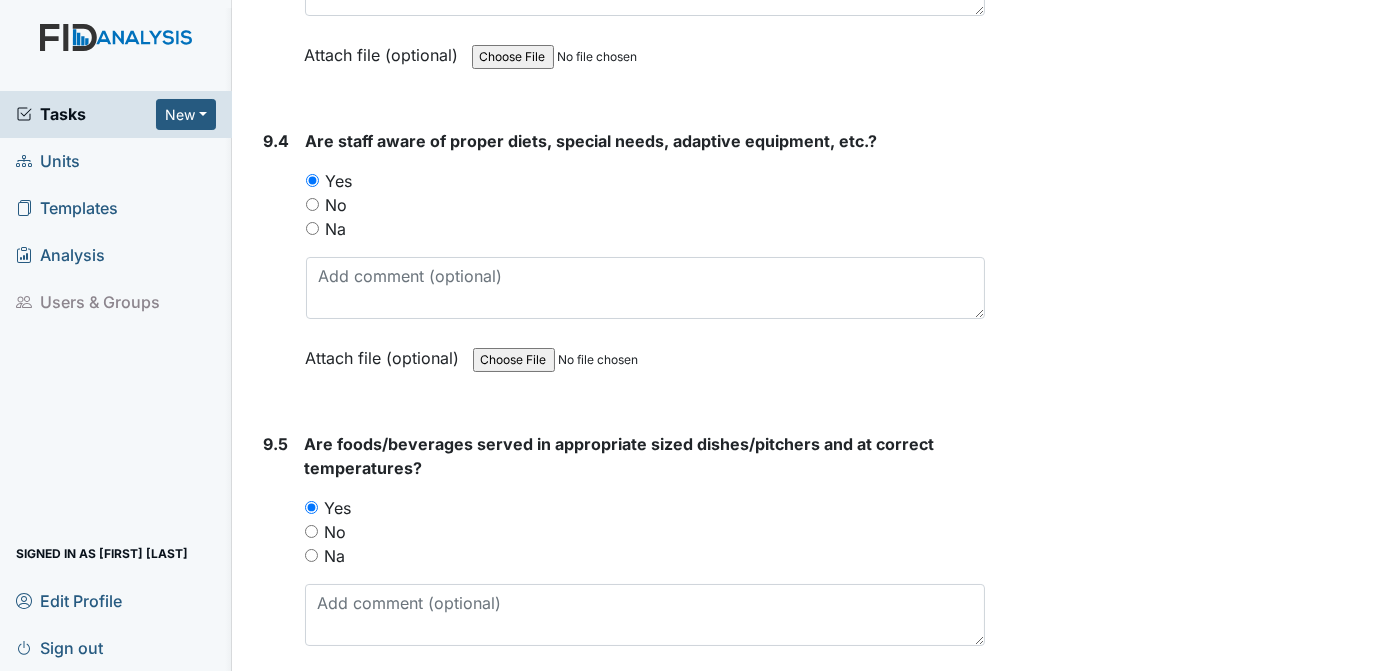 click on "Archive Task
×
Are you sure you want to archive this task? It will appear as incomplete on reports.
Archive
Delete Task
×
Are you sure you want to delete this task?
Delete
Save
[FIRST] [LAST] assigned on [DATE]." at bounding box center [1190, 3278] 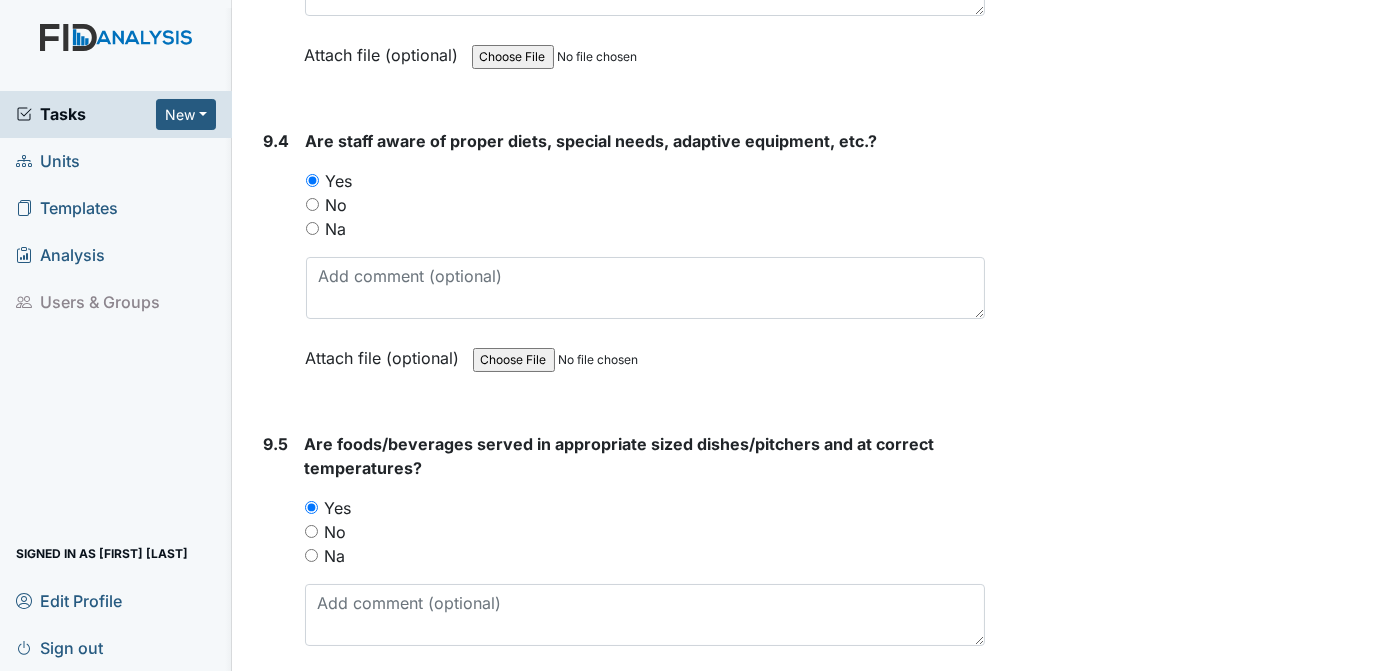 click on "Archive Task
×
Are you sure you want to archive this task? It will appear as incomplete on reports.
Archive
Delete Task
×
Are you sure you want to delete this task?
Delete
Save
[FIRST] [LAST] assigned on [DATE]." at bounding box center [1190, 3278] 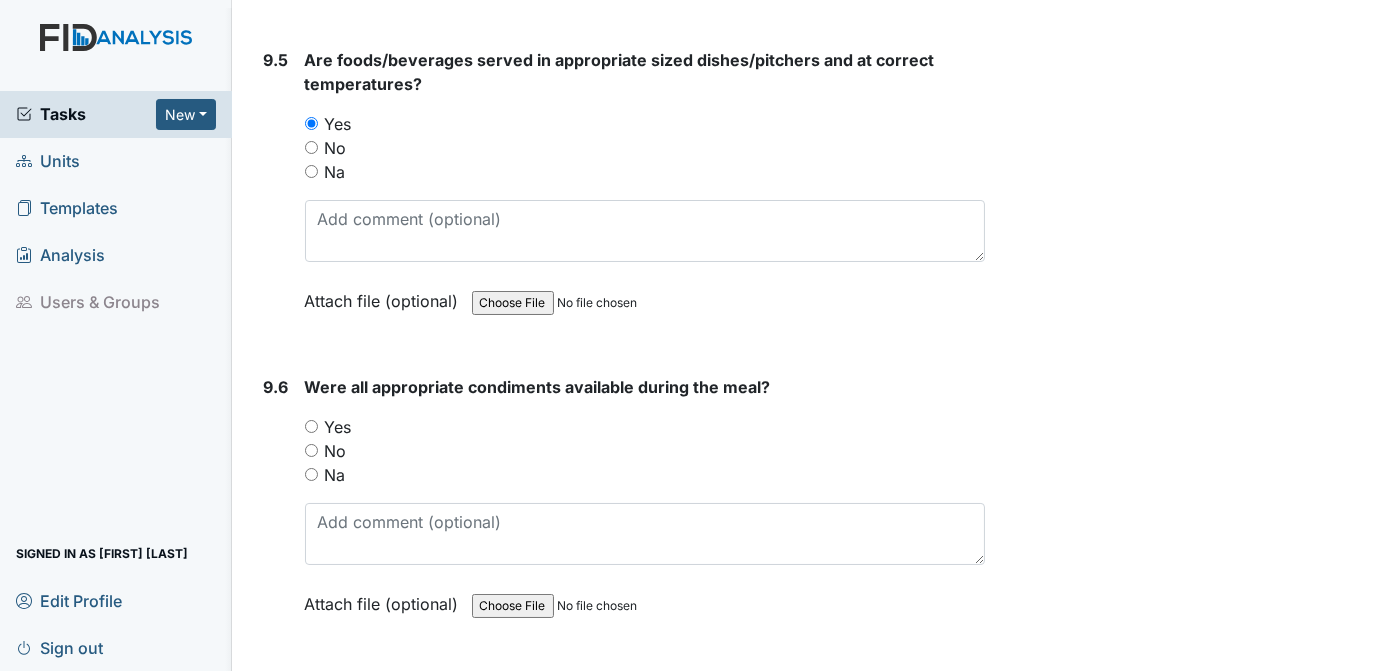 scroll, scrollTop: 16773, scrollLeft: 0, axis: vertical 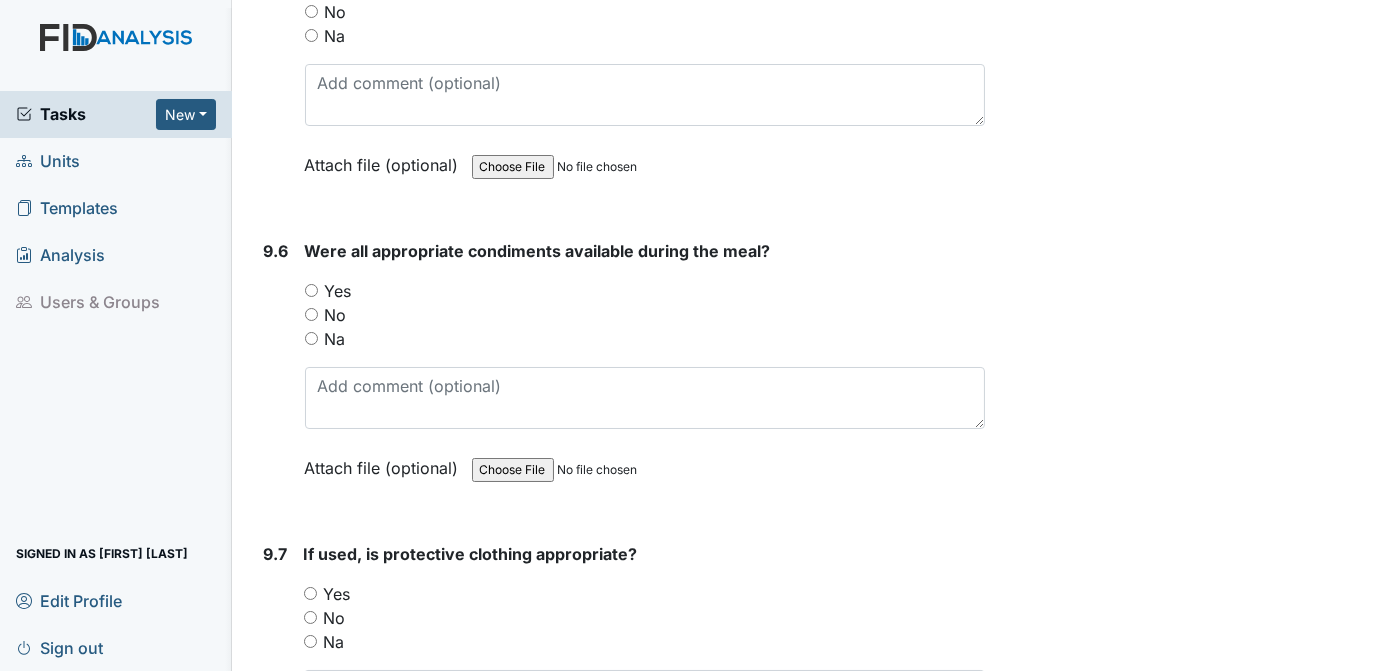 click on "Yes" at bounding box center (311, 290) 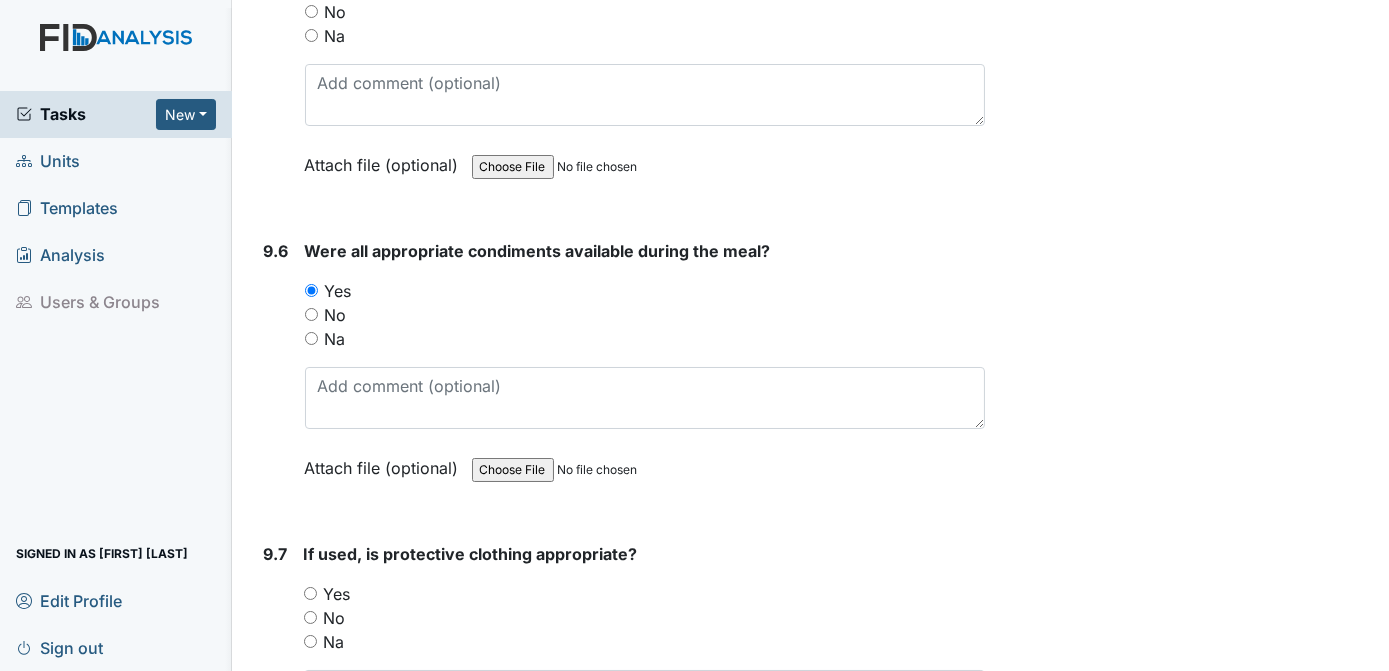 click on "Yes" at bounding box center [645, 594] 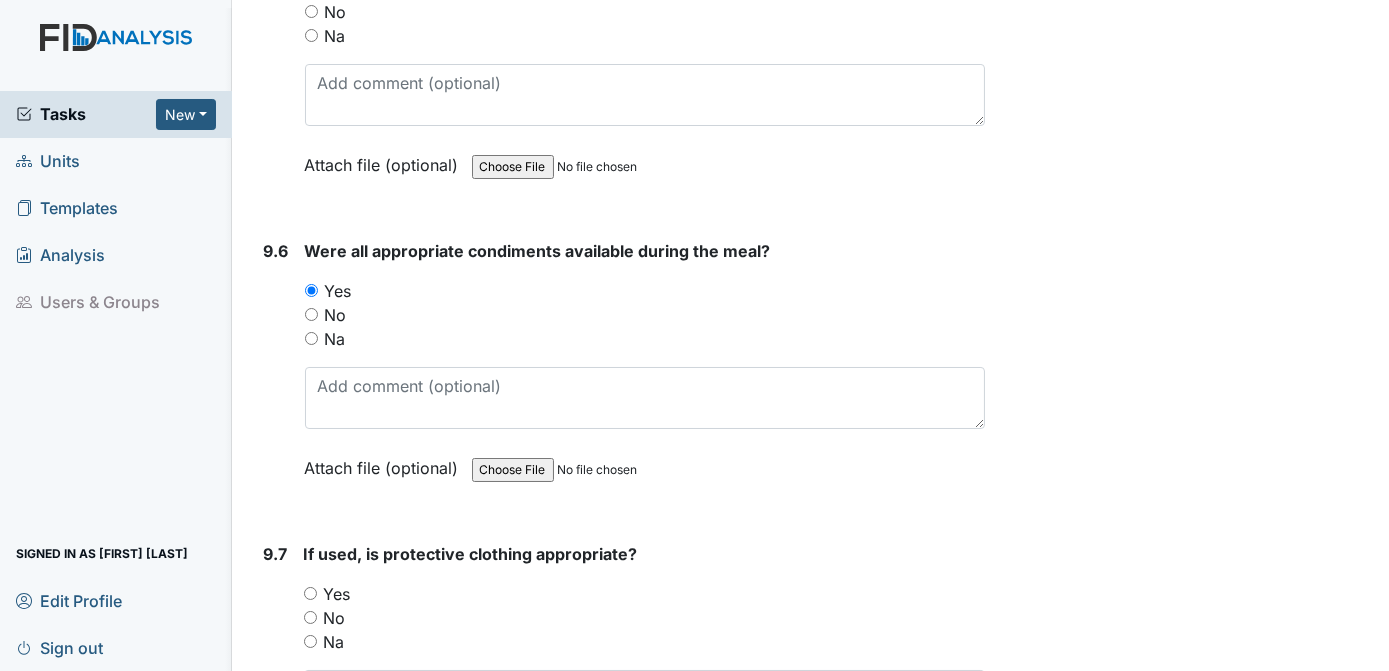 click on "Na" at bounding box center (310, 641) 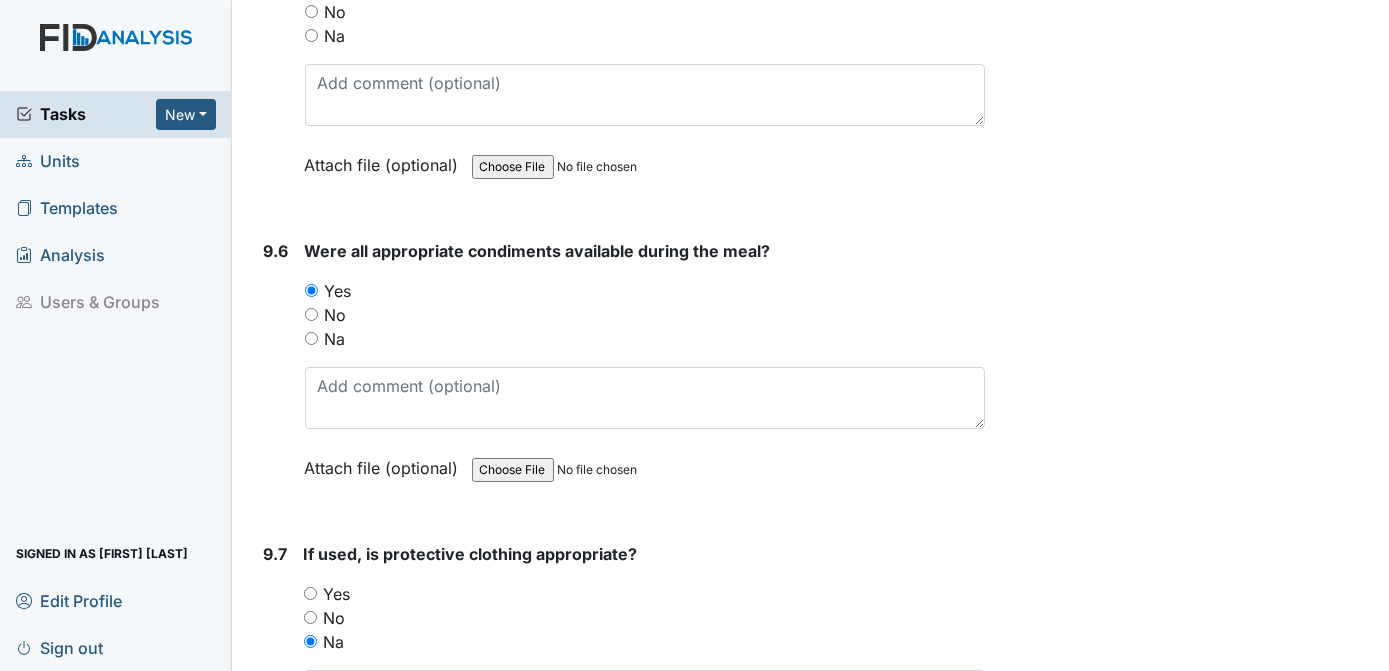 click on "Archive Task
×
Are you sure you want to archive this task? It will appear as incomplete on reports.
Archive
Delete Task
×
Are you sure you want to delete this task?
Delete
Save
[FIRST] [LAST] assigned on [DATE]." at bounding box center [1190, 2758] 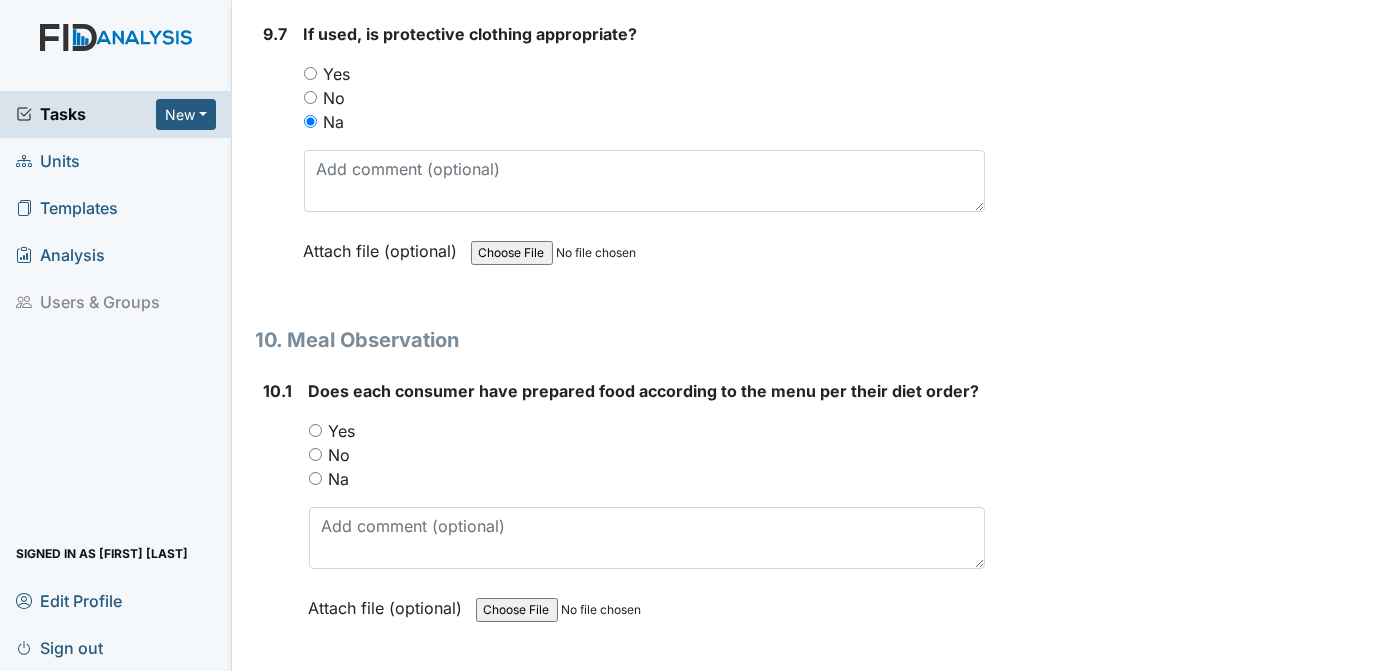 scroll, scrollTop: 17429, scrollLeft: 0, axis: vertical 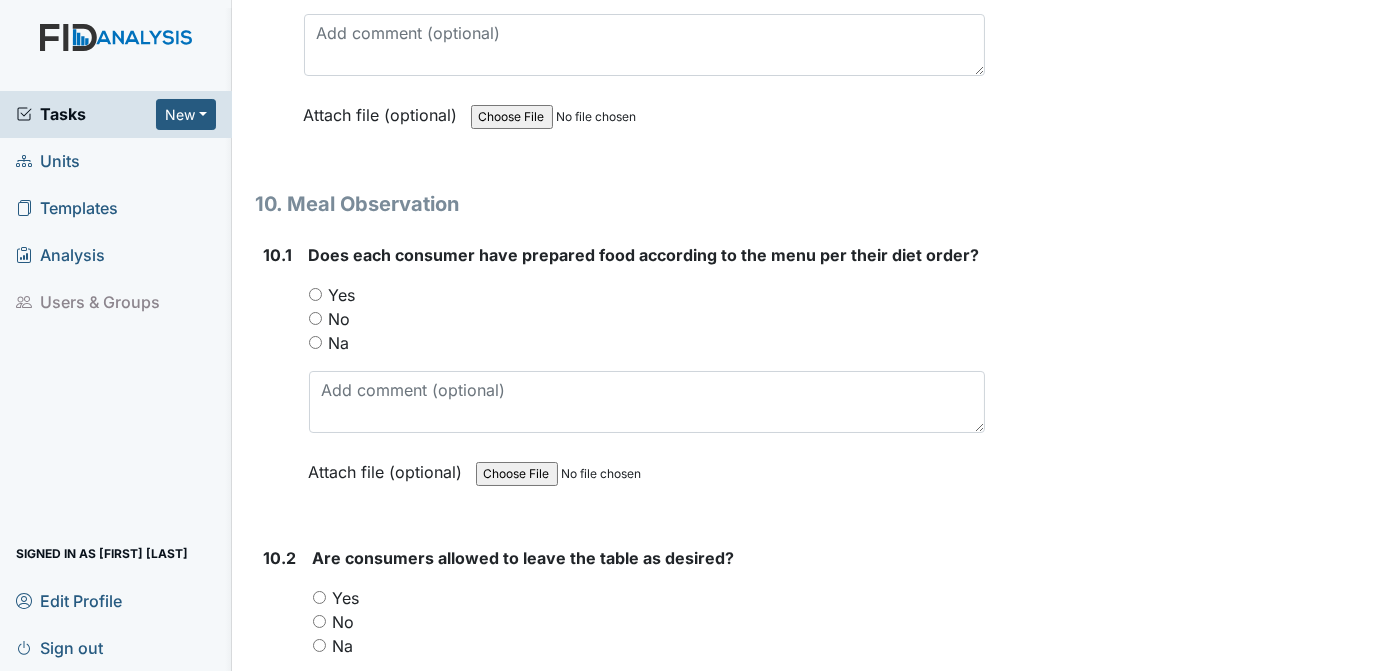 click on "Yes" at bounding box center [647, 295] 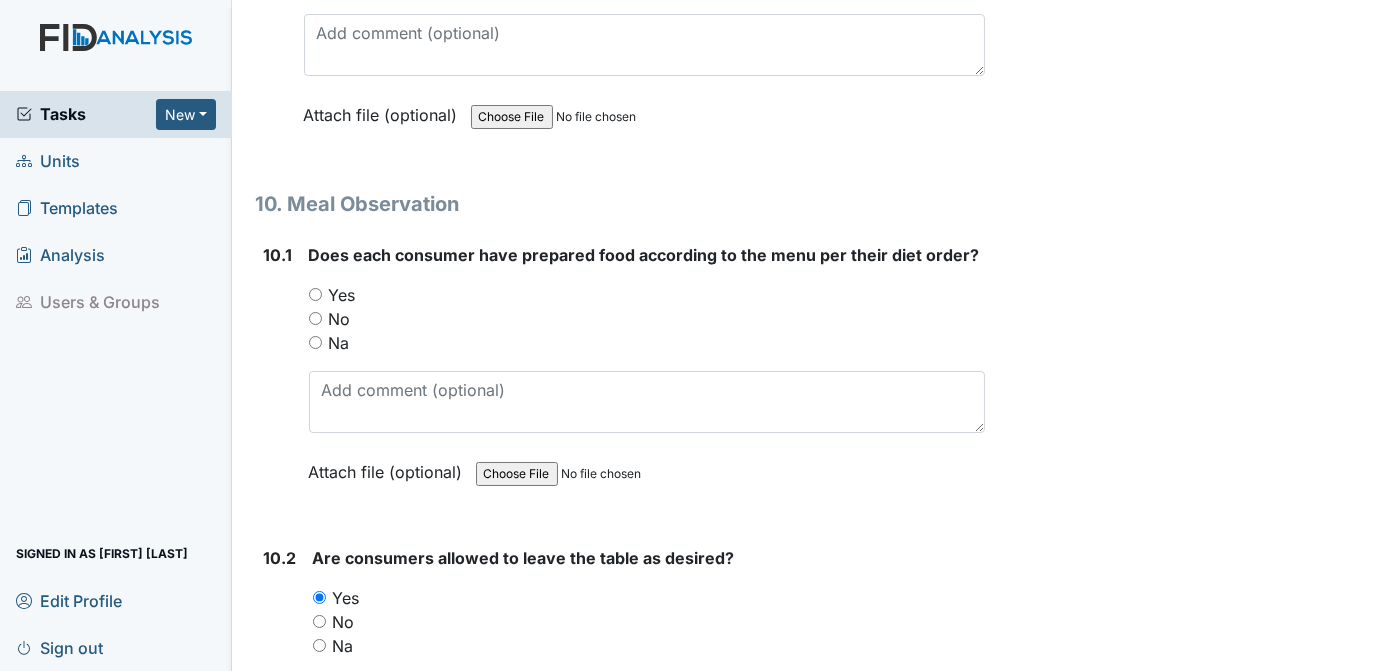 click on "Yes" at bounding box center (315, 294) 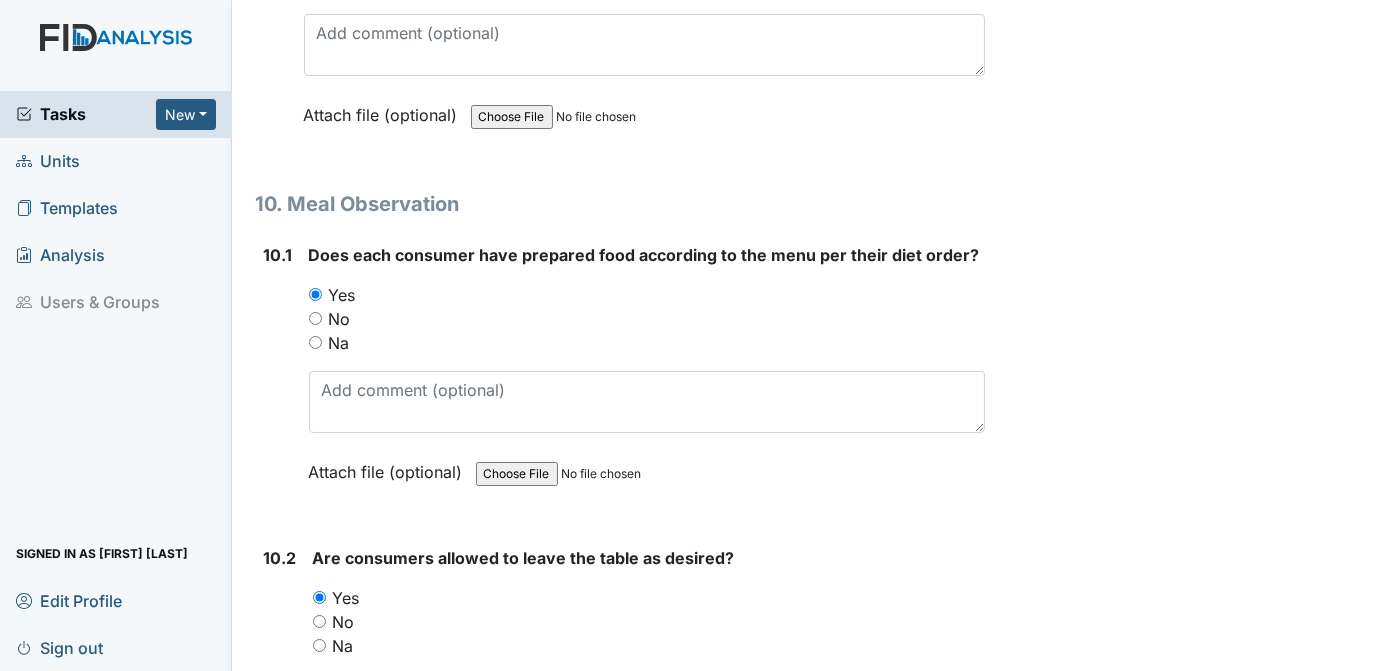 click on "1. Staff Information
1.1
Upon arrival, what is staff doing?
assisting with breakfast
This field is required.
Attach file (optional)
You can upload .pdf, .txt, .jpg, .jpeg, .png, .csv, .xls, or .doc files under 100MB.
1.2
Did staff communicate with coworkers appropriately?
You must select one of the below options.
Yes
No
Na
Attach file (optional)
You can upload .pdf, .txt, .jpg, .jpeg, .png, .csv, .xls, or .doc files under 100MB.
1.3
Did staff communicate in a positive demeanor with consumers?
You must select one of the below options.
Yes
No
Na
Attach file (optional)
You can upload .pdf, .txt, .jpg, .jpeg, .png, .csv, .xls, or .doc files under 100MB.
1.4
Did you observe staff using sign language, communication board or pictures as needed?
Yes
No" at bounding box center [621, 2229] 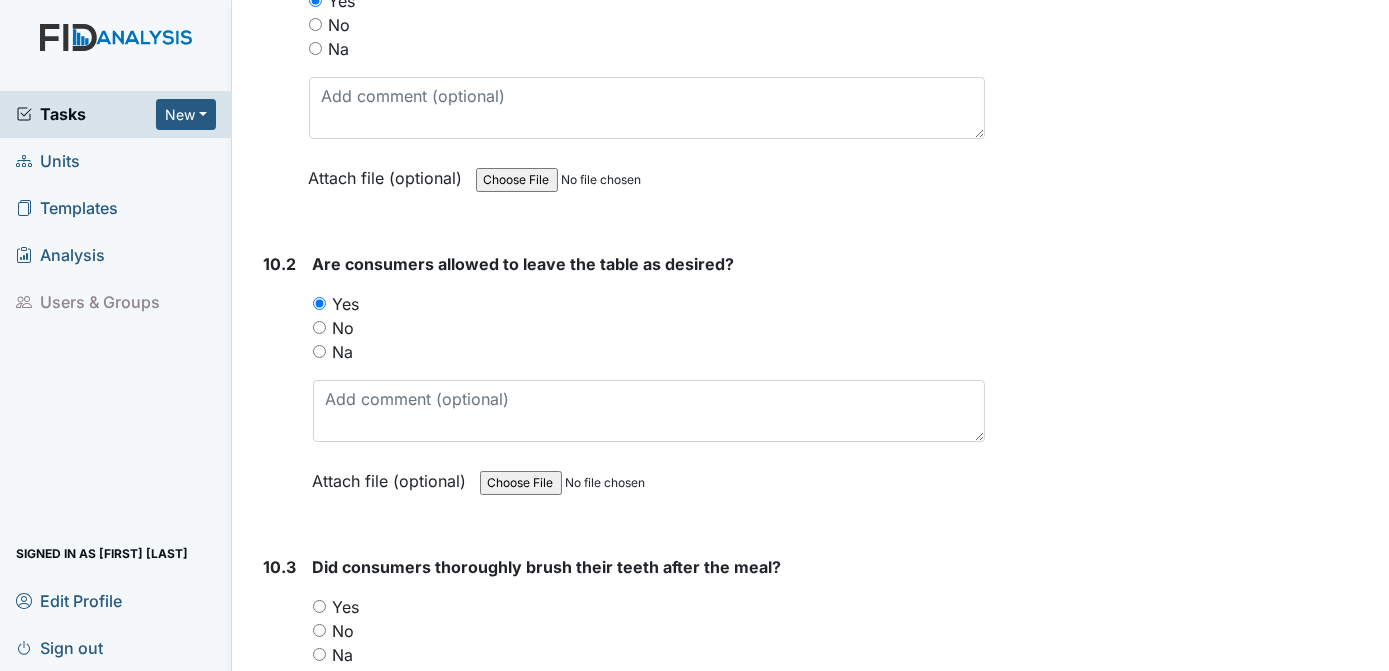 scroll, scrollTop: 17768, scrollLeft: 0, axis: vertical 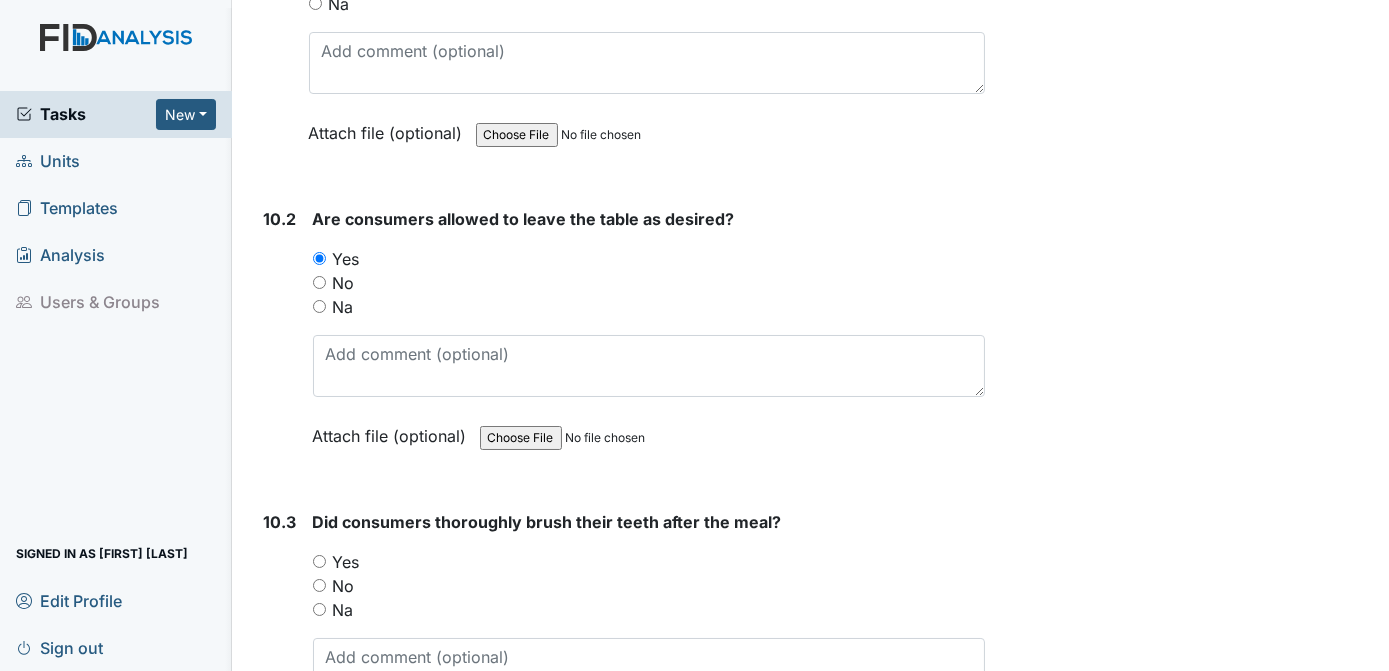 click on "Yes" at bounding box center (319, 561) 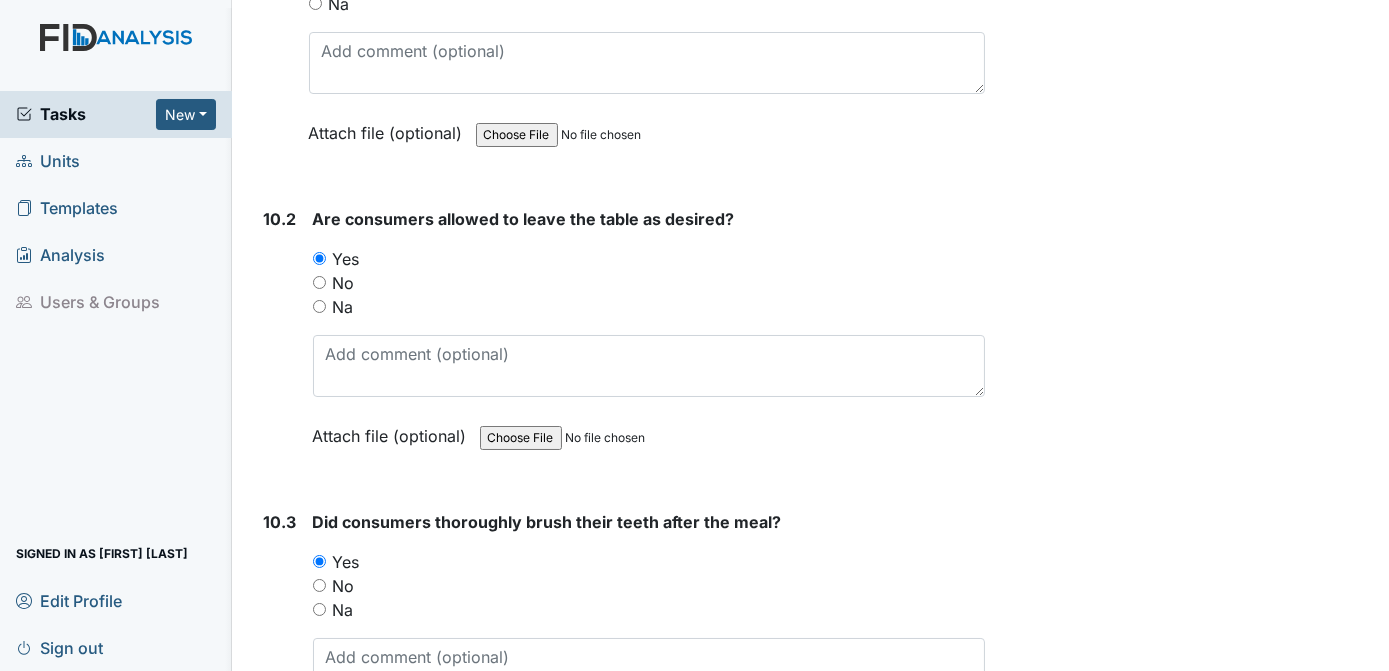 click on "No" at bounding box center (649, 586) 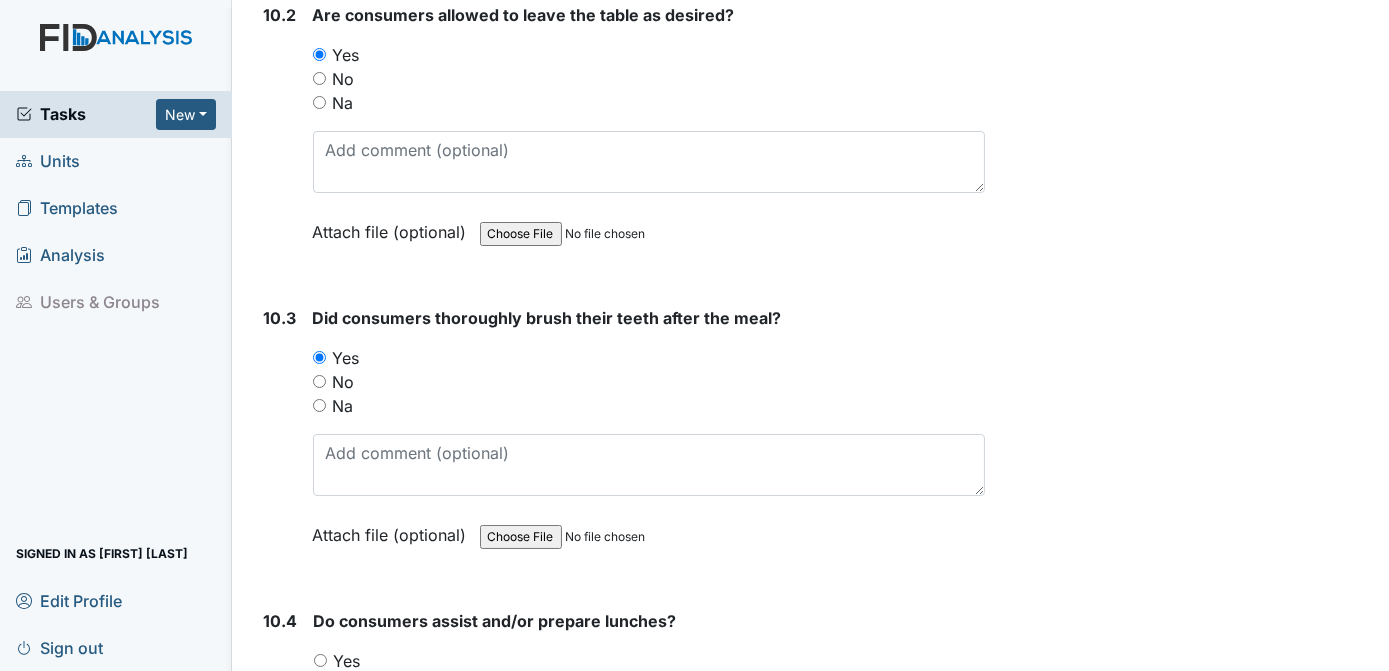 scroll, scrollTop: 18107, scrollLeft: 0, axis: vertical 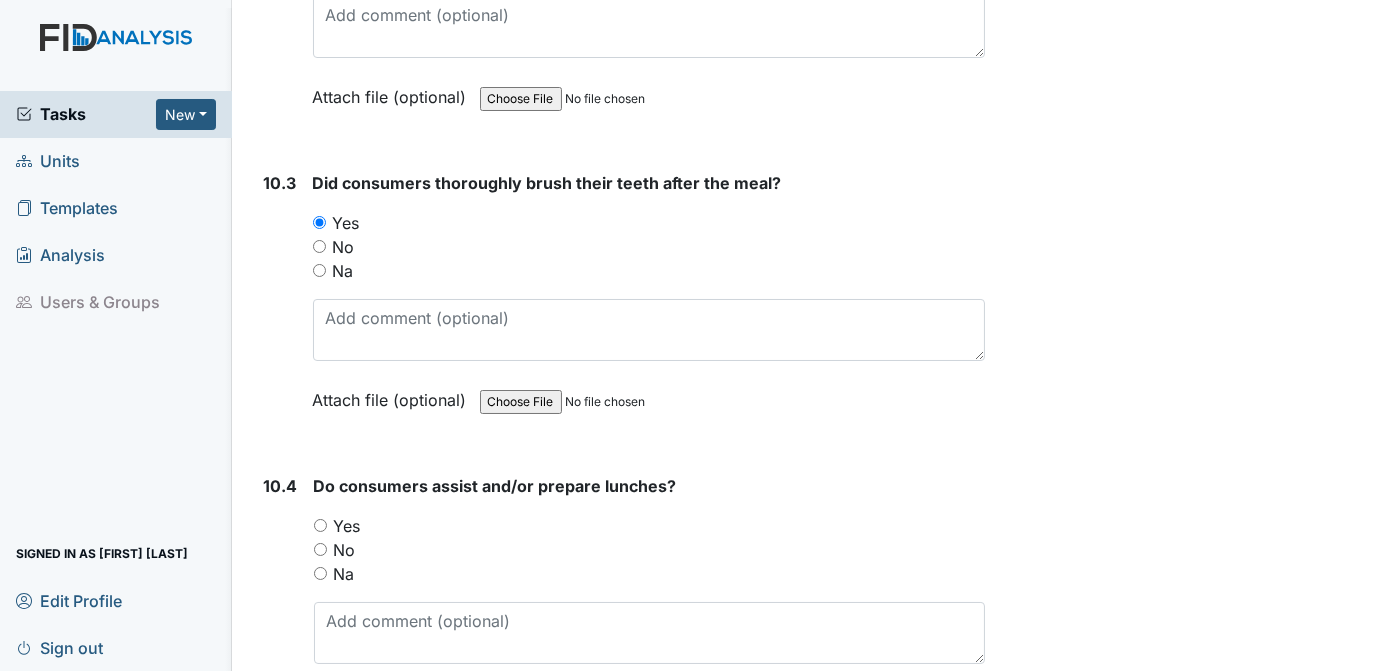 click on "Yes" at bounding box center [320, 525] 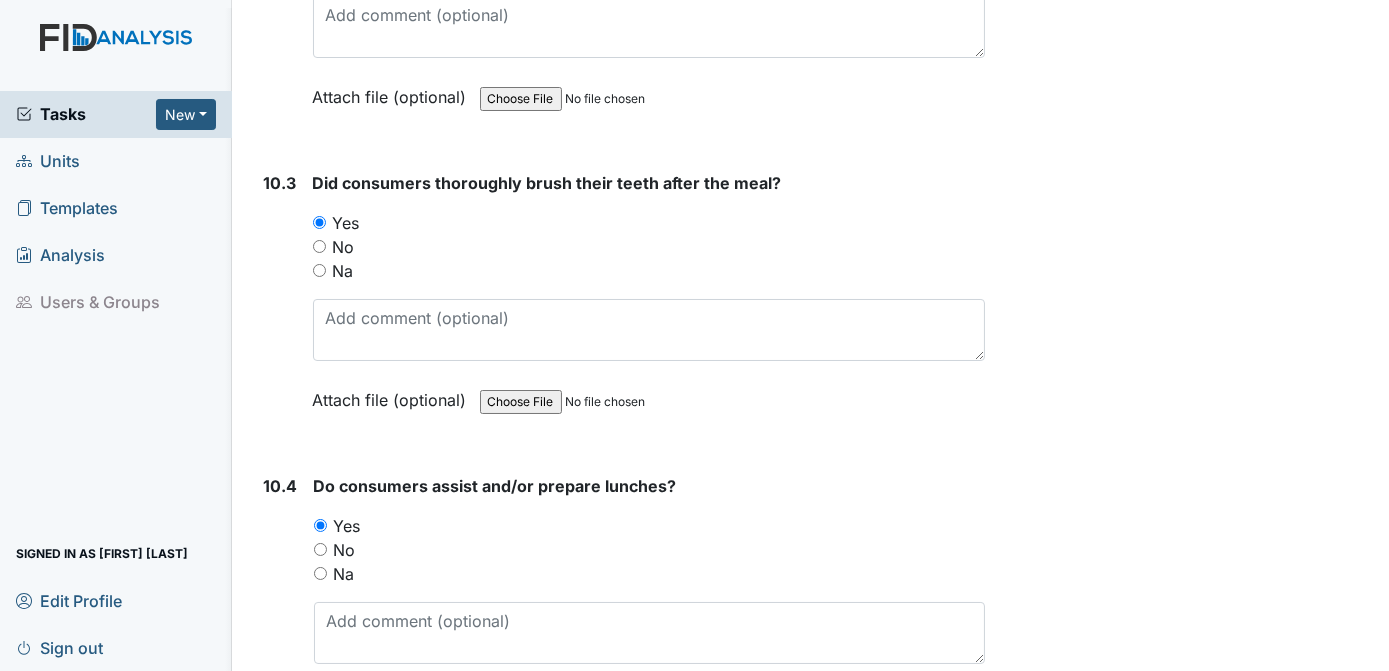 click on "No" at bounding box center (650, 550) 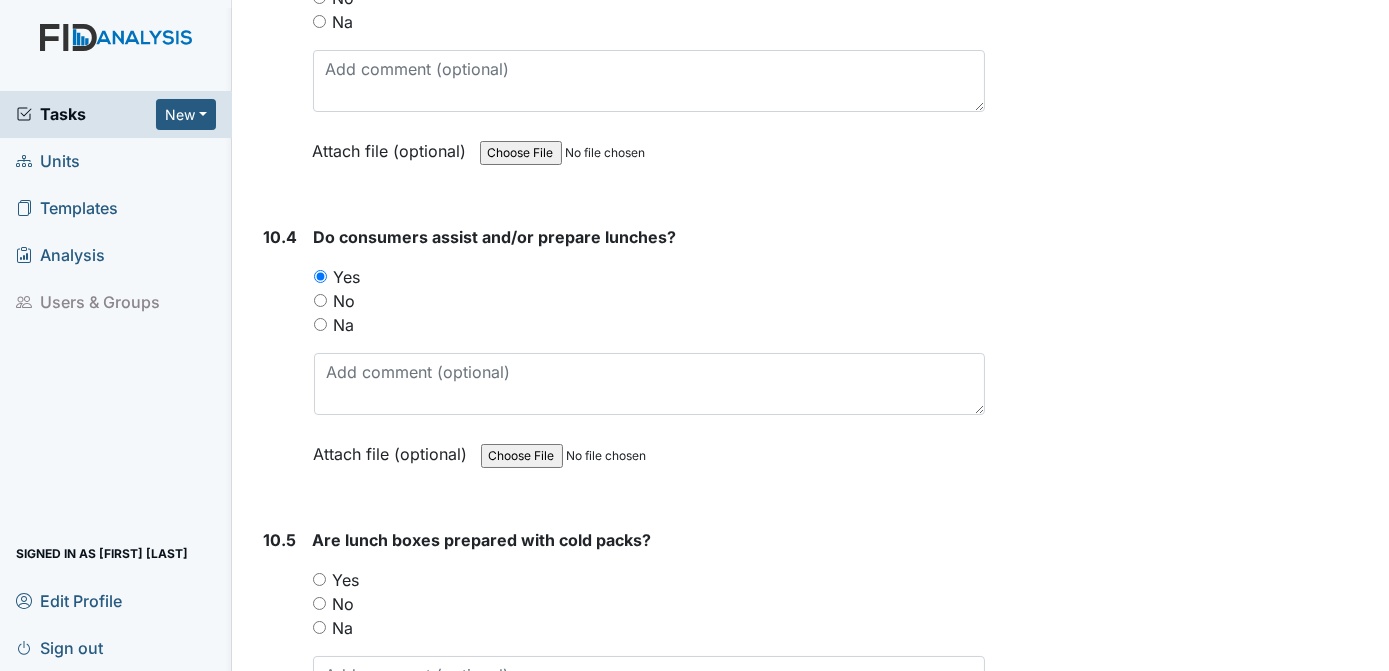 scroll, scrollTop: 18492, scrollLeft: 0, axis: vertical 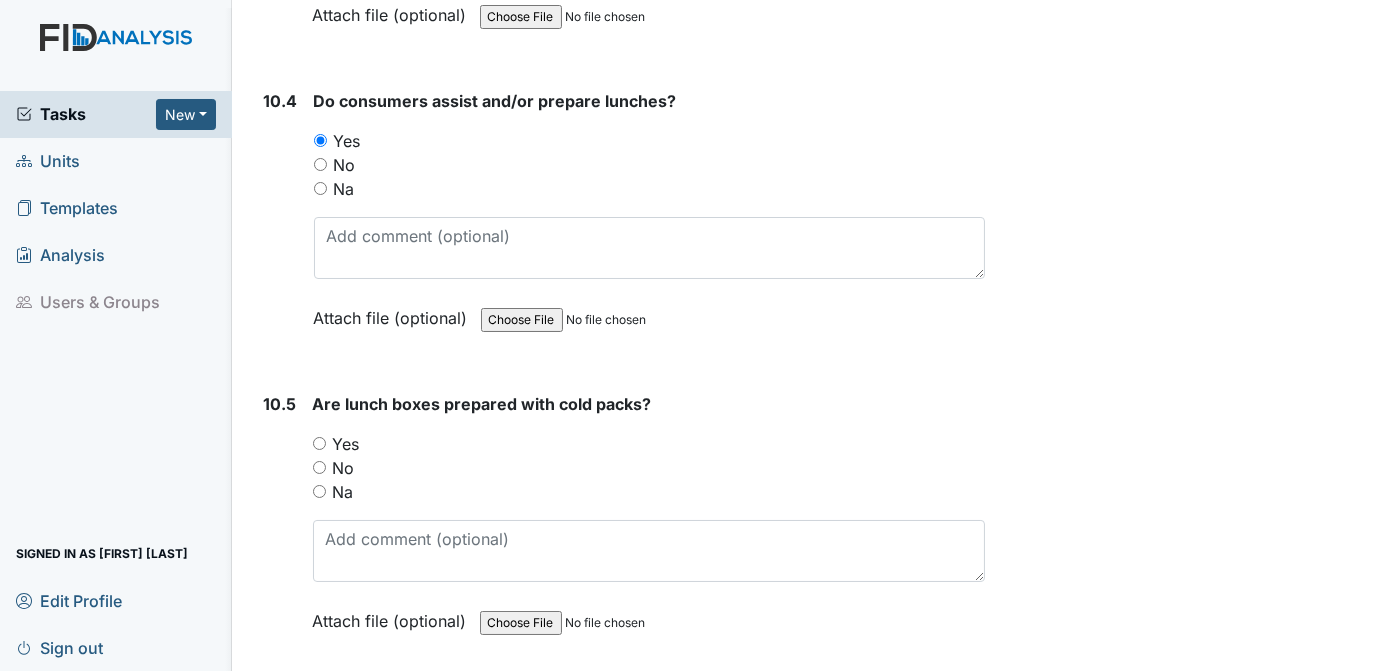 click on "No" at bounding box center (319, 467) 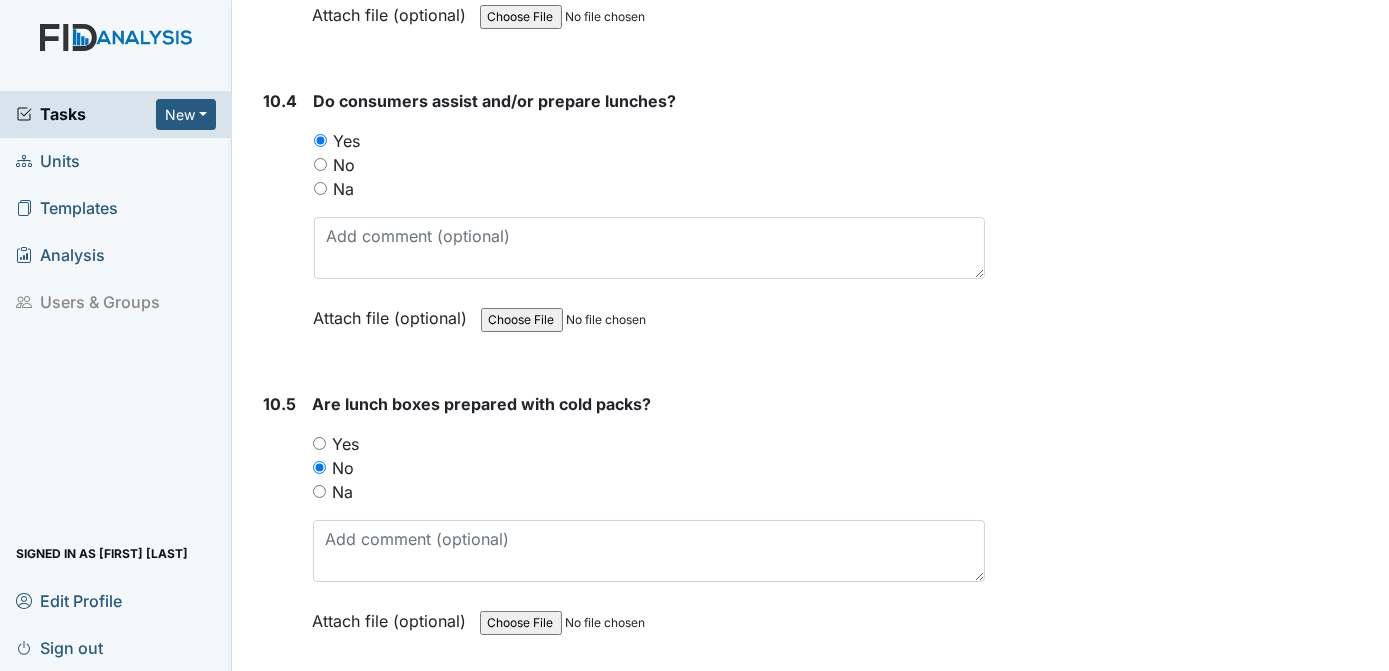 click on "Yes" at bounding box center [319, 746] 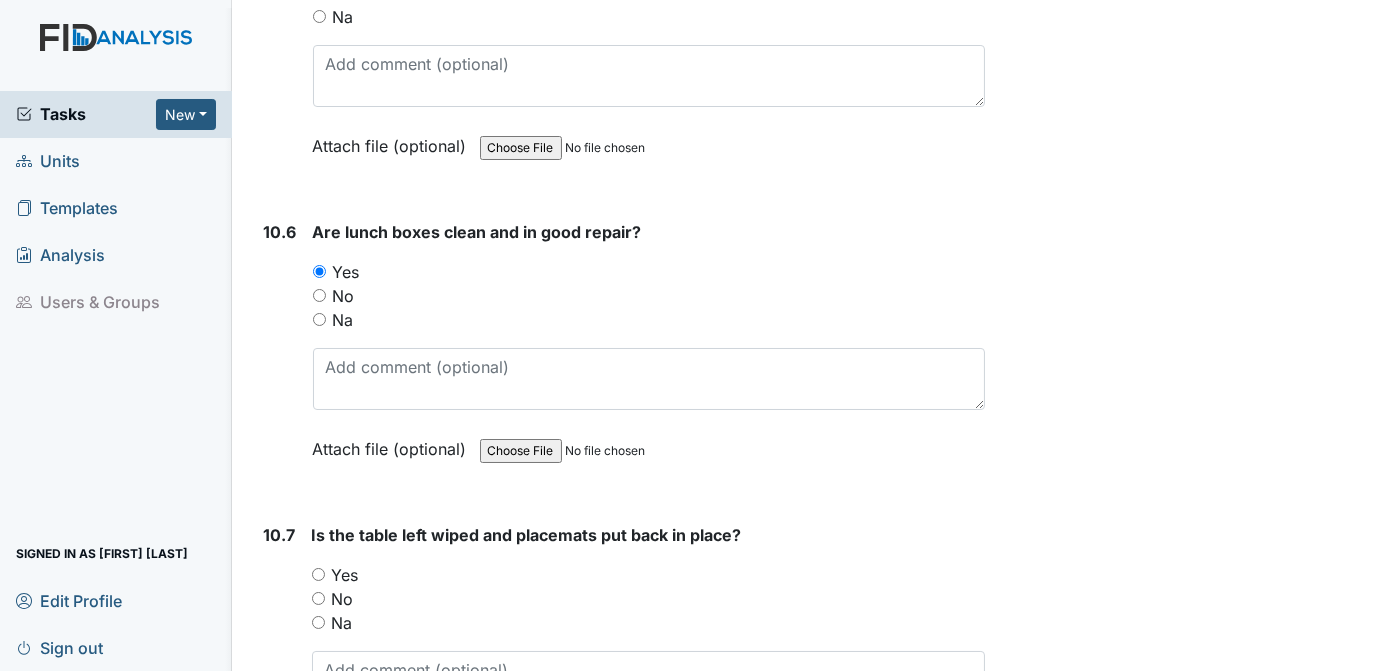 scroll, scrollTop: 19102, scrollLeft: 0, axis: vertical 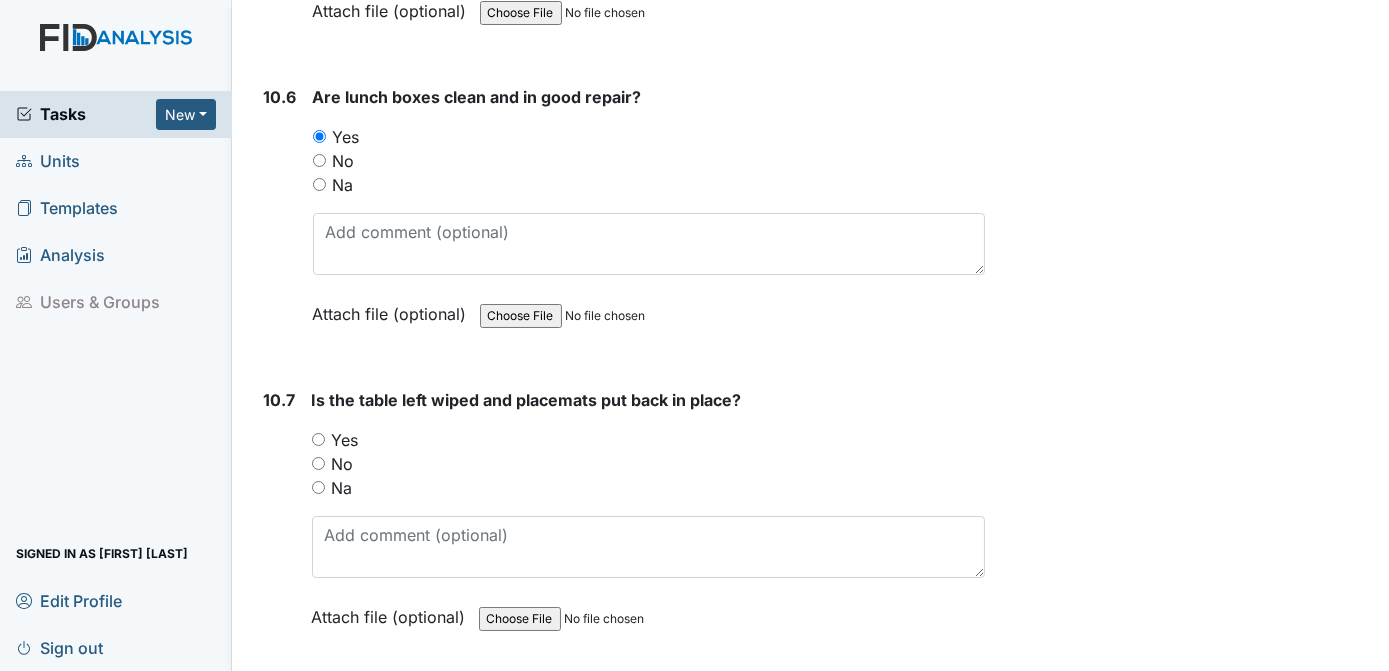 click on "Yes" at bounding box center (318, 439) 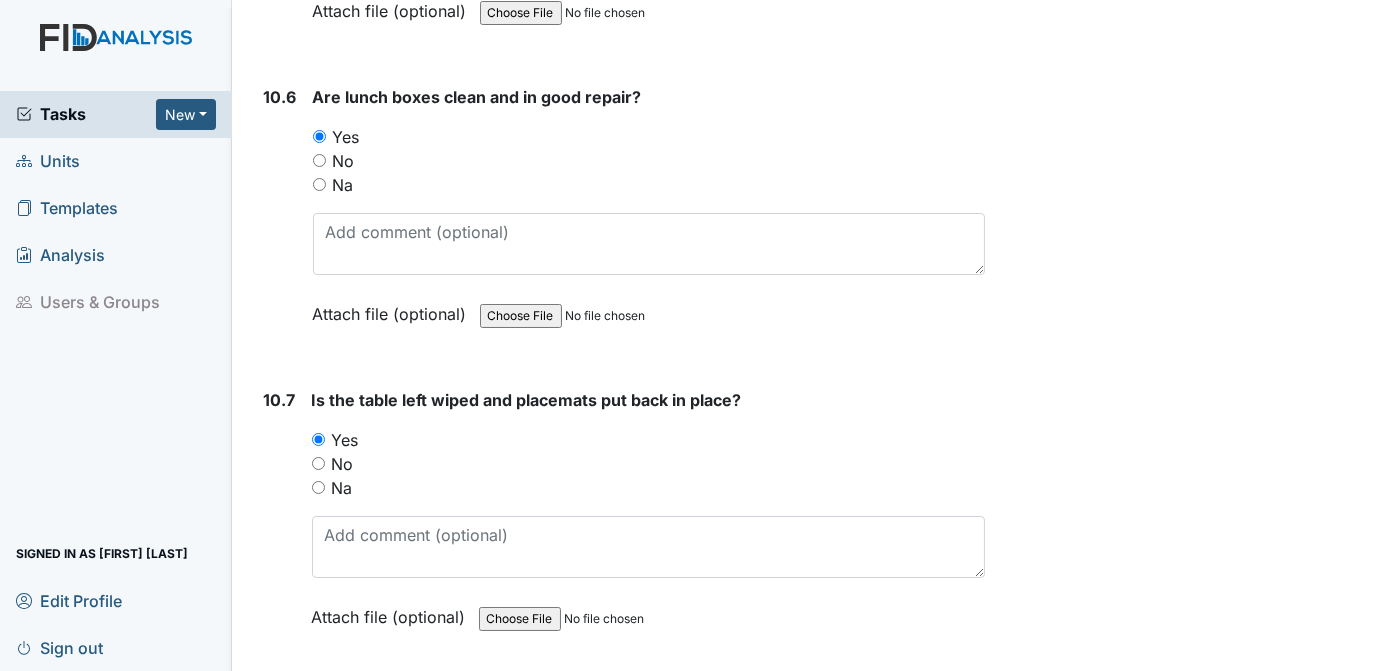 click on "Yes" at bounding box center (319, 742) 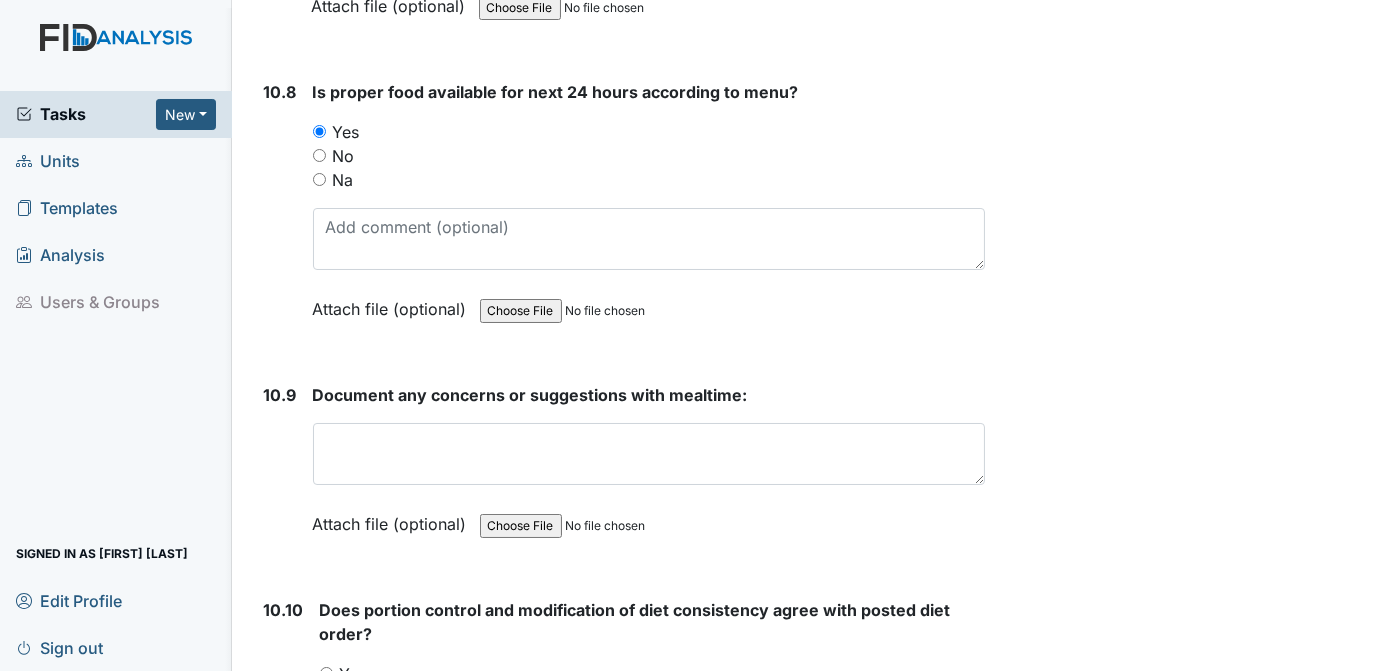 scroll, scrollTop: 19758, scrollLeft: 0, axis: vertical 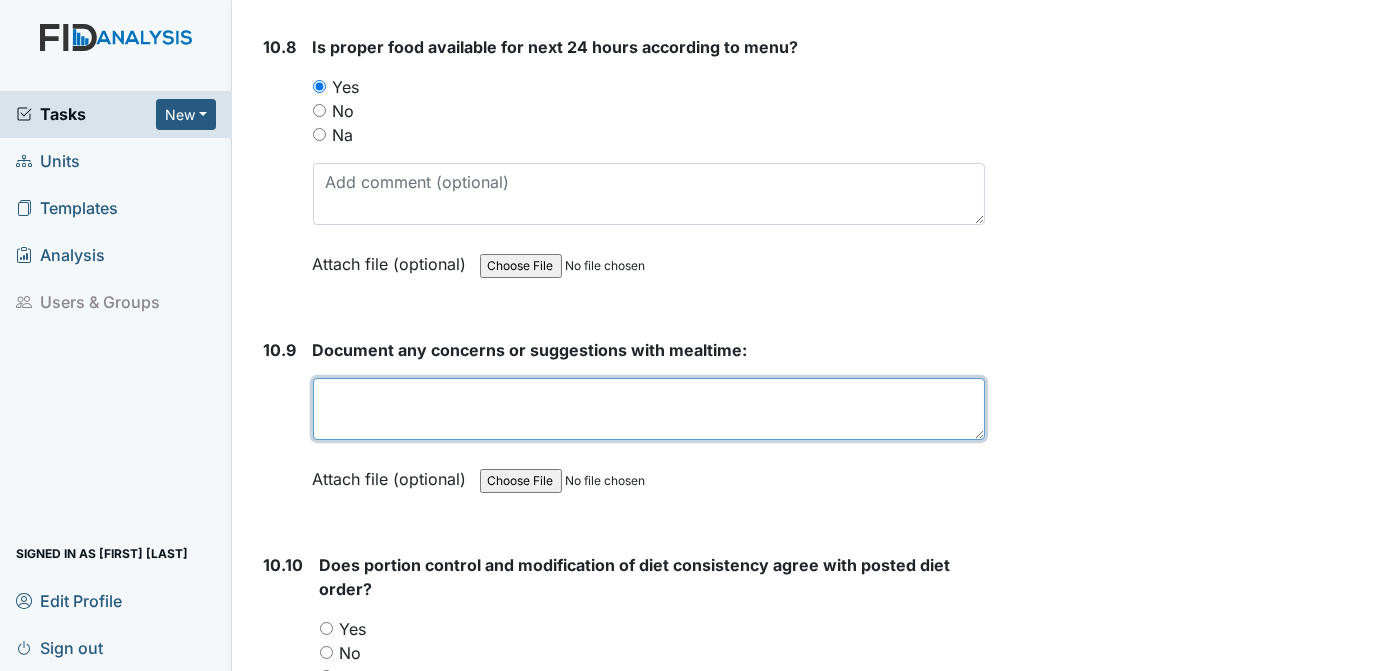 click at bounding box center [649, 409] 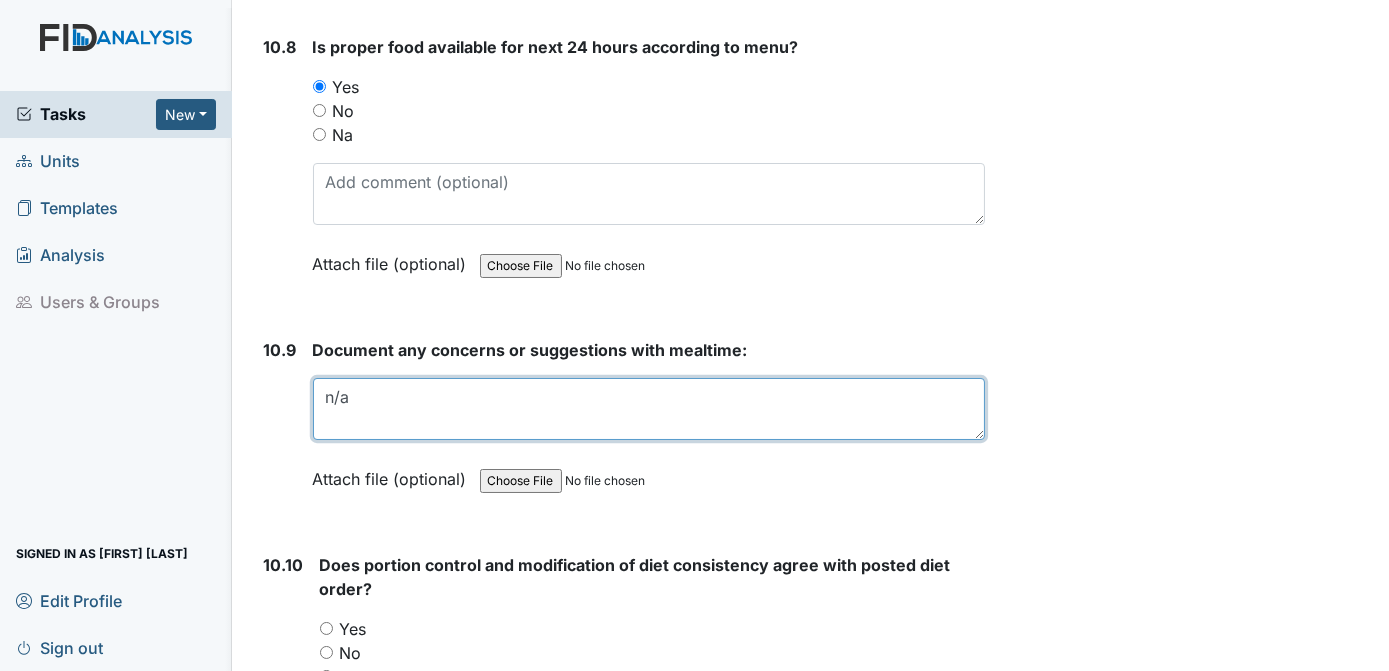 type on "n/a" 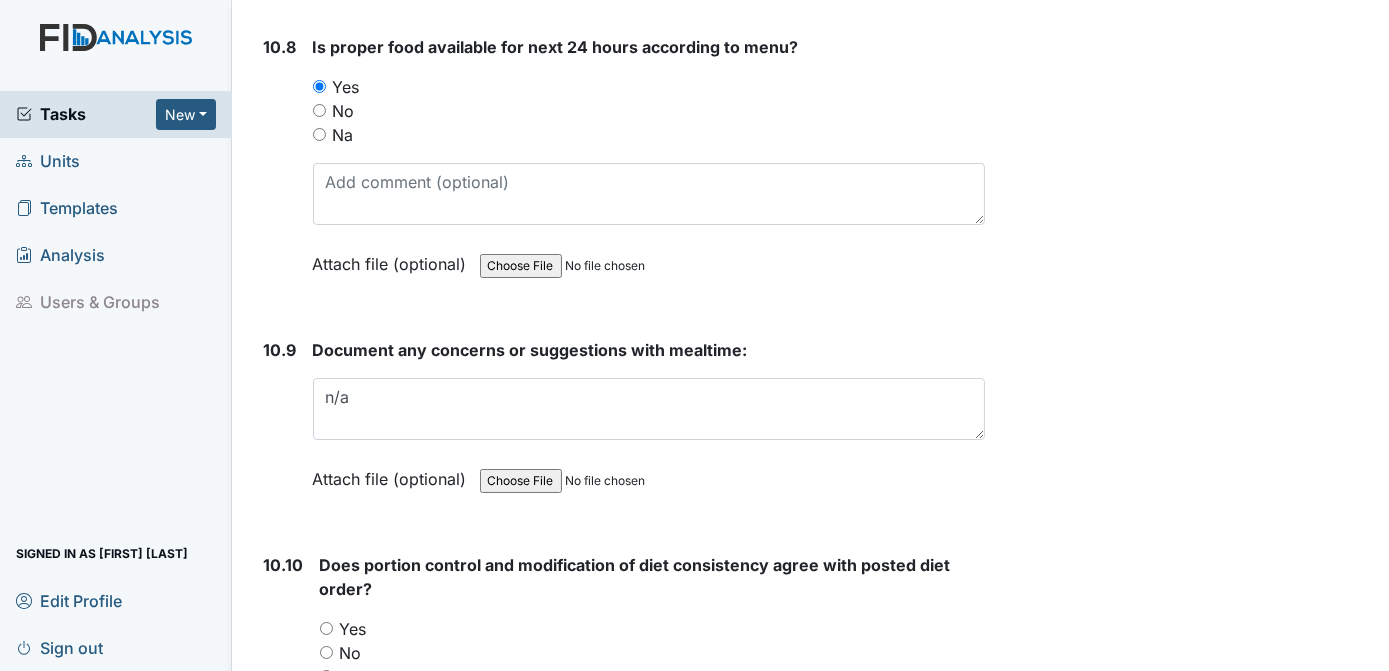 click on "Yes" at bounding box center [326, 628] 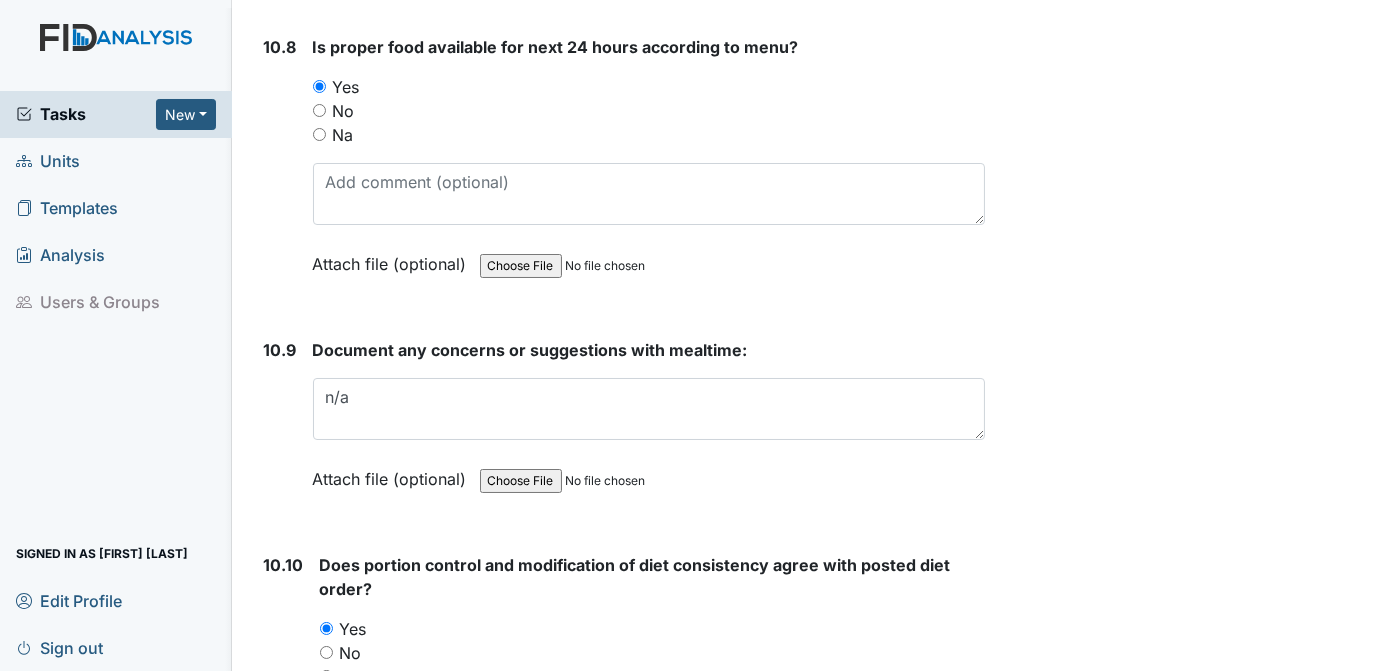 click on "Archive Task
×
Are you sure you want to archive this task? It will appear as incomplete on reports.
Archive
Delete Task
×
Are you sure you want to delete this task?
Delete
Save
[FIRST] [LAST] assigned on [DATE]." at bounding box center [1190, -227] 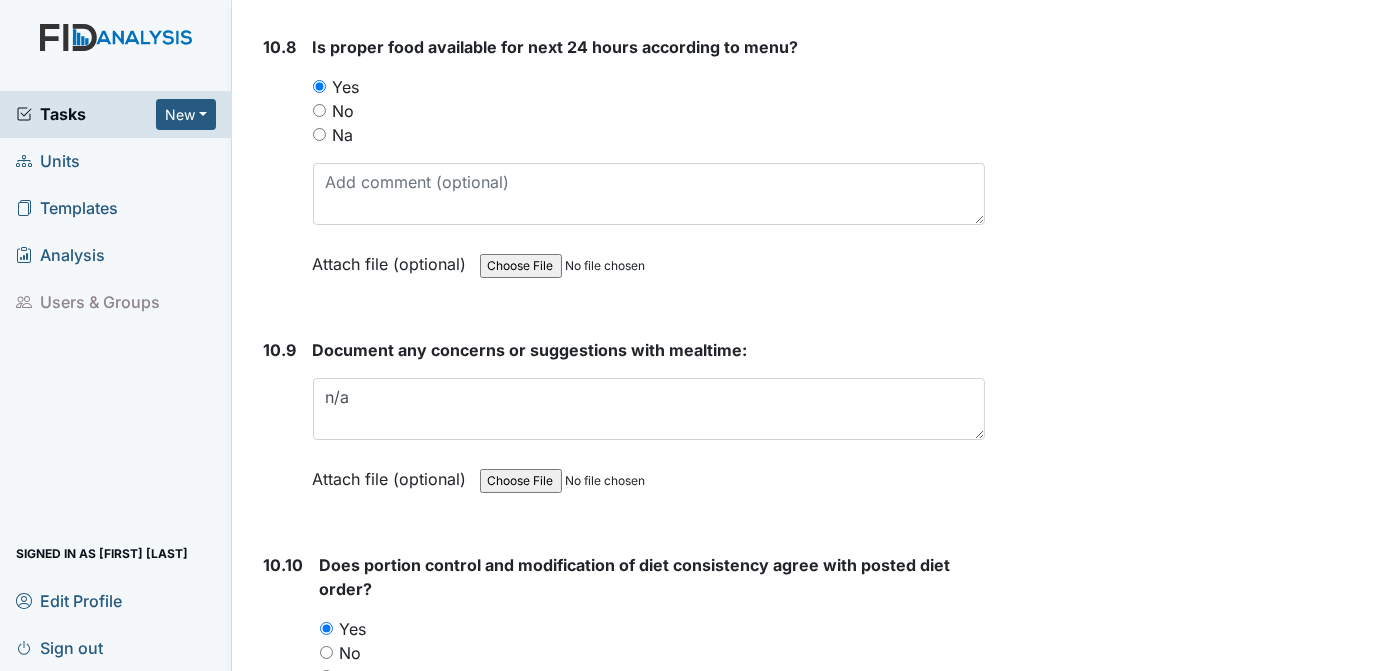 scroll, scrollTop: 20097, scrollLeft: 0, axis: vertical 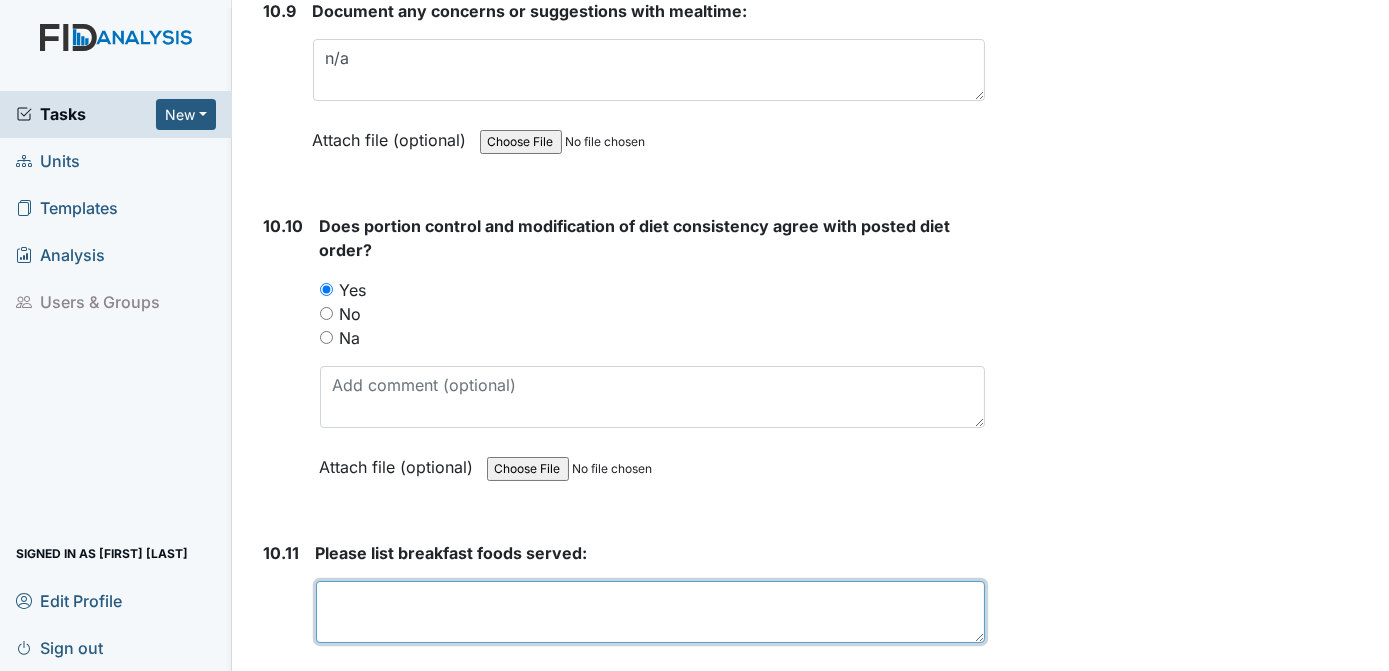 click at bounding box center [651, 612] 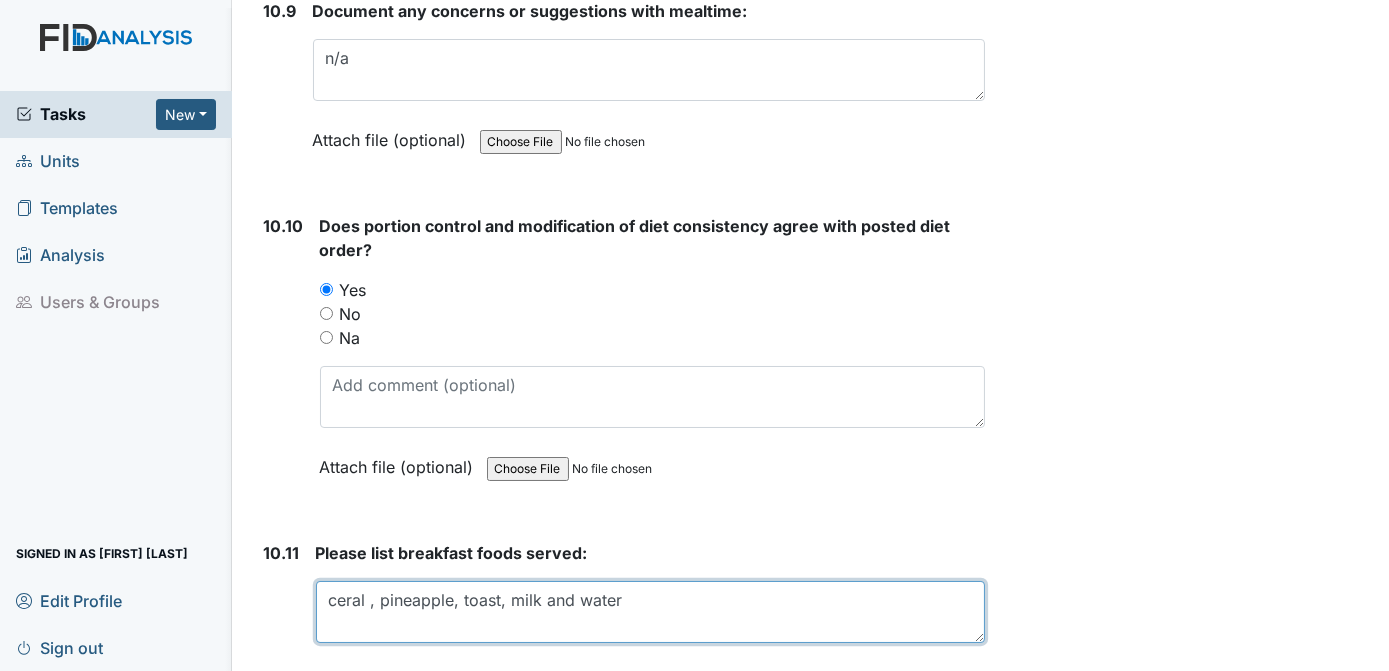 type on "ceral , pineapple, toast, milk and water" 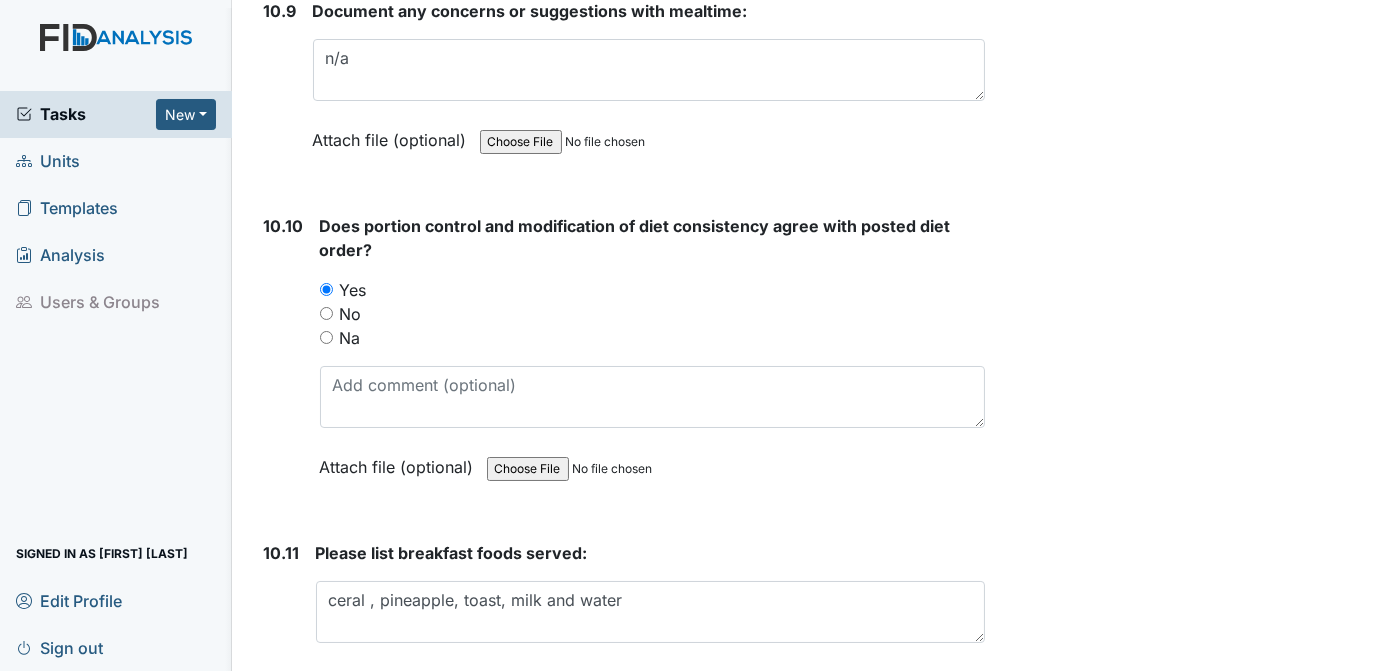click on "Archive Task
×
Are you sure you want to archive this task? It will appear as incomplete on reports.
Archive
Delete Task
×
Are you sure you want to delete this task?
Delete
Save
[FIRST] [LAST] assigned on [DATE]." at bounding box center [1190, -566] 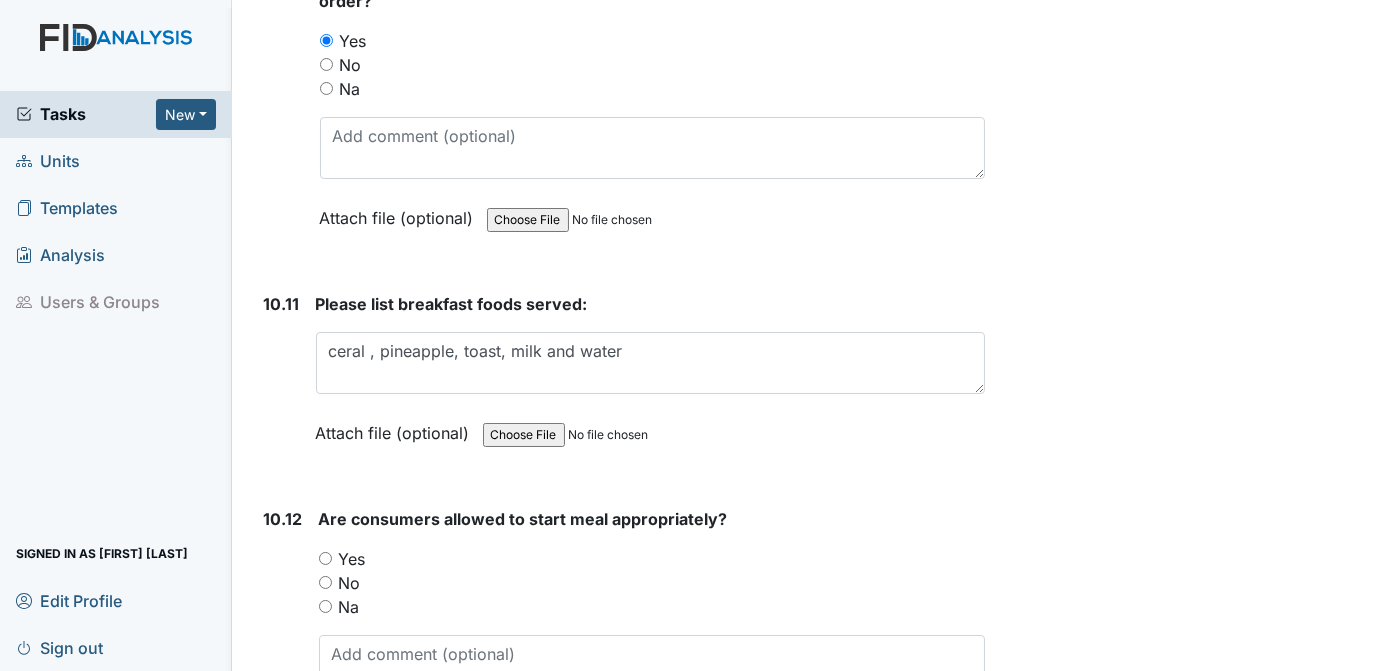 scroll, scrollTop: 20301, scrollLeft: 0, axis: vertical 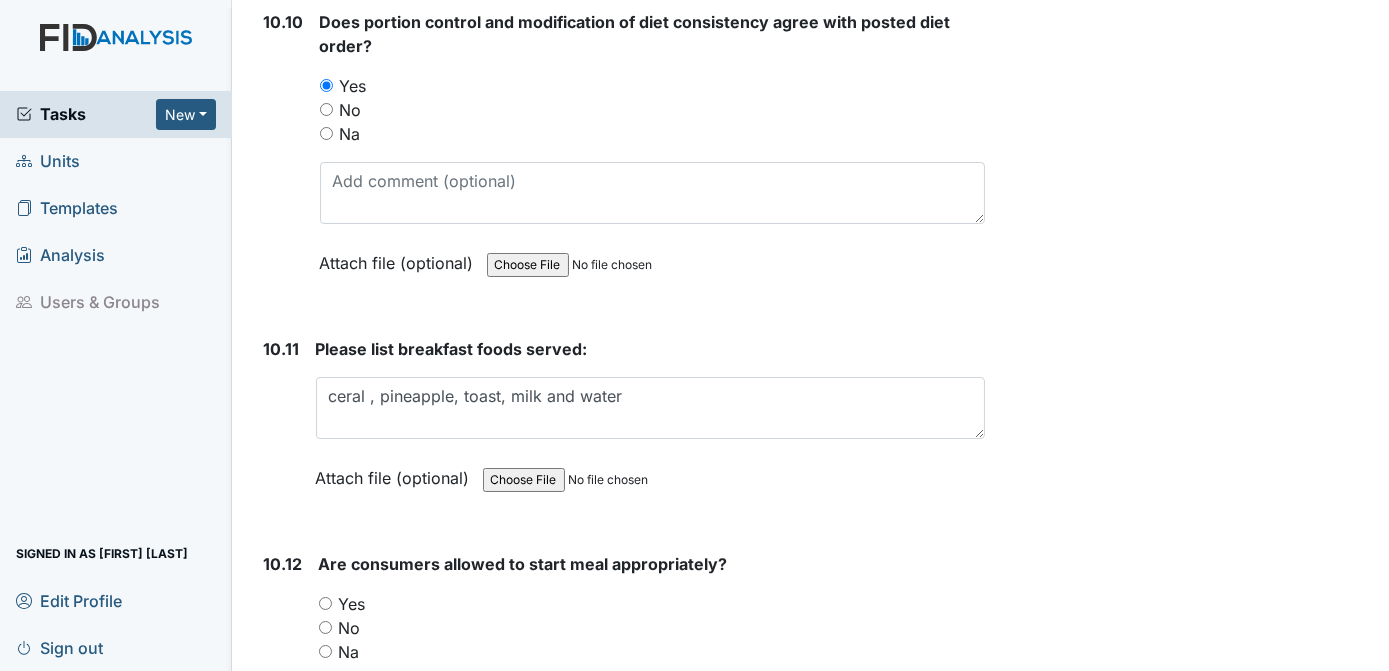 click on "Yes" at bounding box center [325, 603] 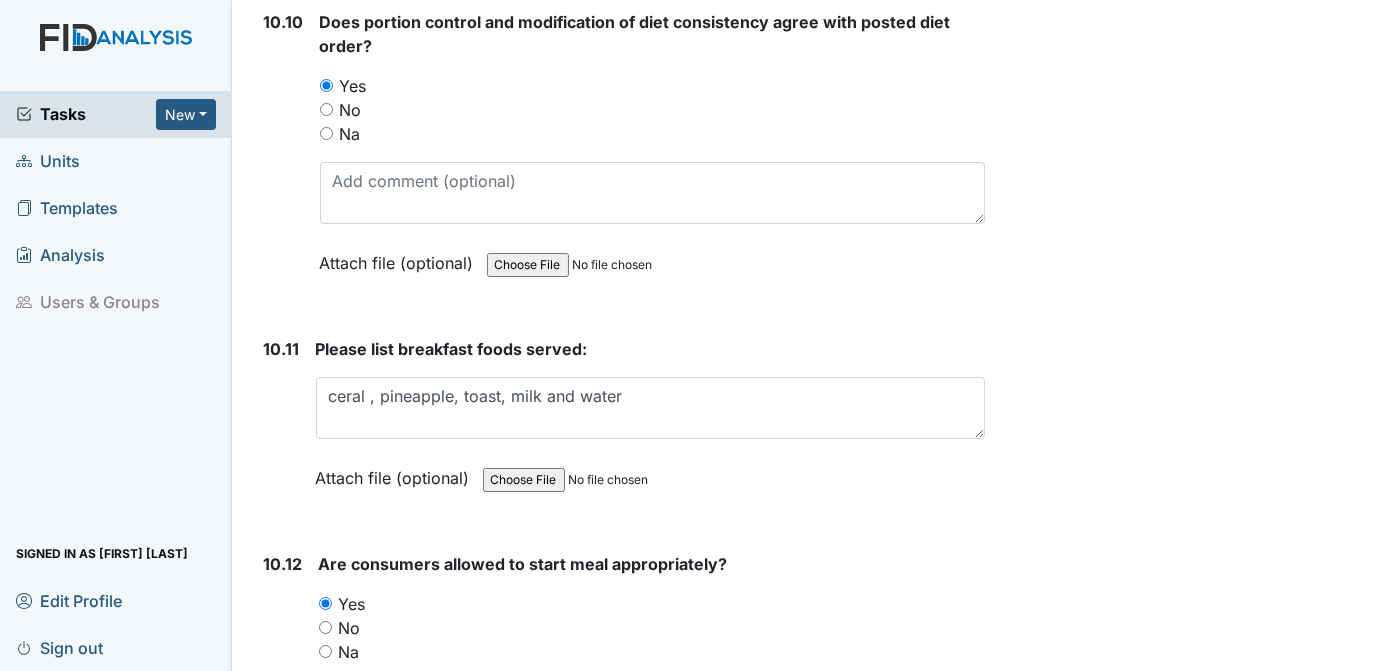 click on "Archive Task
×
Are you sure you want to archive this task? It will appear as incomplete on reports.
Archive
Delete Task
×
Are you sure you want to delete this task?
Delete
Save
[FIRST] [LAST] assigned on [DATE]." at bounding box center [1190, -770] 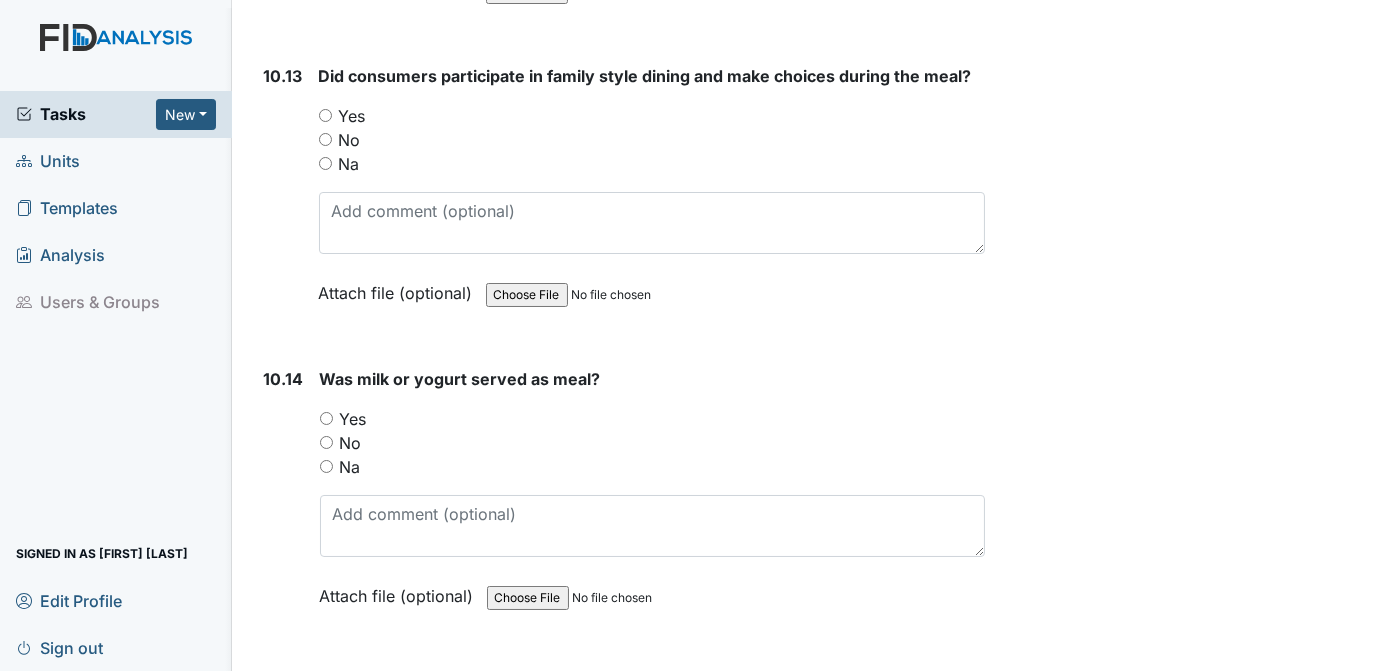 scroll, scrollTop: 21228, scrollLeft: 0, axis: vertical 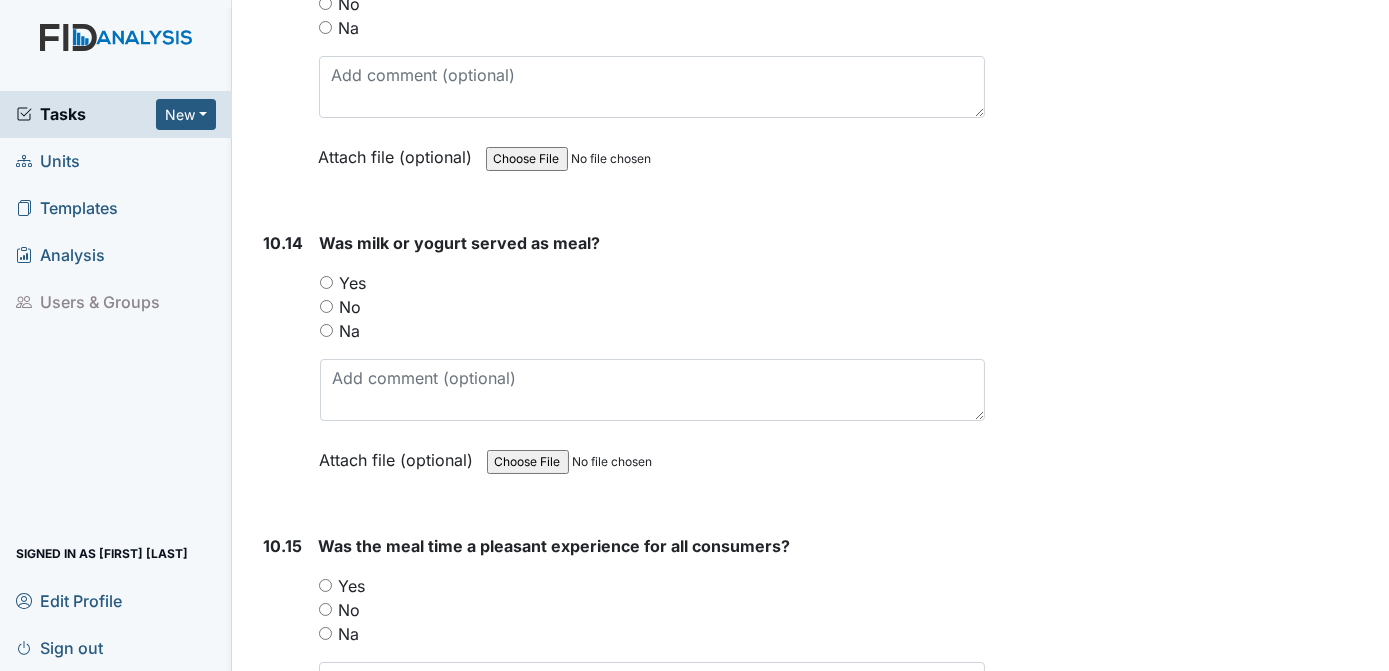 click on "Yes" at bounding box center [653, 283] 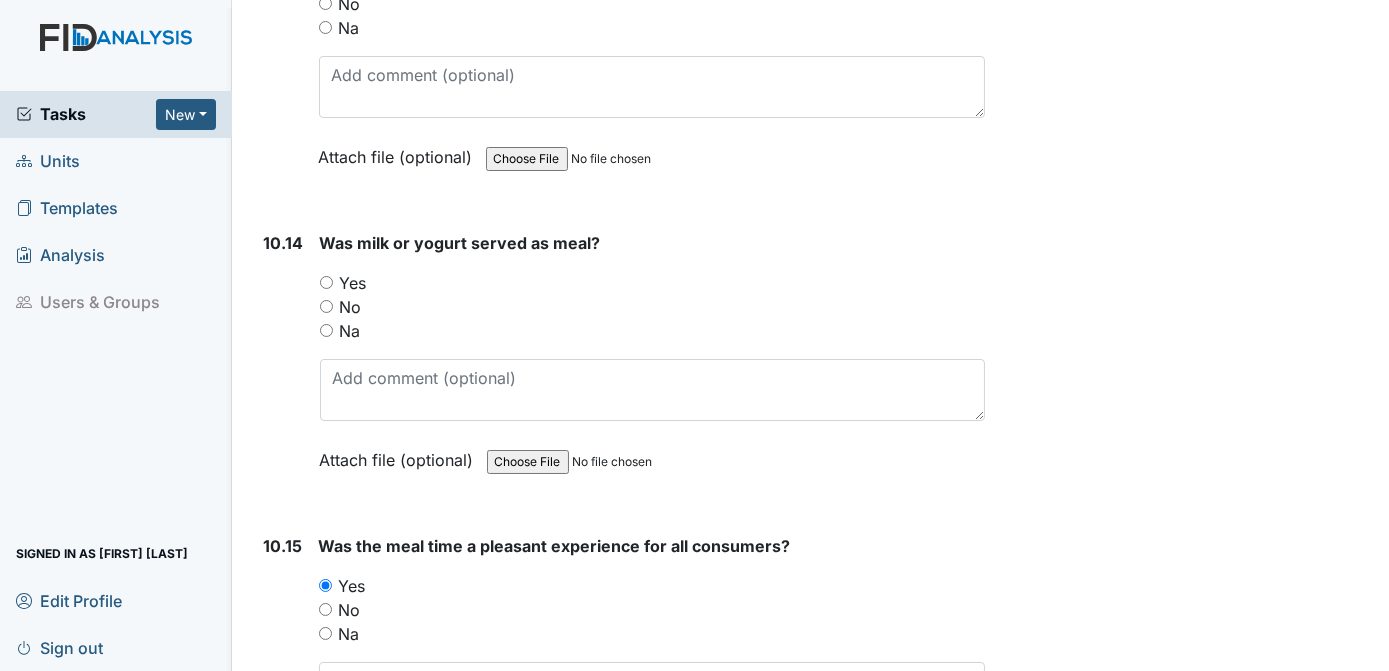 click on "Yes" at bounding box center [326, 282] 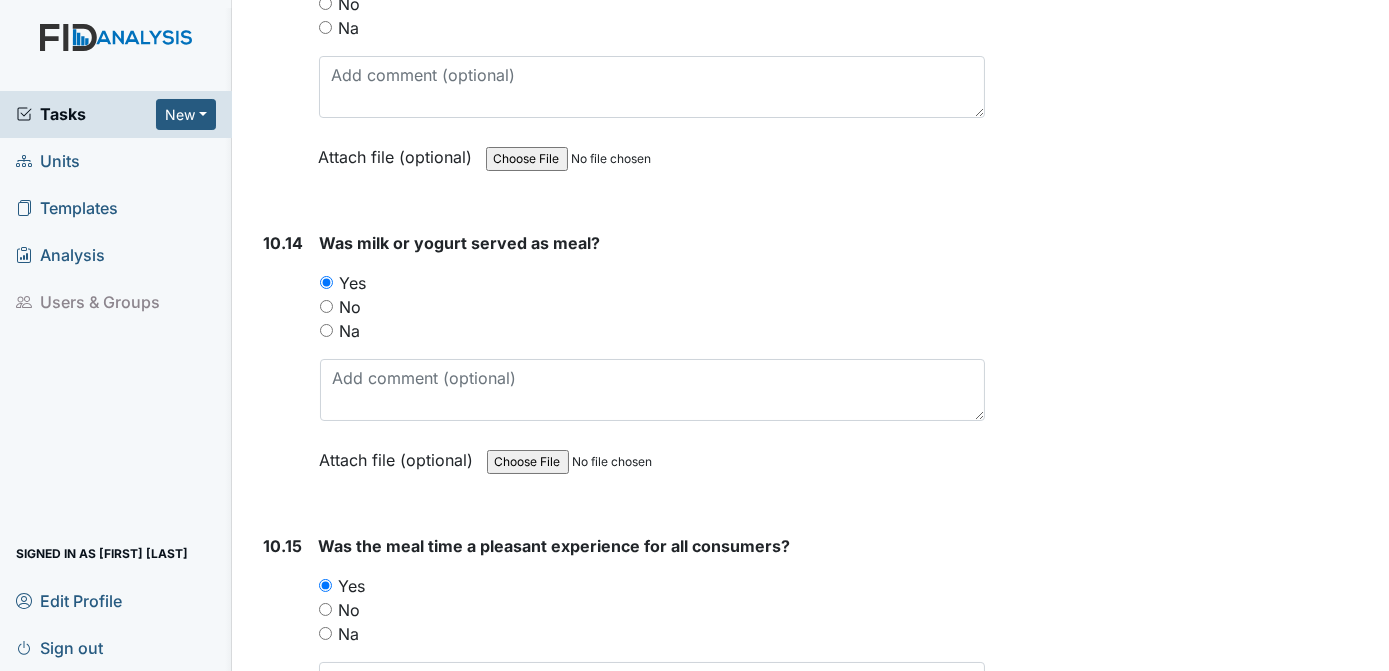 click on "Archive Task
×
Are you sure you want to archive this task? It will appear as incomplete on reports.
Archive
Delete Task
×
Are you sure you want to delete this task?
Delete
Save
[FIRST] [LAST] assigned on [DATE]." at bounding box center (1190, -1697) 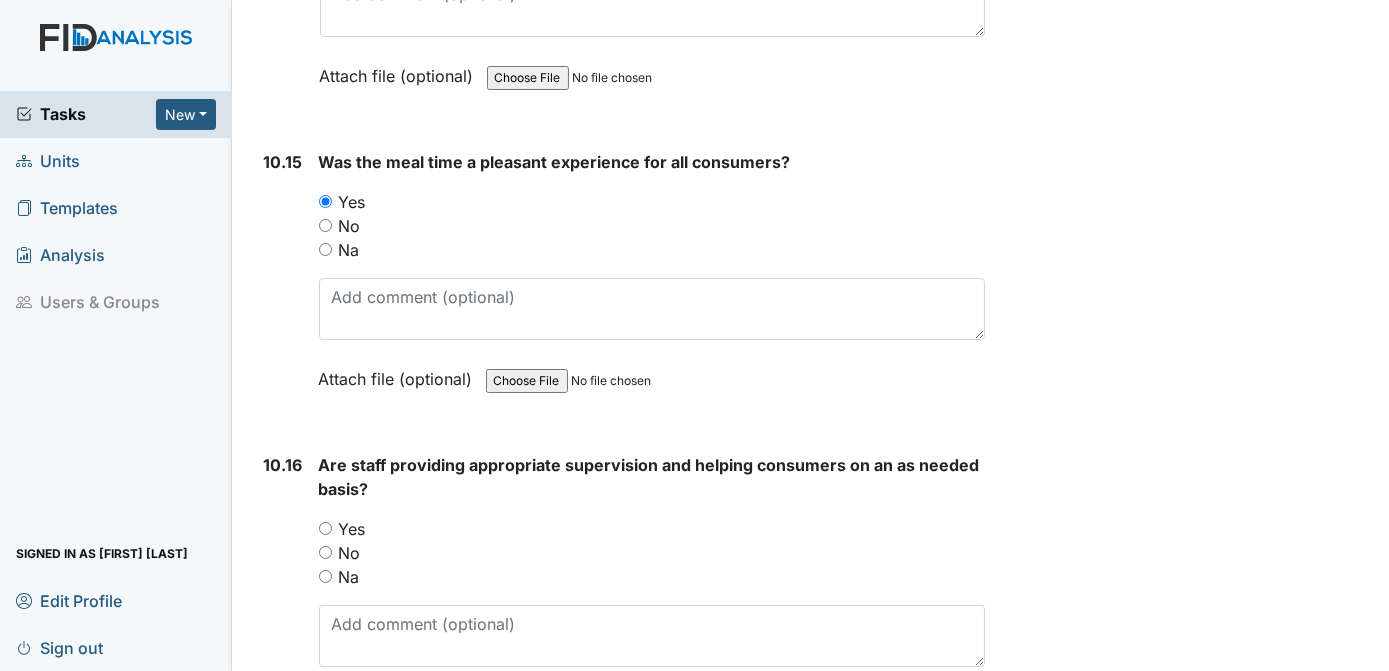 scroll, scrollTop: 21612, scrollLeft: 0, axis: vertical 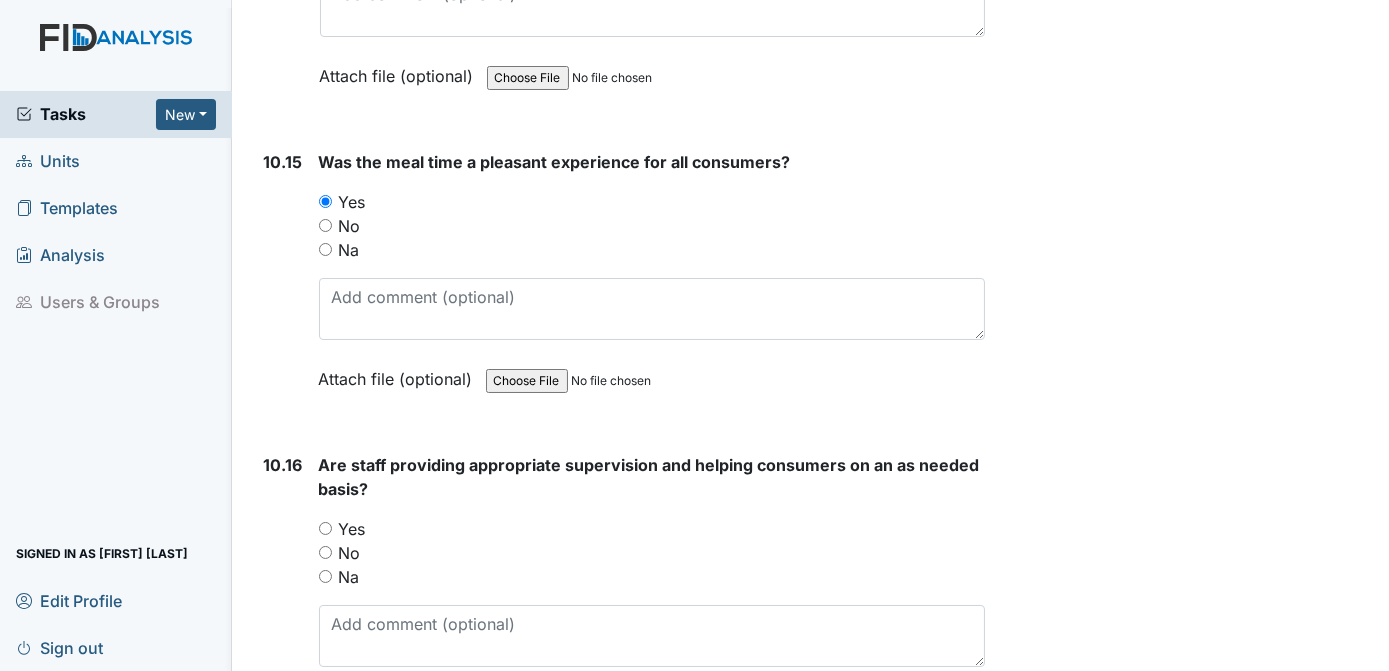 click on "Yes" at bounding box center [325, 528] 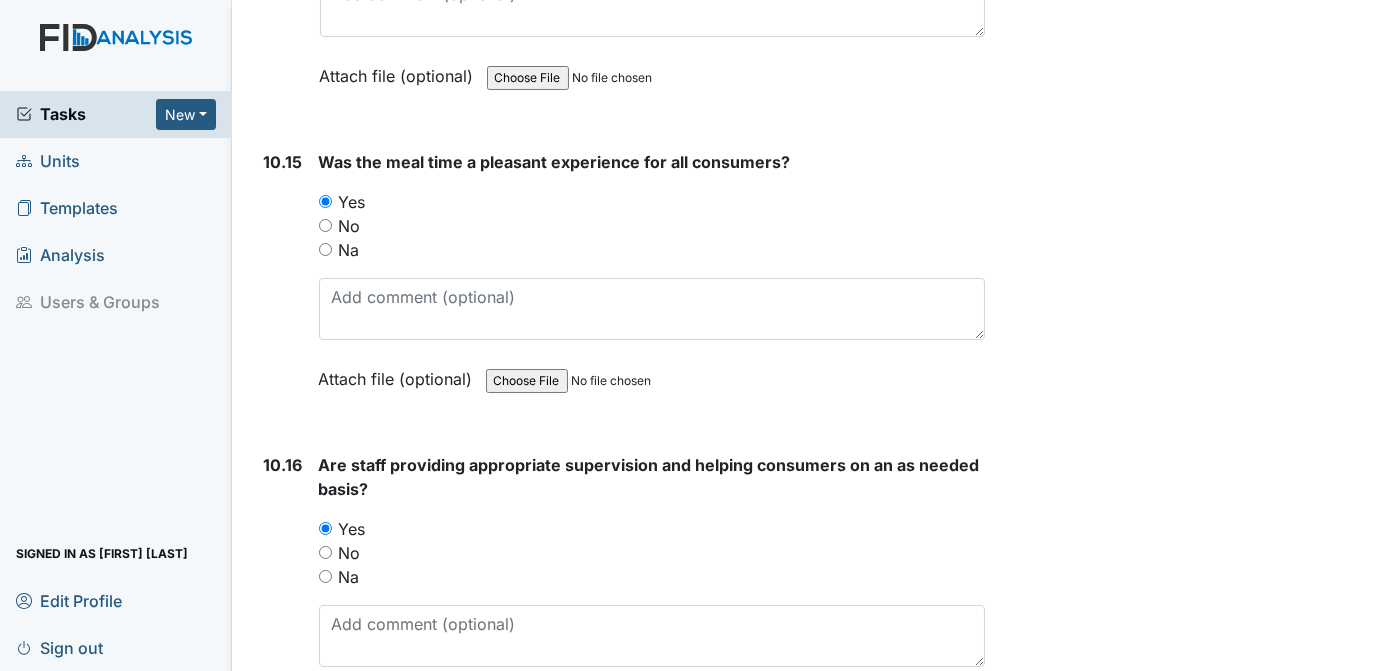 click on "No" at bounding box center (652, 553) 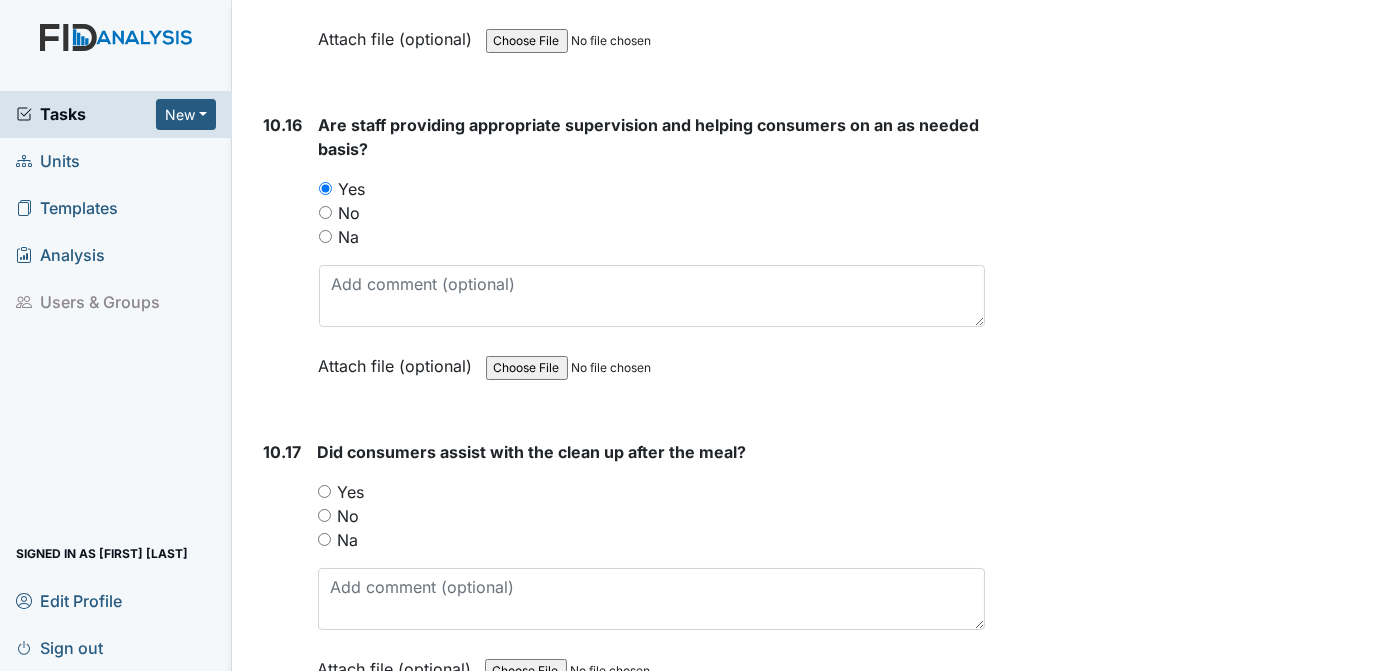 scroll, scrollTop: 21997, scrollLeft: 0, axis: vertical 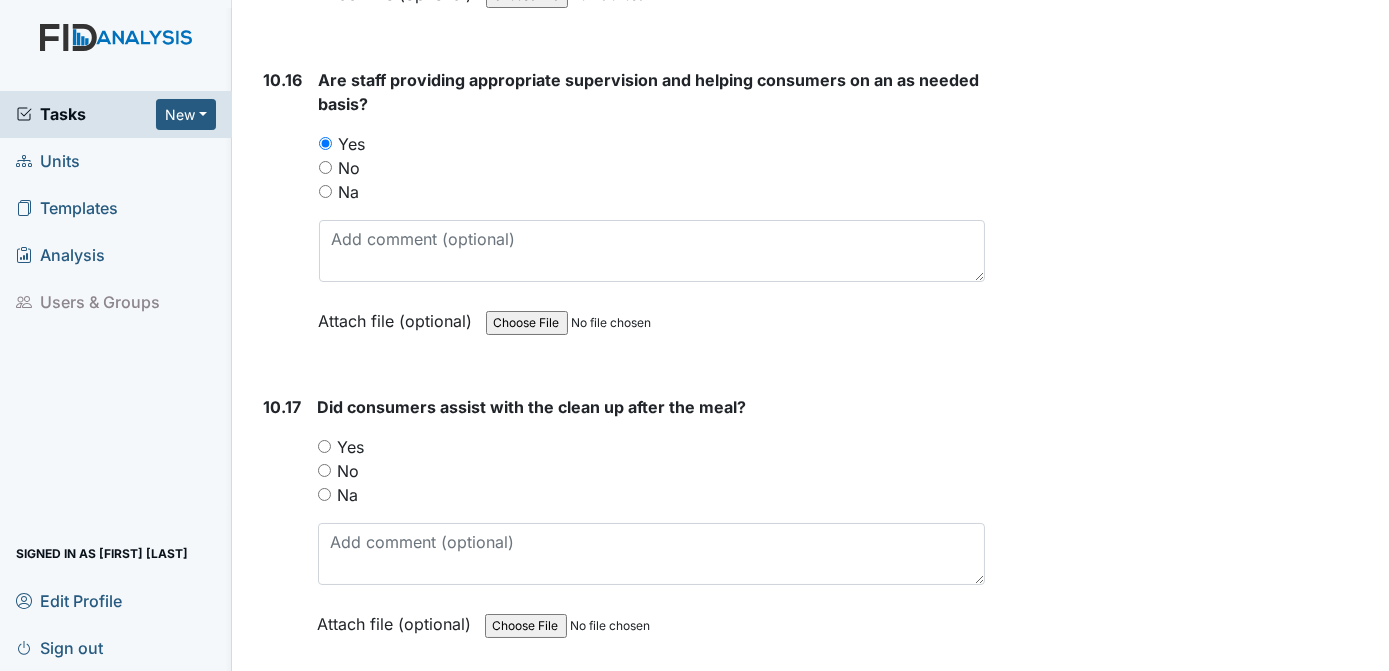 click on "Yes" at bounding box center (324, 446) 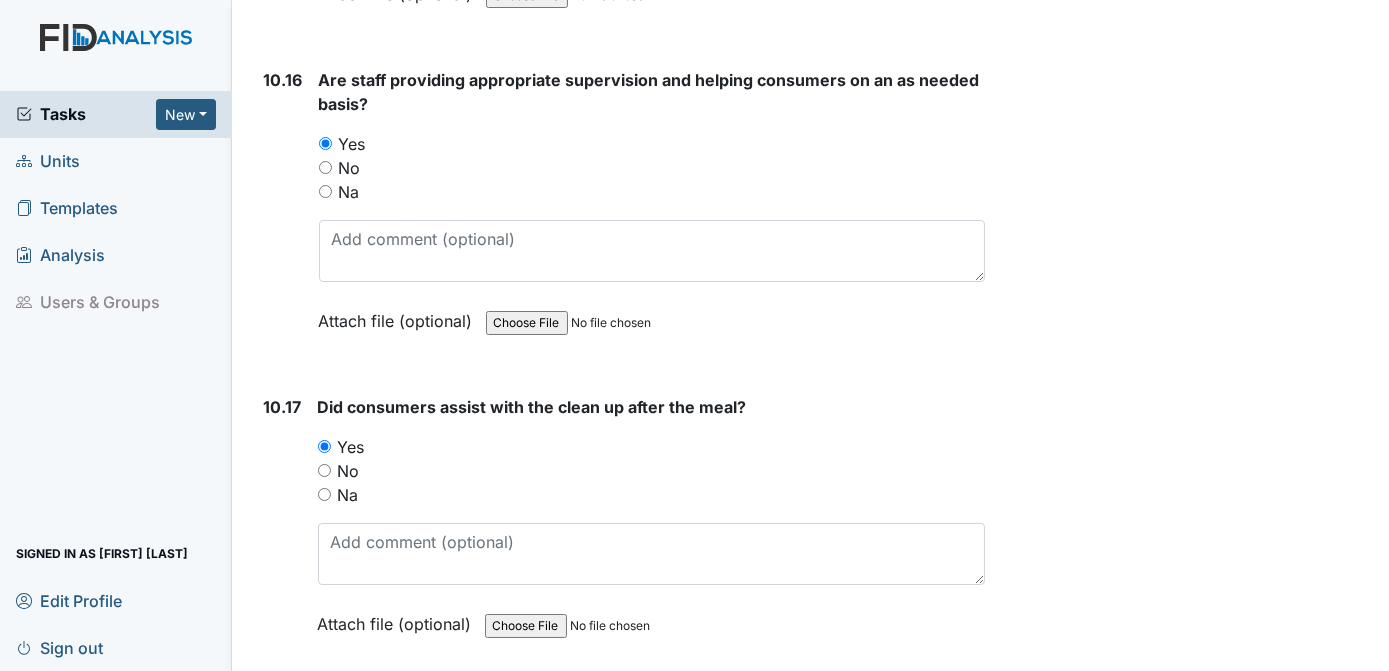 click on "Archive Task
×
Are you sure you want to archive this task? It will appear as incomplete on reports.
Archive
Delete Task
×
Are you sure you want to delete this task?
Delete
Save
[FIRST] [LAST] assigned on [DATE]." at bounding box center [1190, -2466] 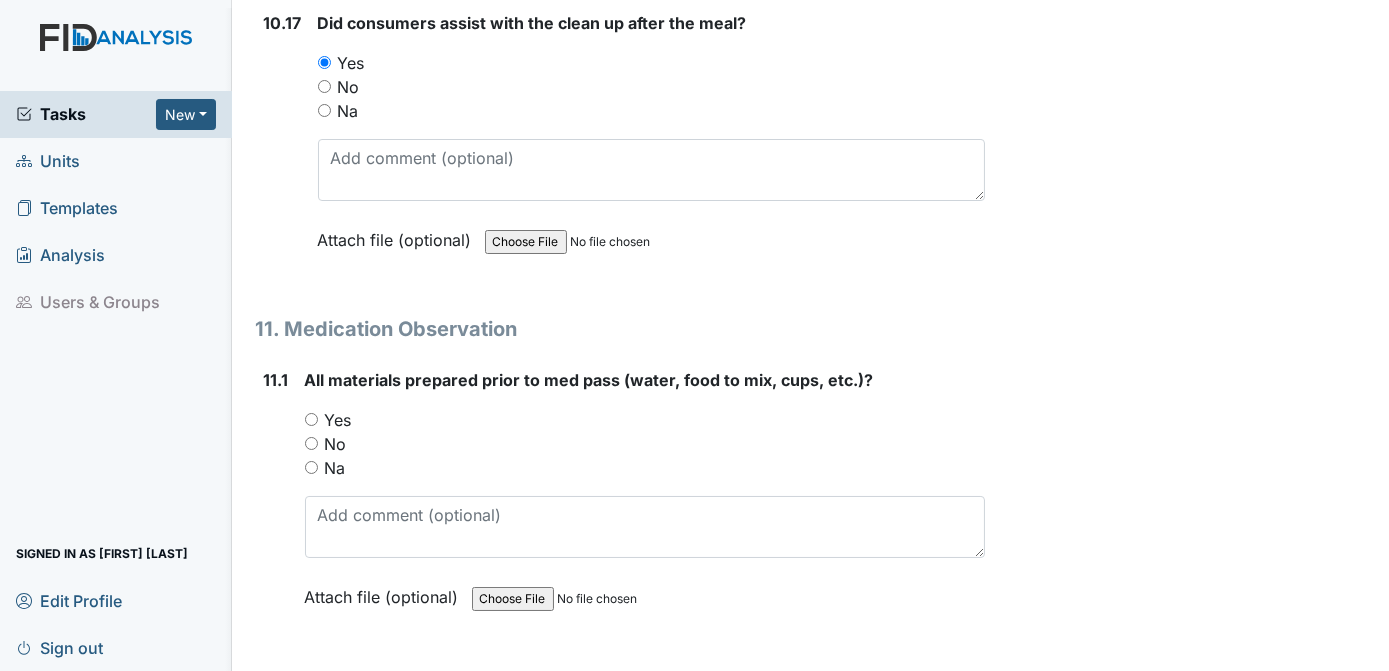 scroll, scrollTop: 22426, scrollLeft: 0, axis: vertical 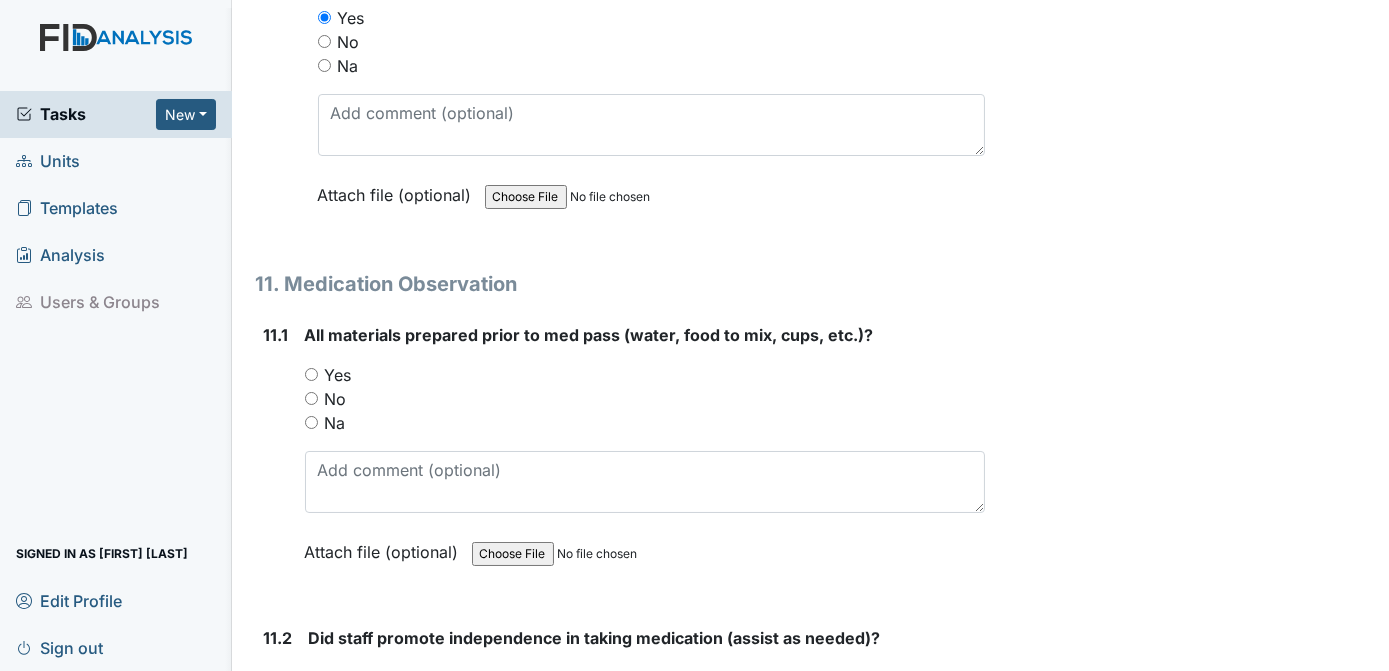 click on "Yes" at bounding box center (311, 374) 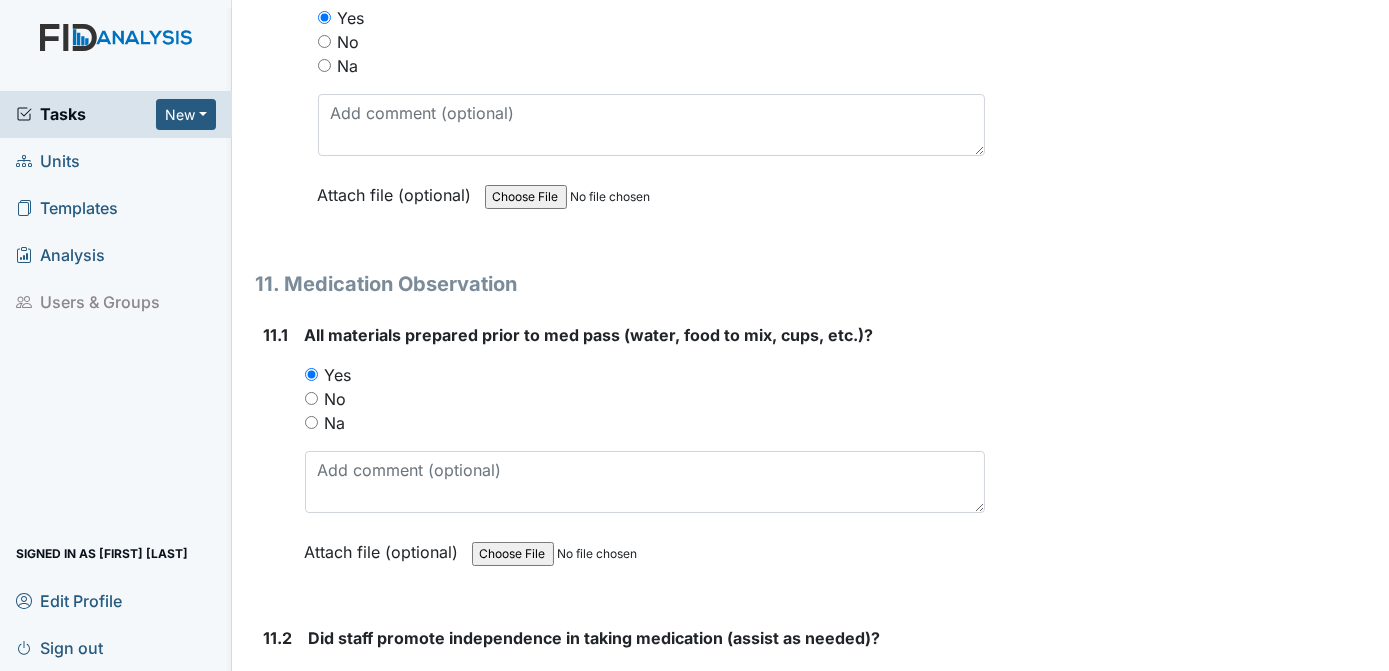 click on "Yes" at bounding box center [315, 677] 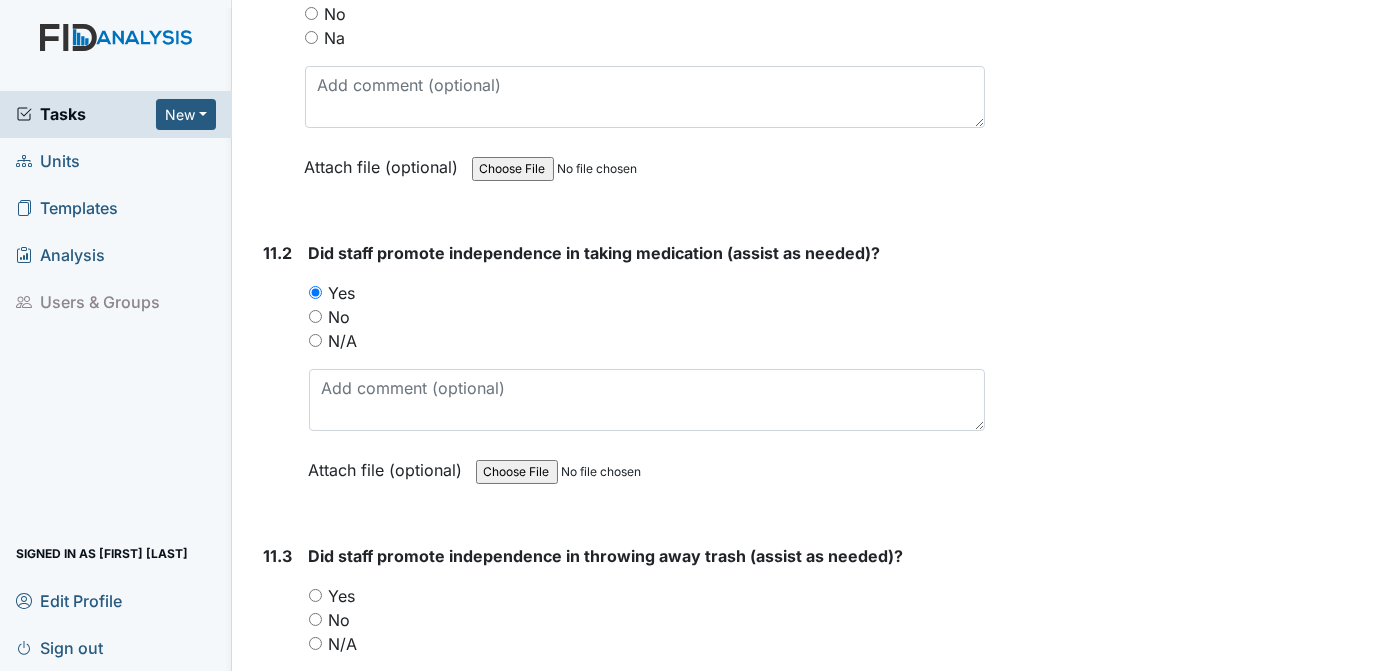 scroll, scrollTop: 22857, scrollLeft: 0, axis: vertical 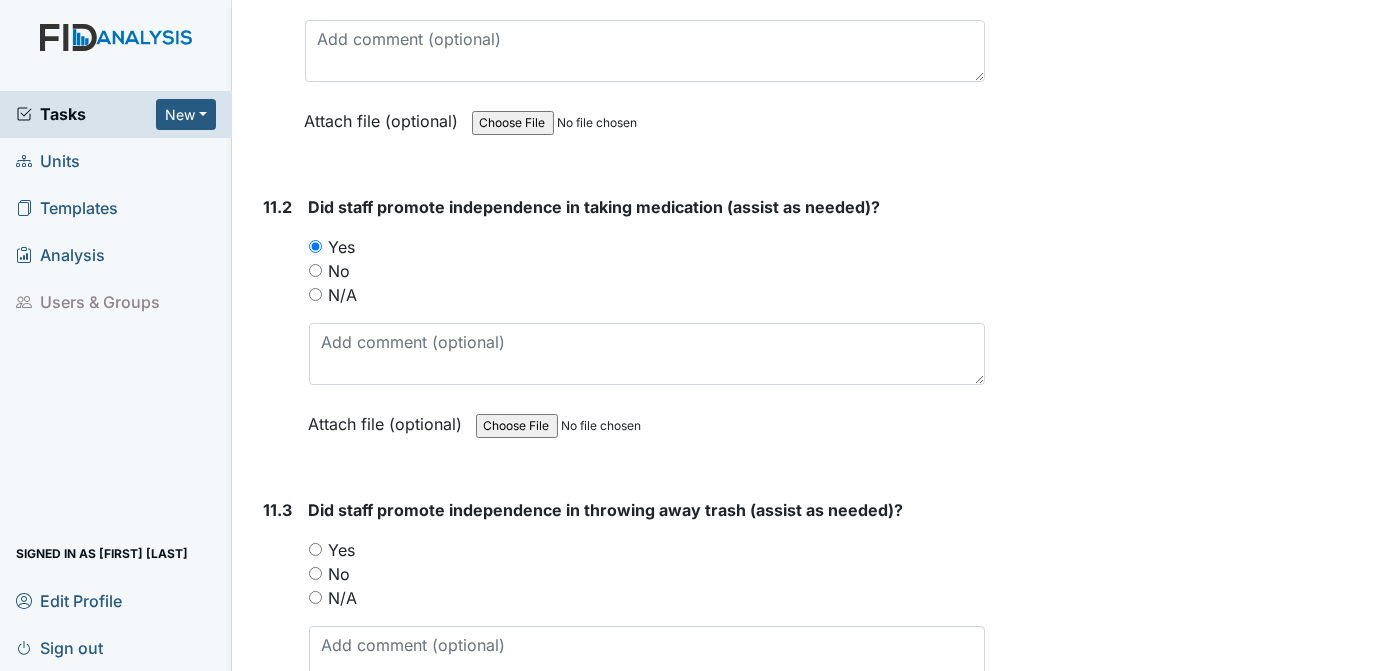 click on "Yes" at bounding box center (315, 549) 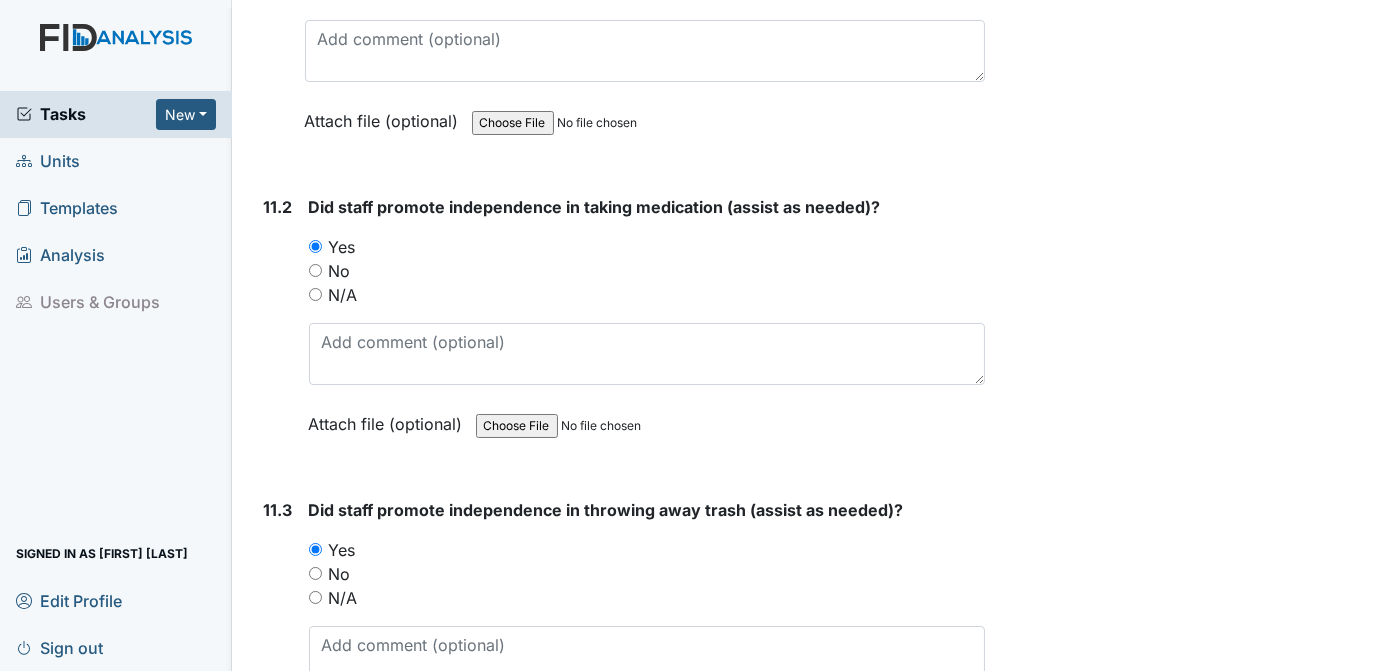 click on "Archive Task
×
Are you sure you want to archive this task? It will appear as incomplete on reports.
Archive
Delete Task
×
Are you sure you want to delete this task?
Delete
Save
[FIRST] [LAST] assigned on [DATE]." at bounding box center (1190, -3326) 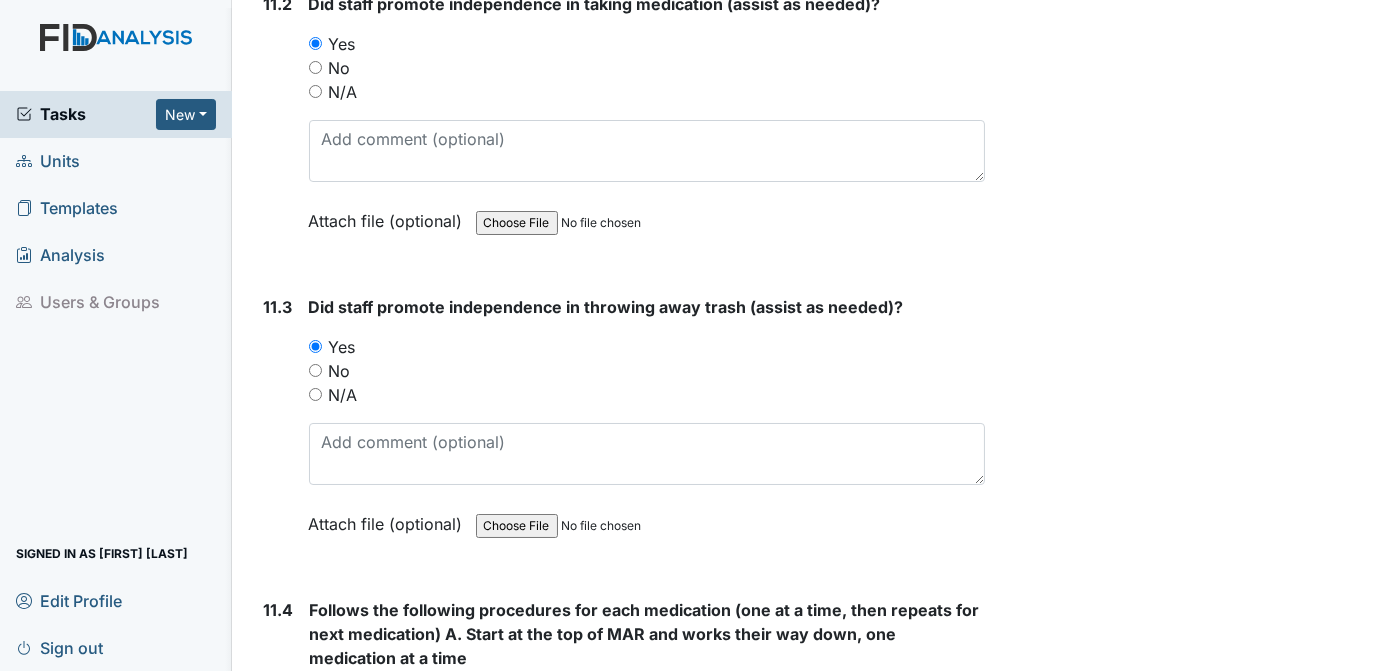 scroll, scrollTop: 23286, scrollLeft: 0, axis: vertical 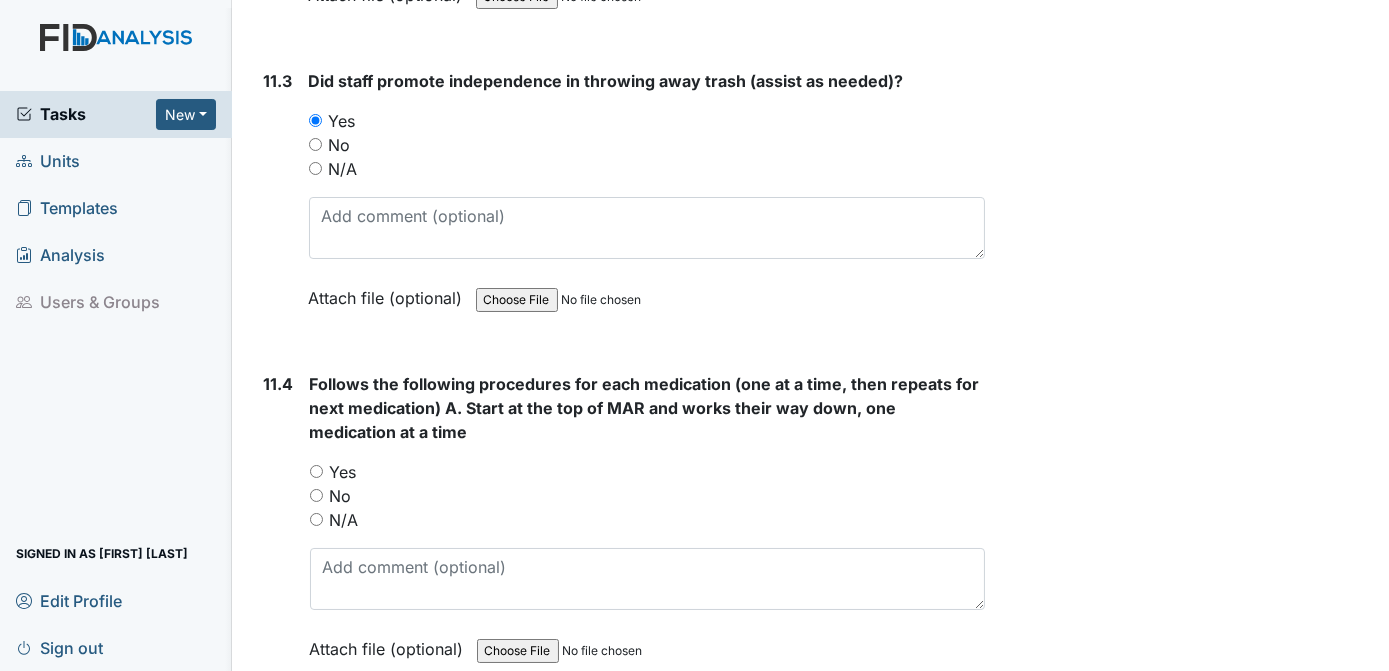 click on "Yes" at bounding box center (316, 471) 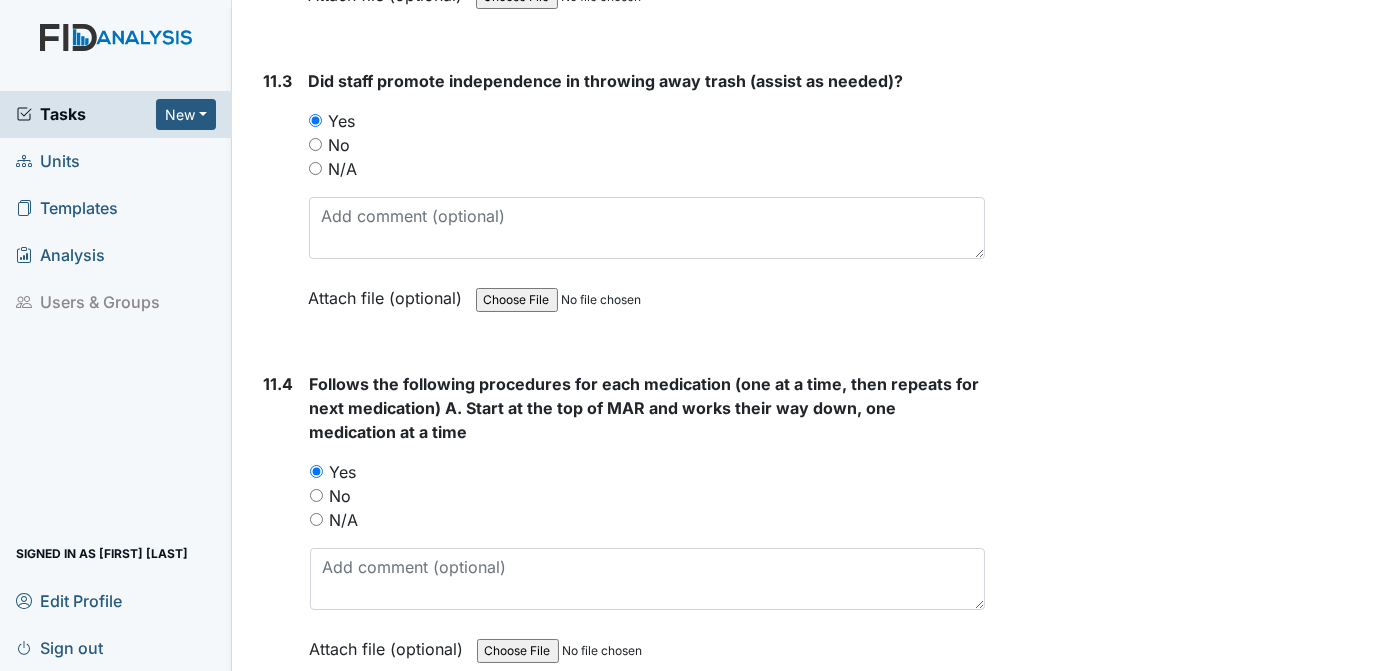 click on "Yes" at bounding box center [315, 798] 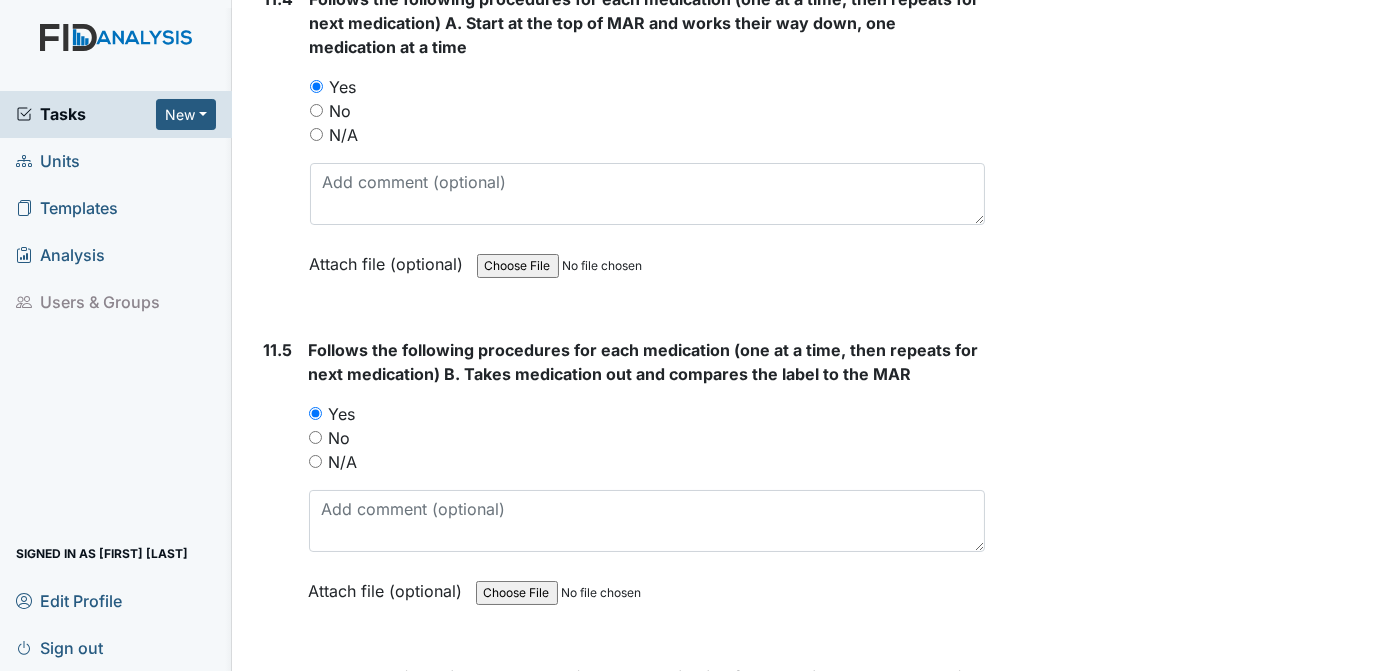 scroll, scrollTop: 23806, scrollLeft: 0, axis: vertical 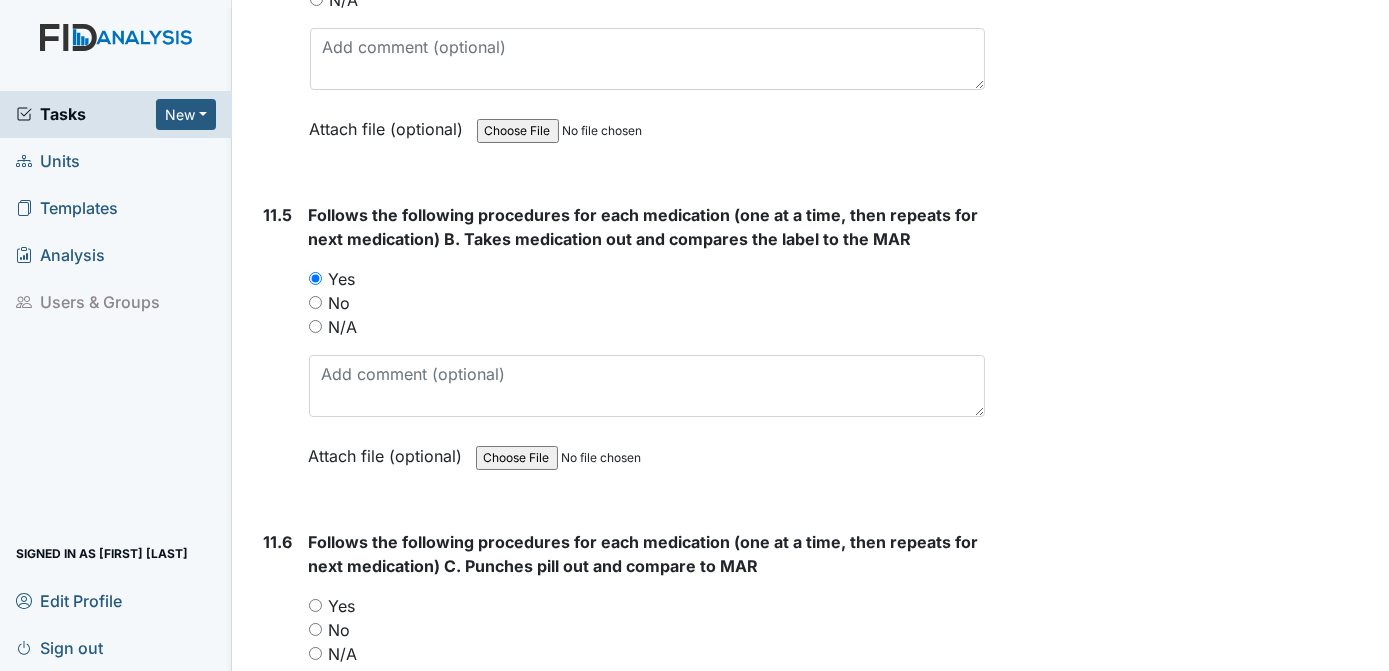 click on "Yes" at bounding box center [315, 605] 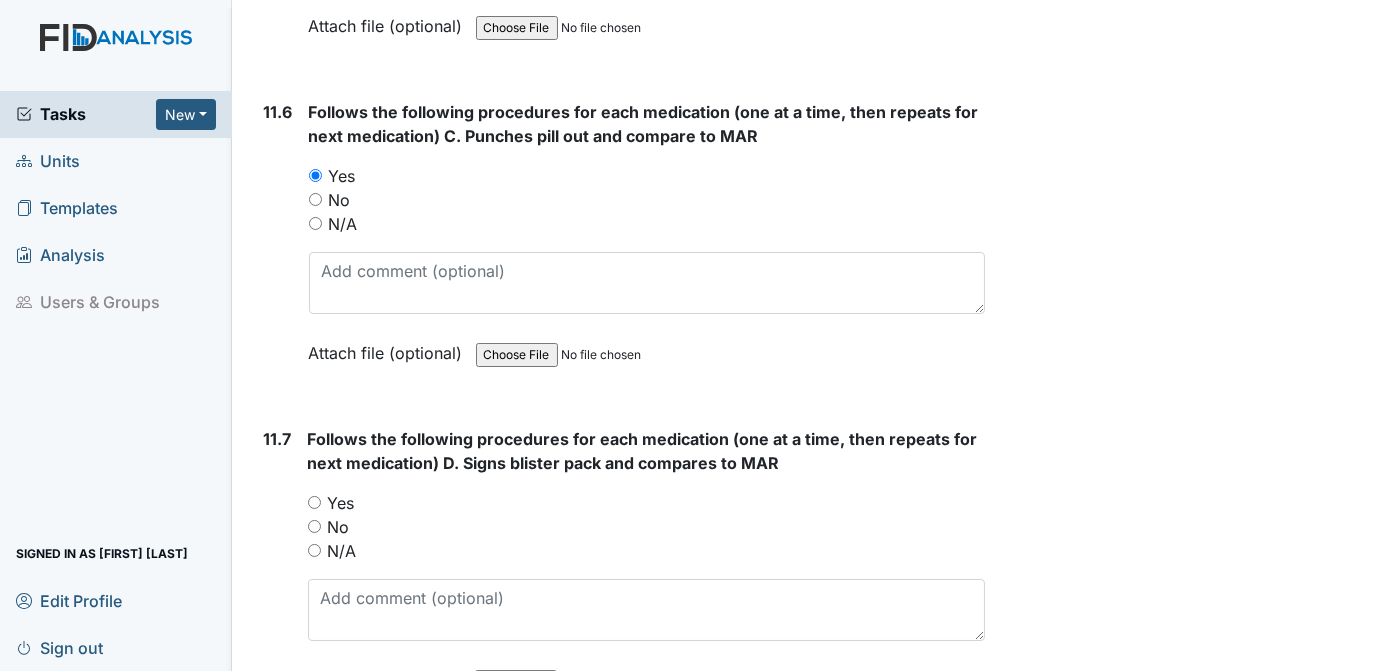 scroll, scrollTop: 24281, scrollLeft: 0, axis: vertical 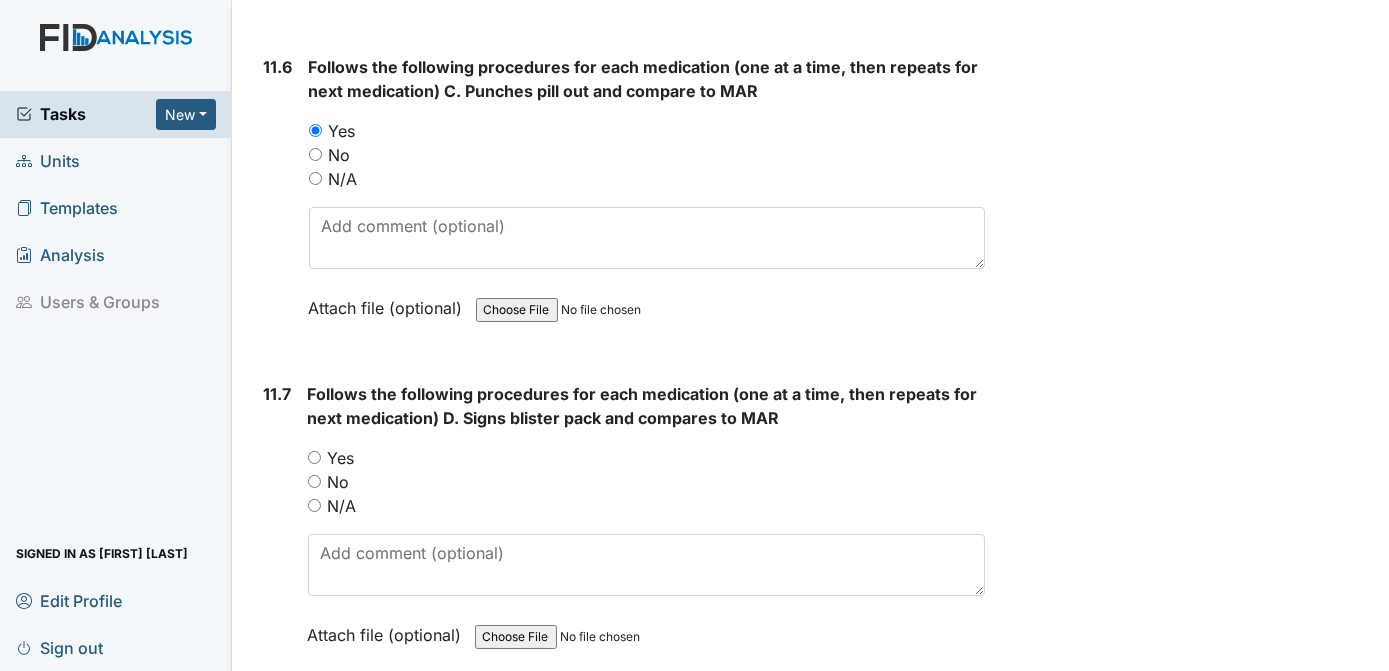 click on "Yes" at bounding box center (314, 457) 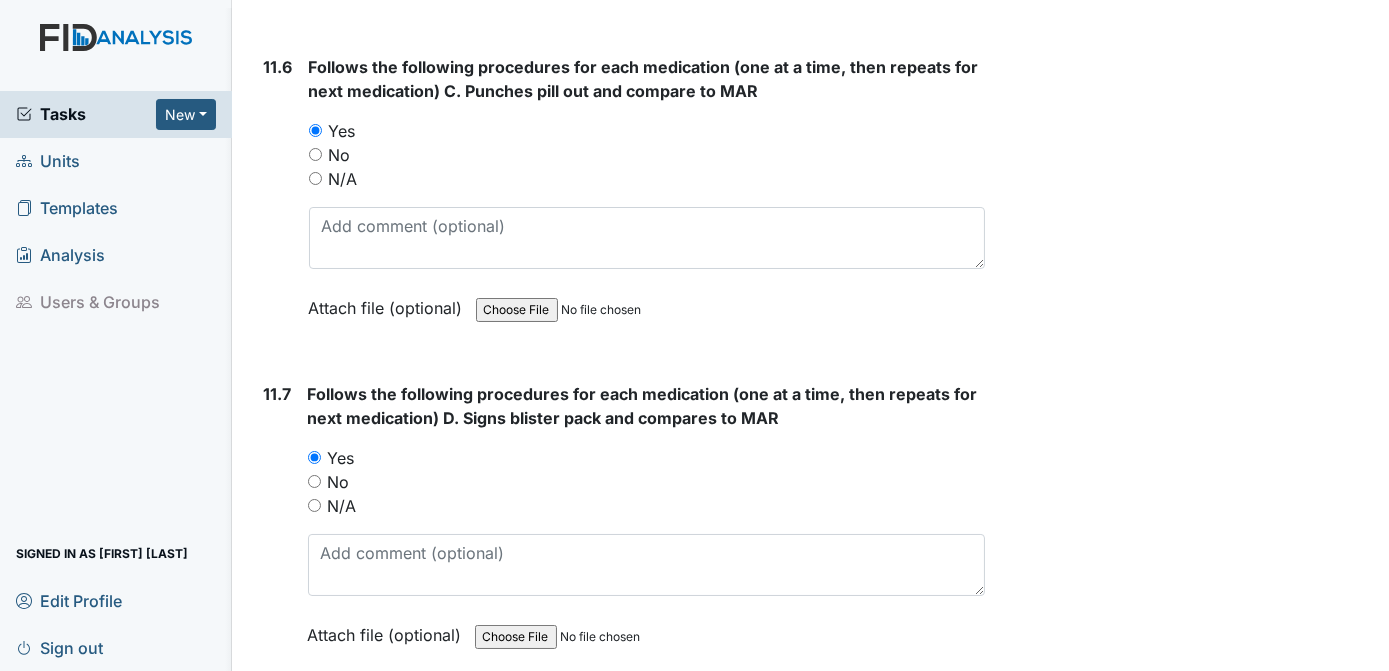click on "Yes" at bounding box center [315, 784] 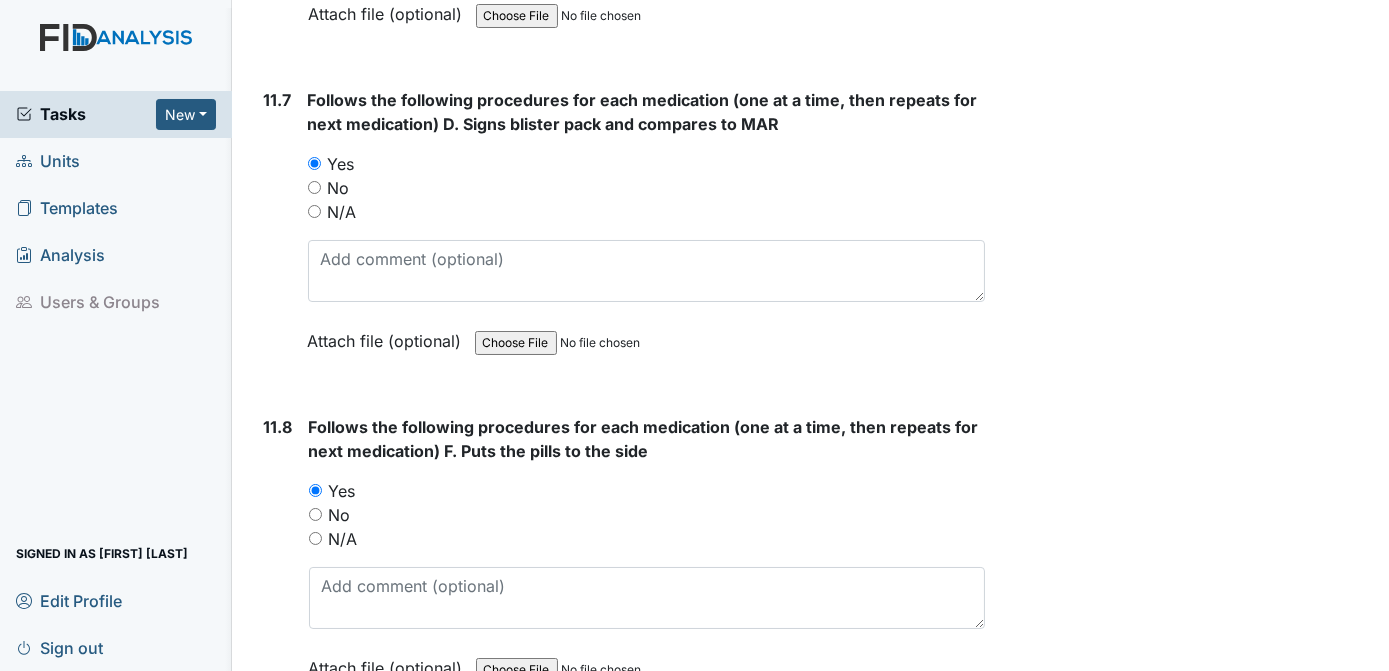 scroll, scrollTop: 24756, scrollLeft: 0, axis: vertical 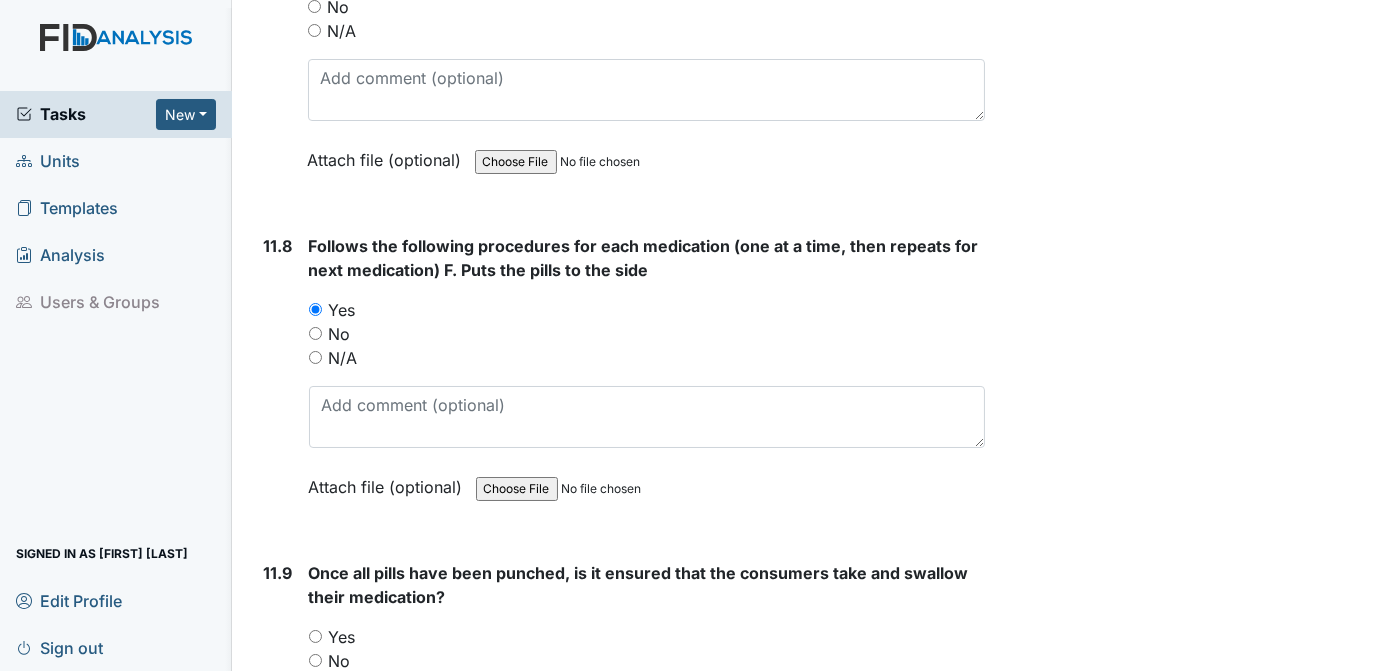 click on "Yes" at bounding box center [315, 636] 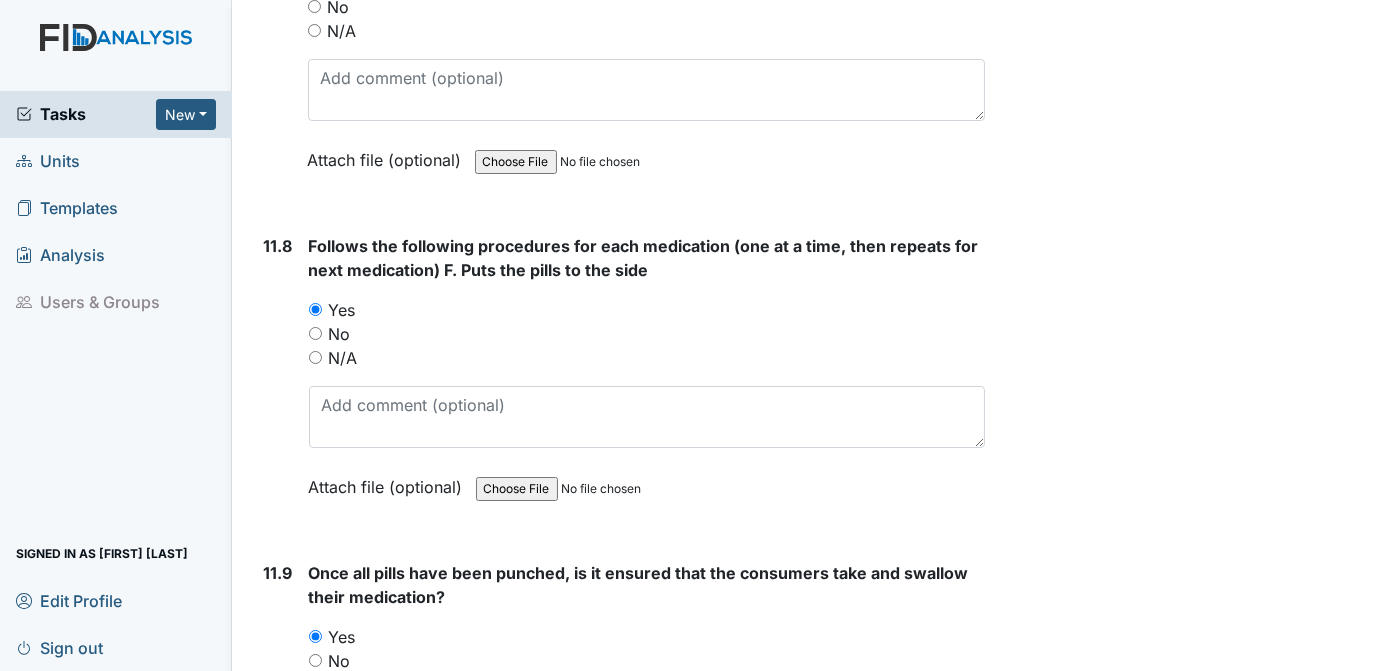 click on "Archive Task
×
Are you sure you want to archive this task? It will appear as incomplete on reports.
Archive
Delete Task
×
Are you sure you want to delete this task?
Delete
Save
[FIRST] [LAST] assigned on [DATE]." at bounding box center [1190, -5225] 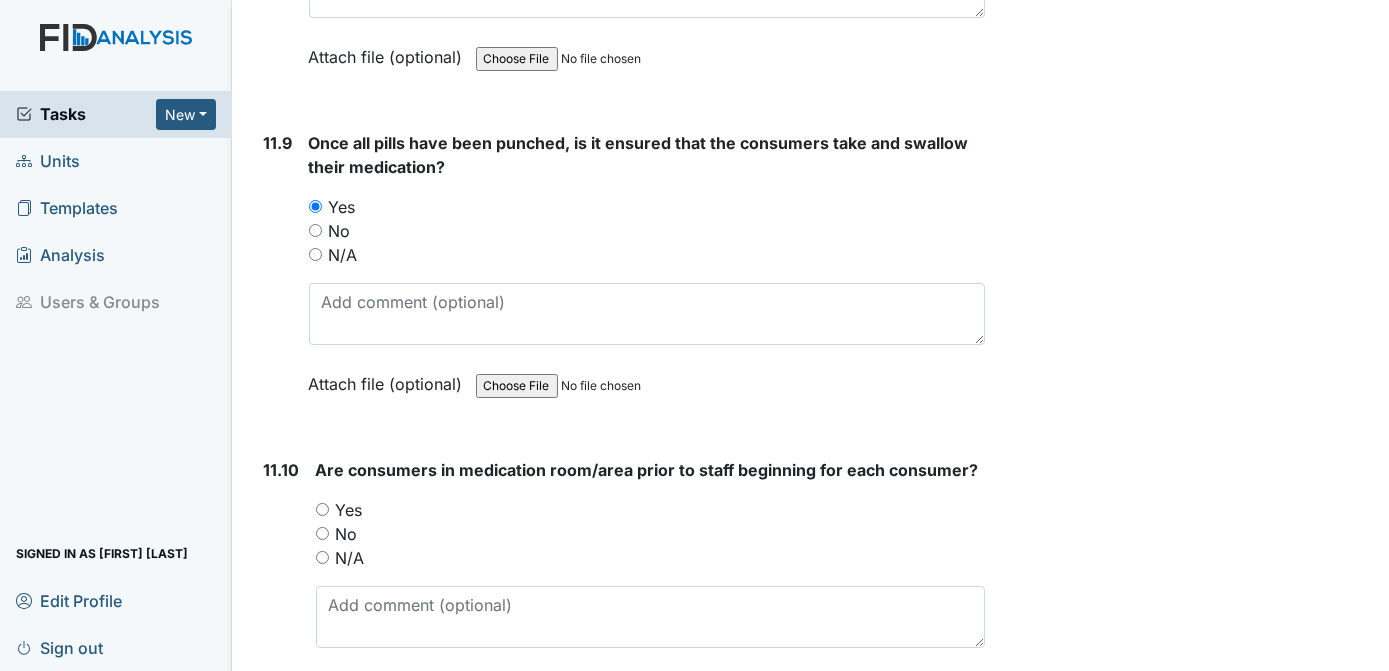 scroll, scrollTop: 25276, scrollLeft: 0, axis: vertical 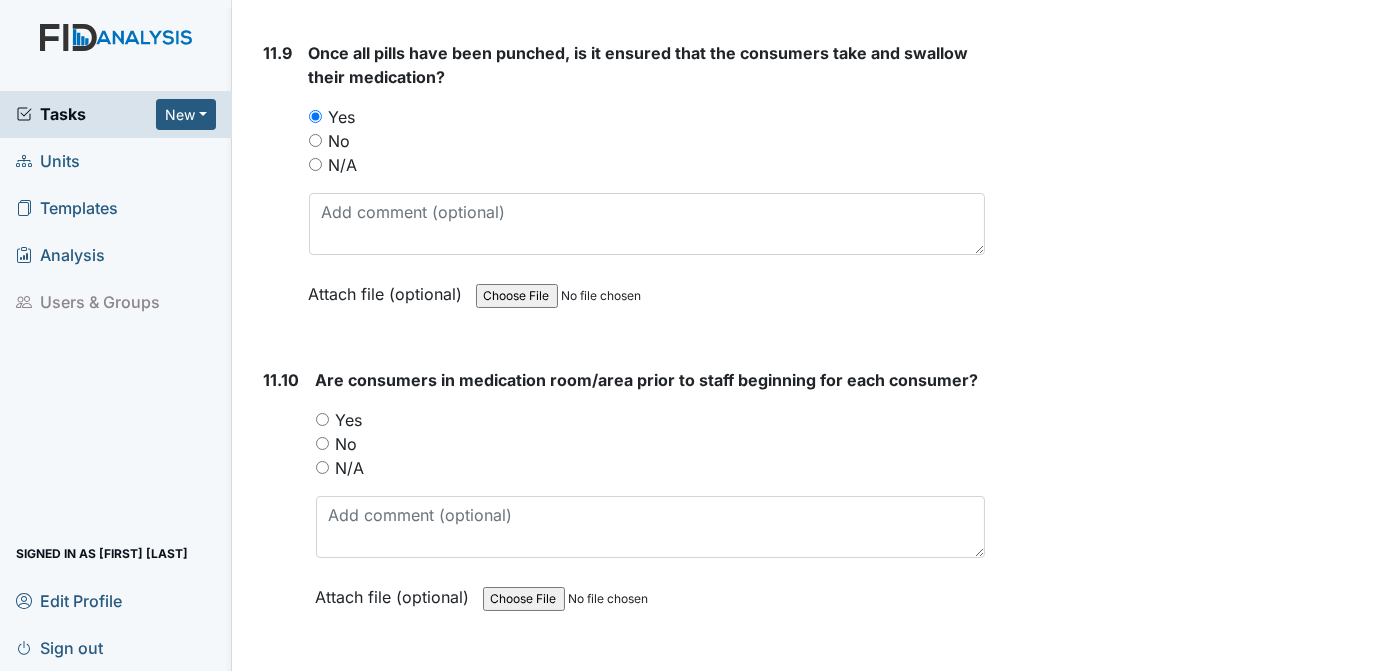 click on "Yes" at bounding box center (322, 419) 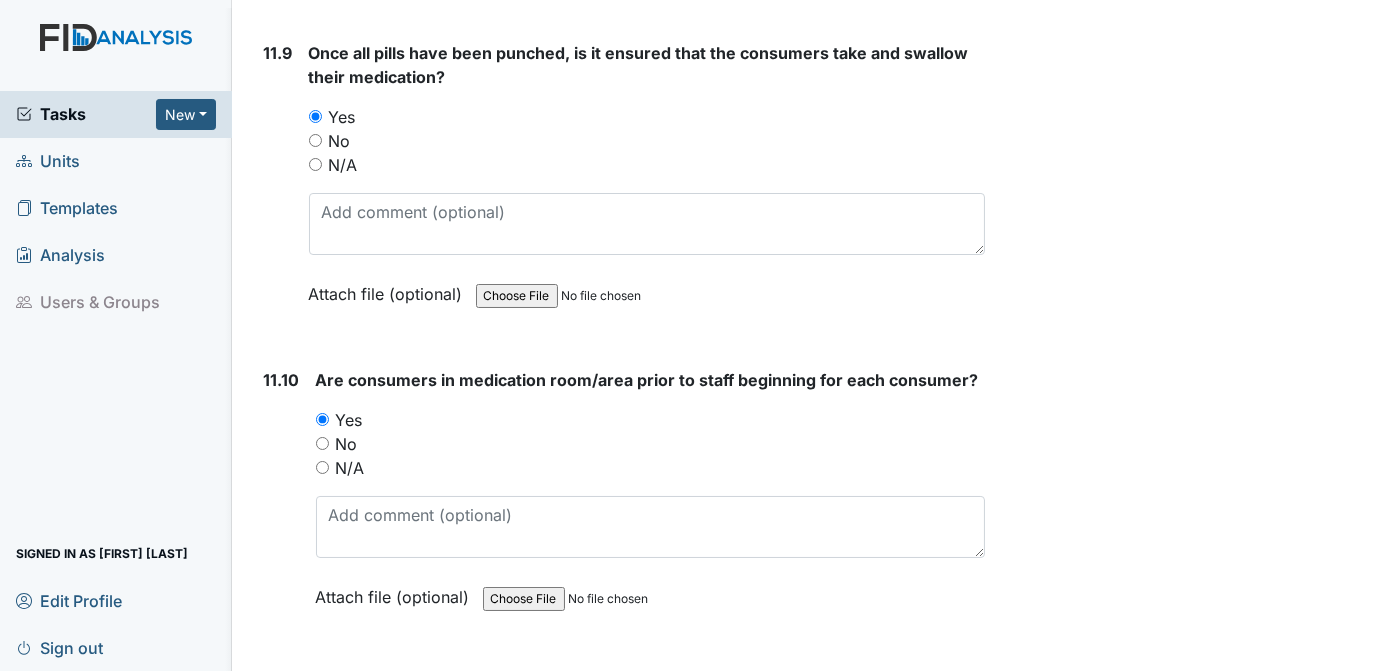 click on "Yes" at bounding box center [318, 746] 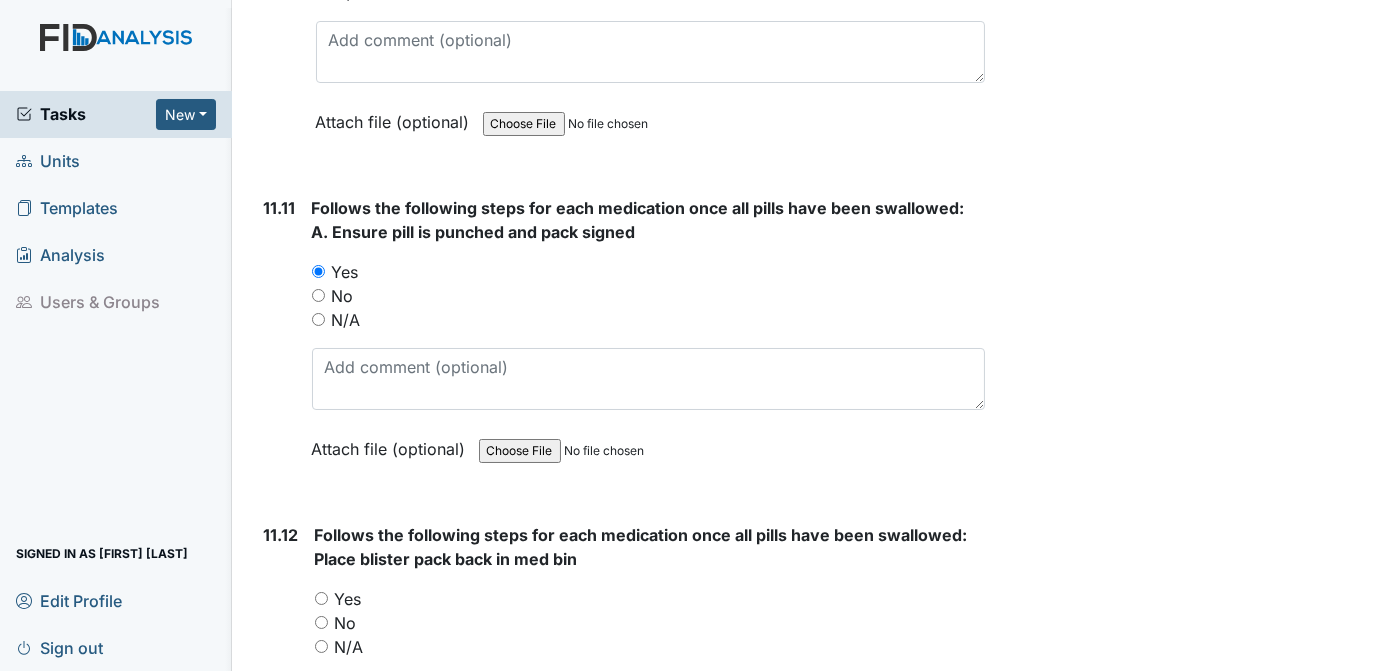 scroll, scrollTop: 25796, scrollLeft: 0, axis: vertical 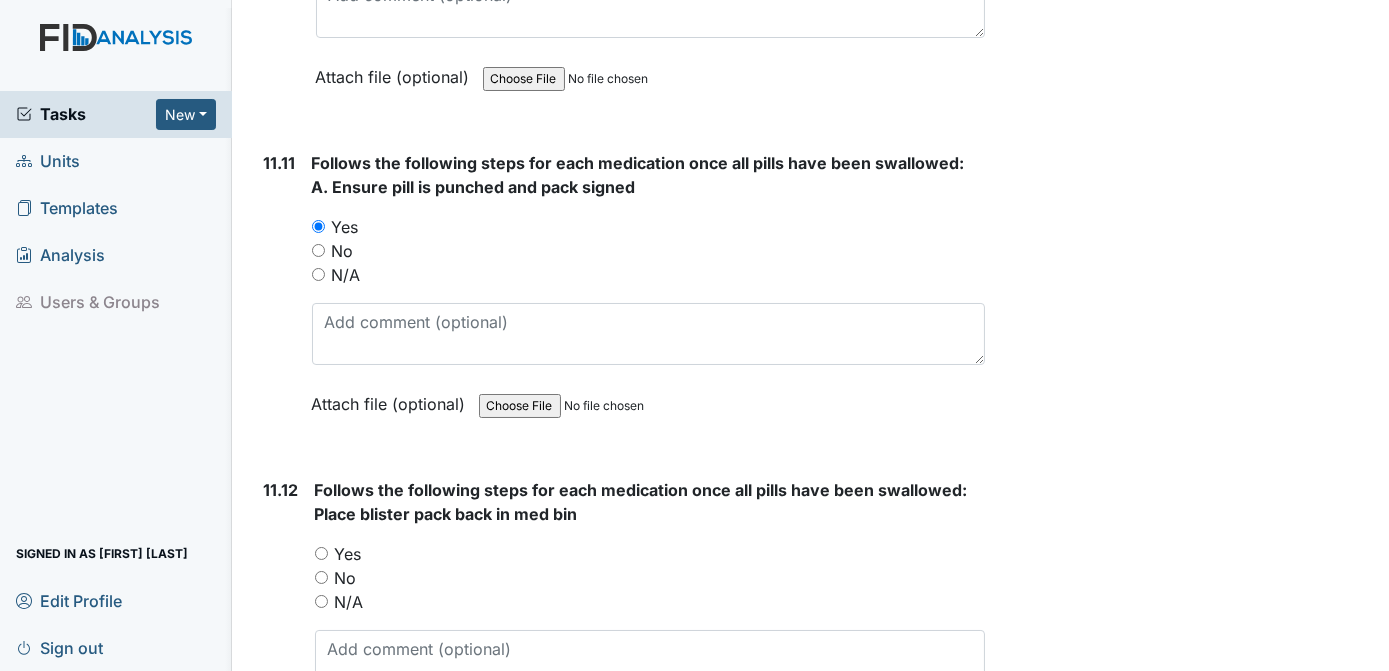 click on "Yes" at bounding box center (321, 553) 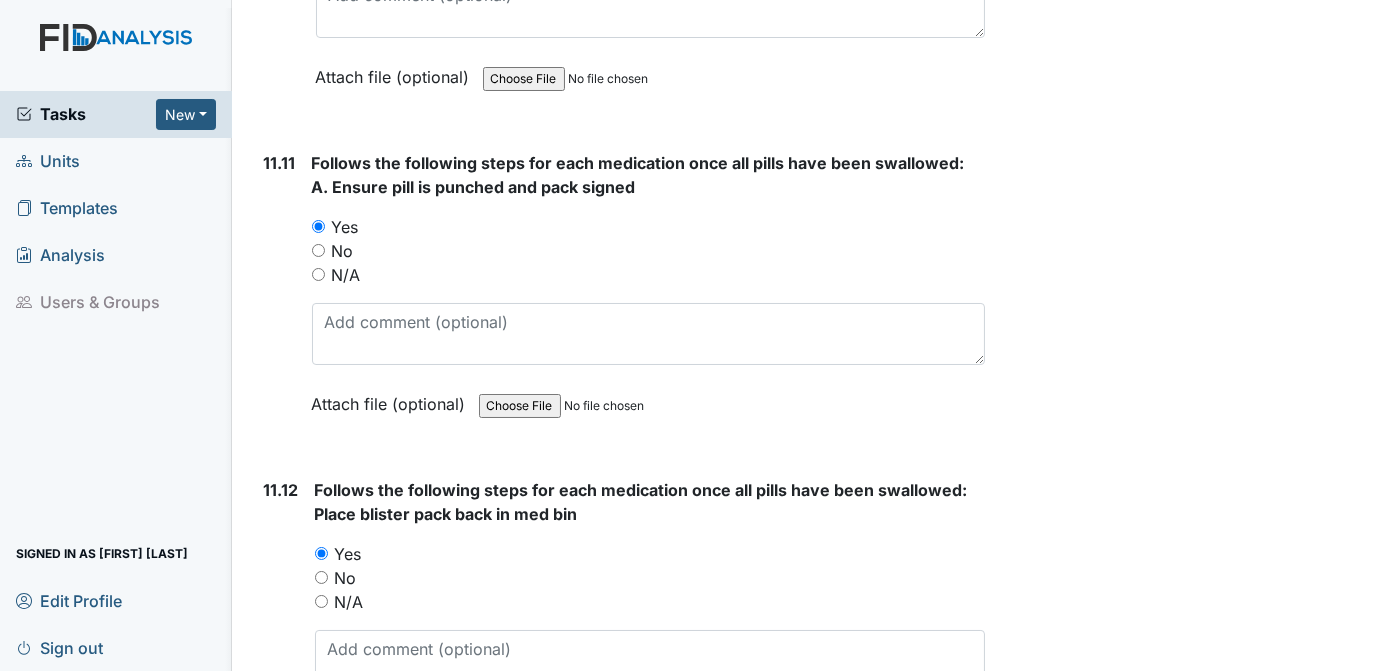 click on "Yes" at bounding box center [650, 554] 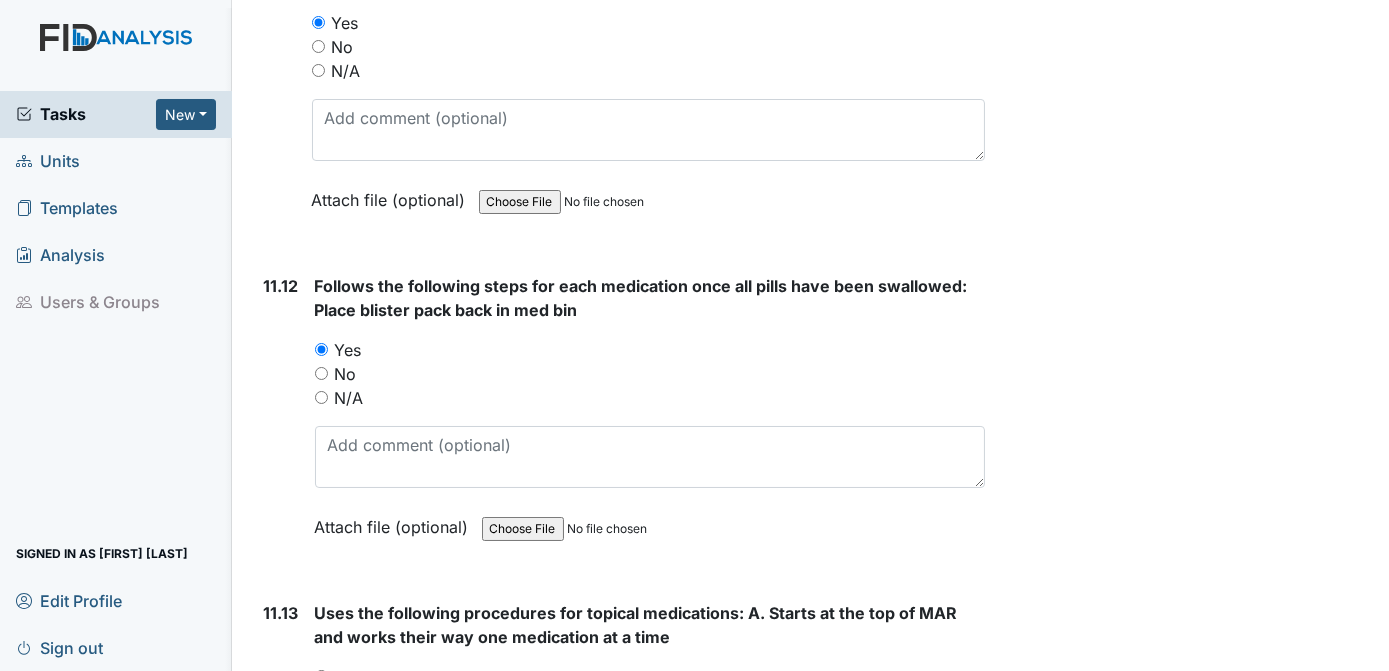 scroll, scrollTop: 26271, scrollLeft: 0, axis: vertical 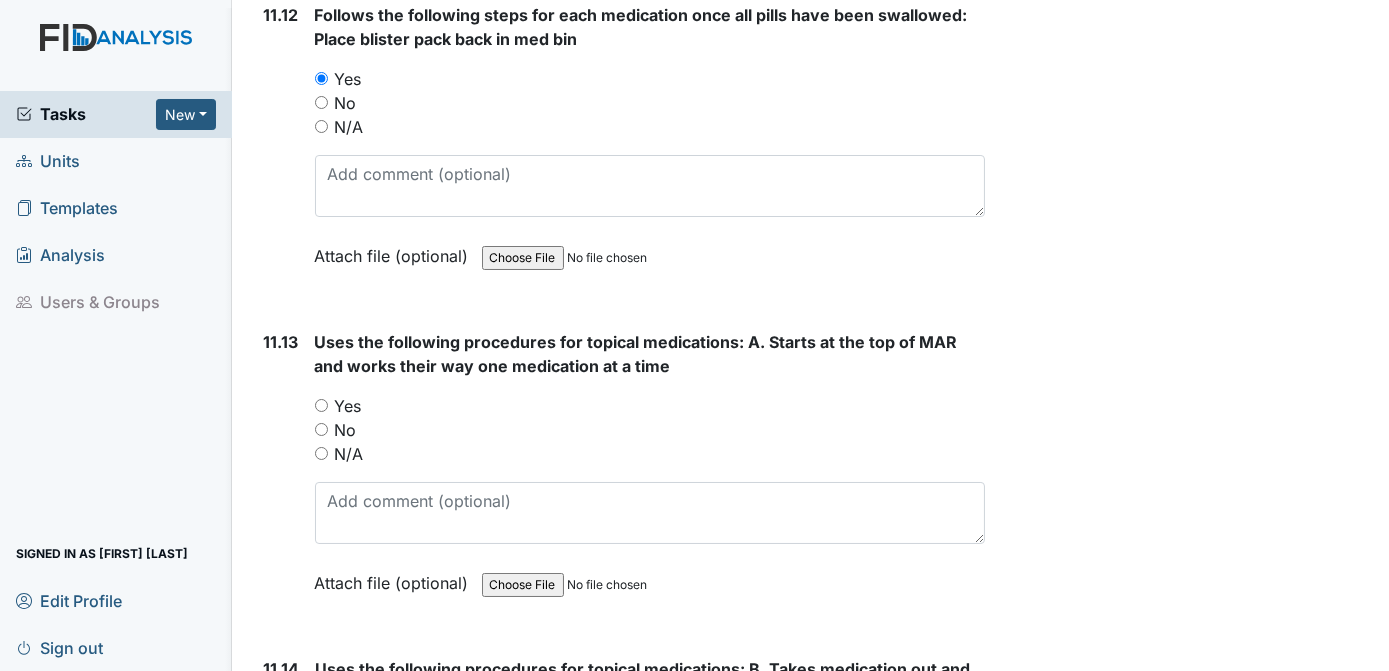 click on "Yes" at bounding box center [321, 405] 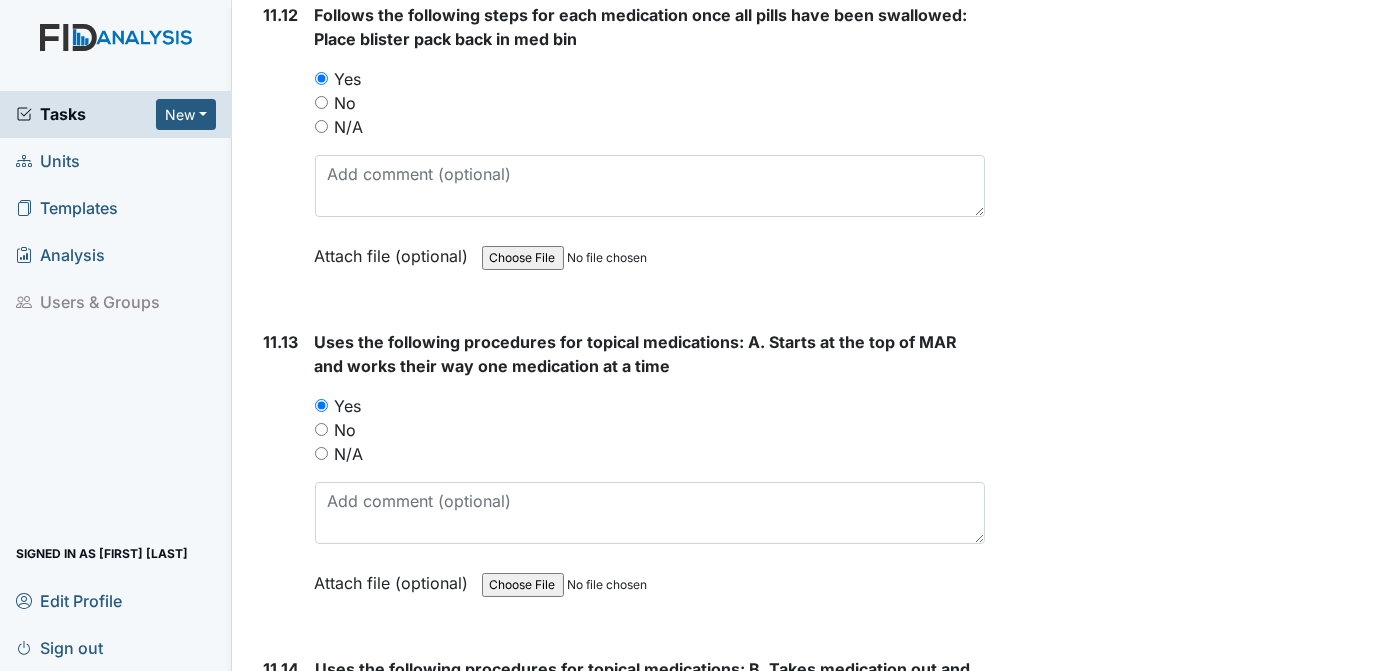click on "Yes" at bounding box center [322, 732] 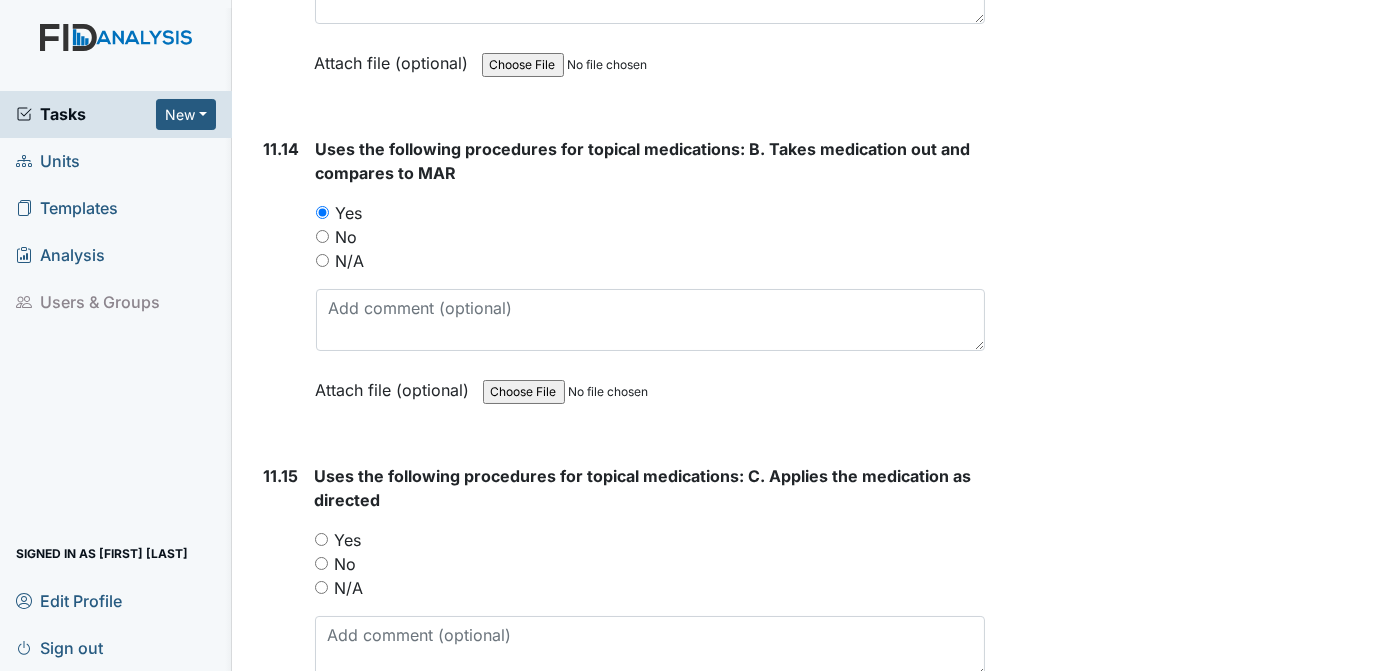 scroll, scrollTop: 26837, scrollLeft: 0, axis: vertical 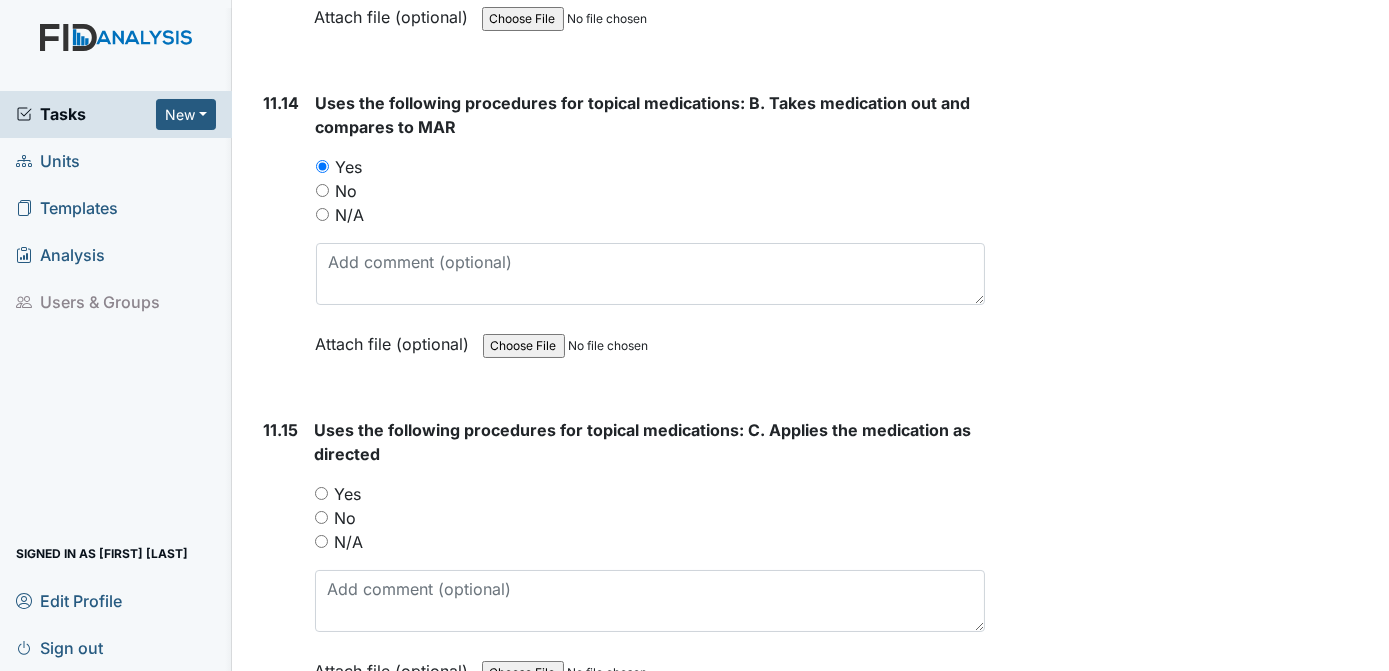 click on "Yes" at bounding box center (321, 493) 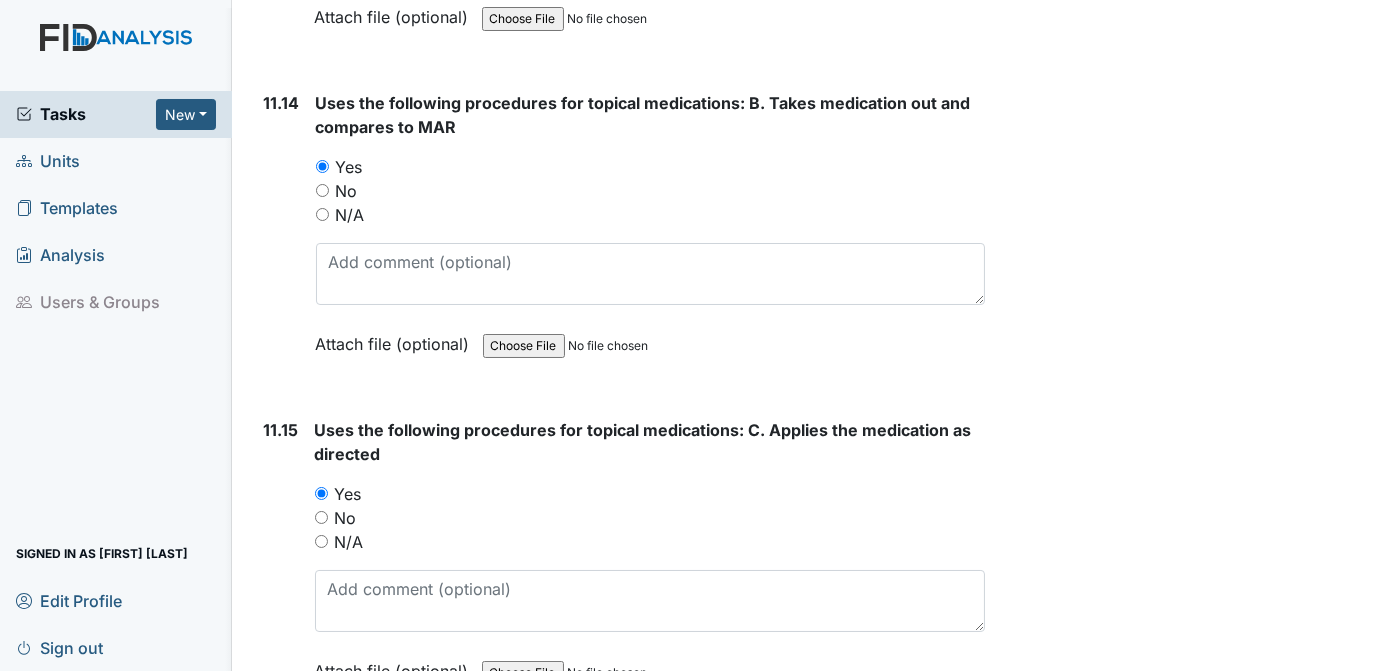 click on "Uses the following procedures for topical medications: C. Applies the medication as directed
You must select one of the below options.
Yes
No
N/A
Attach file (optional)
You can upload .pdf, .txt, .jpg, .jpeg, .png, .csv, .xls, or .doc files under 100MB." at bounding box center (650, 557) 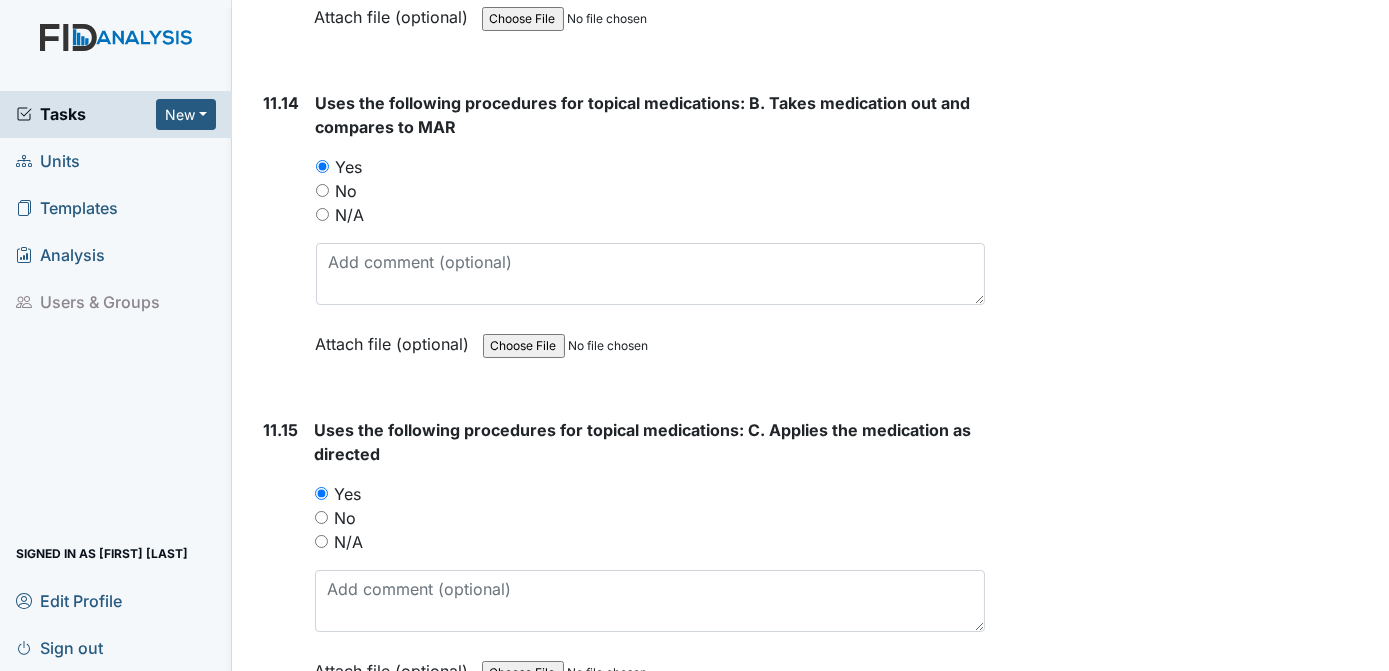 click on "Yes" at bounding box center [321, 820] 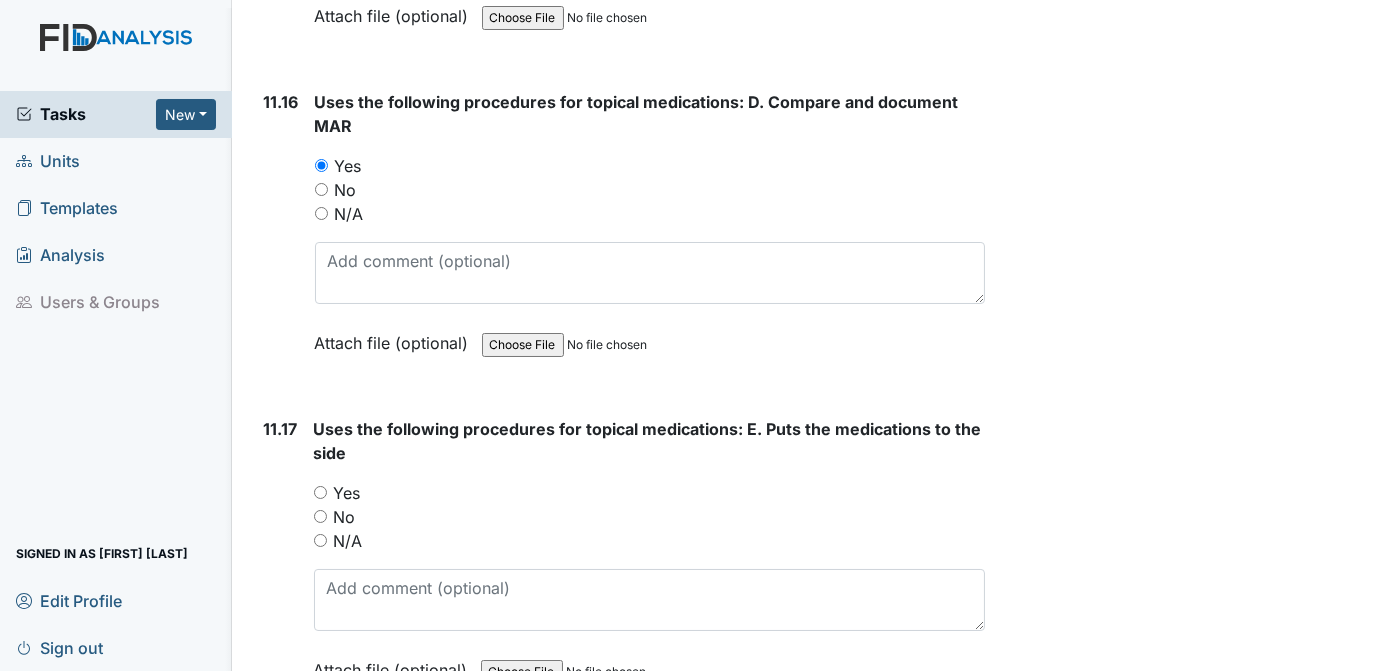 scroll, scrollTop: 27537, scrollLeft: 0, axis: vertical 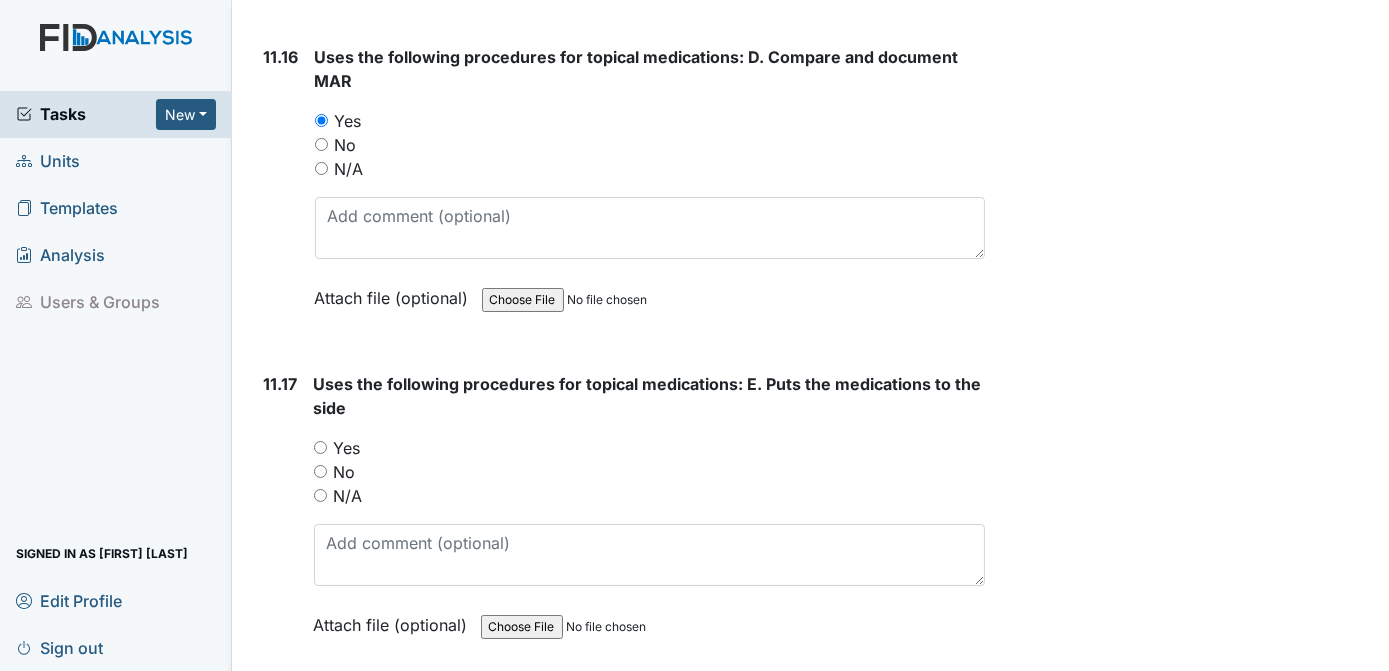 click on "Yes" at bounding box center (320, 447) 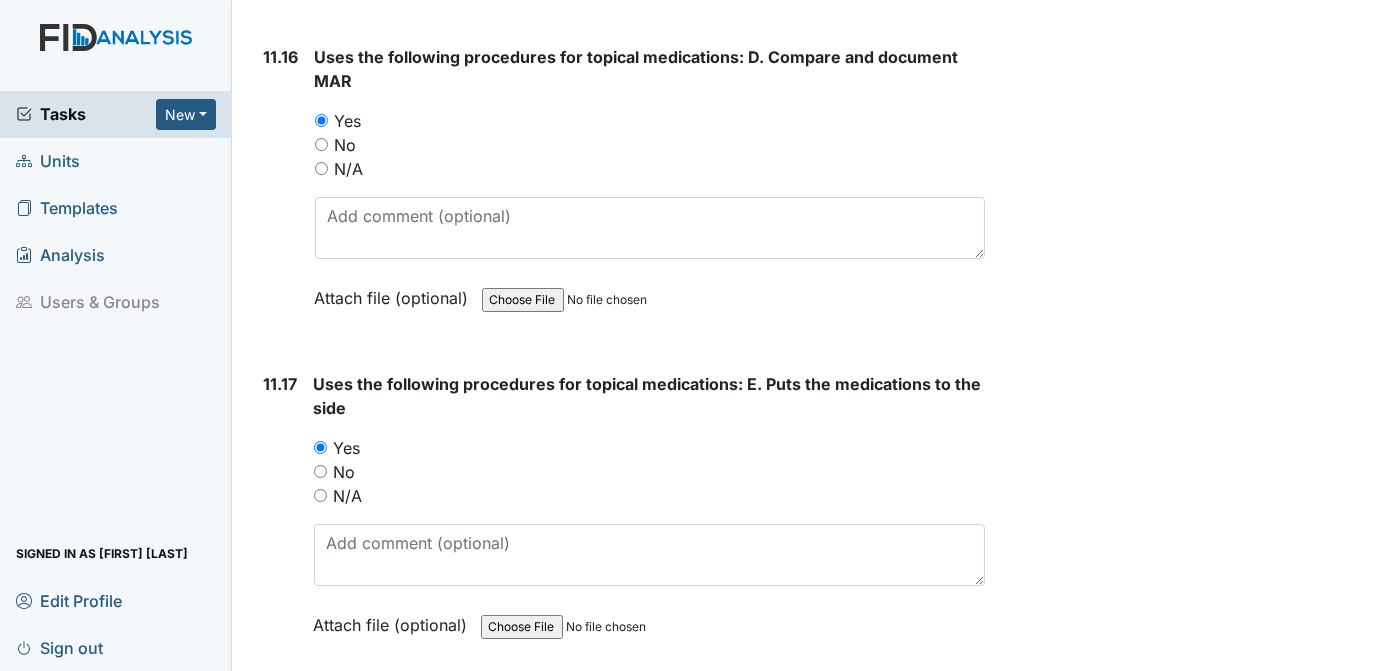click on "Yes" at bounding box center [321, 774] 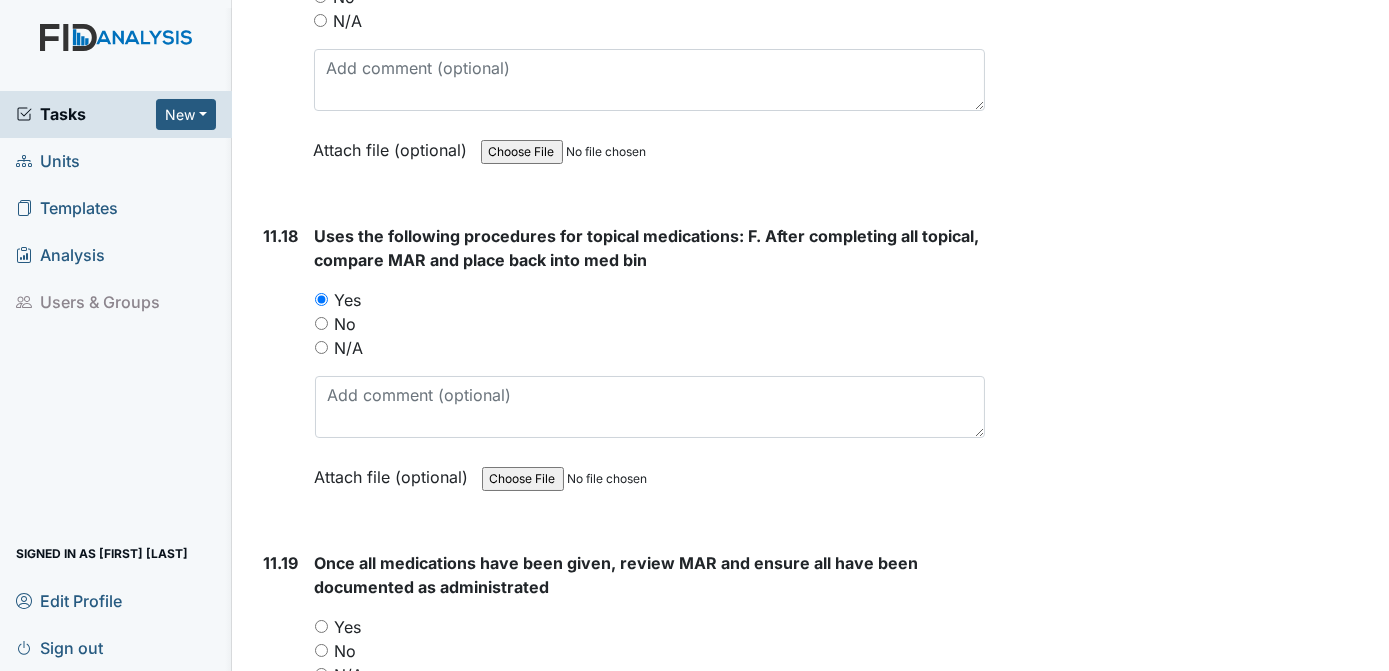 scroll, scrollTop: 28148, scrollLeft: 0, axis: vertical 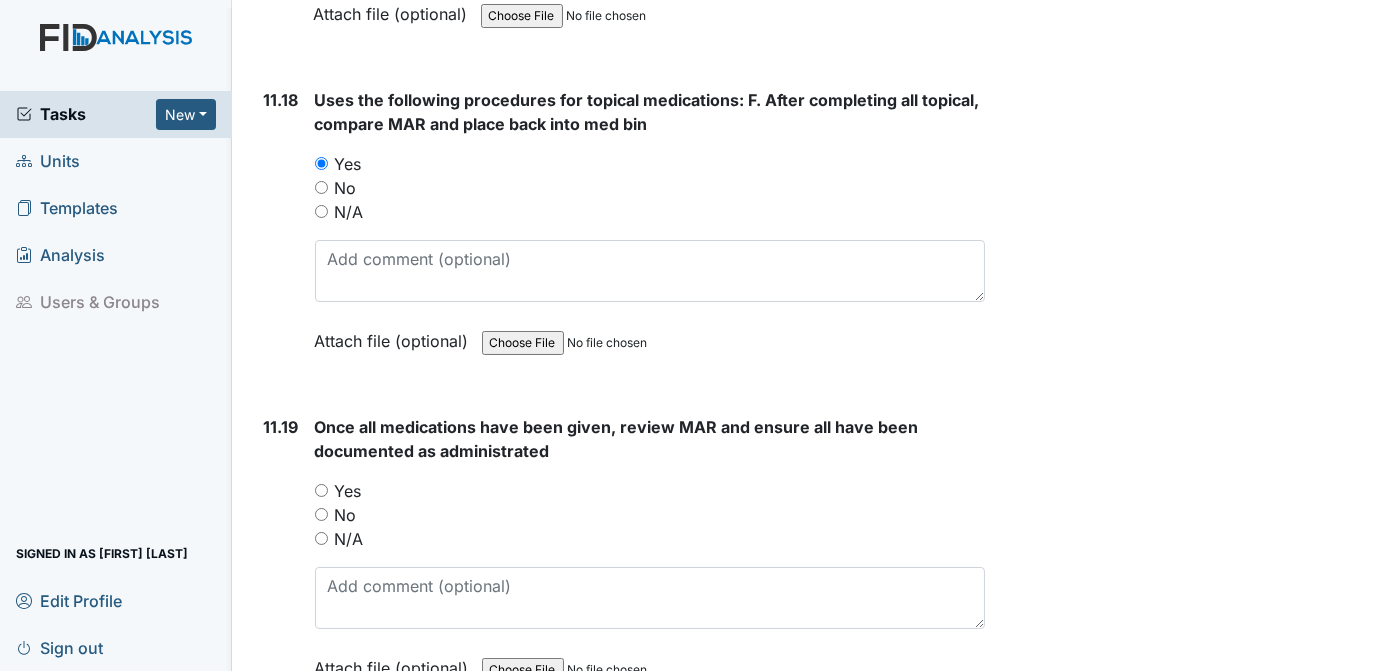 click on "Yes" at bounding box center (321, 490) 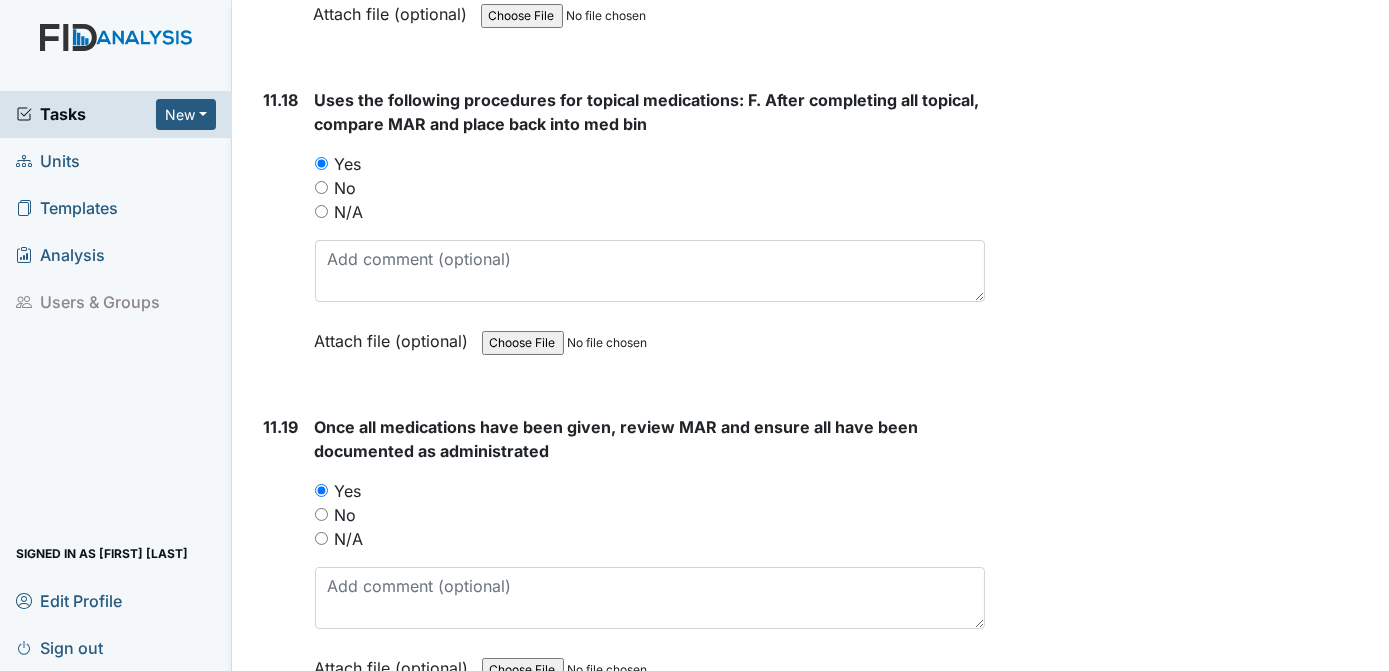 click on "Archive Task
×
Are you sure you want to archive this task? It will appear as incomplete on reports.
Archive
Delete Task
×
Are you sure you want to delete this task?
Delete
Save
[FIRST] [LAST] assigned on [DATE]." at bounding box center [1190, -8617] 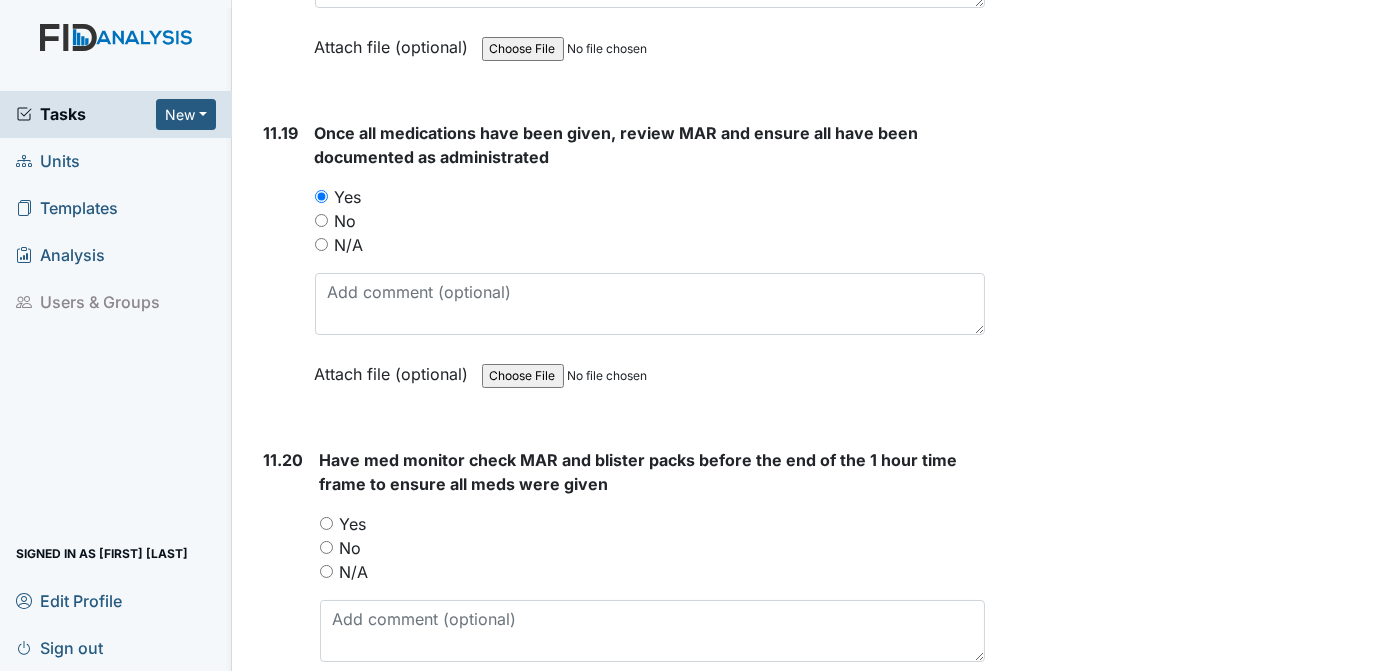 scroll, scrollTop: 28487, scrollLeft: 0, axis: vertical 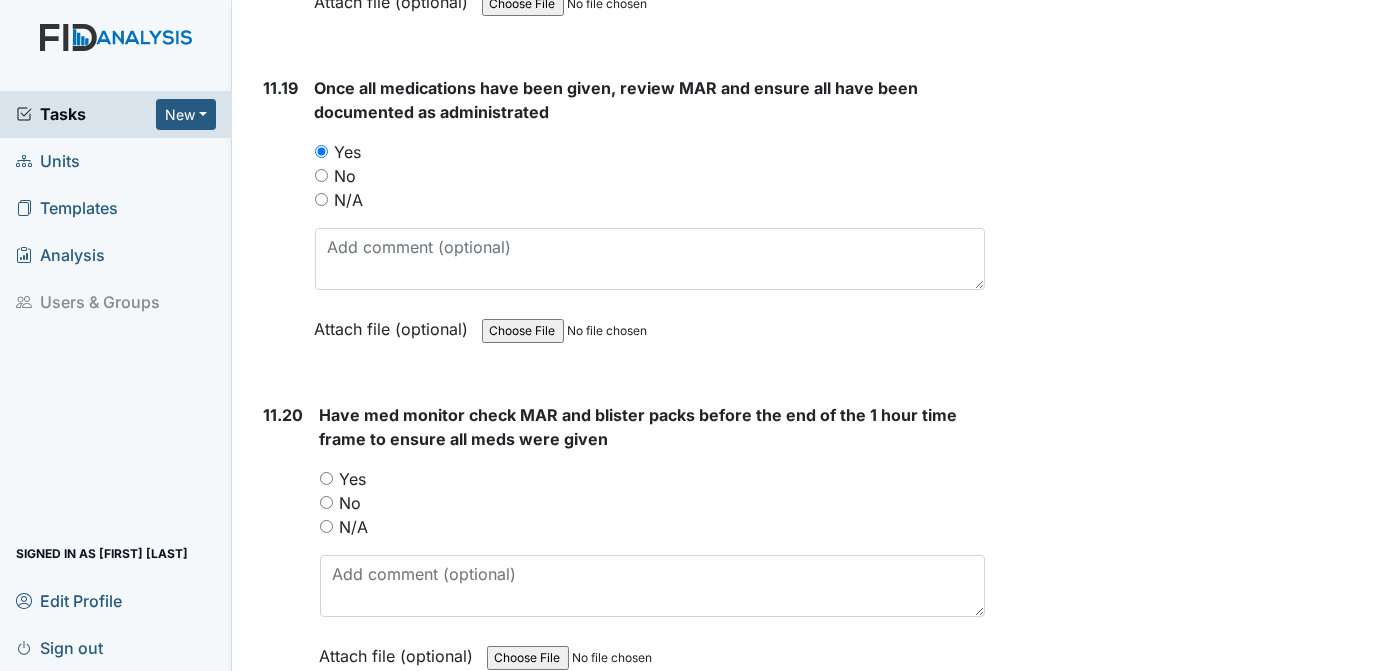 click on "Yes" at bounding box center (326, 478) 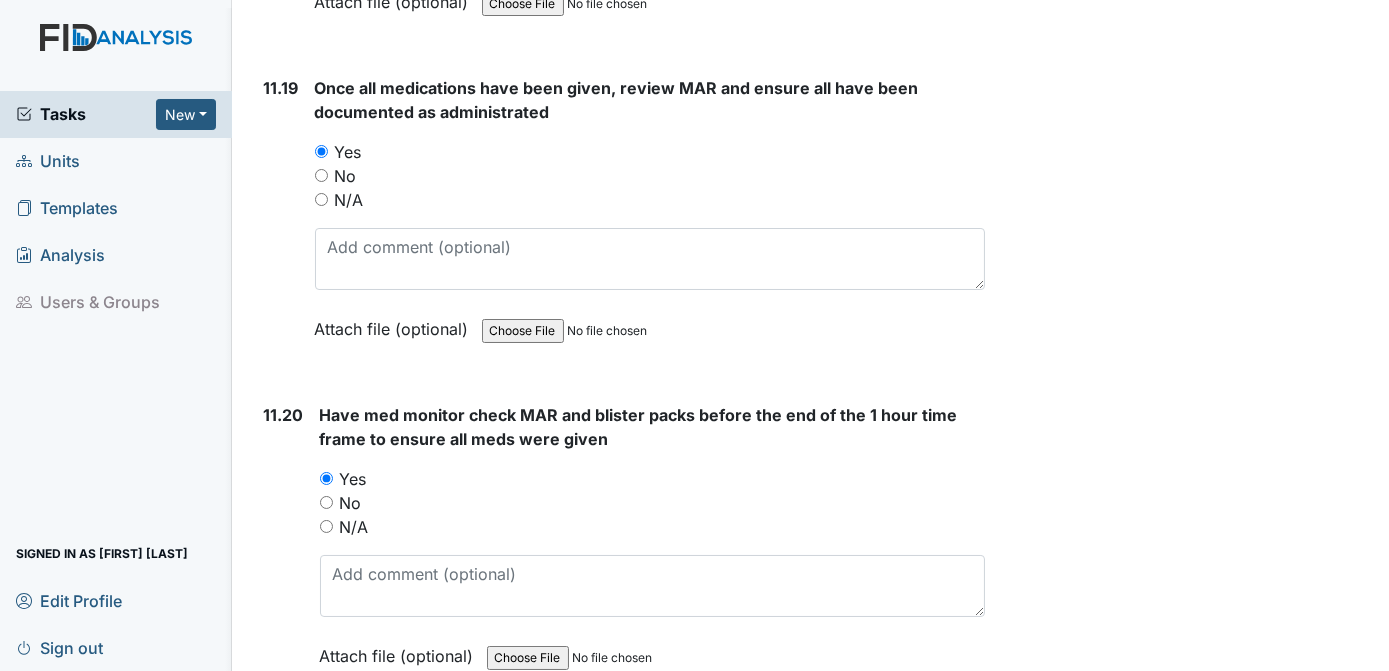 click on "Yes" at bounding box center [322, 805] 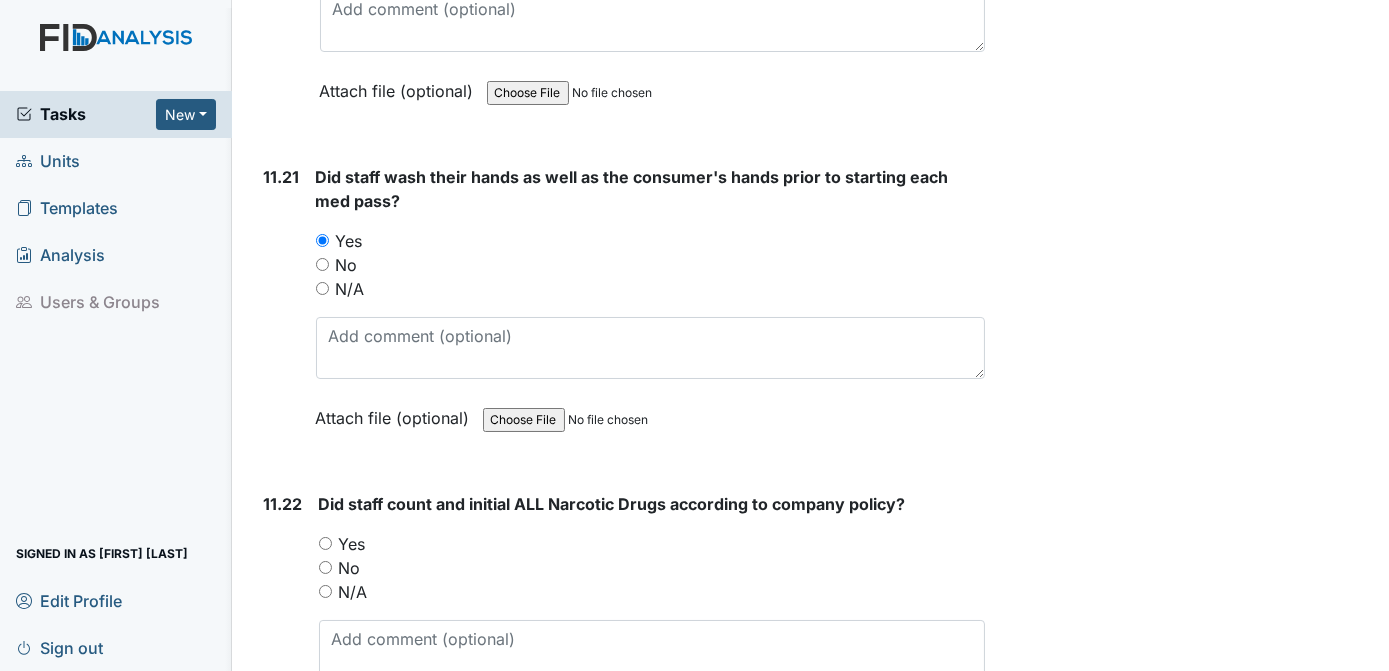 scroll, scrollTop: 29143, scrollLeft: 0, axis: vertical 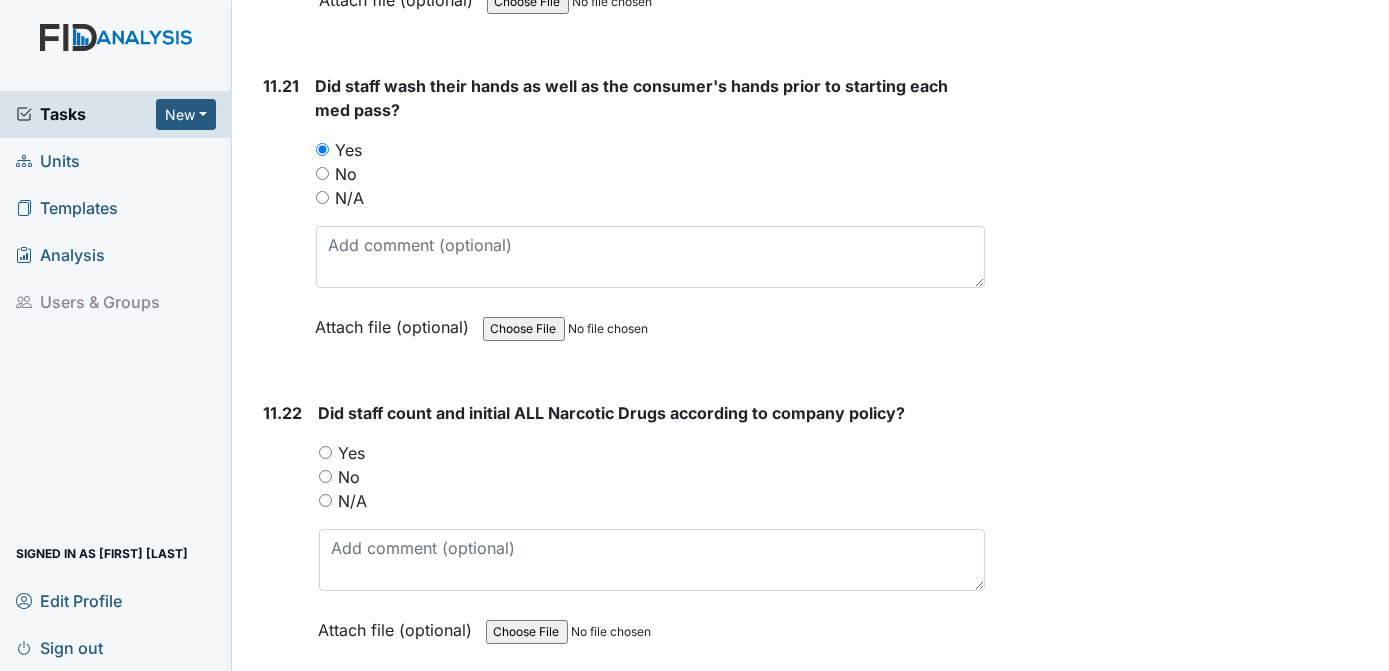 click on "Yes" at bounding box center (325, 452) 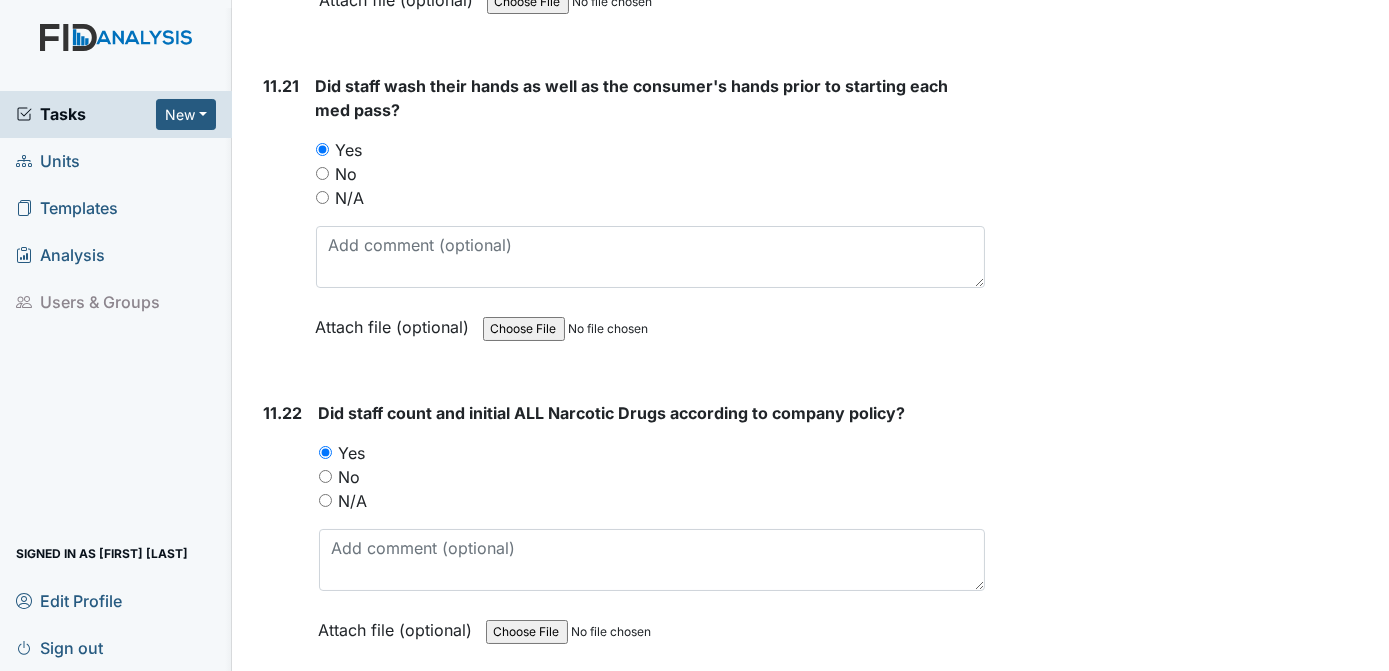 click on "Yes" at bounding box center [325, 755] 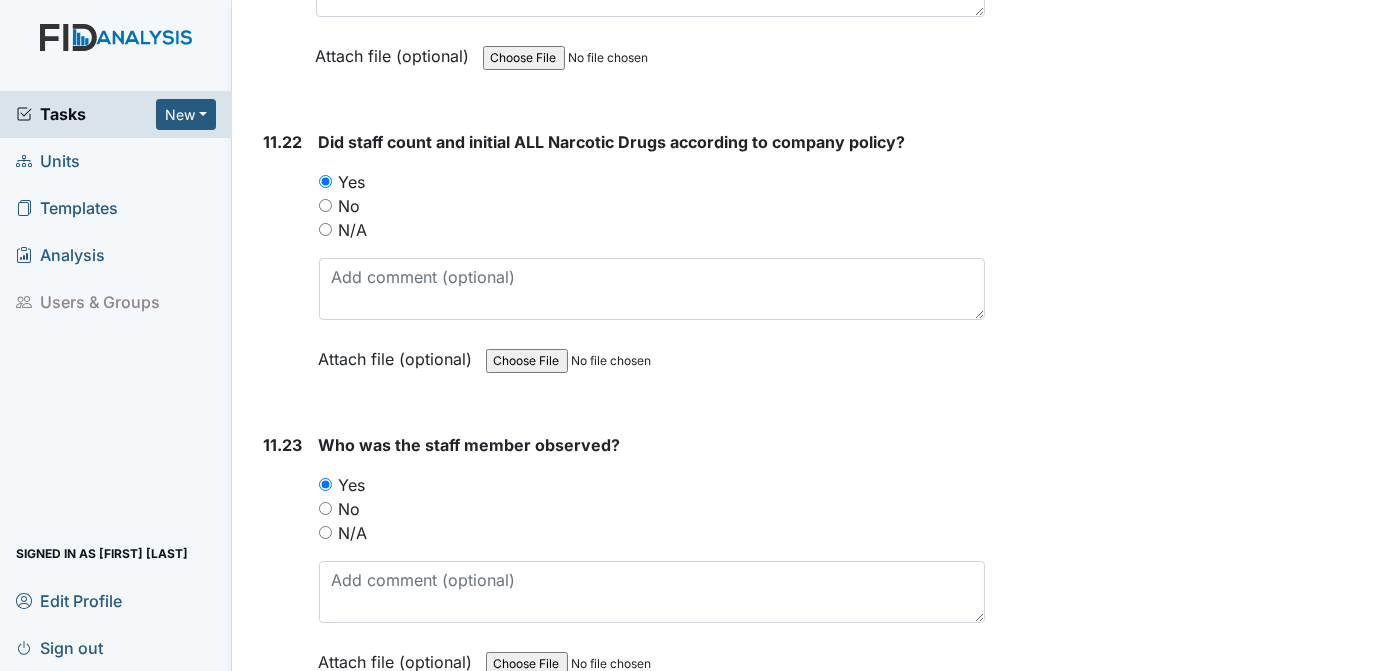 scroll, scrollTop: 29459, scrollLeft: 0, axis: vertical 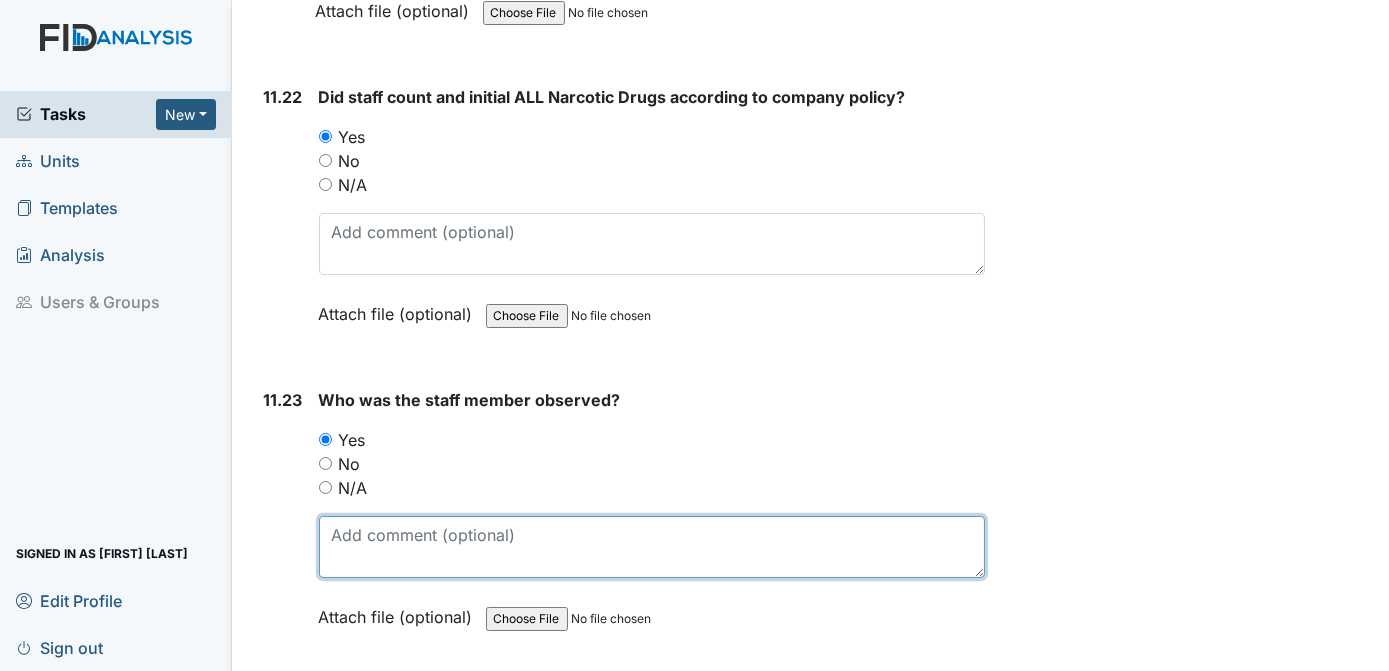 click at bounding box center [652, 547] 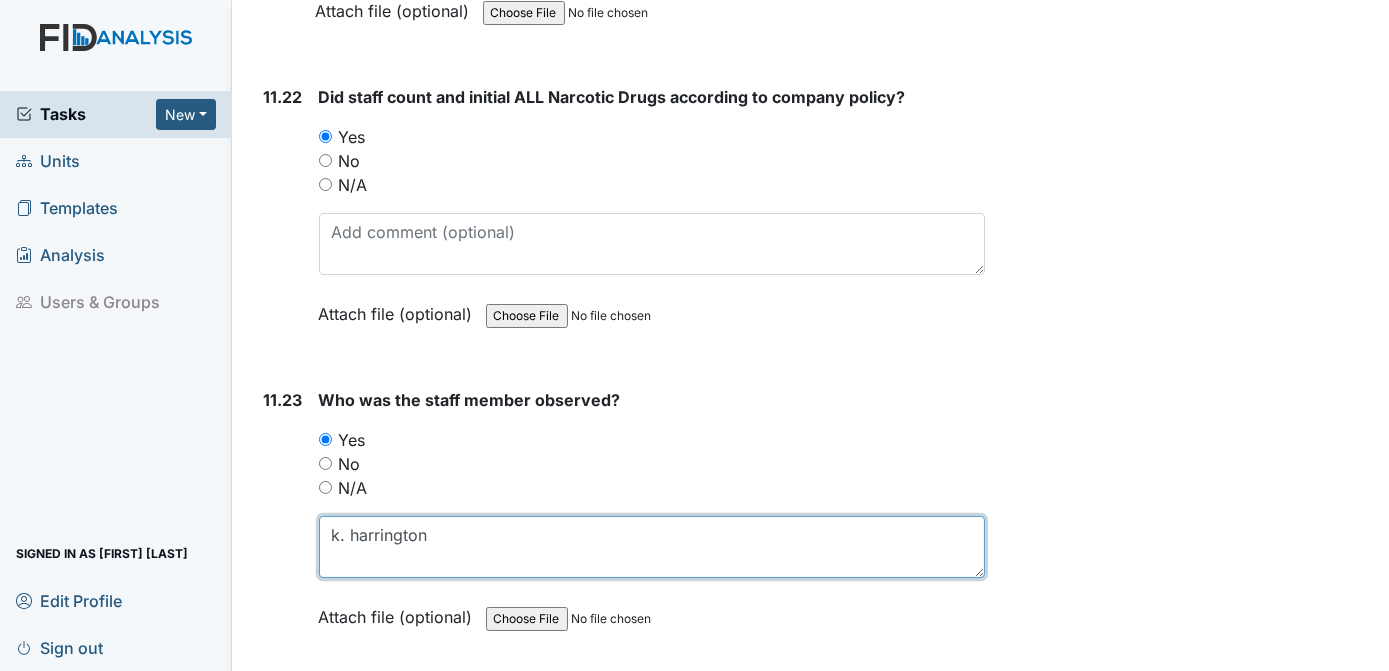 type on "k. harrington" 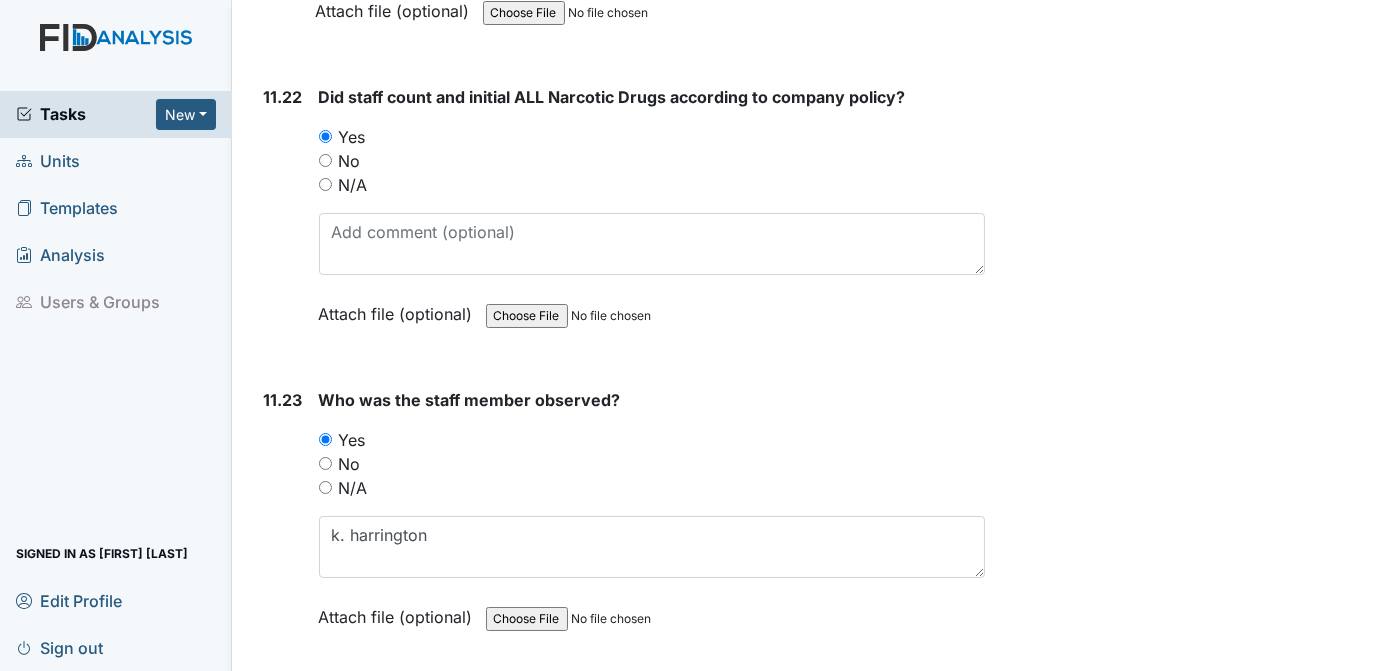 click on "Yes" at bounding box center (326, 742) 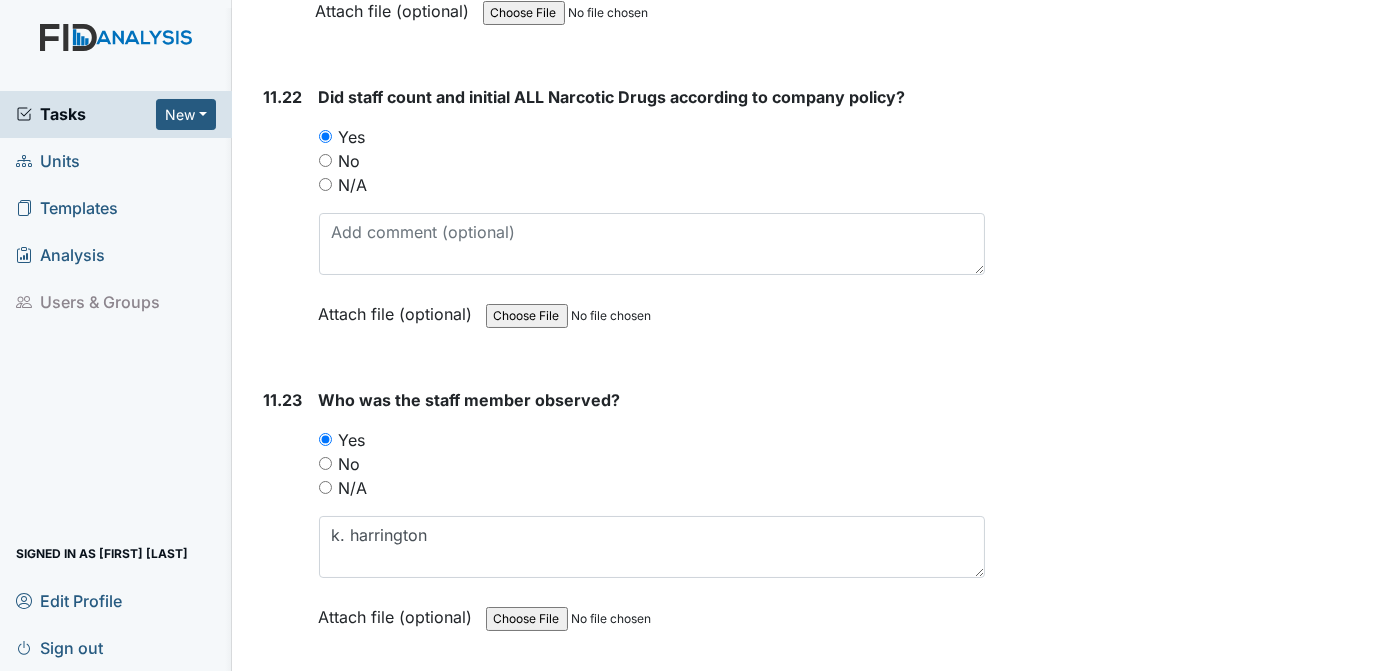 click on "Archive Task
×
Are you sure you want to archive this task? It will appear as incomplete on reports.
Archive
Delete Task
×
Are you sure you want to delete this task?
Delete
Save
[FIRST] [LAST] assigned on [DATE]." at bounding box center (1190, -9928) 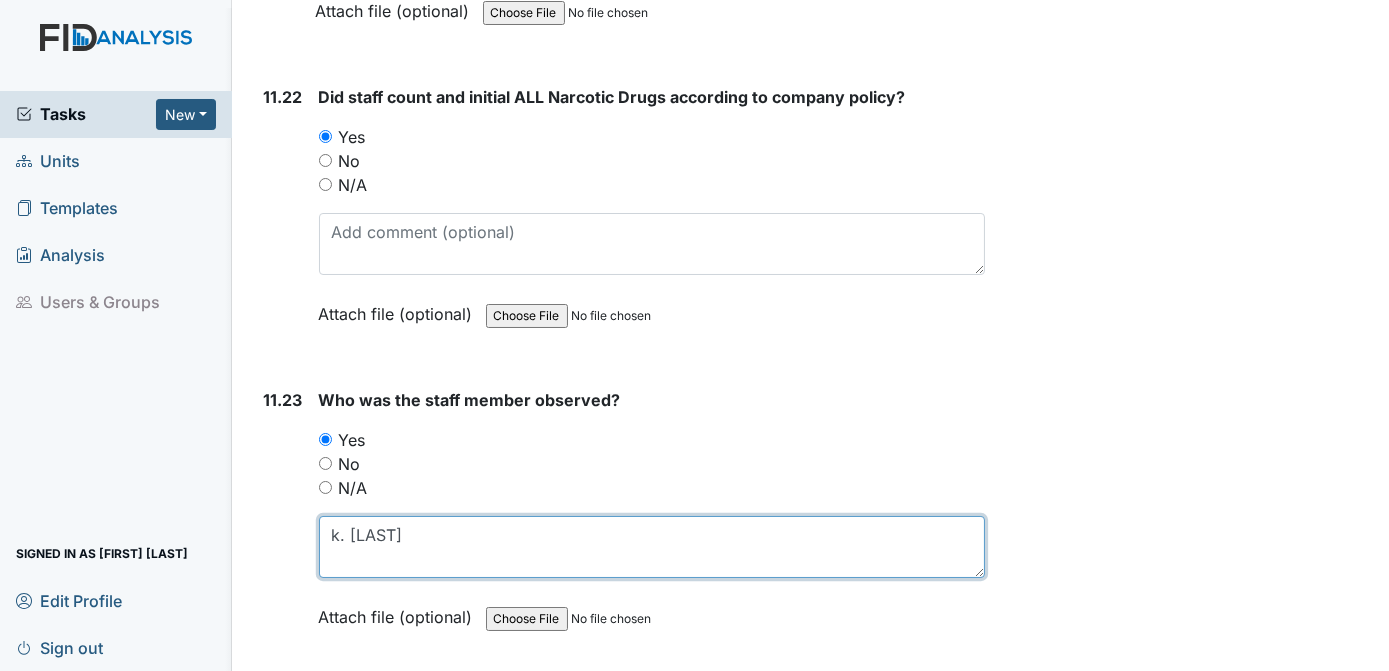type on "k. [LAST]" 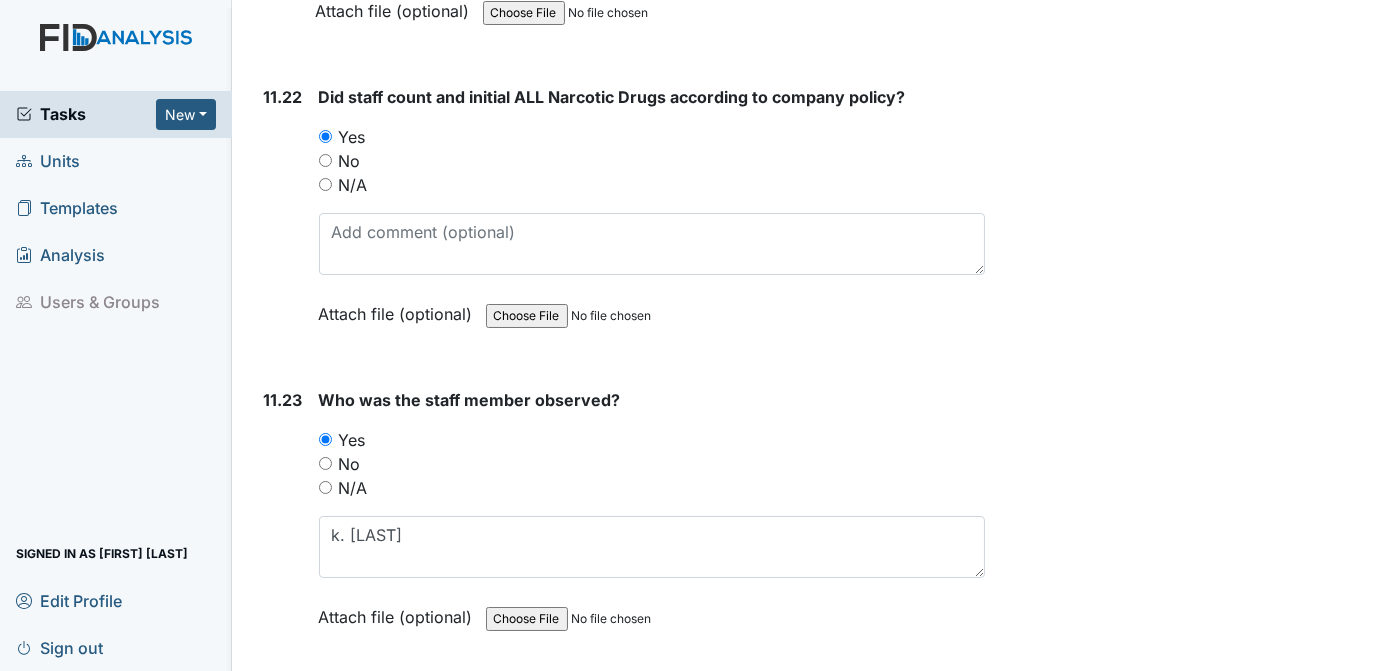 click on "Archive Task
×
Are you sure you want to archive this task? It will appear as incomplete on reports.
Archive
Delete Task
×
Are you sure you want to delete this task?
Delete
Save
[FIRST] [LAST] assigned on [DATE]." at bounding box center [1190, -9928] 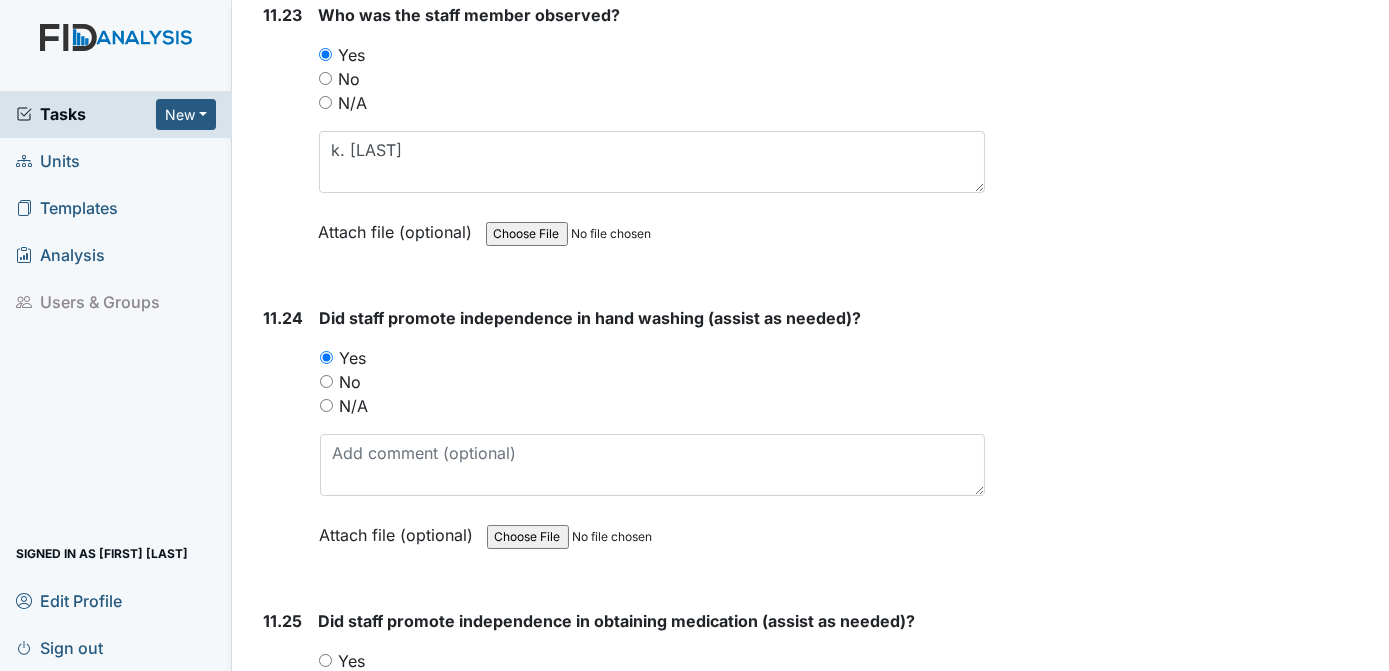 scroll, scrollTop: 29889, scrollLeft: 0, axis: vertical 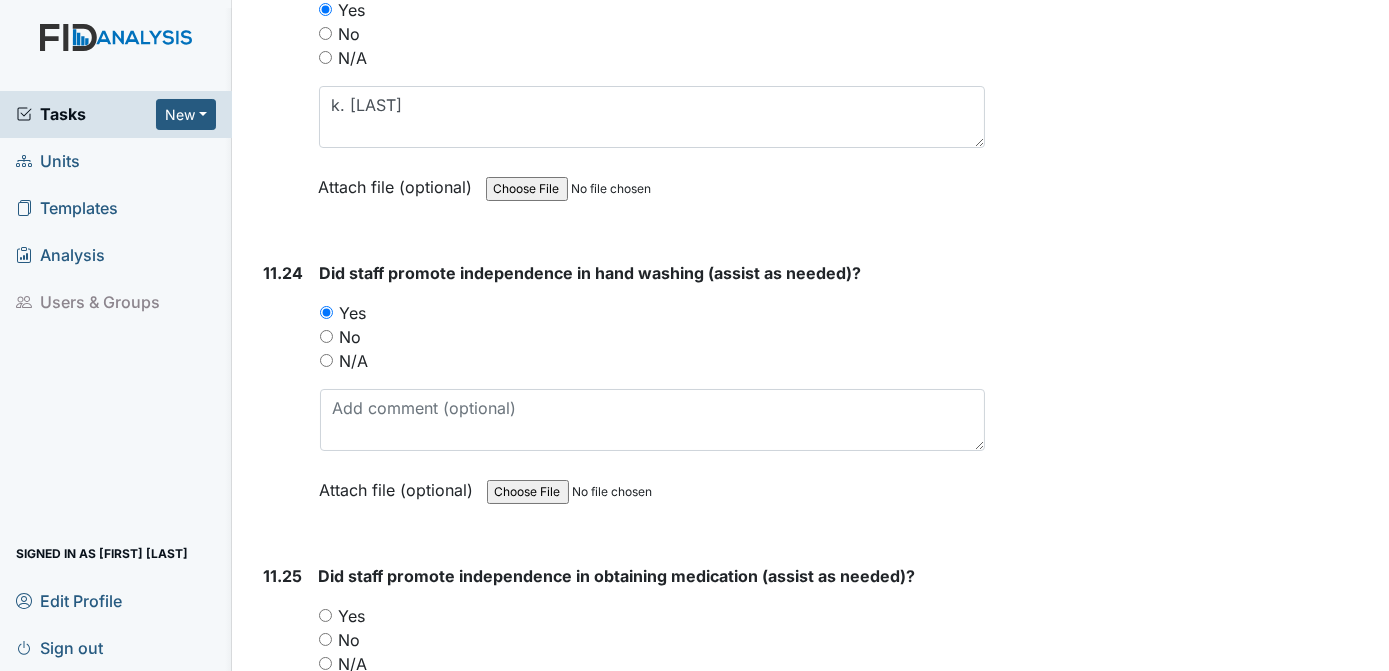 click on "Yes" at bounding box center (325, 615) 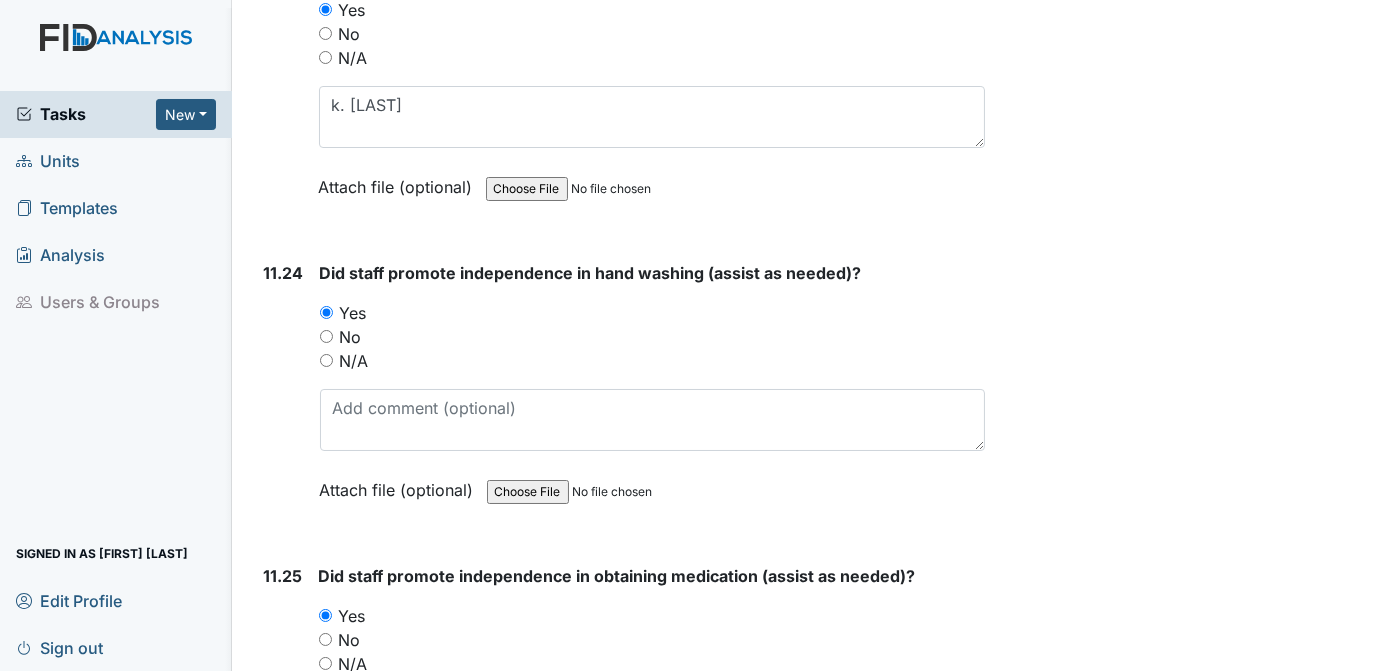 click on "Archive Task
×
Are you sure you want to archive this task? It will appear as incomplete on reports.
Archive
Delete Task
×
Are you sure you want to delete this task?
Delete
Save
[FIRST] [LAST] assigned on [DATE]." at bounding box center (1190, -10358) 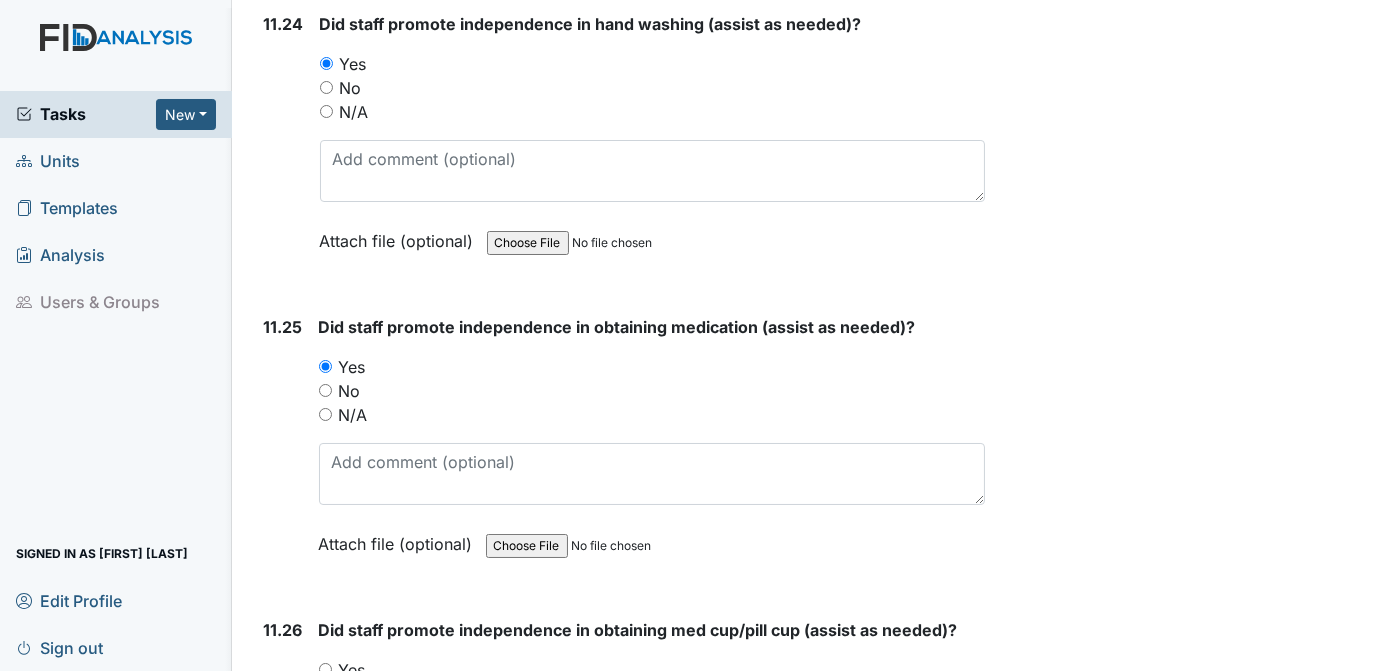 scroll, scrollTop: 30228, scrollLeft: 0, axis: vertical 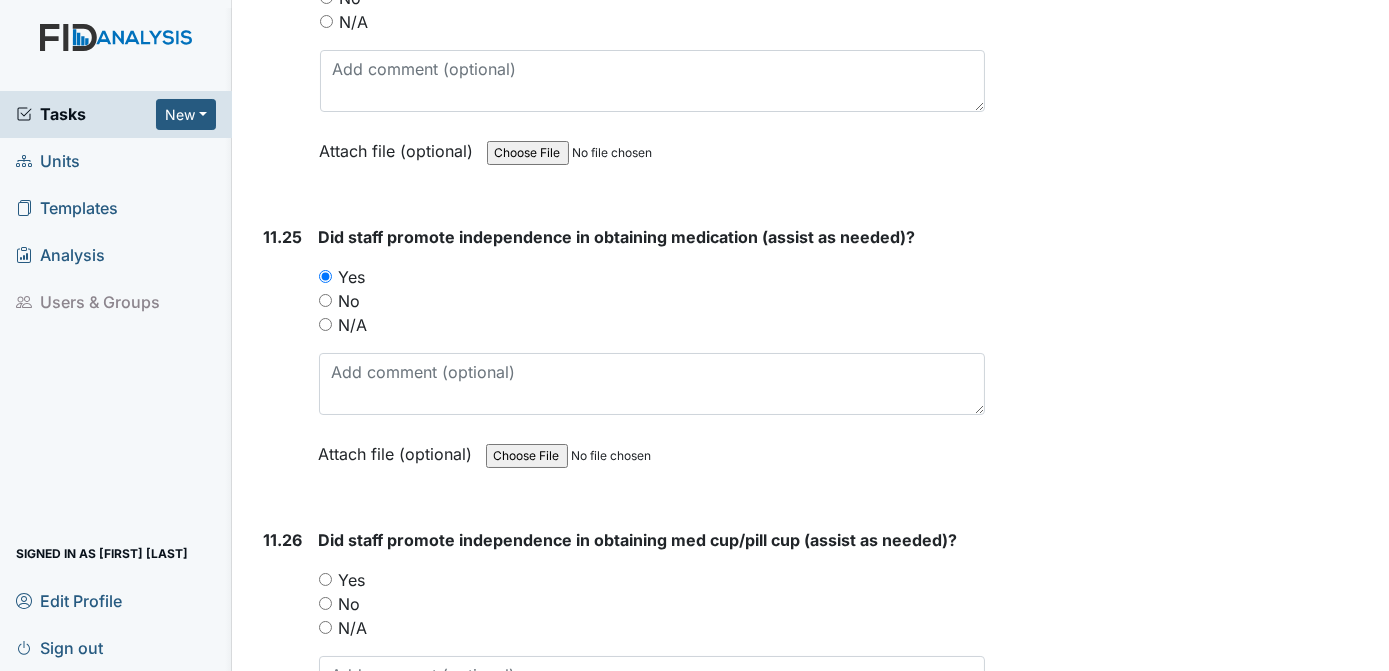 click on "Yes" at bounding box center (325, 579) 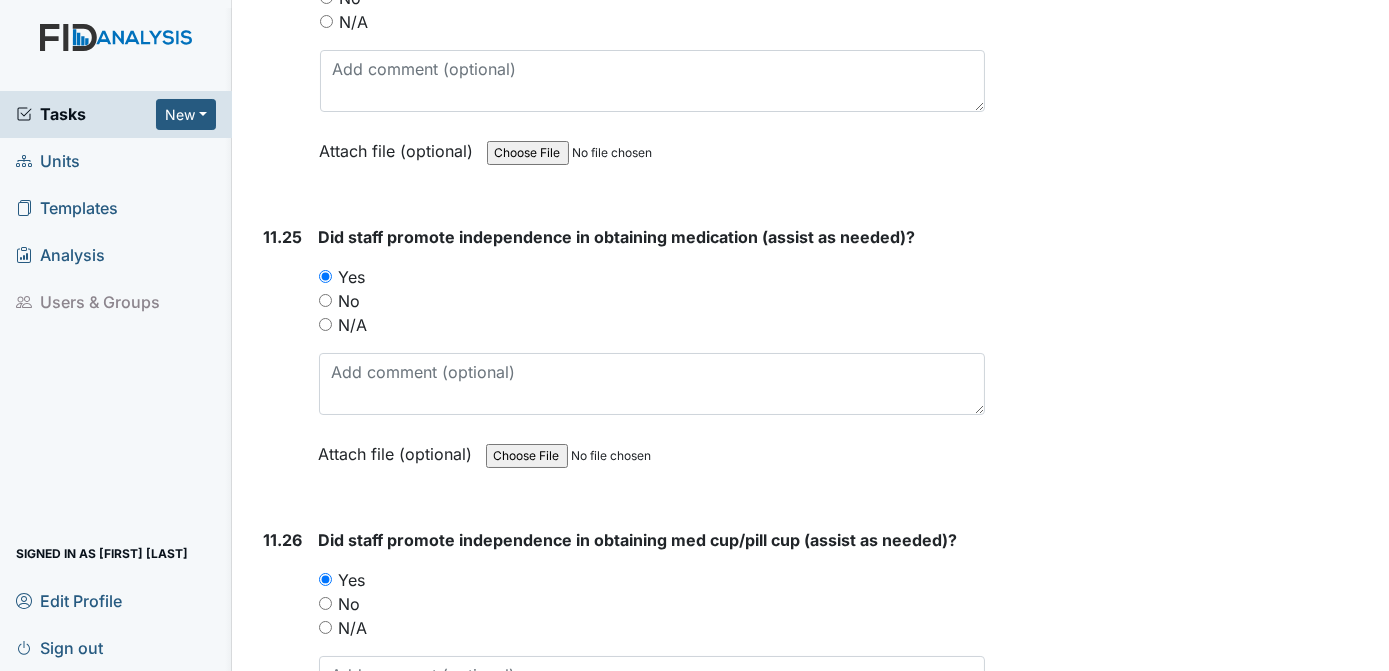 click on "No" at bounding box center [652, 604] 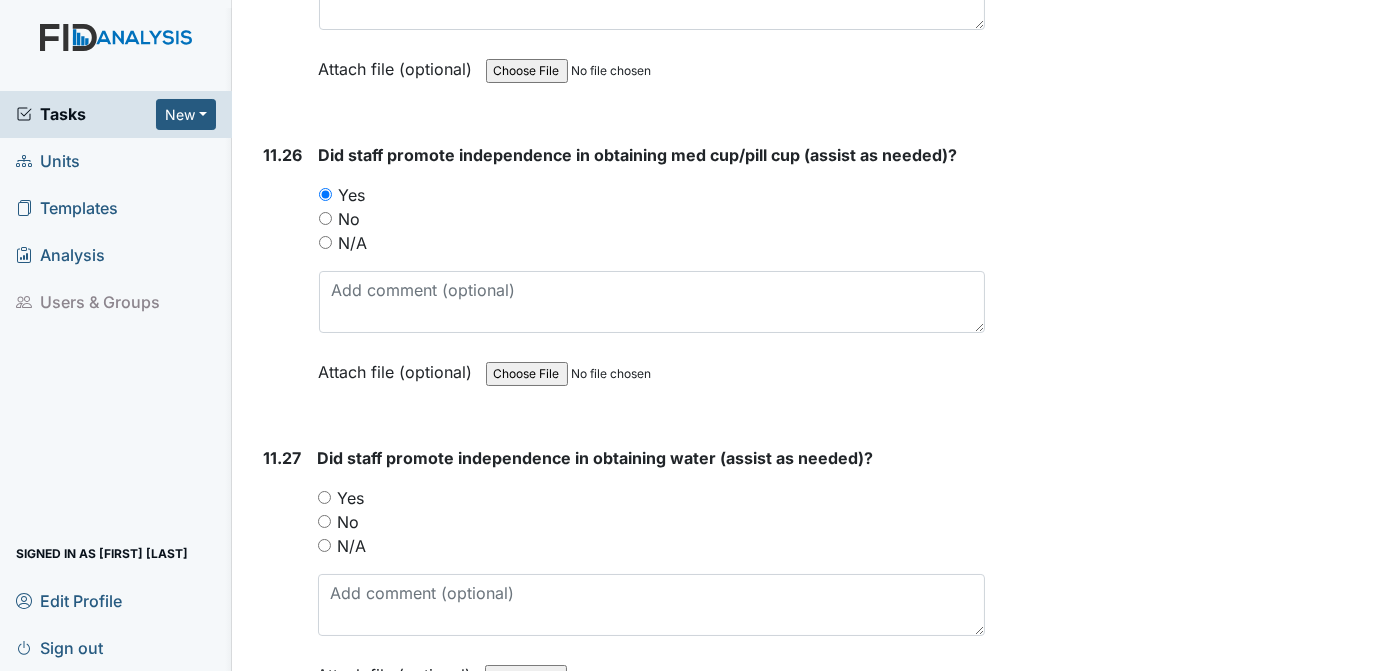 scroll, scrollTop: 30386, scrollLeft: 0, axis: vertical 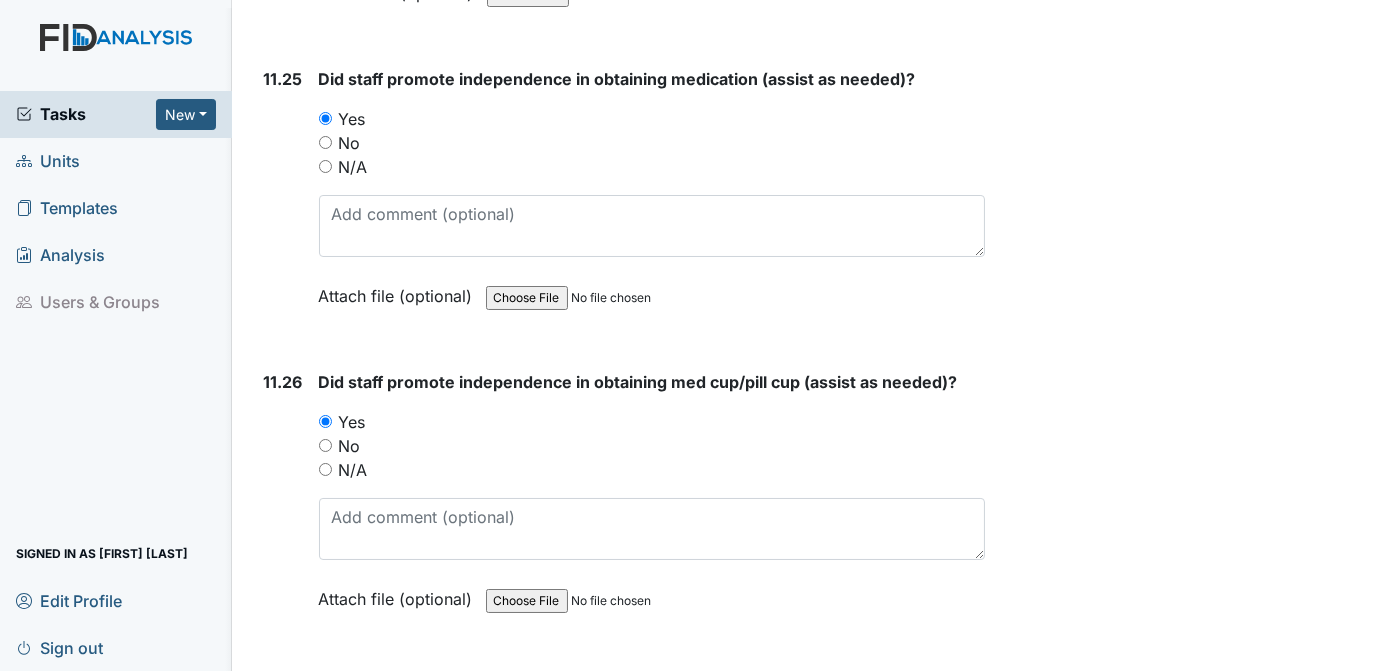 click on "Yes" at bounding box center (324, 724) 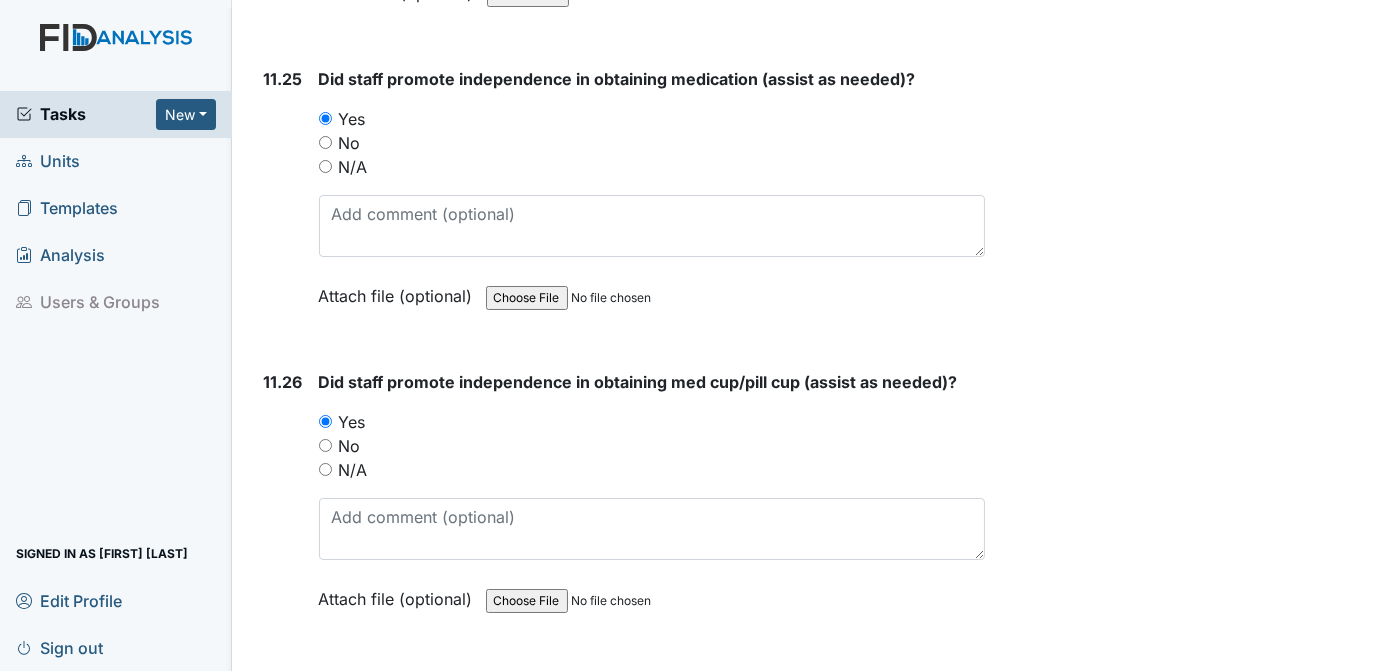 click on "Archive Task
×
Are you sure you want to archive this task? It will appear as incomplete on reports.
Archive
Delete Task
×
Are you sure you want to delete this task?
Delete
Save
[FIRST] [LAST] assigned on [DATE]." at bounding box center [1190, -10855] 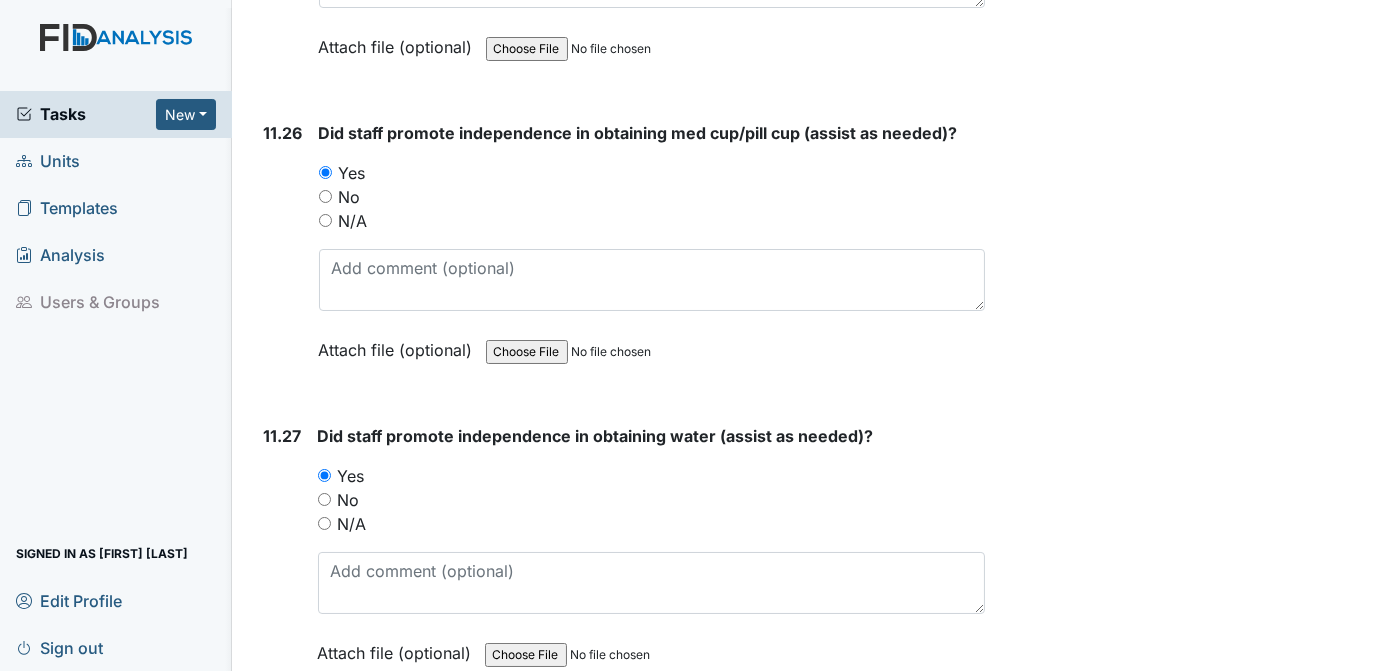 scroll, scrollTop: 30725, scrollLeft: 0, axis: vertical 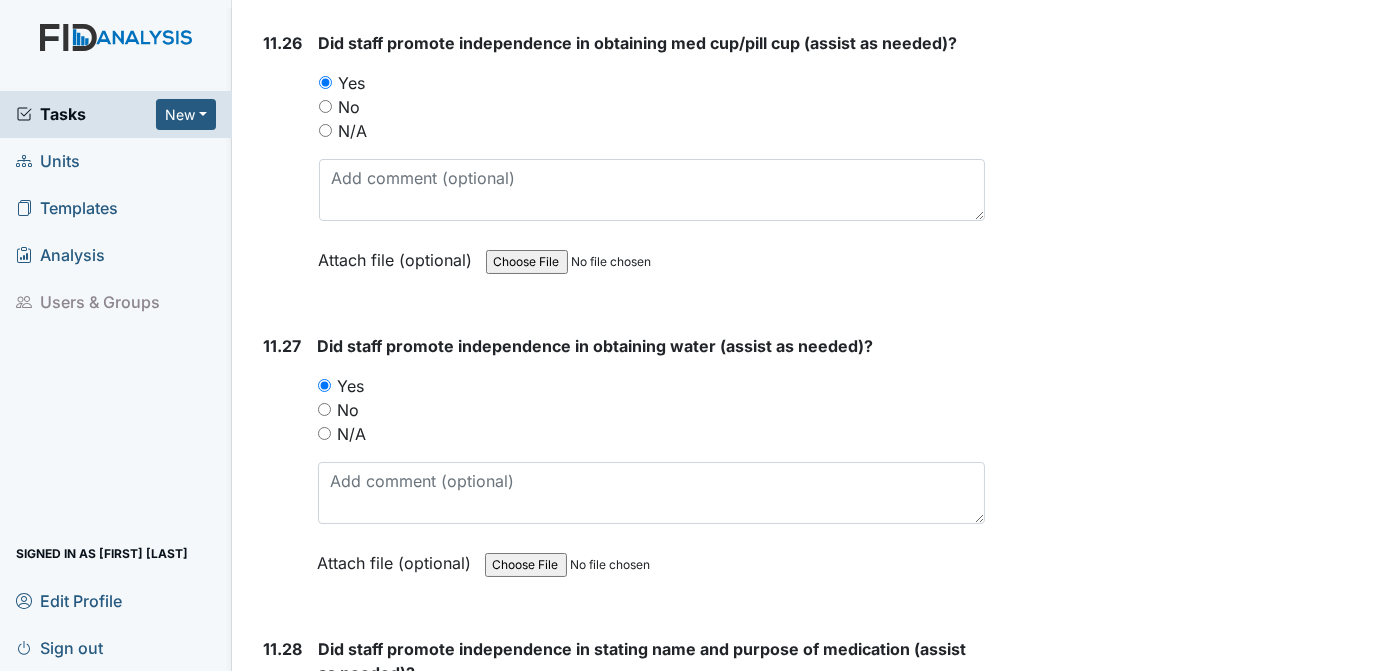click on "Yes" at bounding box center [325, 712] 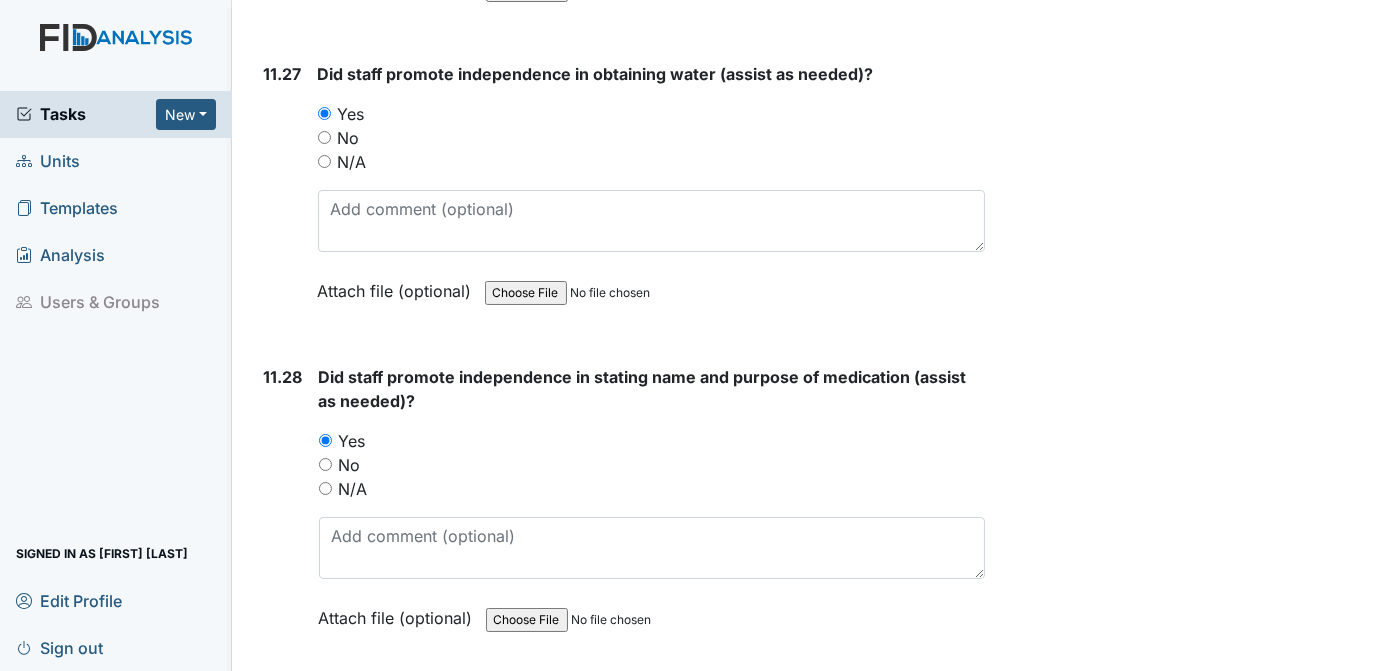scroll, scrollTop: 31178, scrollLeft: 0, axis: vertical 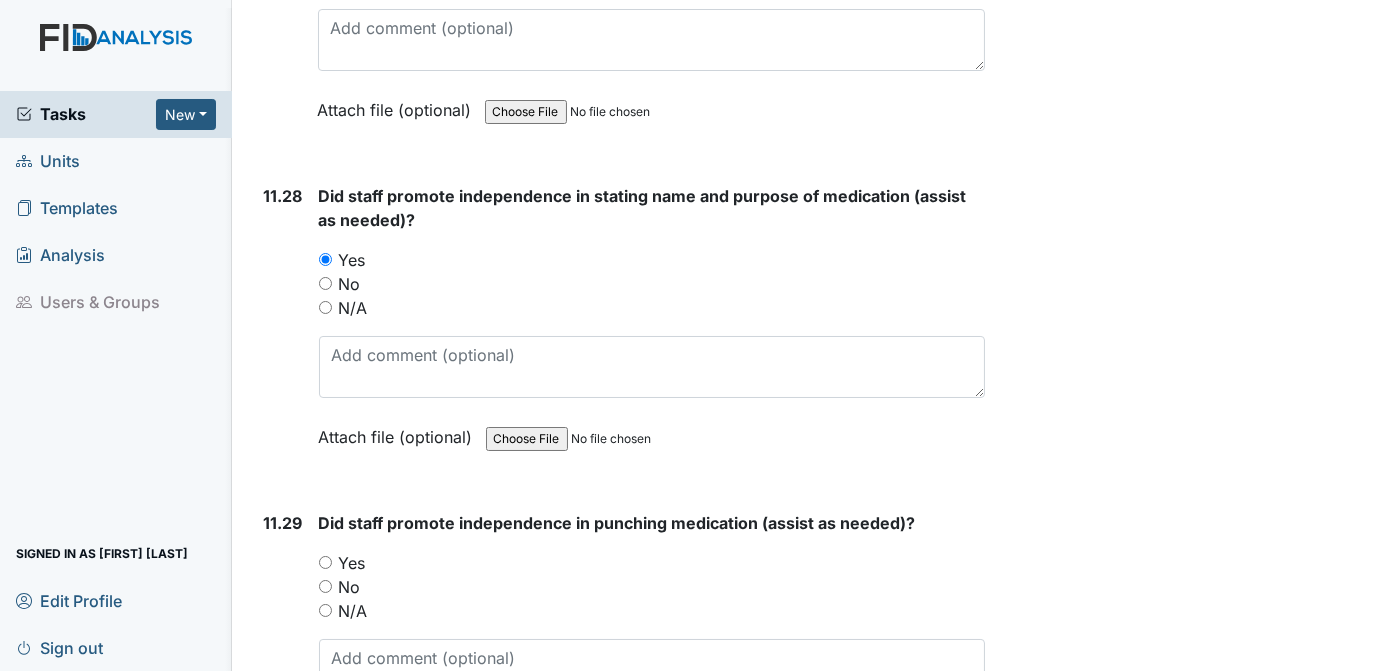 click on "Yes" at bounding box center [325, 562] 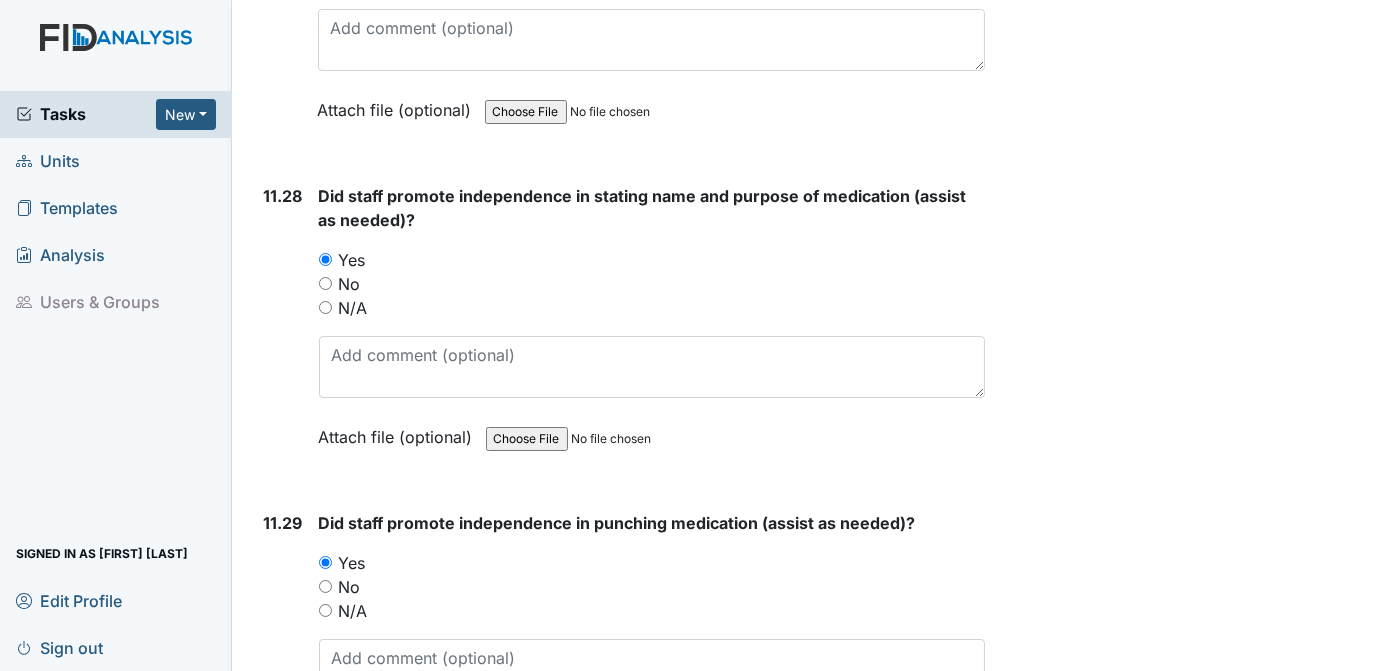 click on "Archive Task
×
Are you sure you want to archive this task? It will appear as incomplete on reports.
Archive
Delete Task
×
Are you sure you want to delete this task?
Delete
Save
[FIRST] [LAST] assigned on [DATE]." at bounding box center (1190, -11647) 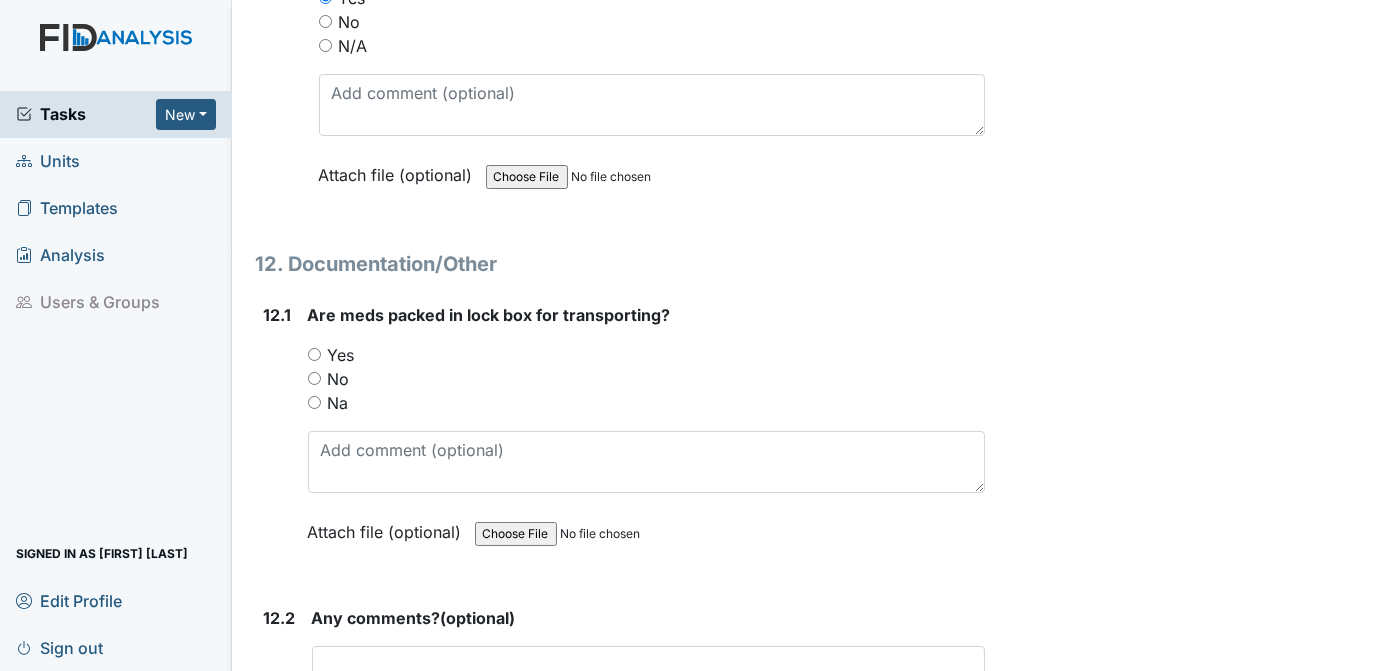 scroll, scrollTop: 31788, scrollLeft: 0, axis: vertical 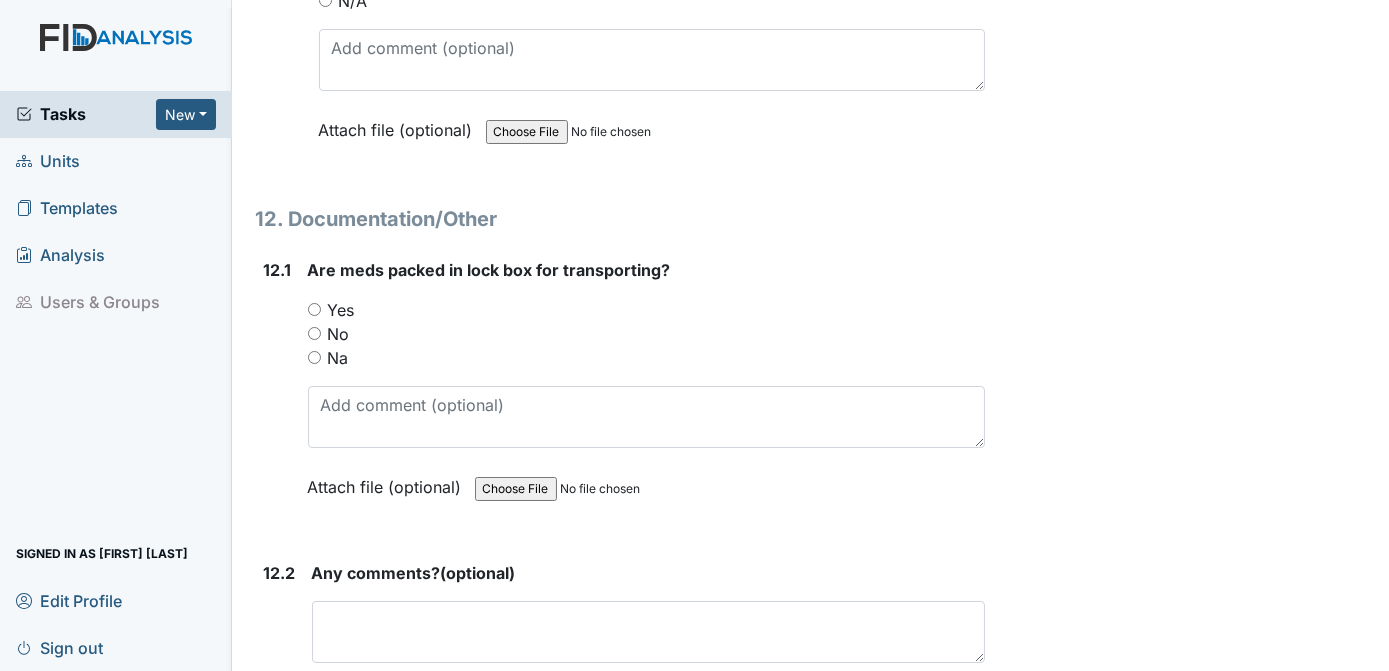 click on "Yes" at bounding box center (314, 309) 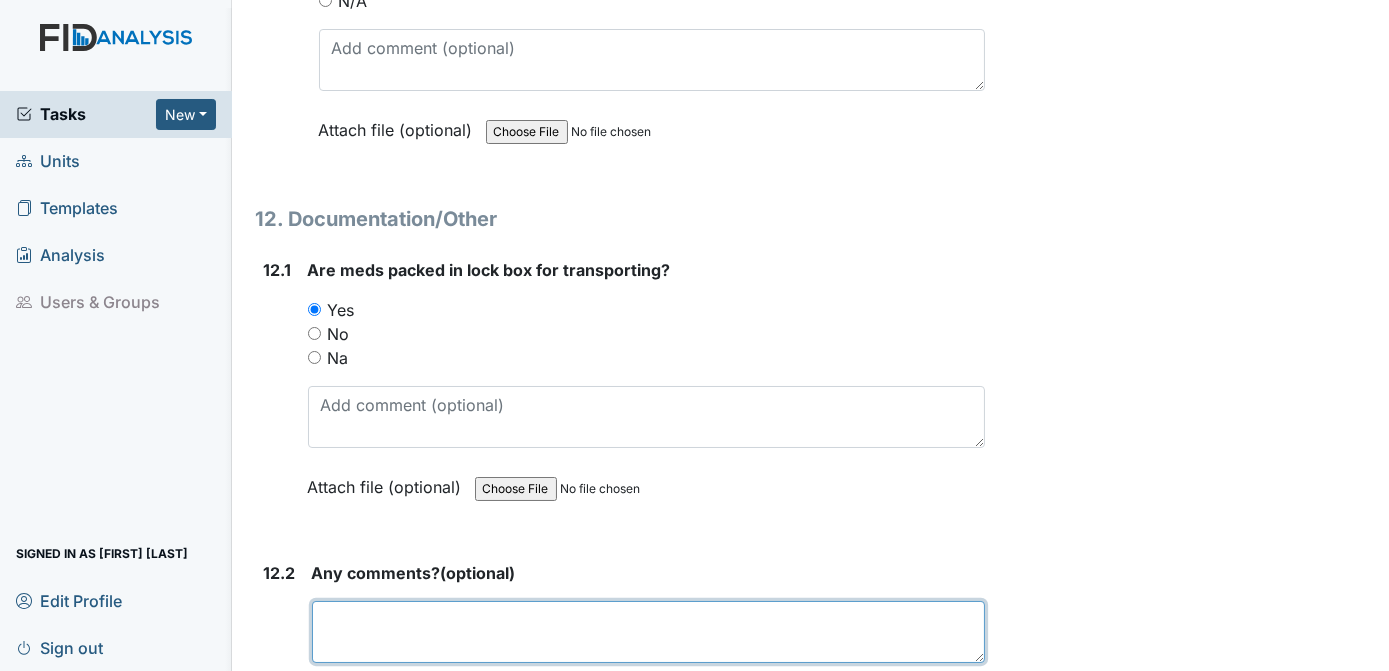 click at bounding box center (649, 632) 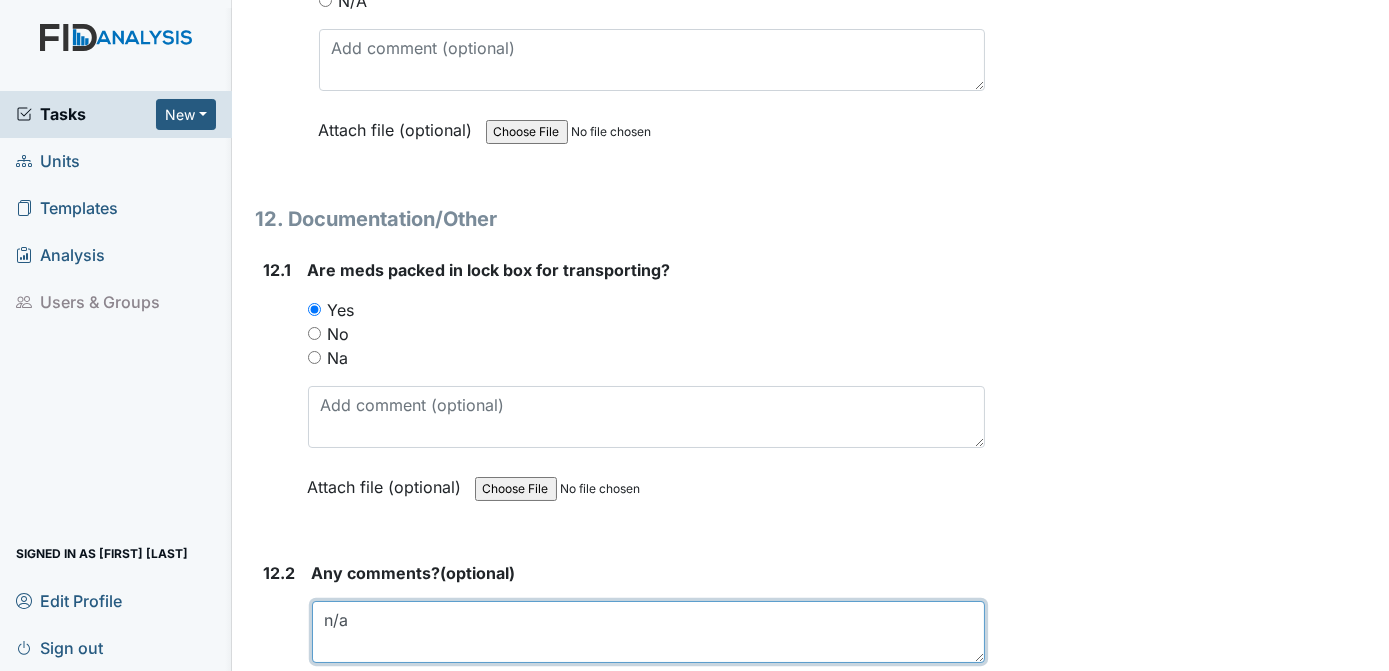 type on "n/a" 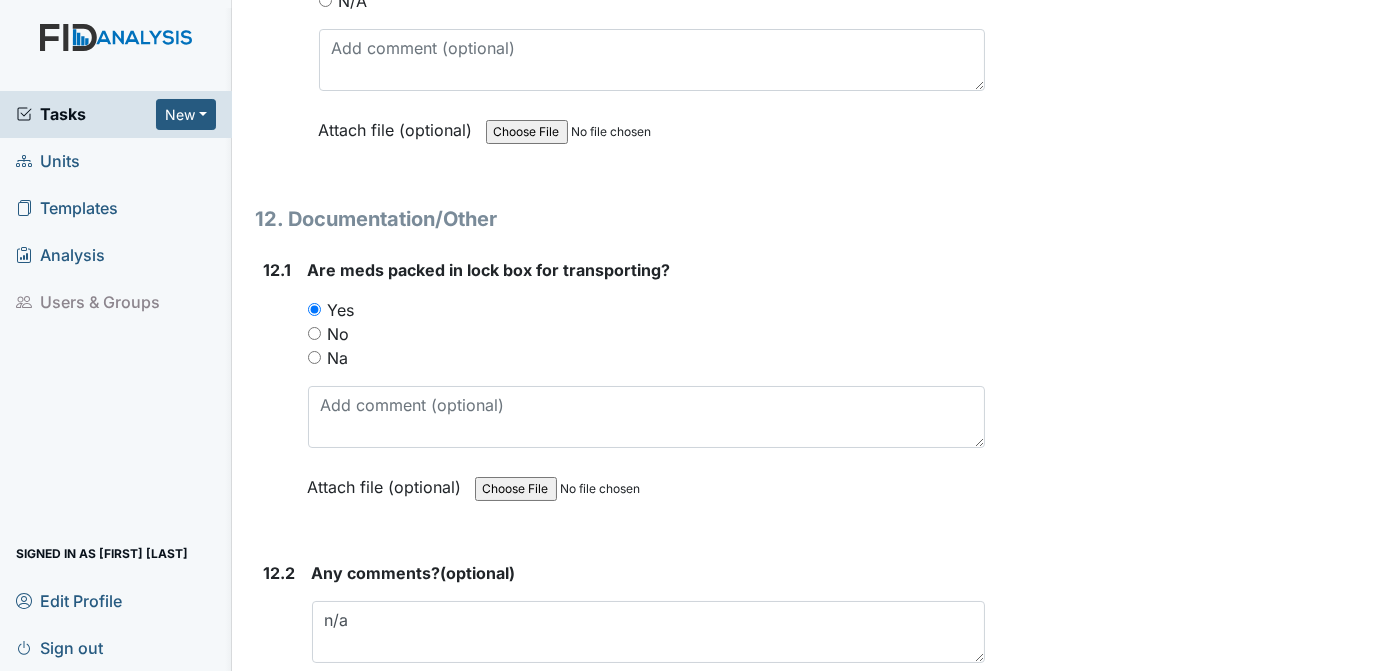 click on "Archive Task
×
Are you sure you want to archive this task? It will appear as incomplete on reports.
Archive
Delete Task
×
Are you sure you want to delete this task?
Delete
Save
[FIRST] [LAST] assigned on [DATE]." at bounding box center [1190, -12257] 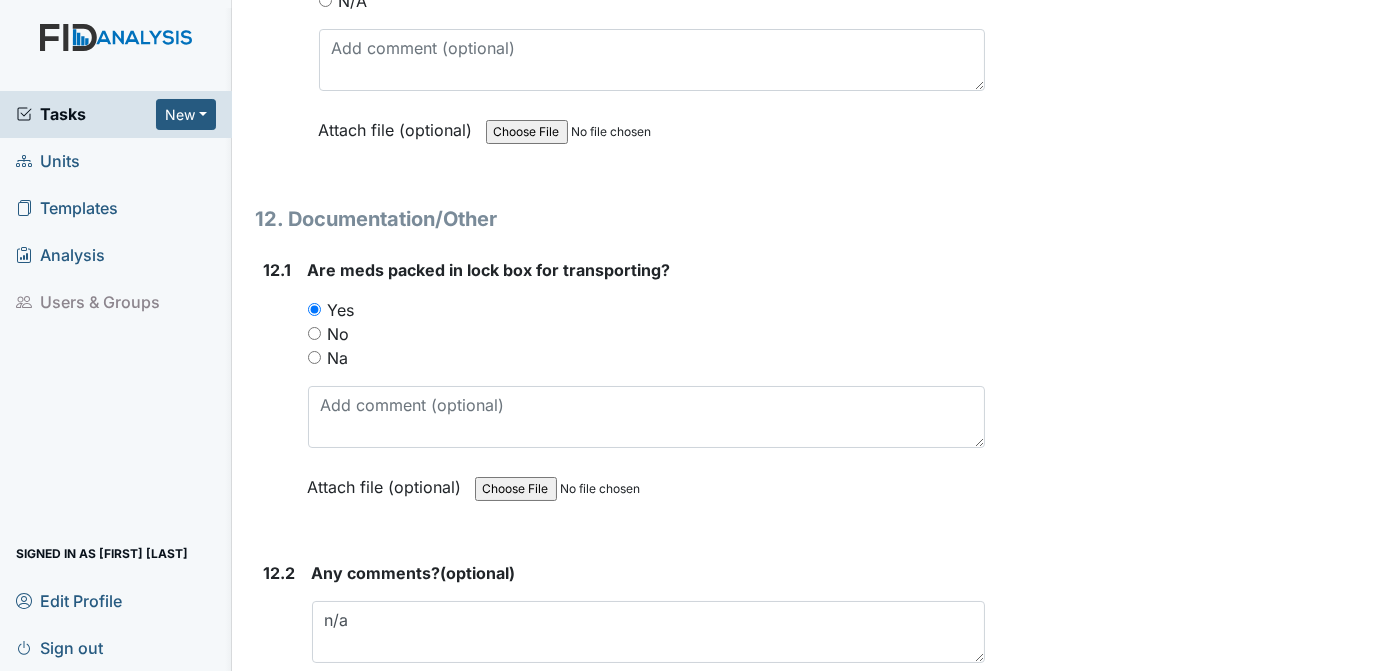 scroll, scrollTop: 31992, scrollLeft: 0, axis: vertical 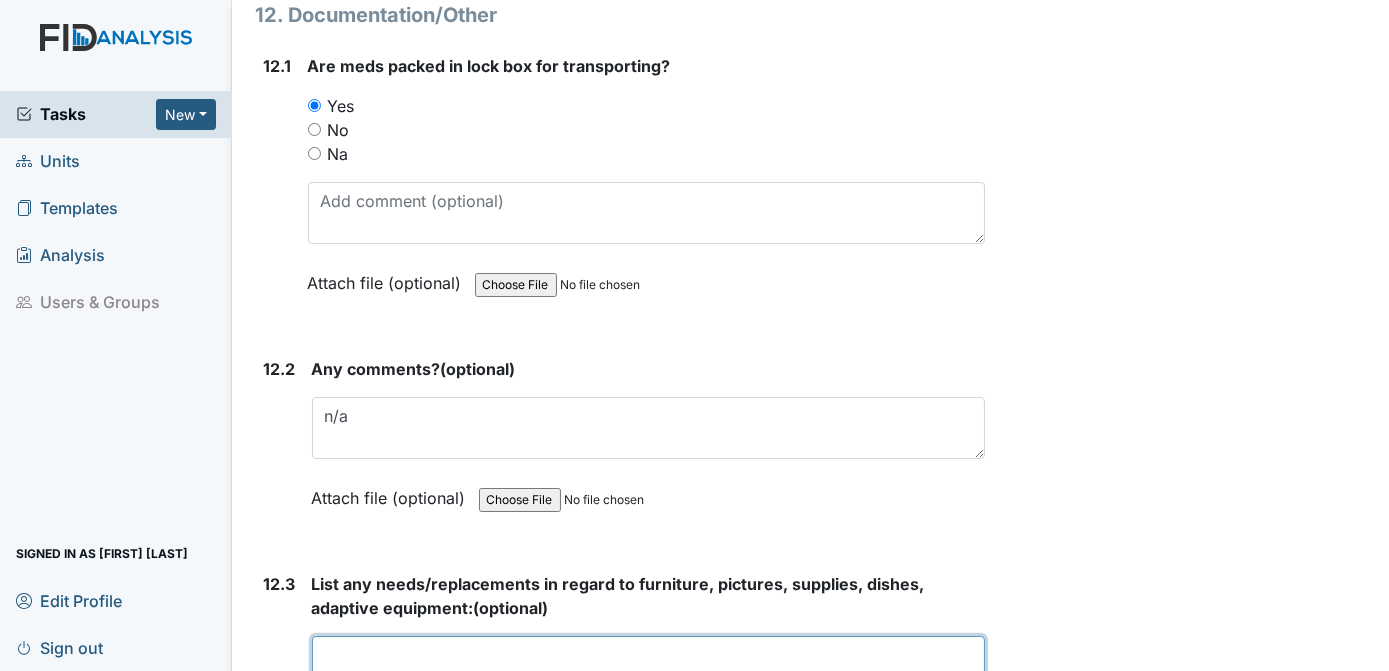 click at bounding box center (649, 667) 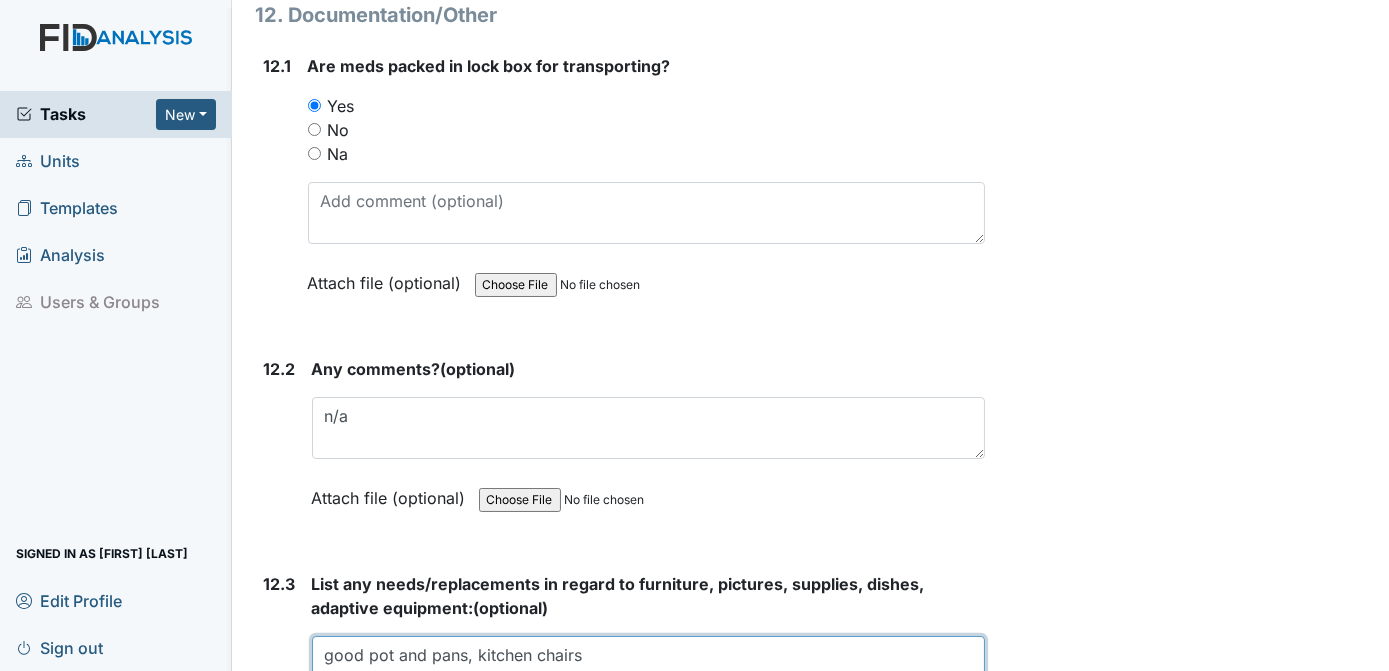 type on "good pot and pans, kitchen chairs" 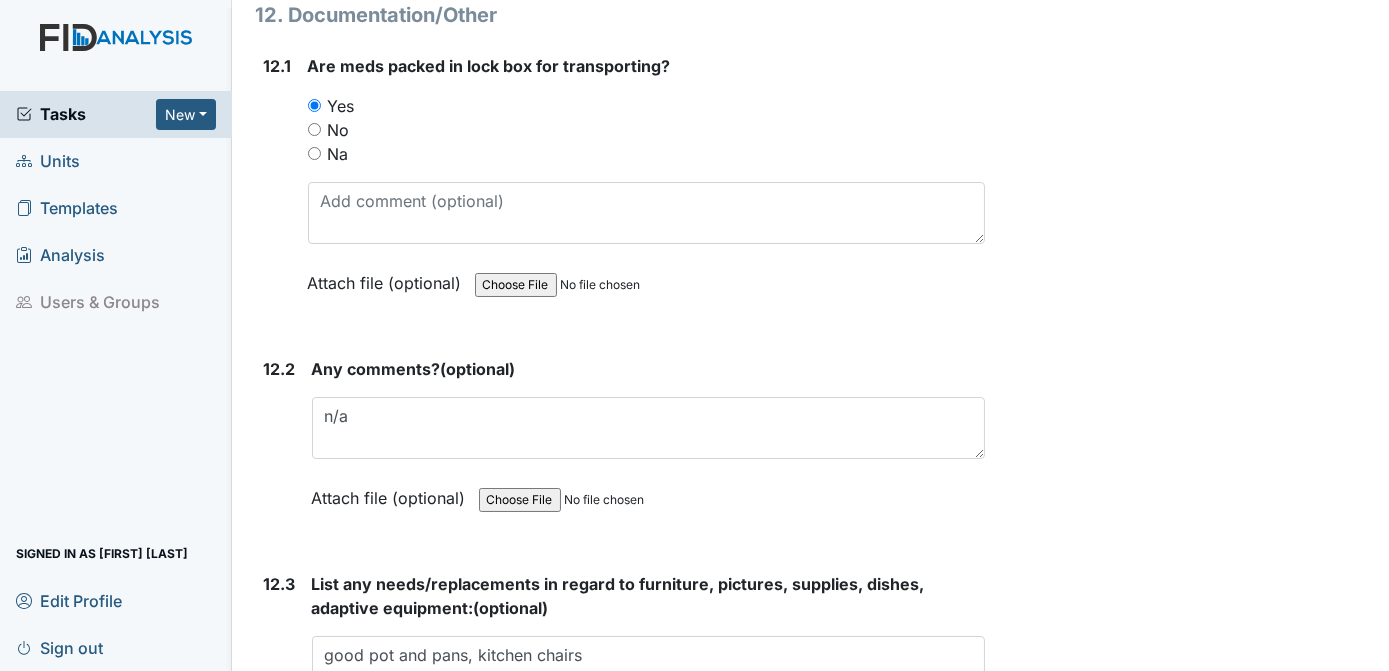 click on "Archive Task
×
Are you sure you want to archive this task? It will appear as incomplete on reports.
Archive
Delete Task
×
Are you sure you want to delete this task?
Delete
Save
[FIRST] [LAST] assigned on [DATE]." at bounding box center (1190, -12461) 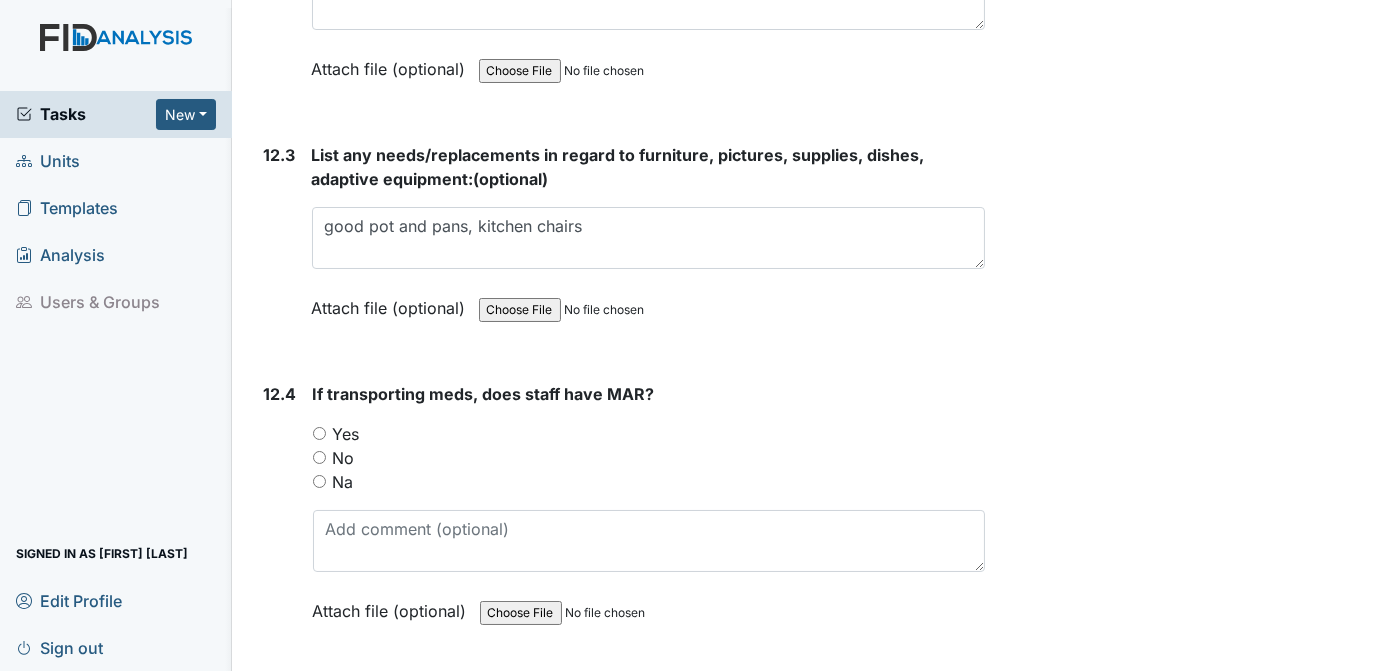 scroll, scrollTop: 32105, scrollLeft: 0, axis: vertical 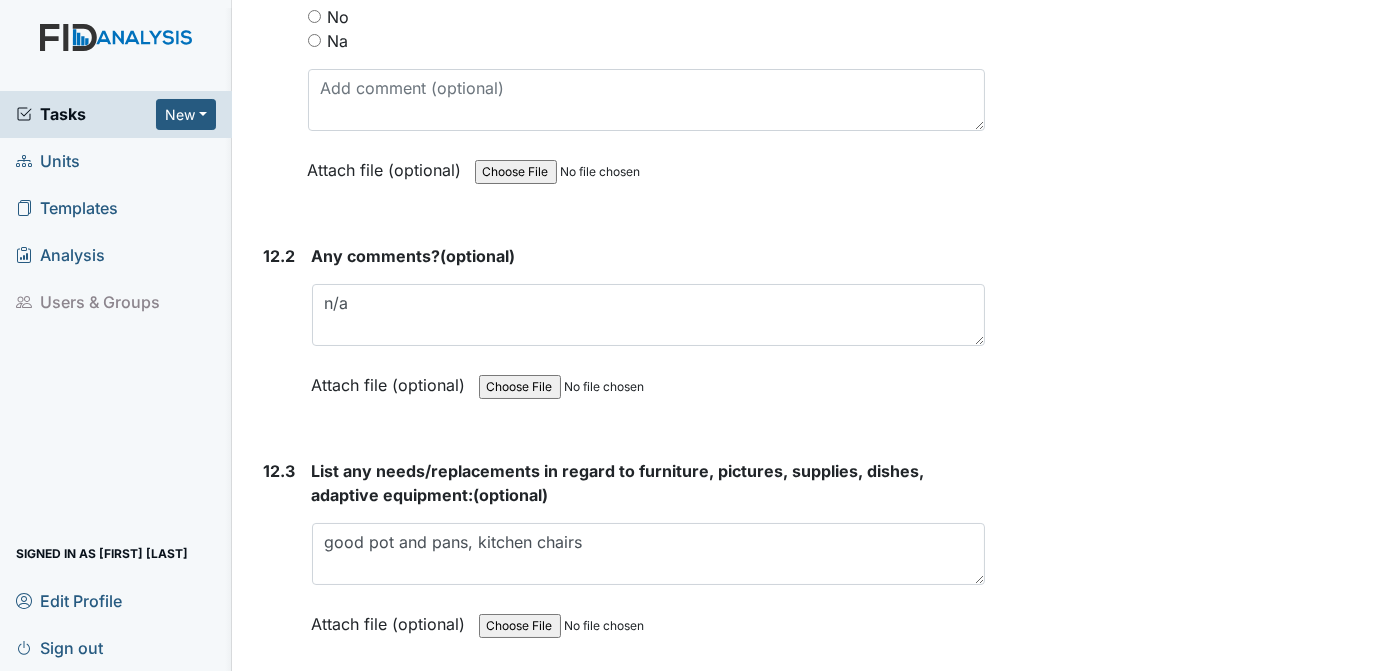 click on "Yes" at bounding box center (319, 749) 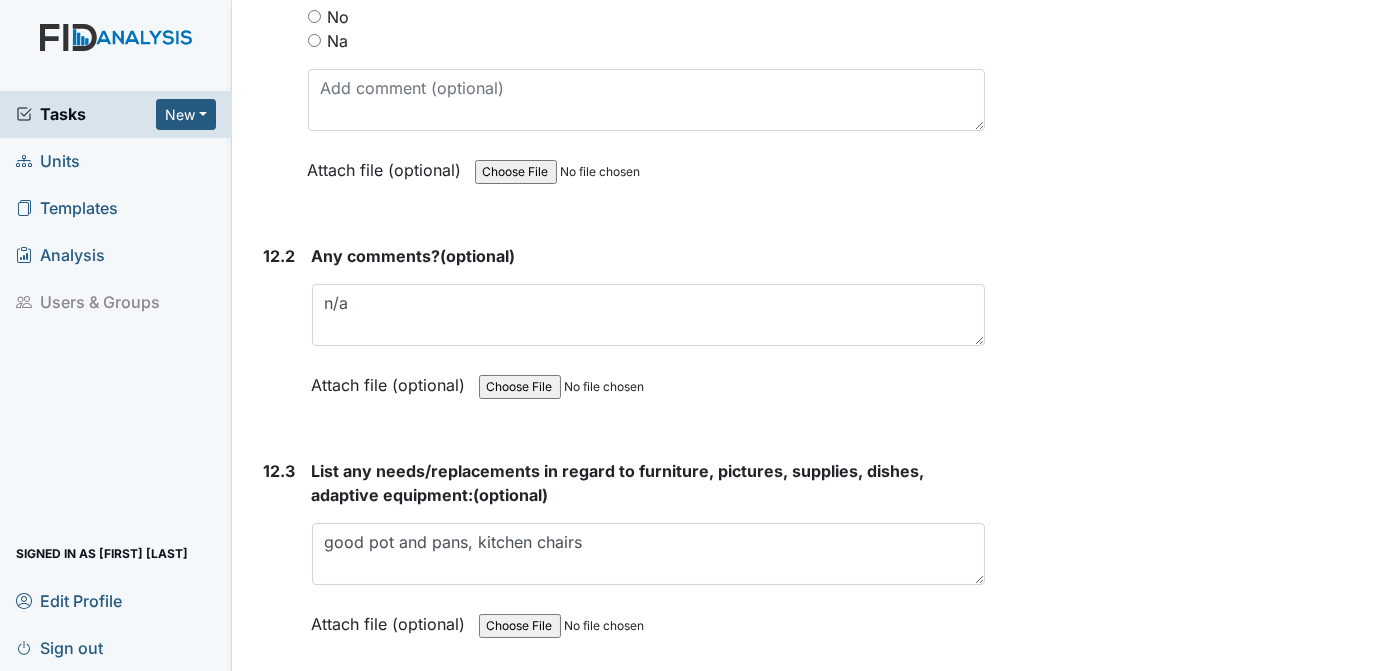 click on "Archive Task
×
Are you sure you want to archive this task? It will appear as incomplete on reports.
Archive
Delete Task
×
Are you sure you want to delete this task?
Delete
Save
[FIRST] [LAST] assigned on [DATE]." at bounding box center (1190, -12574) 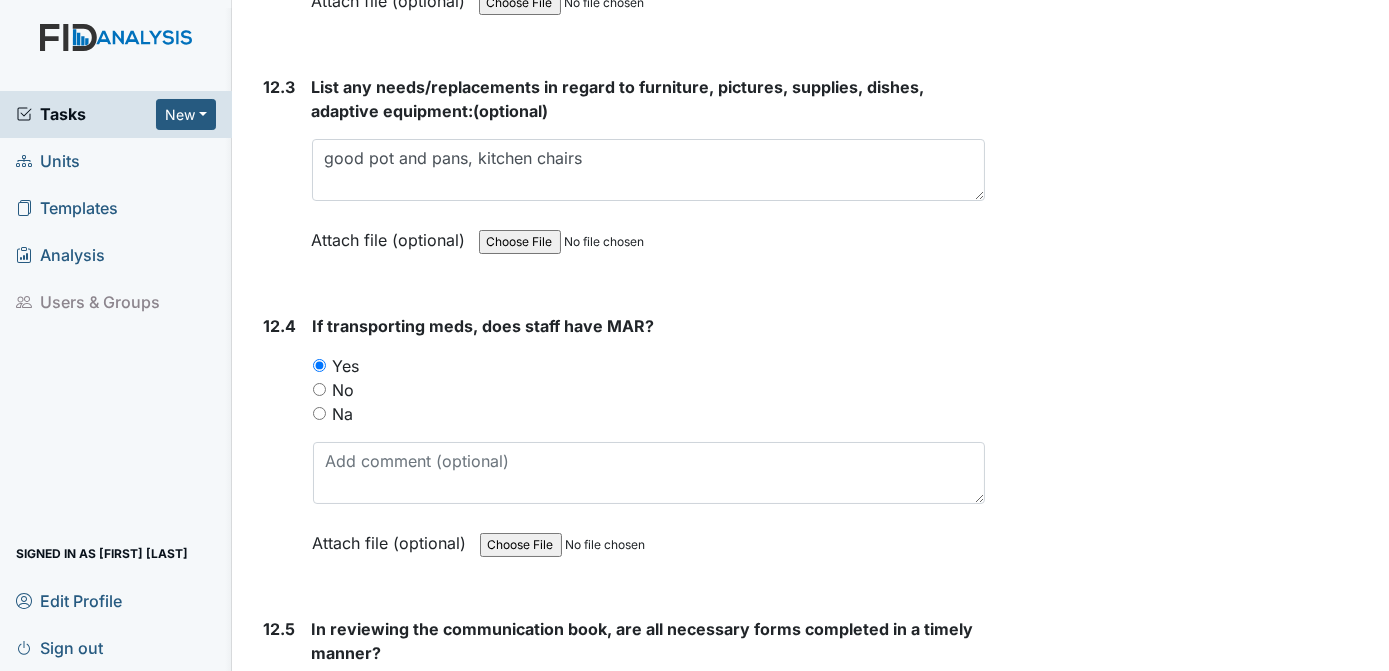 scroll, scrollTop: 32534, scrollLeft: 0, axis: vertical 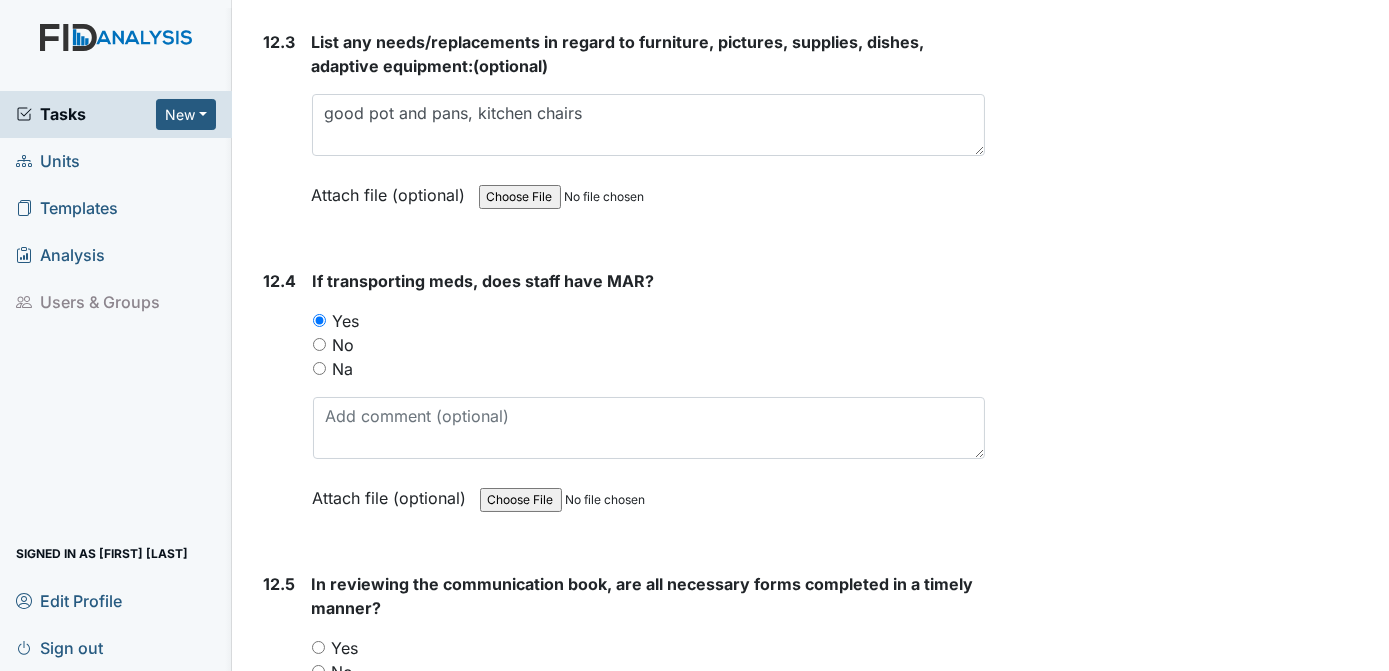 click on "Yes" at bounding box center [318, 647] 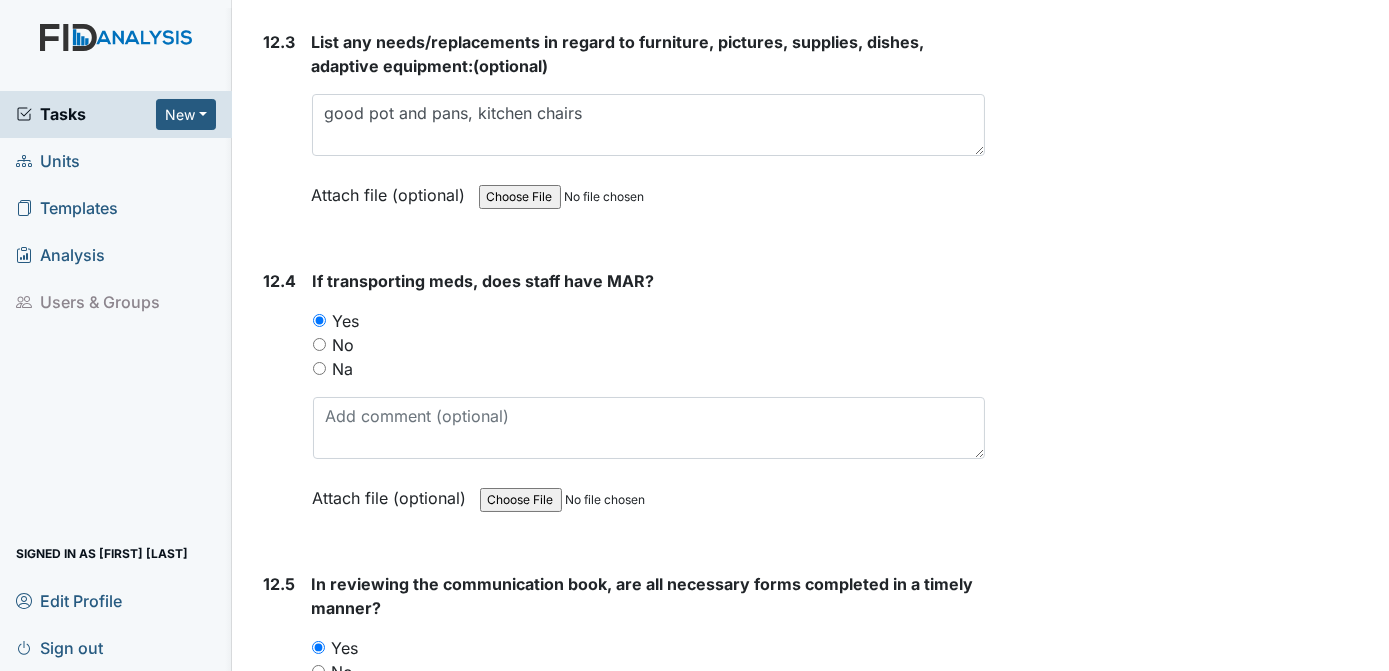click on "Archive Task
×
Are you sure you want to archive this task? It will appear as incomplete on reports.
Archive
Delete Task
×
Are you sure you want to delete this task?
Delete
Save
[FIRST] [LAST] assigned on [DATE]." at bounding box center (1190, -13003) 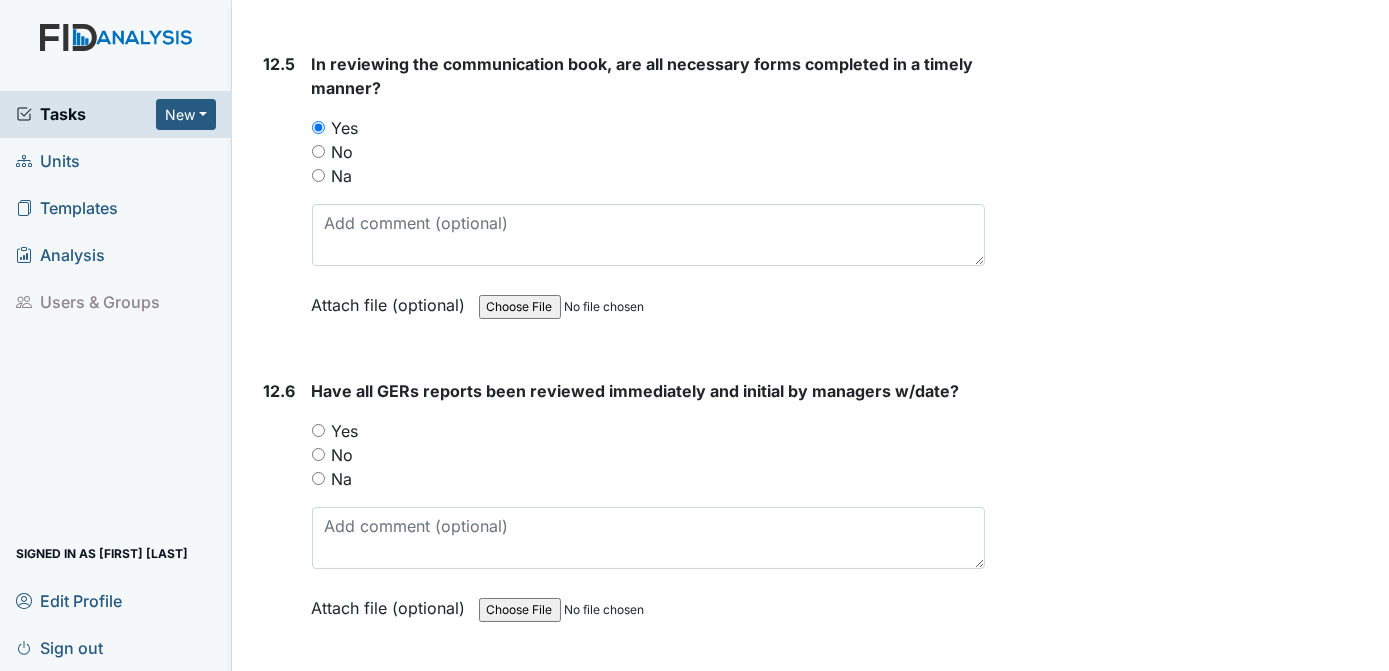 scroll, scrollTop: 33100, scrollLeft: 0, axis: vertical 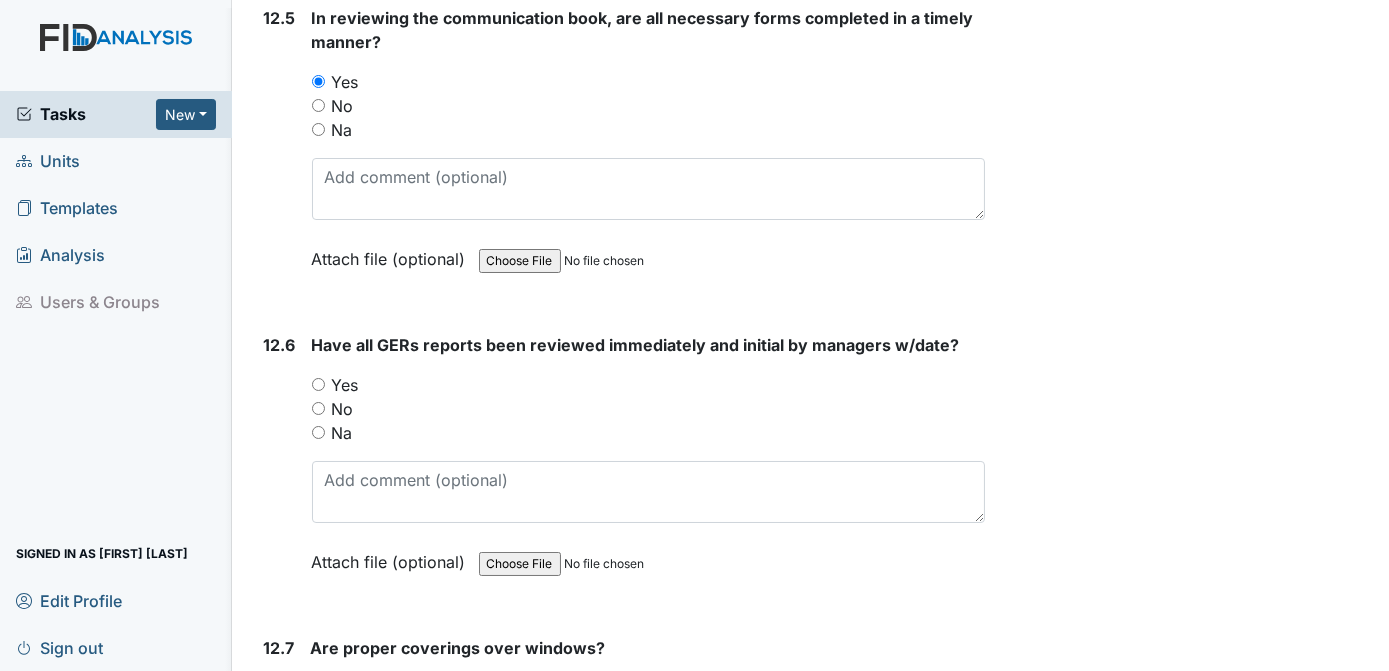 click on "Yes" at bounding box center [318, 384] 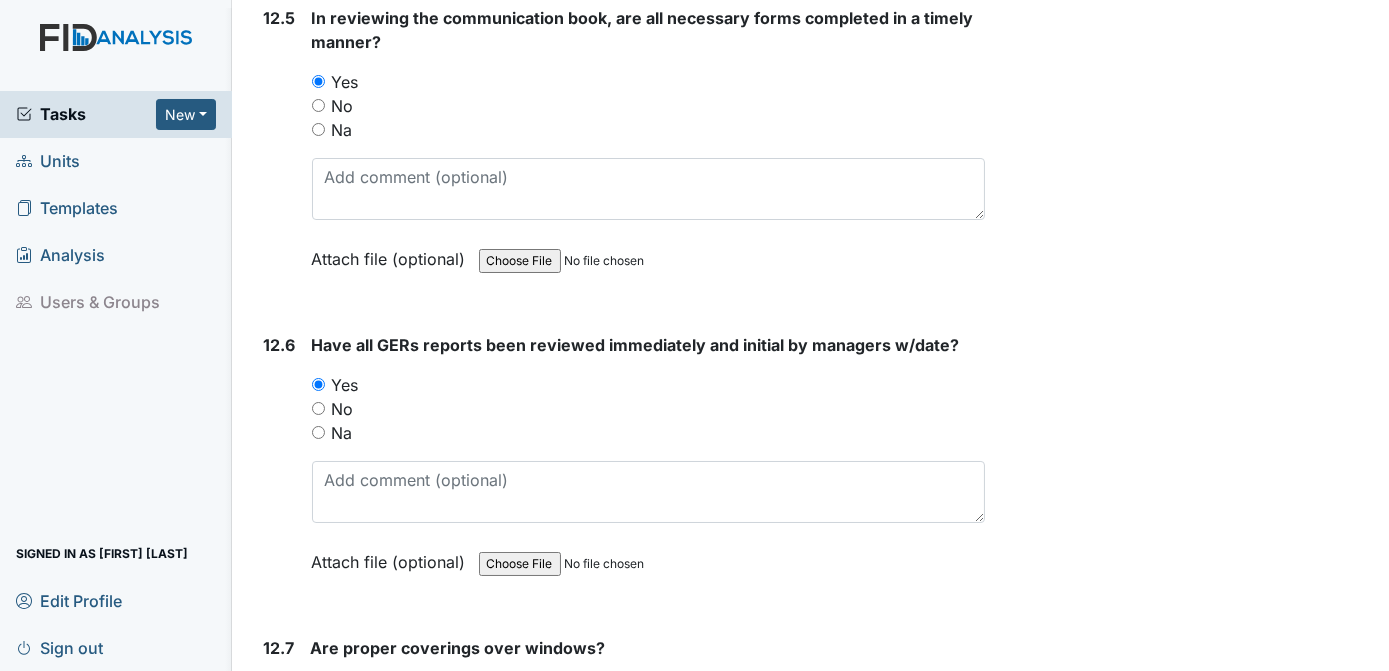 click on "Yes" at bounding box center (317, 687) 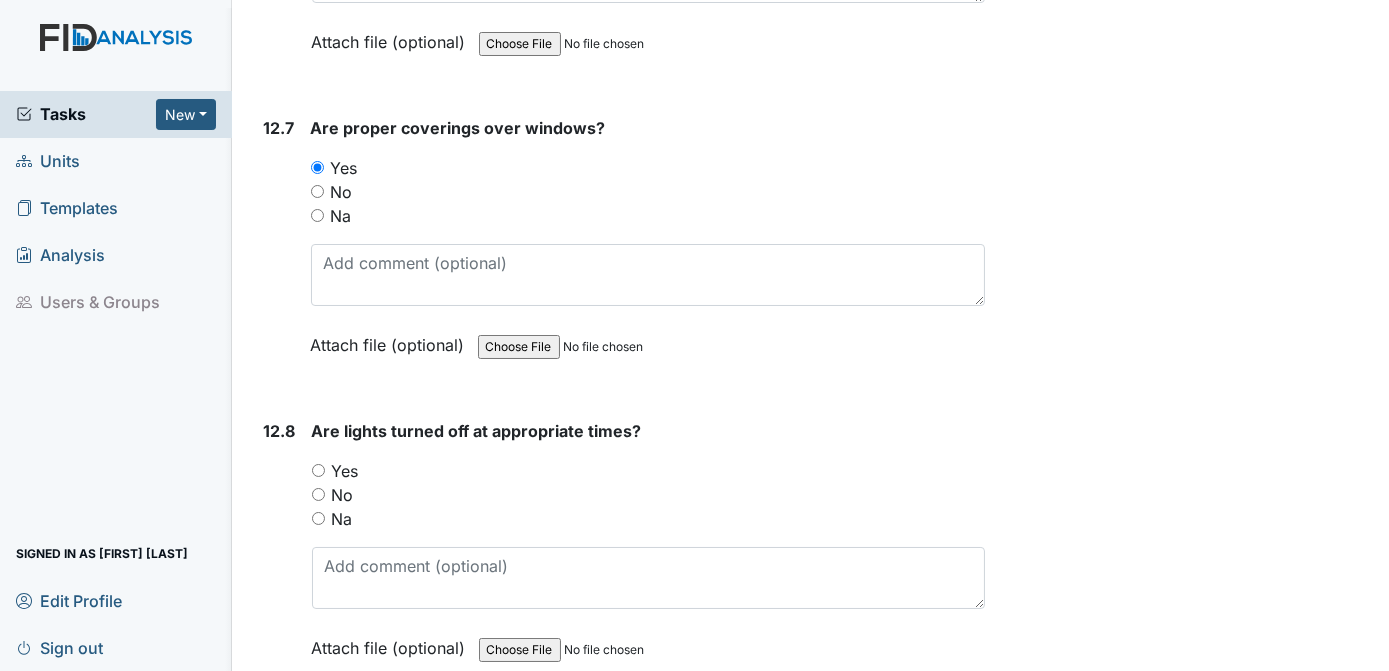 scroll, scrollTop: 33665, scrollLeft: 0, axis: vertical 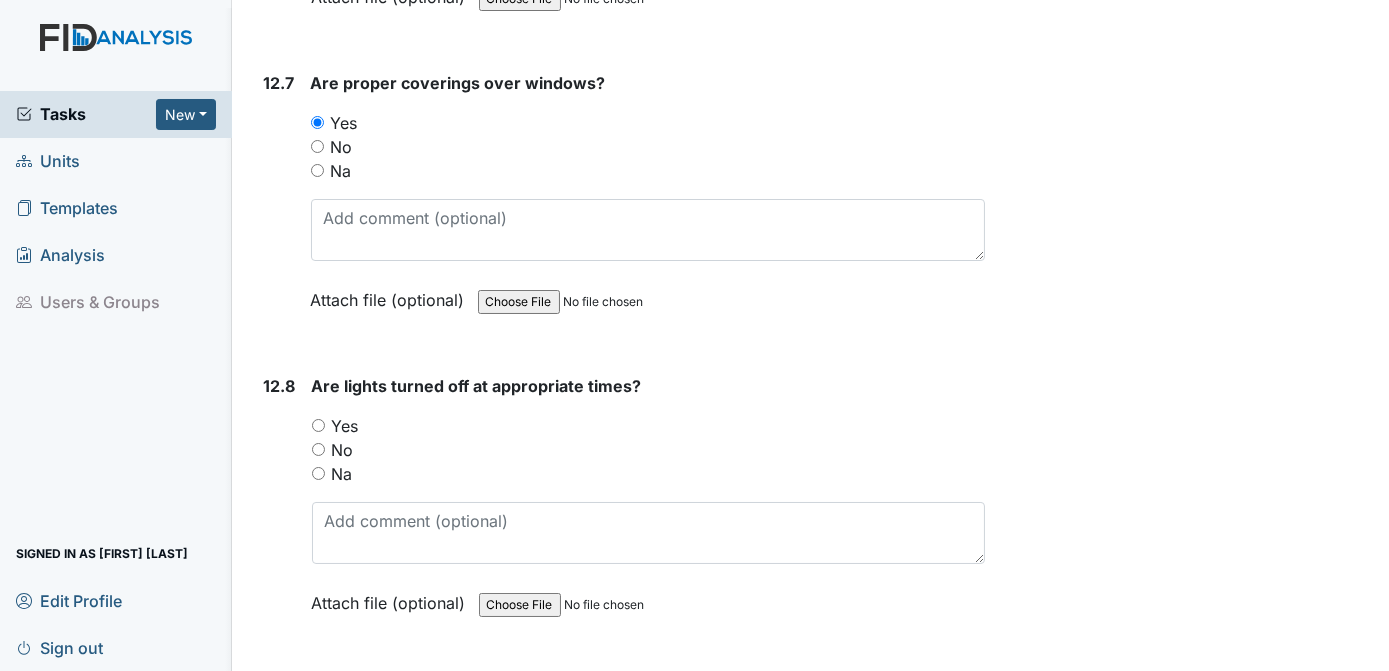 click on "Yes" at bounding box center (318, 425) 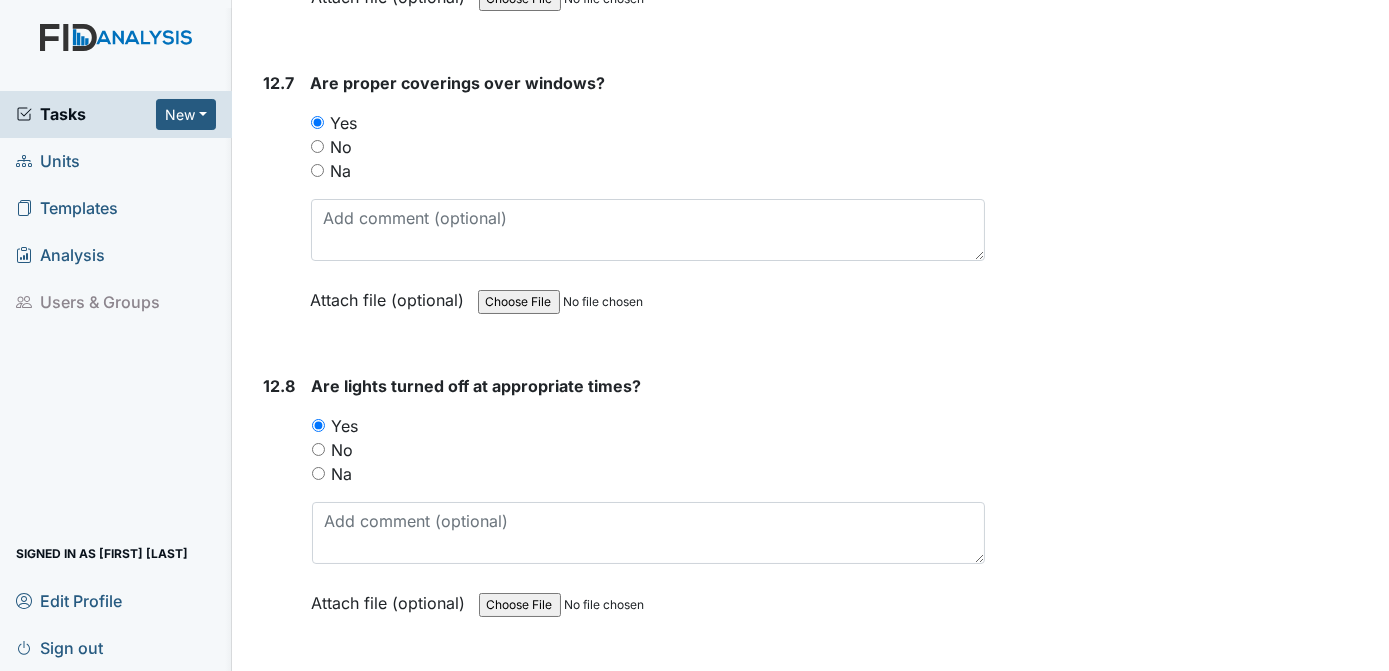 click on "Yes" at bounding box center [318, 728] 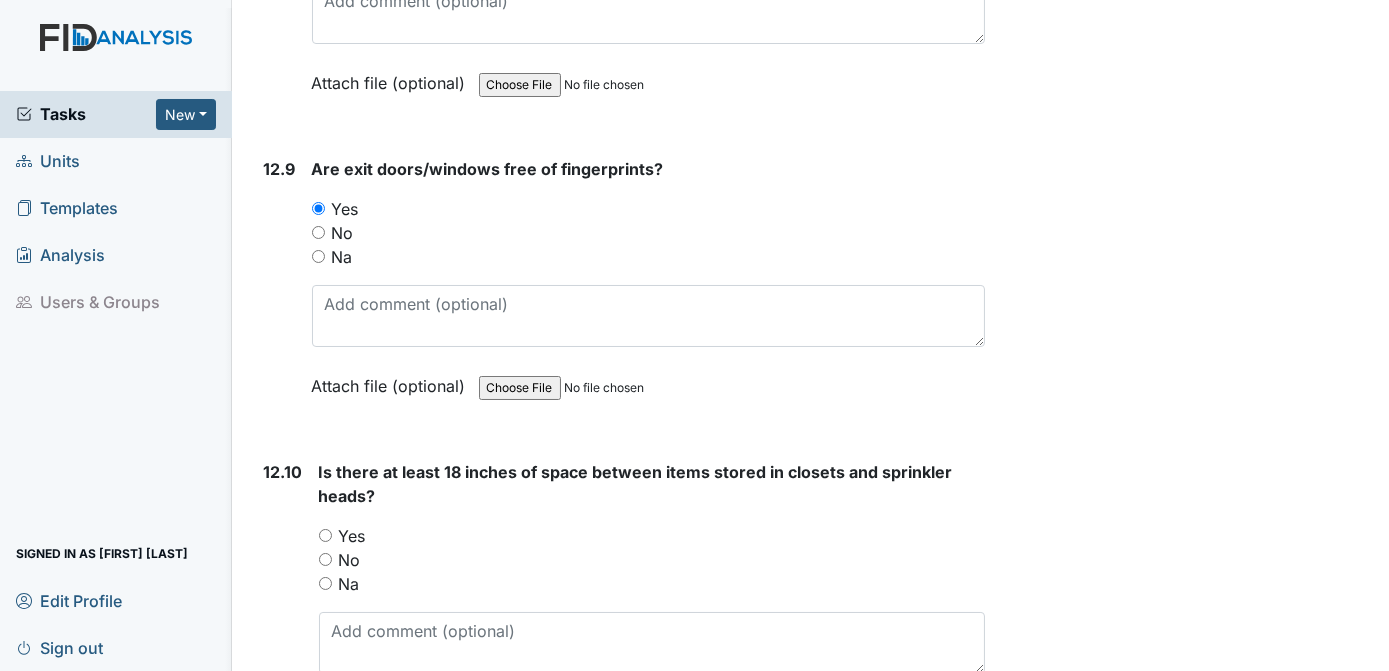 scroll, scrollTop: 34456, scrollLeft: 0, axis: vertical 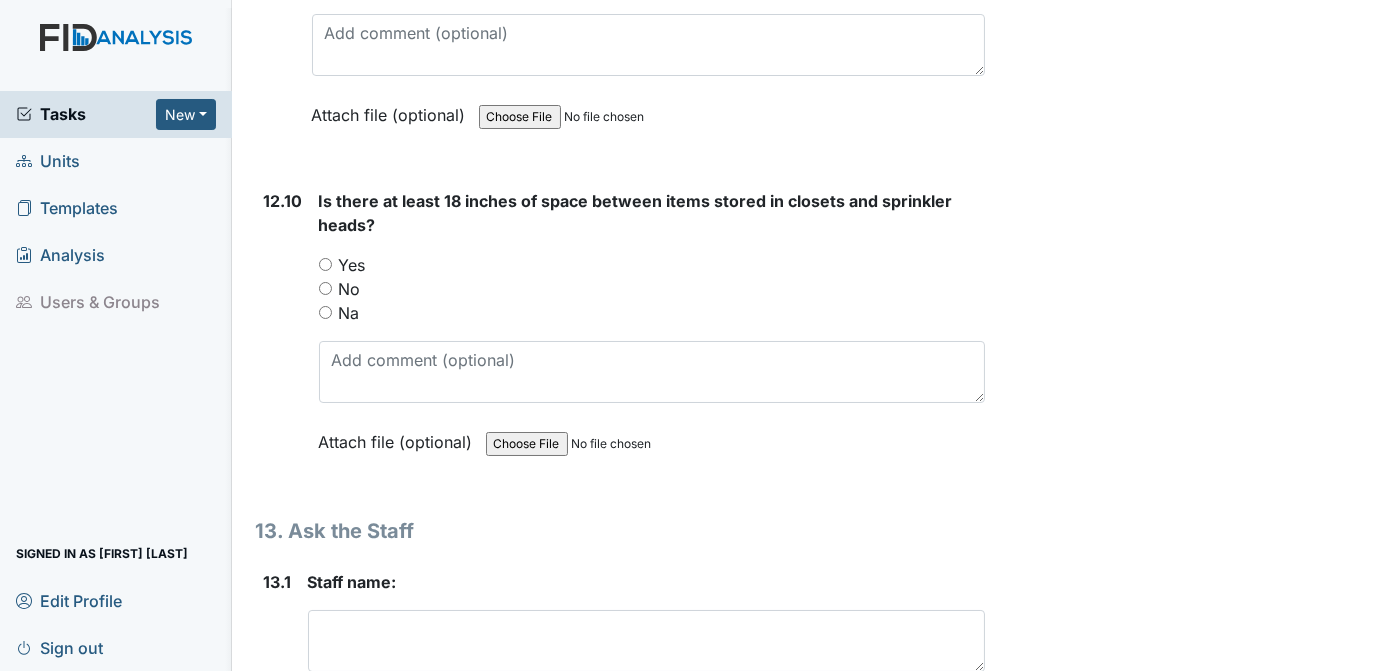 click on "Yes" at bounding box center [325, 264] 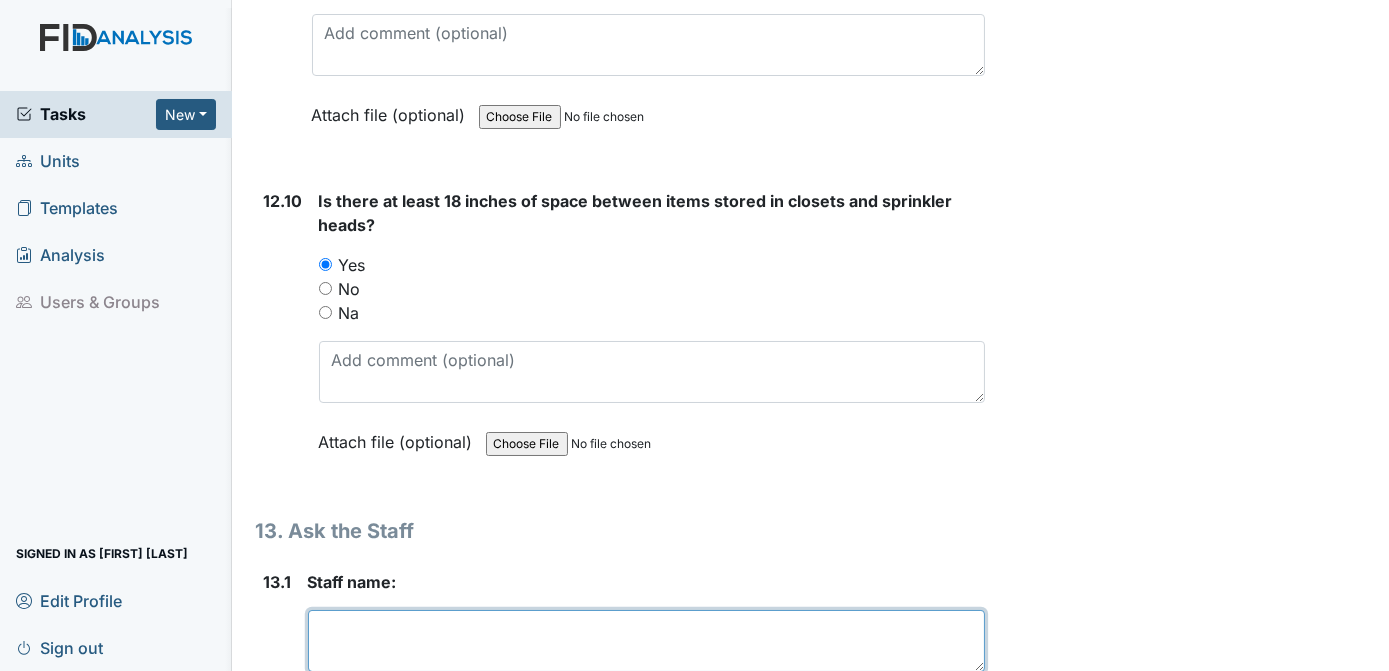 click at bounding box center (647, 641) 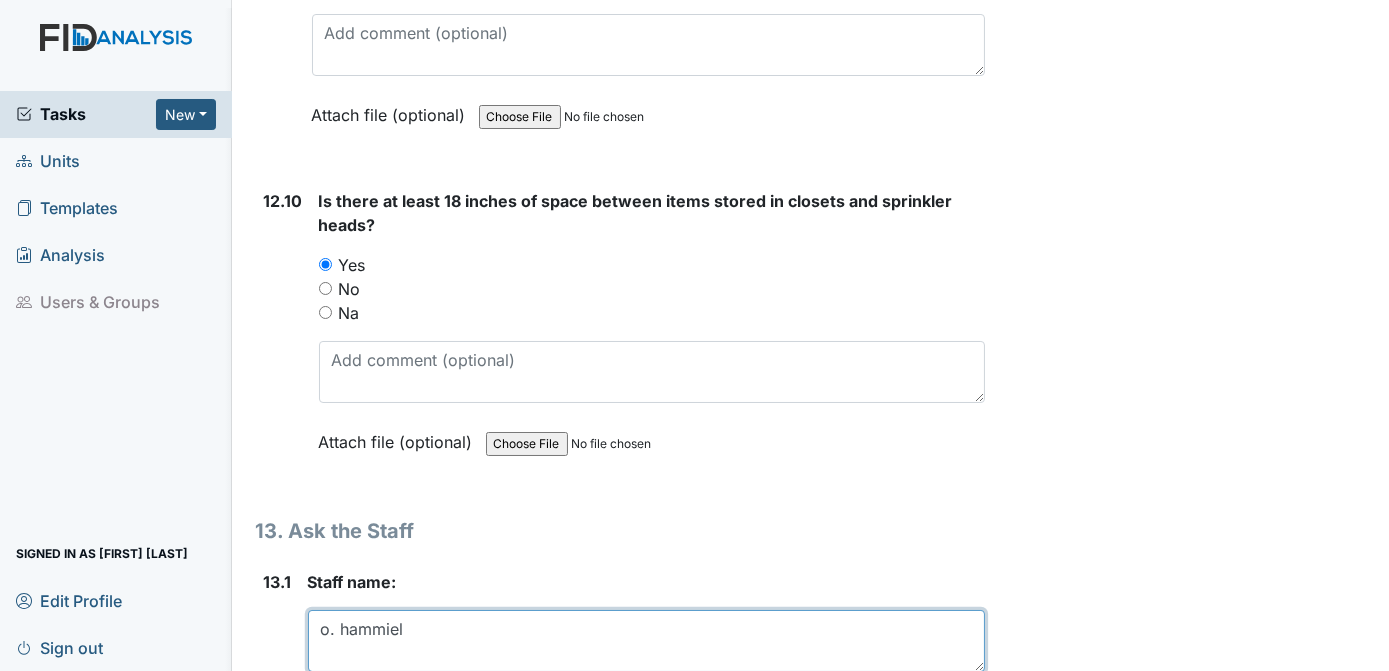 click on "o. hammiel" at bounding box center (647, 641) 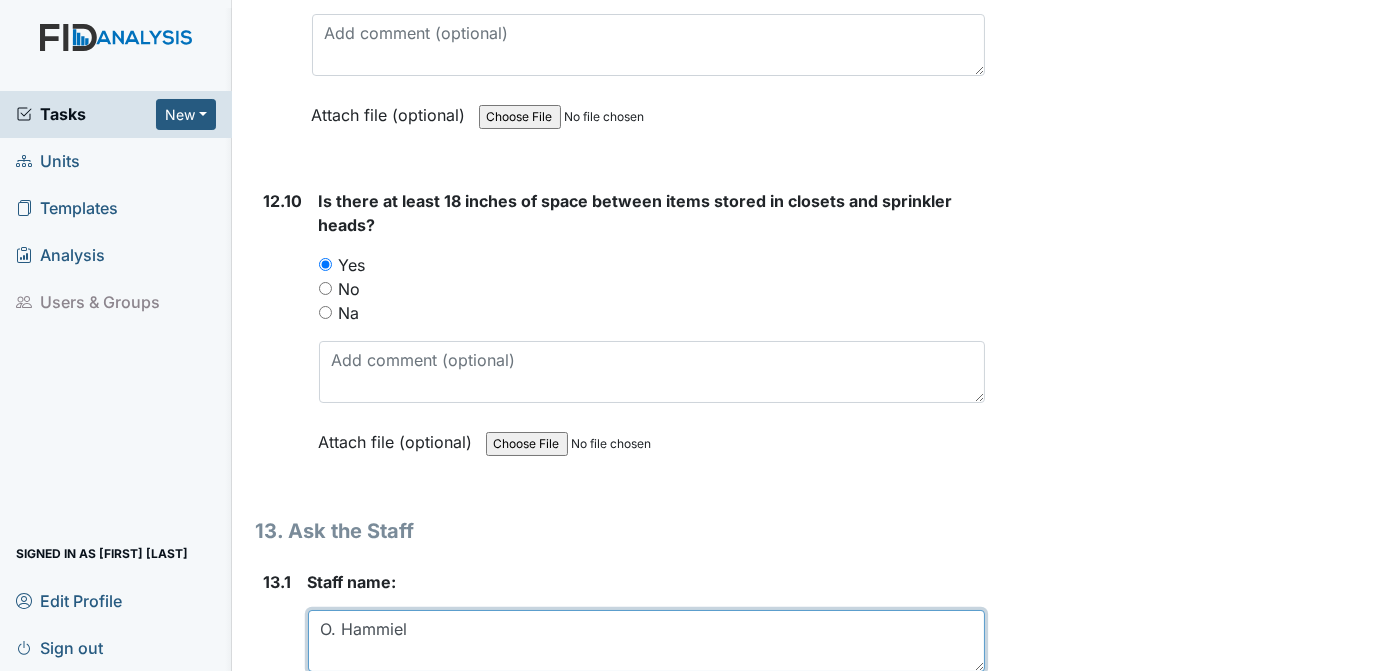 type on "O. Hammiel" 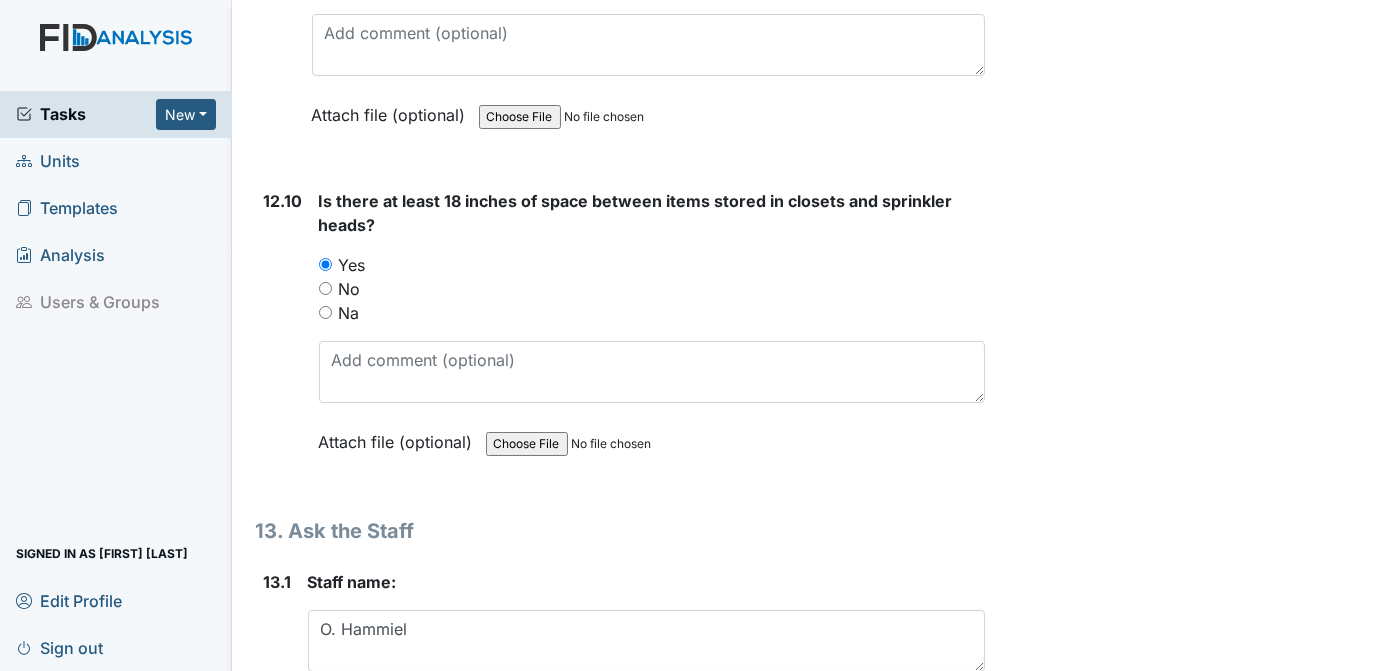 click at bounding box center (649, 856) 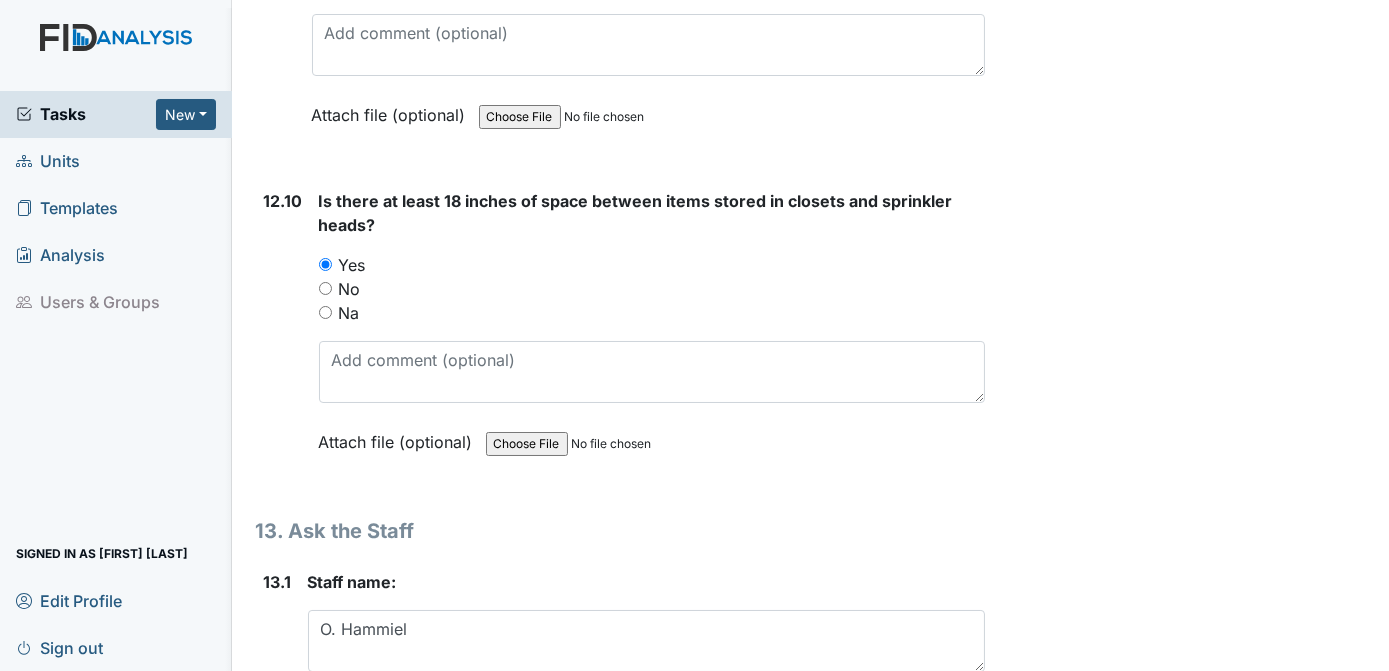 type on "ALL" 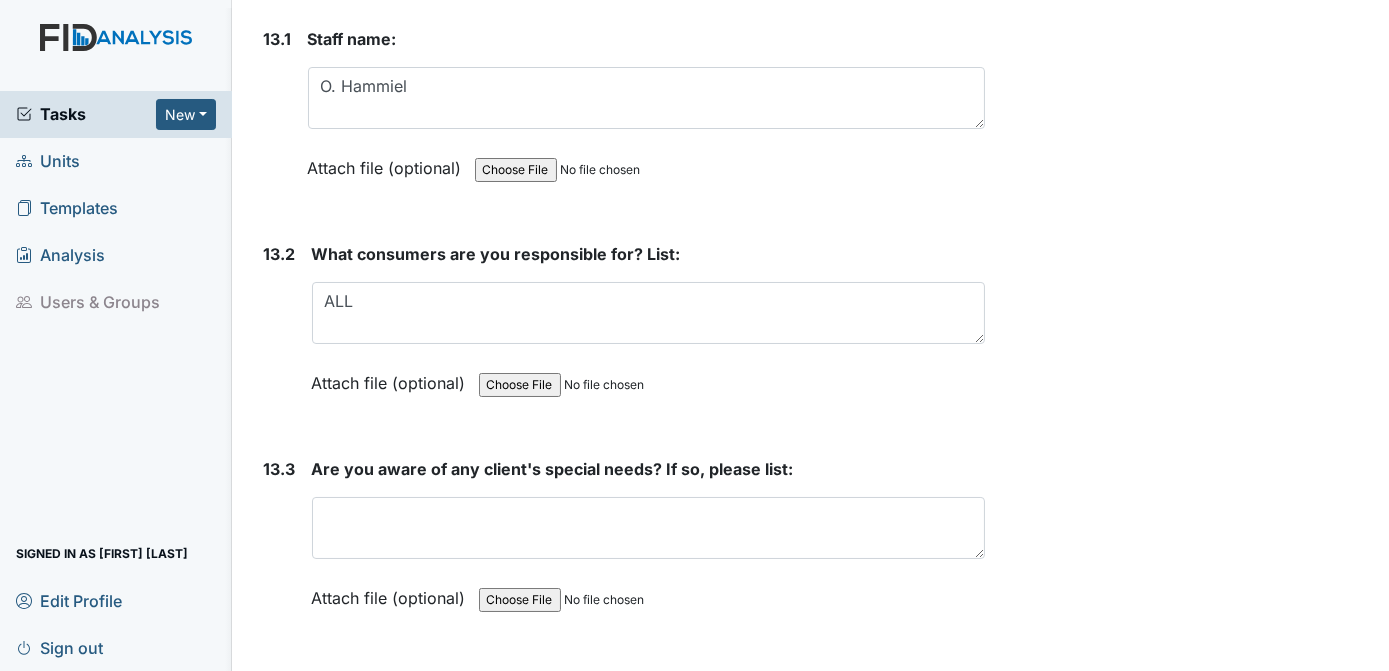 scroll, scrollTop: 35044, scrollLeft: 0, axis: vertical 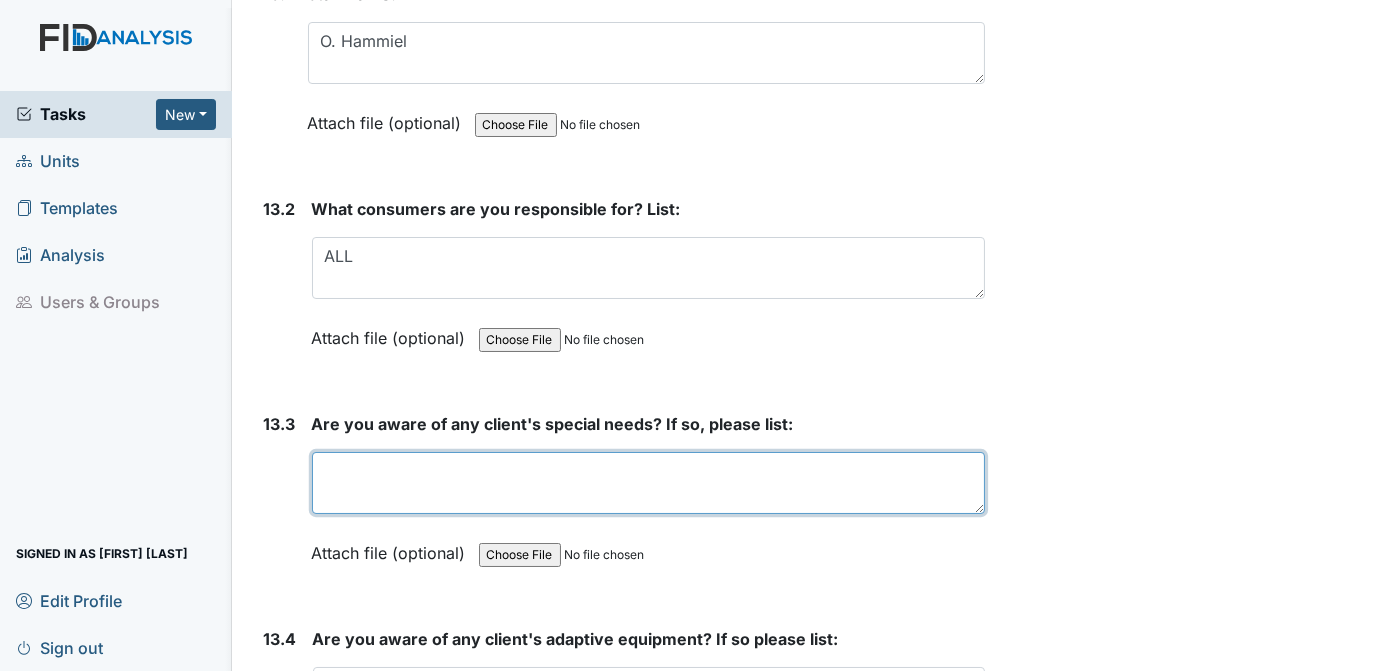 click at bounding box center [649, 483] 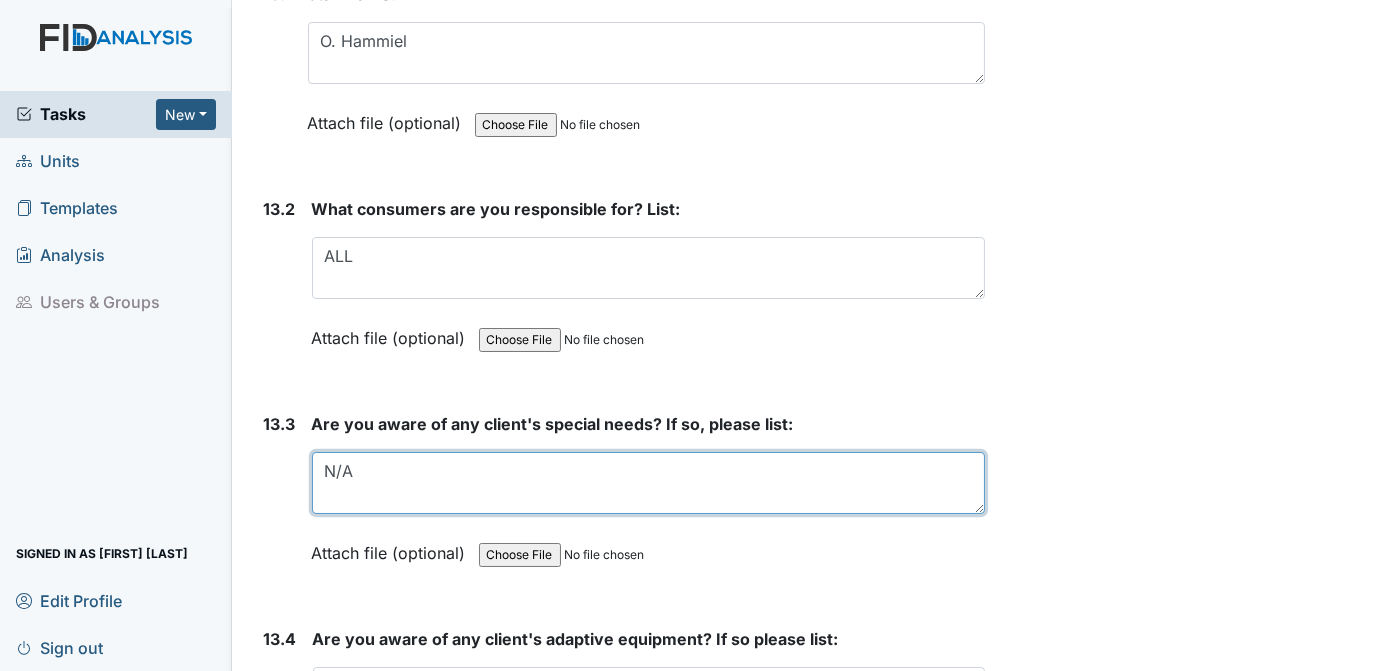 type on "N/A" 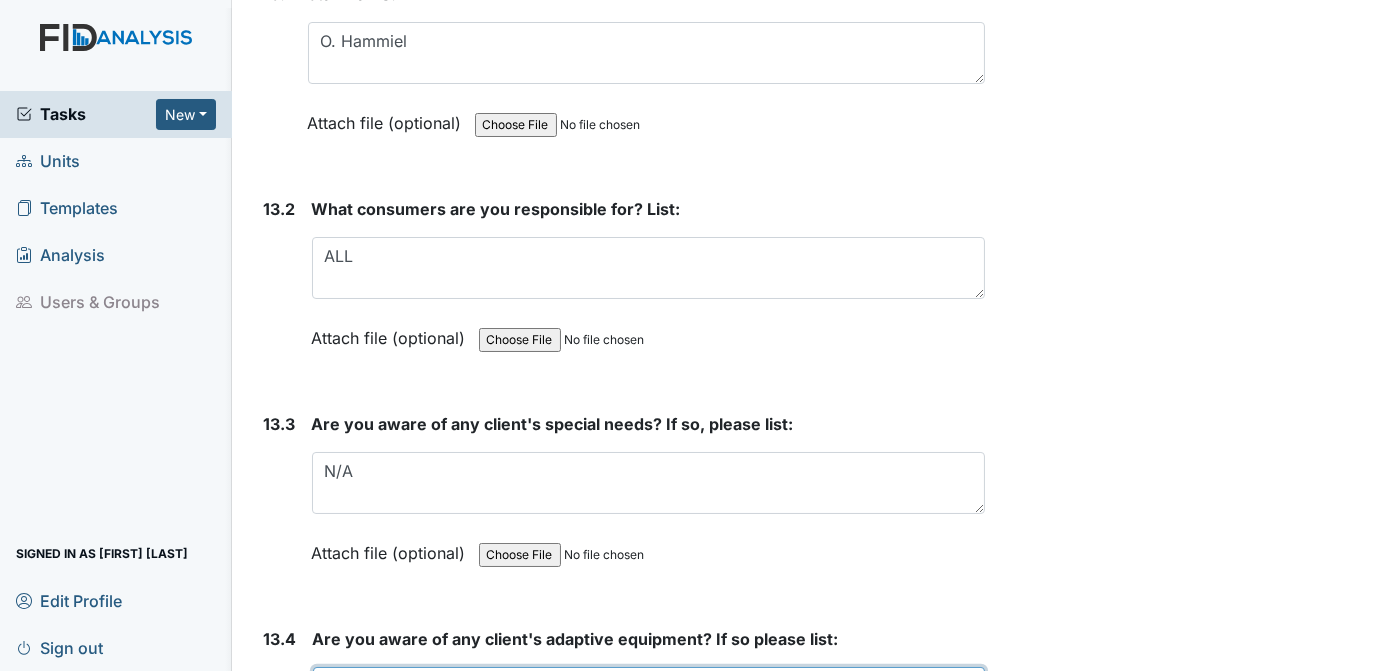click at bounding box center [649, 698] 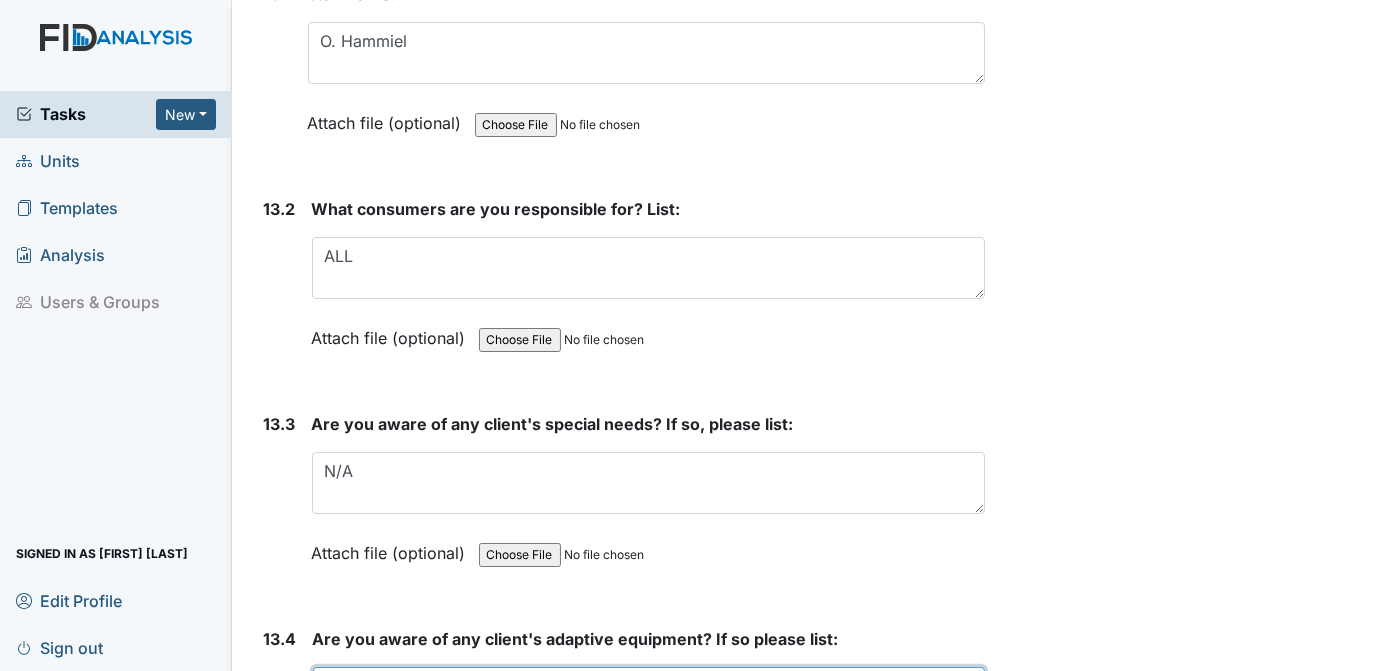 type on "A.W, K.T AND T.D EYEGLASS" 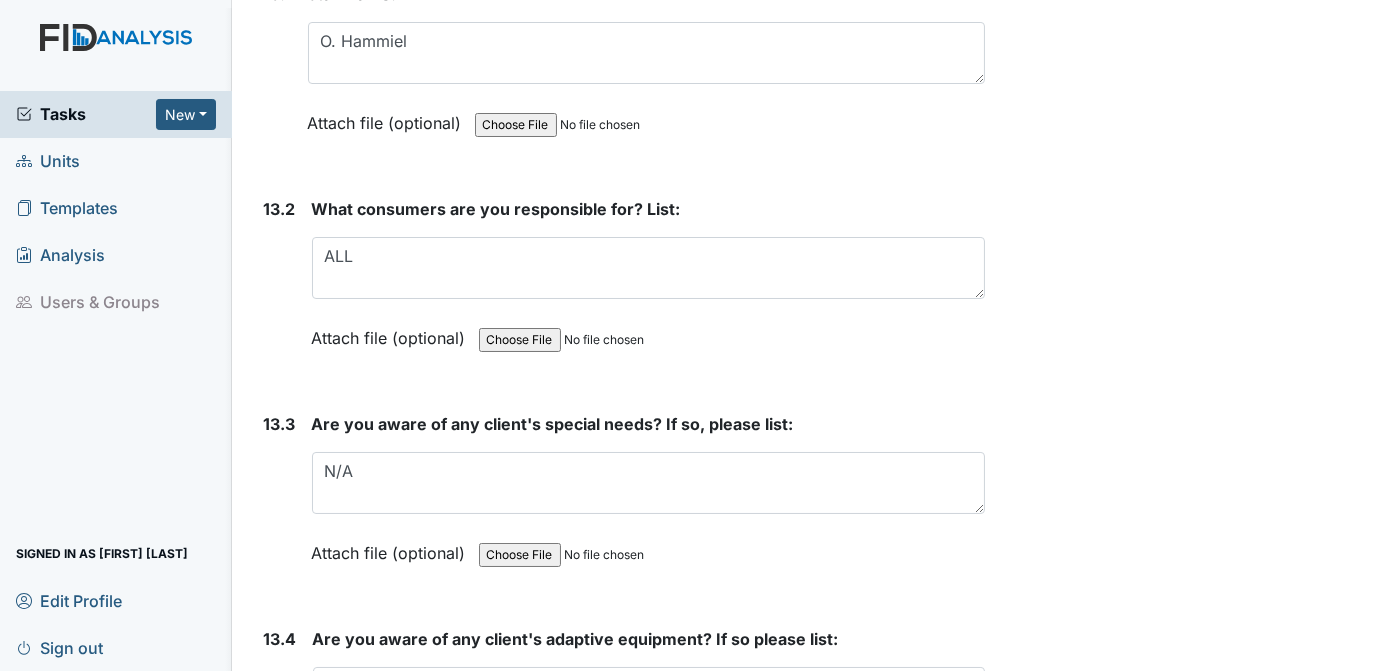 click on "Archive Task
×
Are you sure you want to archive this task? It will appear as incomplete on reports.
Archive
Delete Task
×
Are you sure you want to delete this task?
Delete
Save
[FIRST] [LAST] assigned on [DATE]." at bounding box center [1190, -15513] 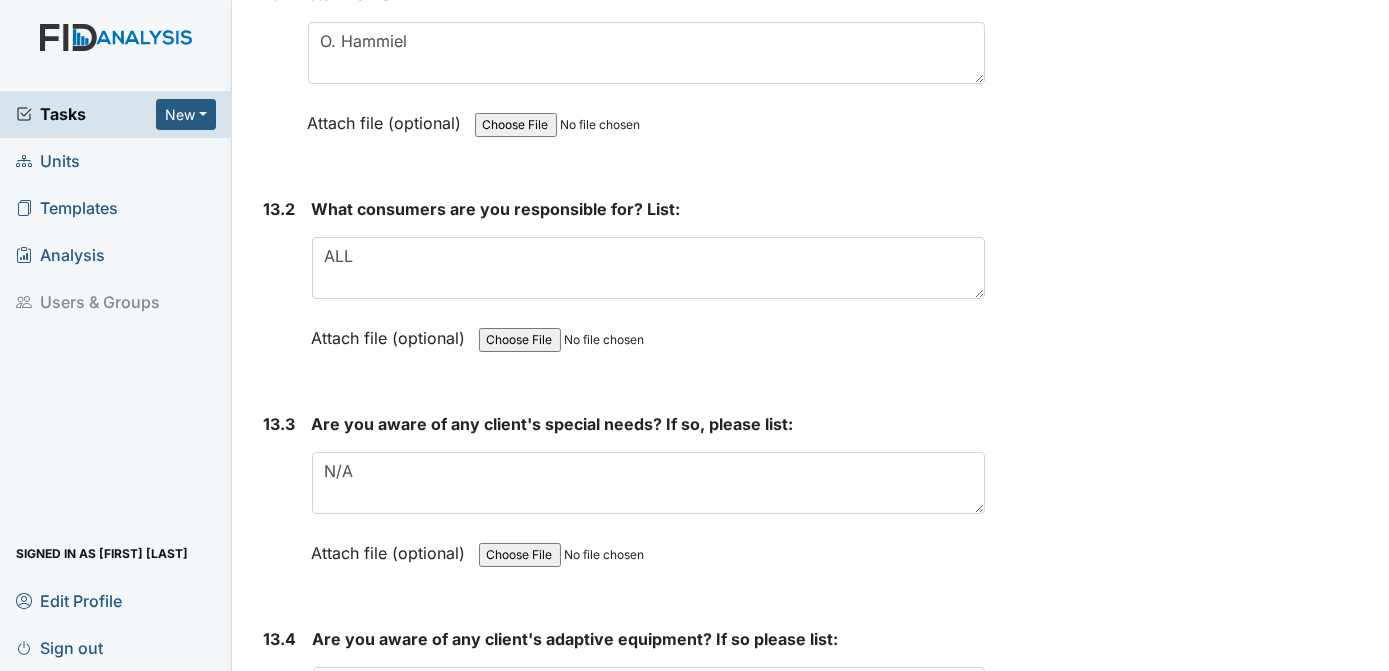 scroll, scrollTop: 35112, scrollLeft: 0, axis: vertical 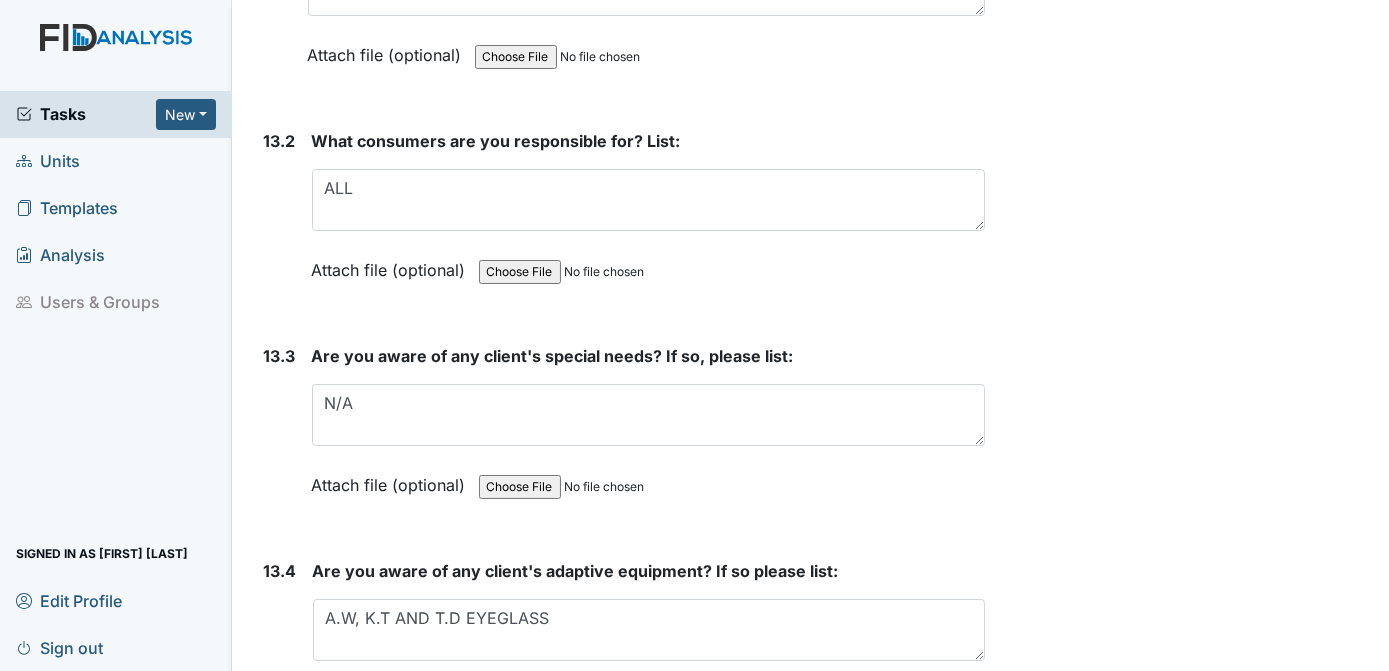 click on "Yes" at bounding box center [318, 825] 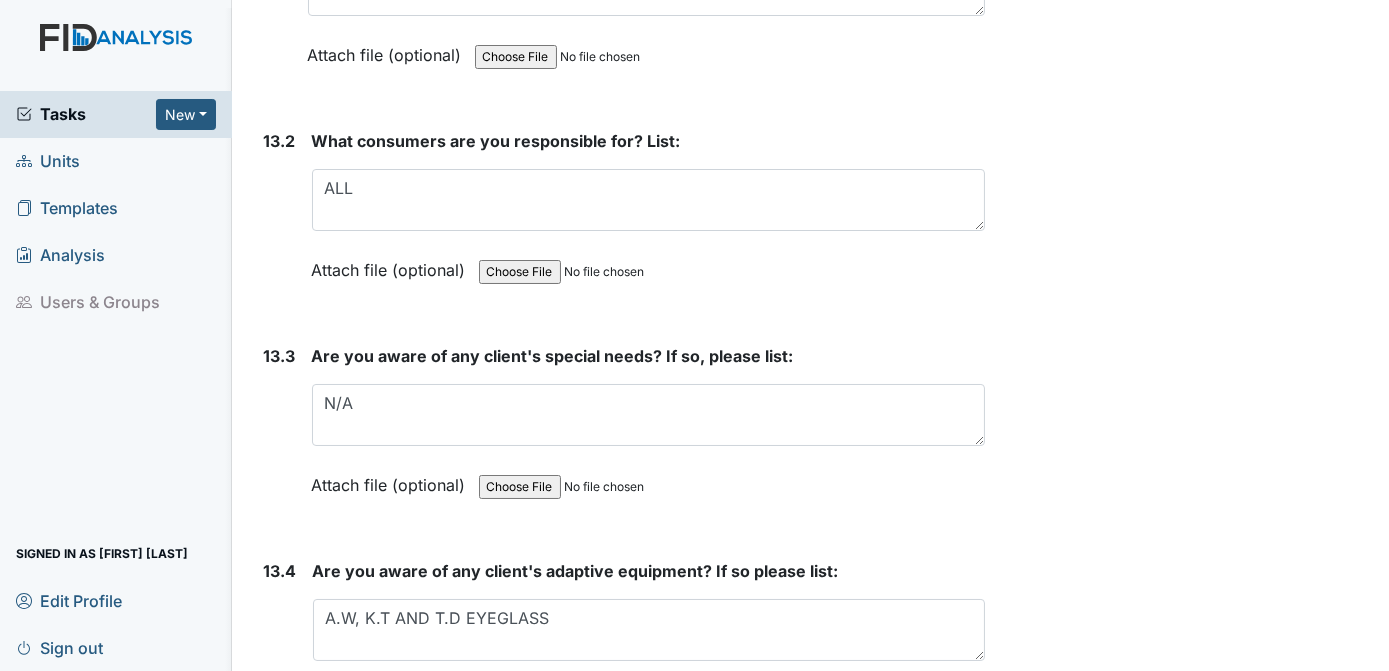 scroll, scrollTop: 35270, scrollLeft: 0, axis: vertical 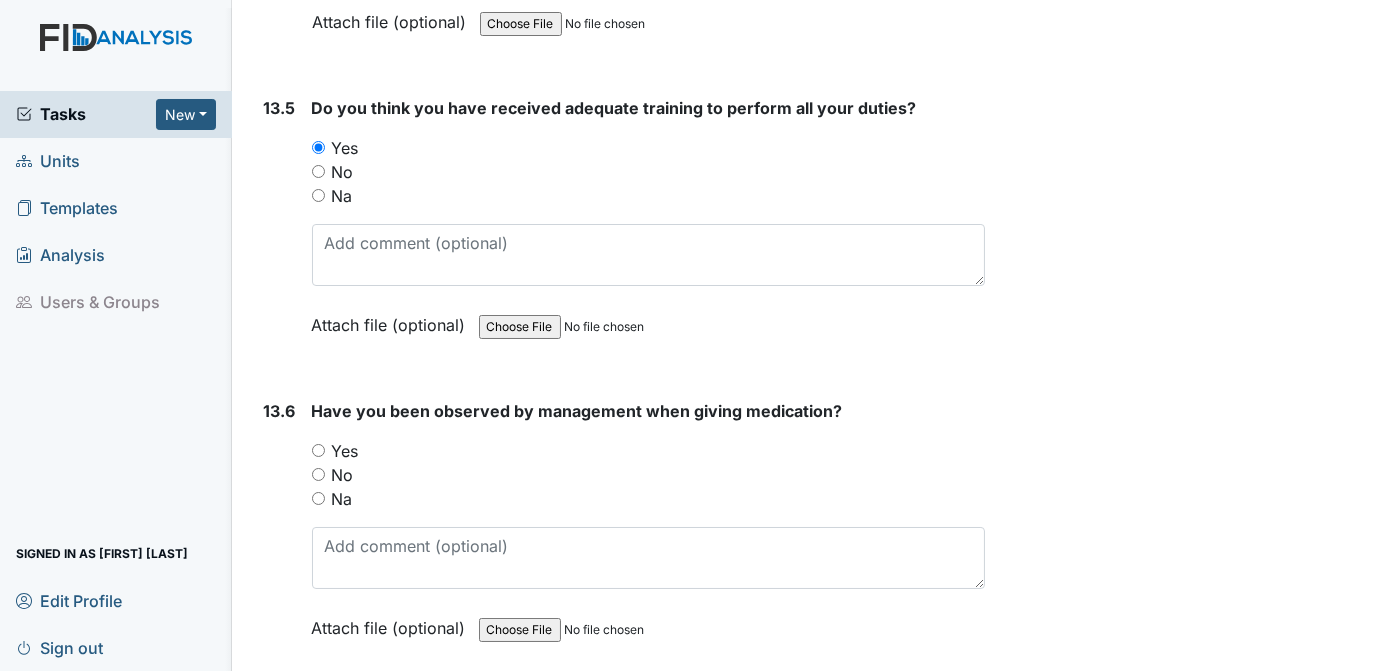 click on "Yes" at bounding box center (318, 450) 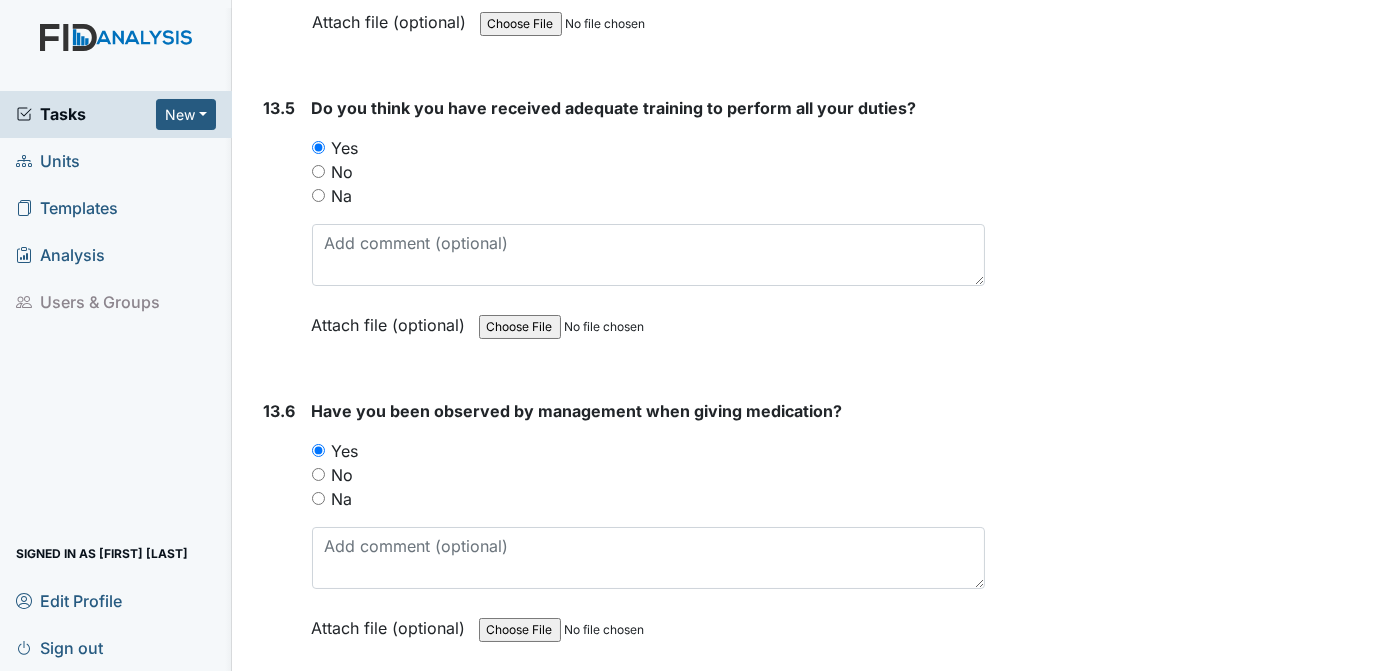 click at bounding box center [648, 773] 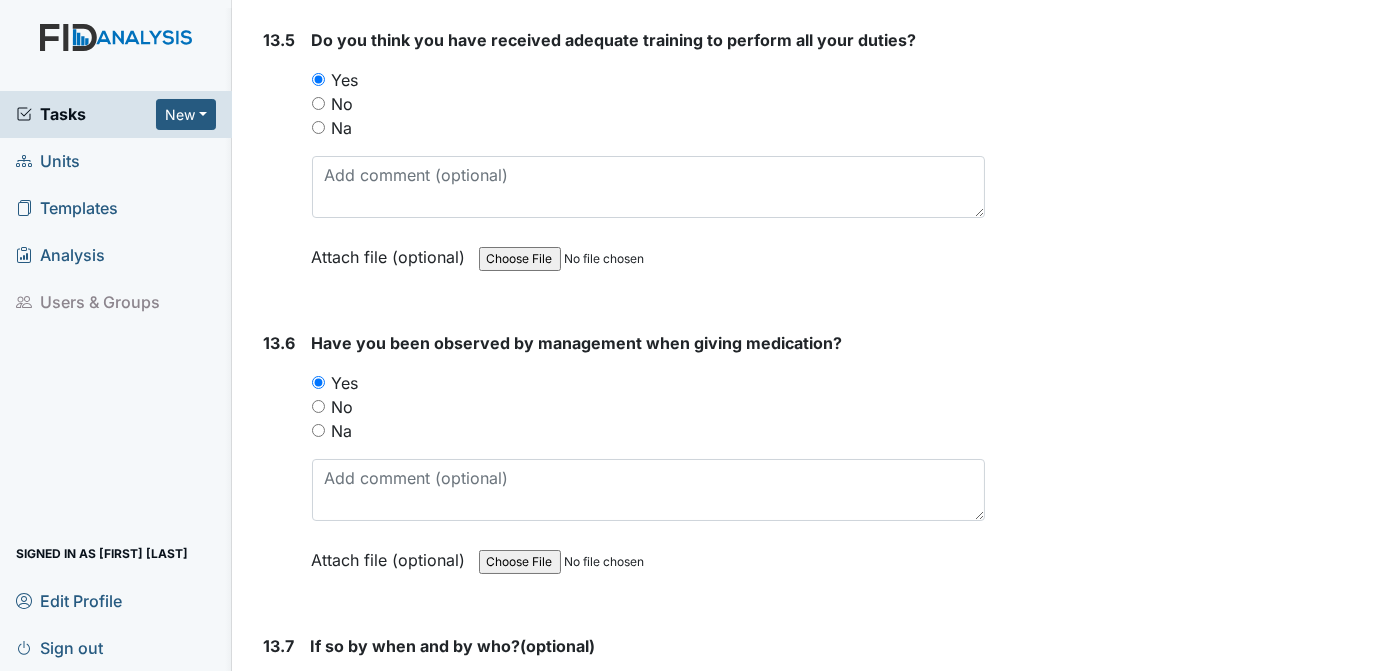 scroll, scrollTop: 35904, scrollLeft: 0, axis: vertical 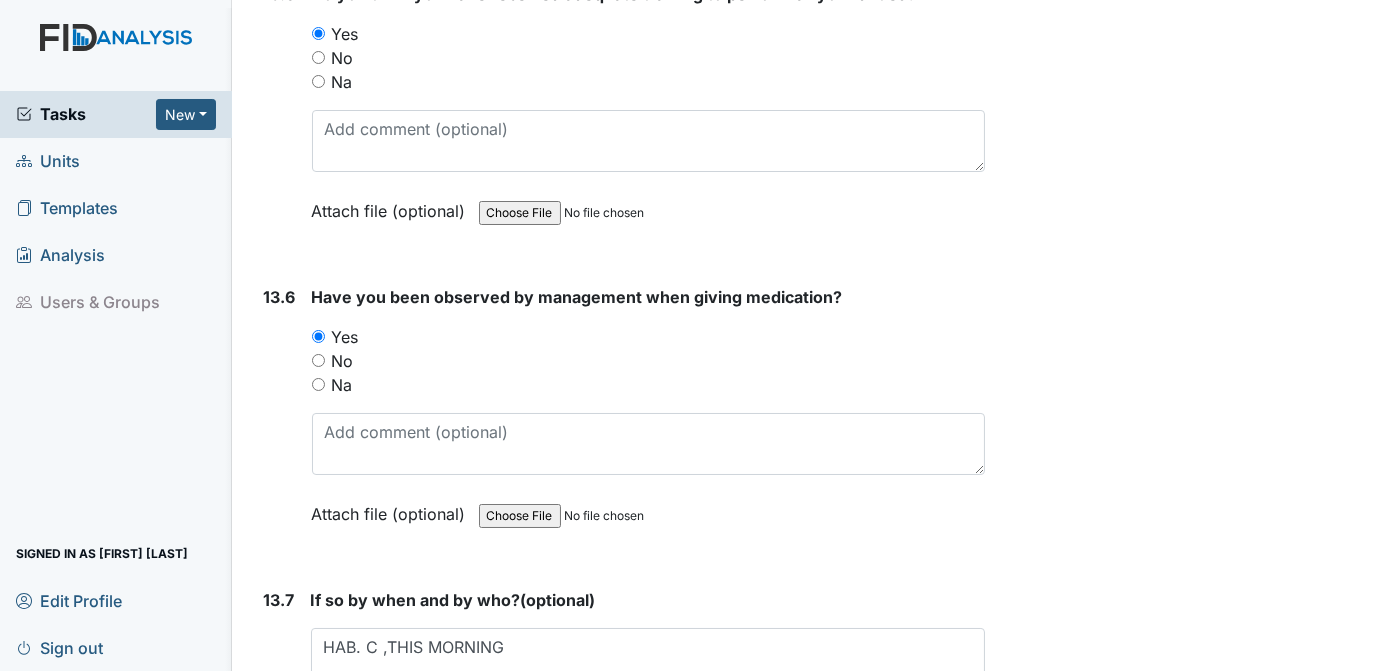 click at bounding box center (649, 874) 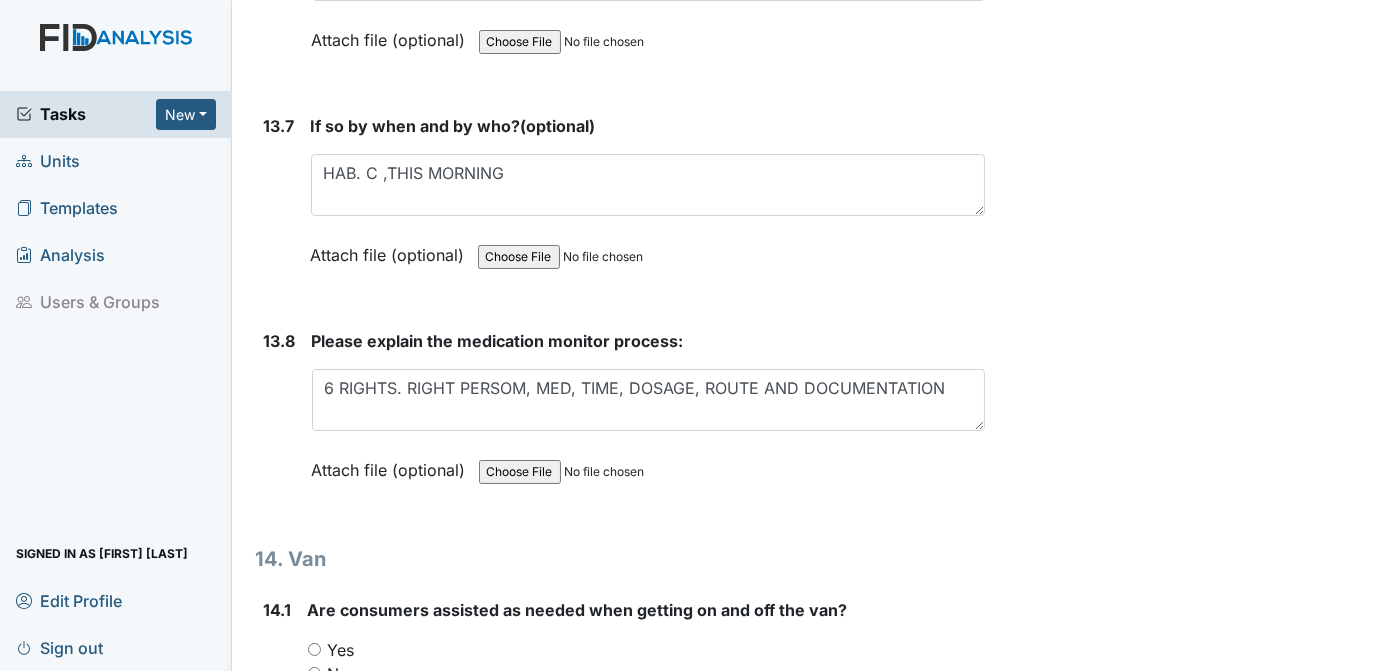 scroll, scrollTop: 36605, scrollLeft: 0, axis: vertical 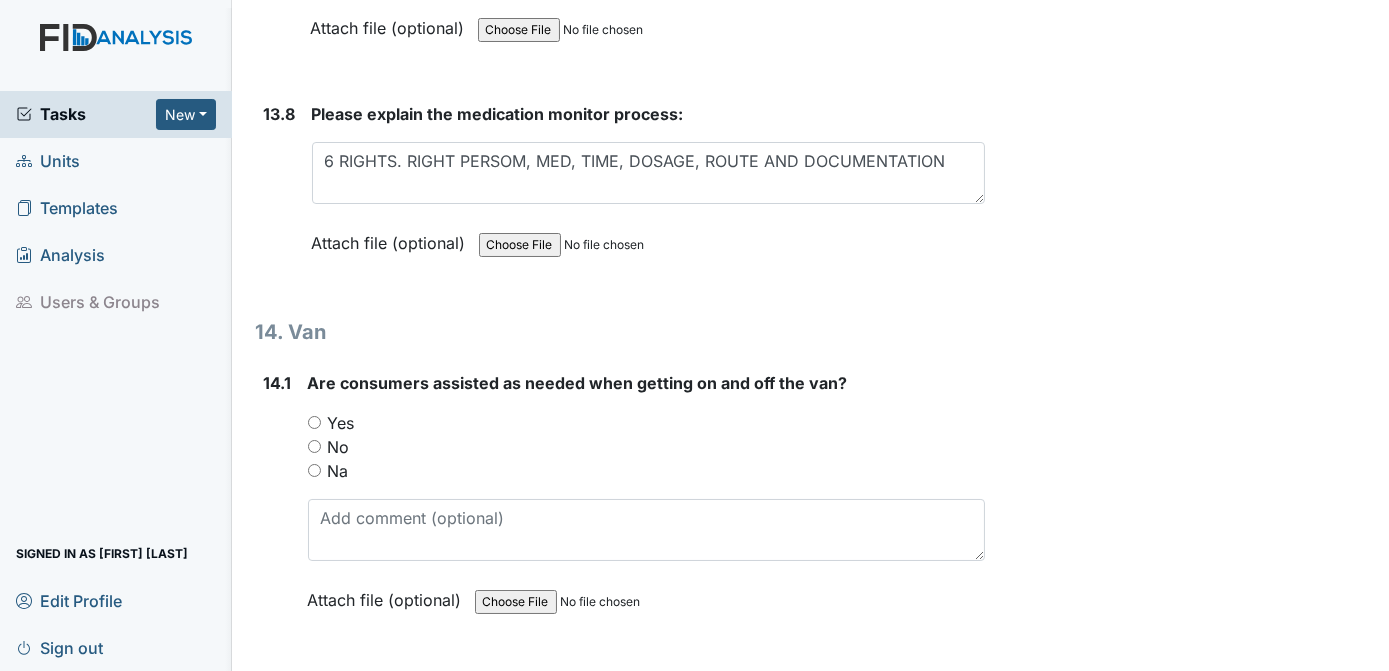 click on "Yes" at bounding box center (314, 422) 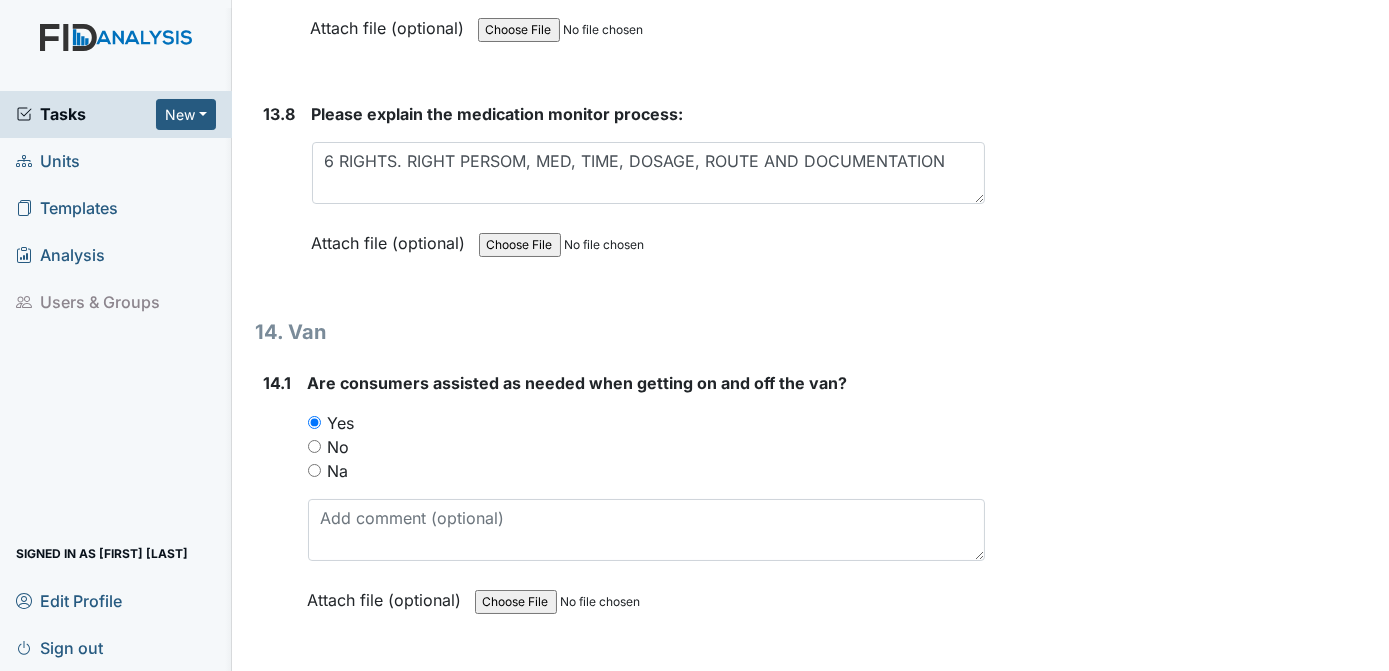 click on "Yes" at bounding box center [318, 725] 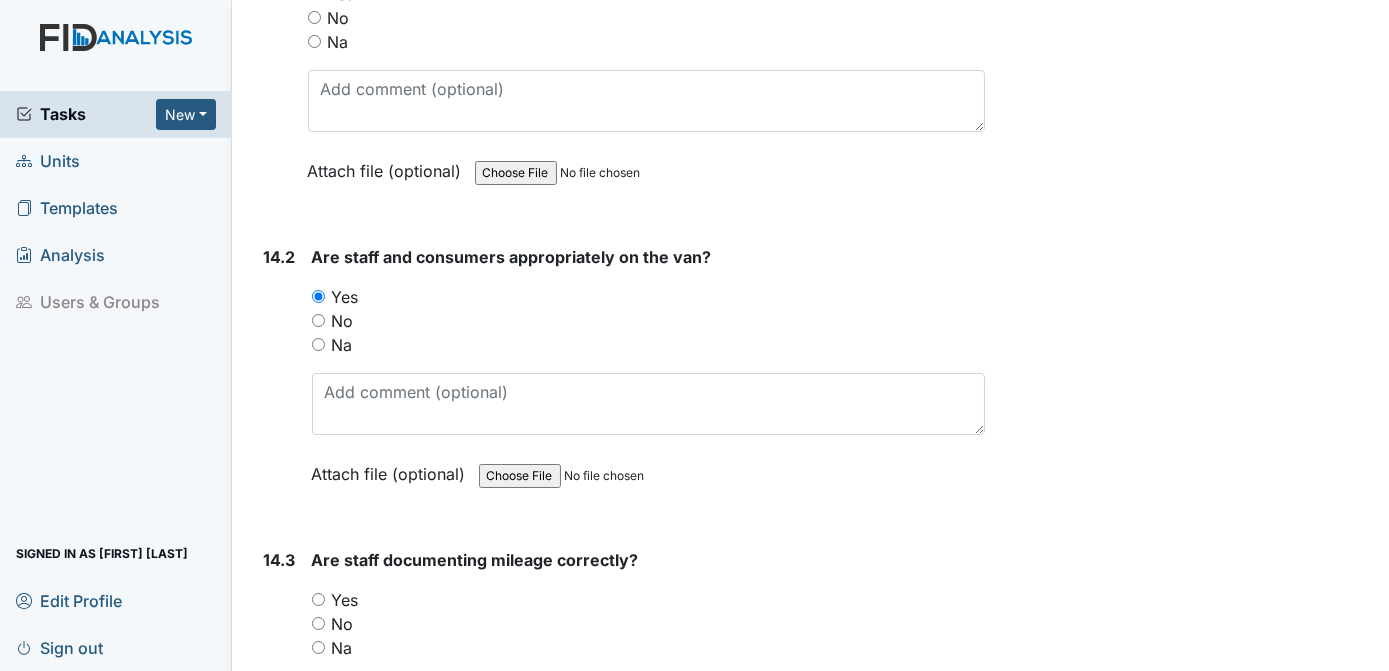 scroll, scrollTop: 37080, scrollLeft: 0, axis: vertical 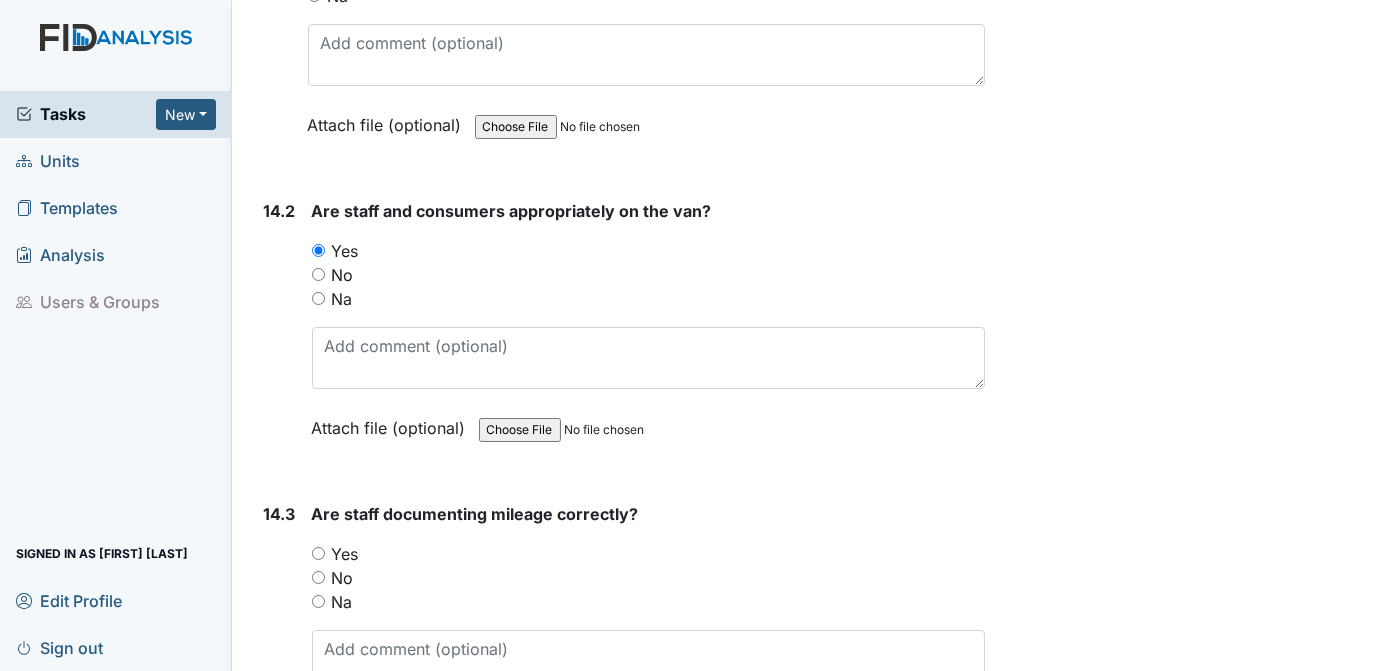 click on "Yes" at bounding box center (318, 553) 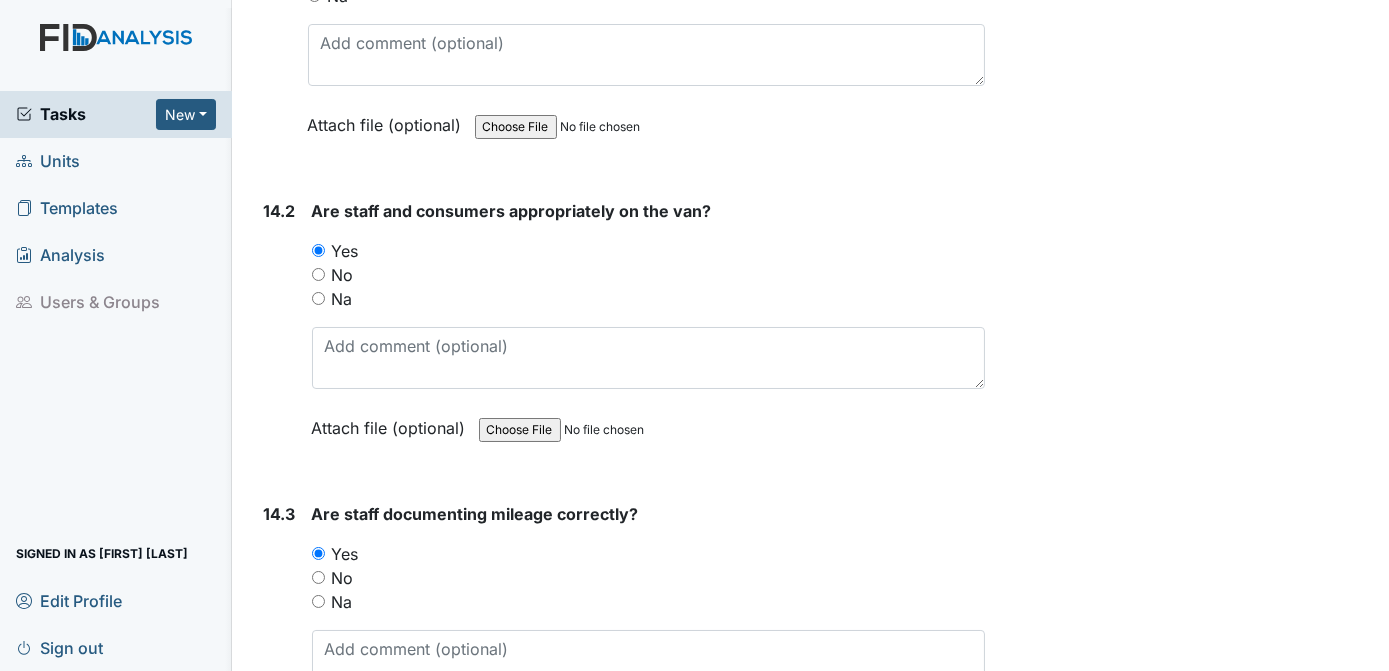 click on "Yes" at bounding box center (319, 856) 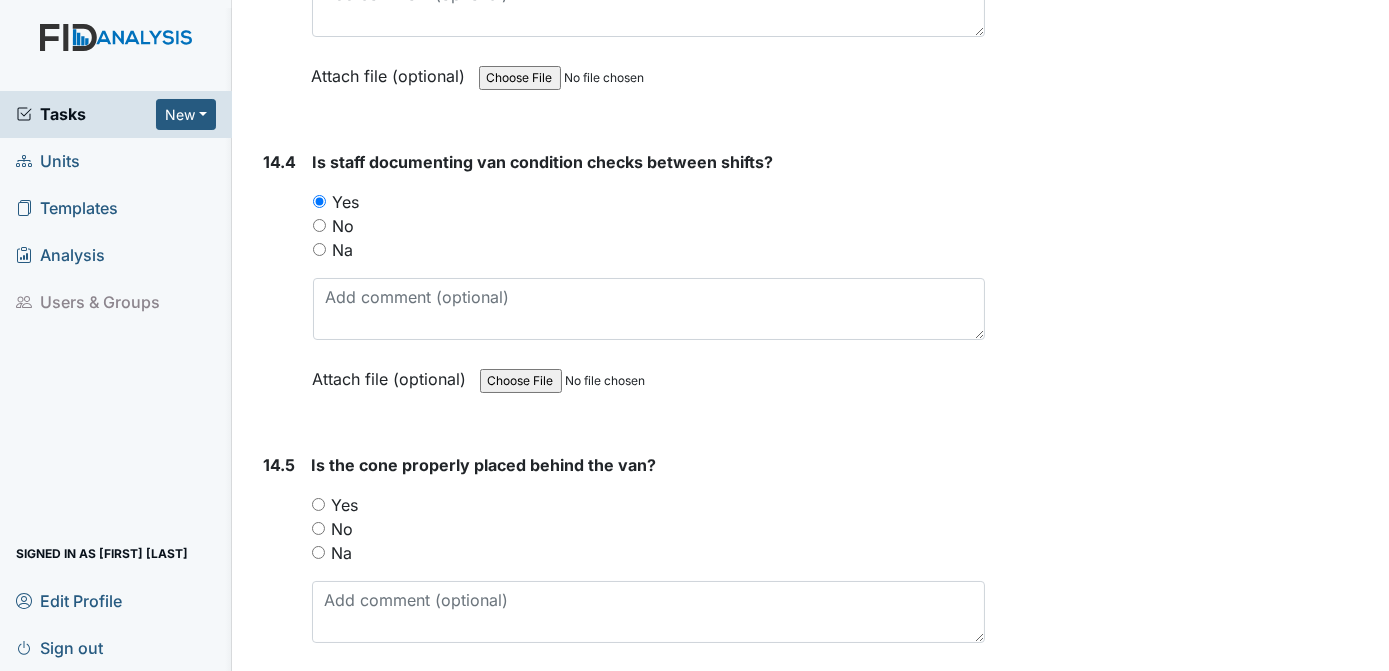 scroll, scrollTop: 37780, scrollLeft: 0, axis: vertical 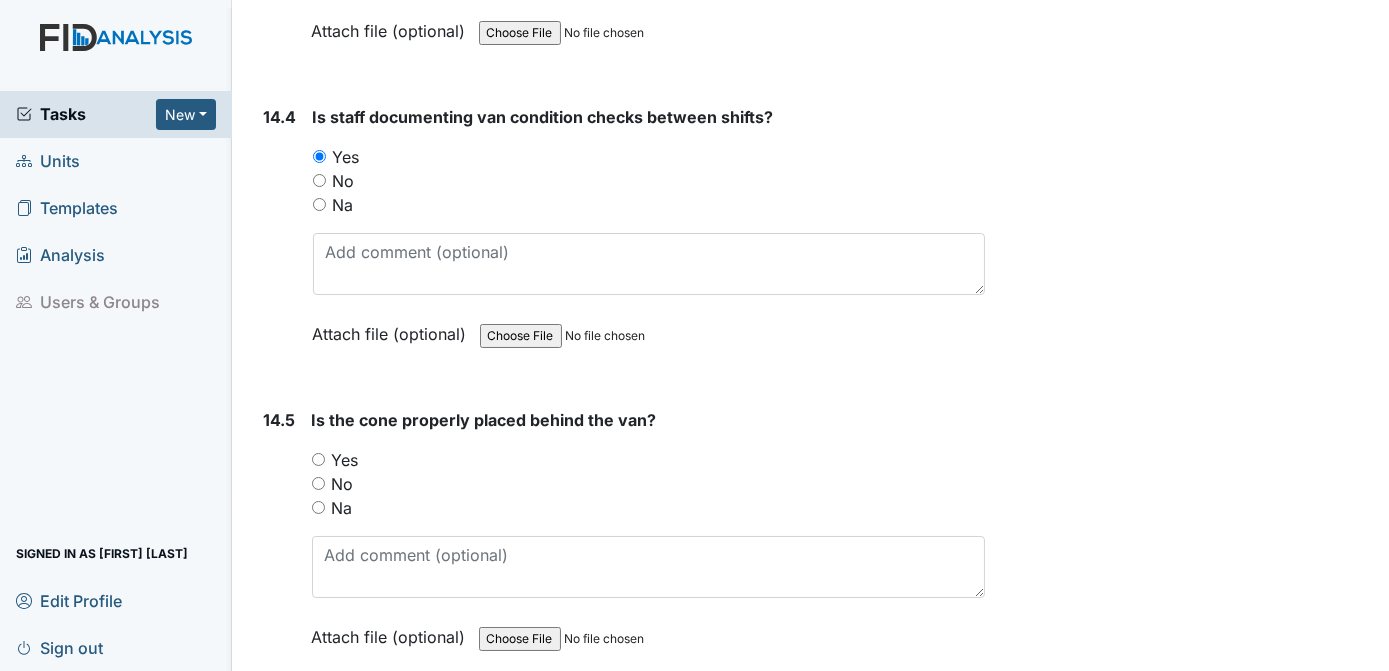 click on "Yes" at bounding box center (649, 460) 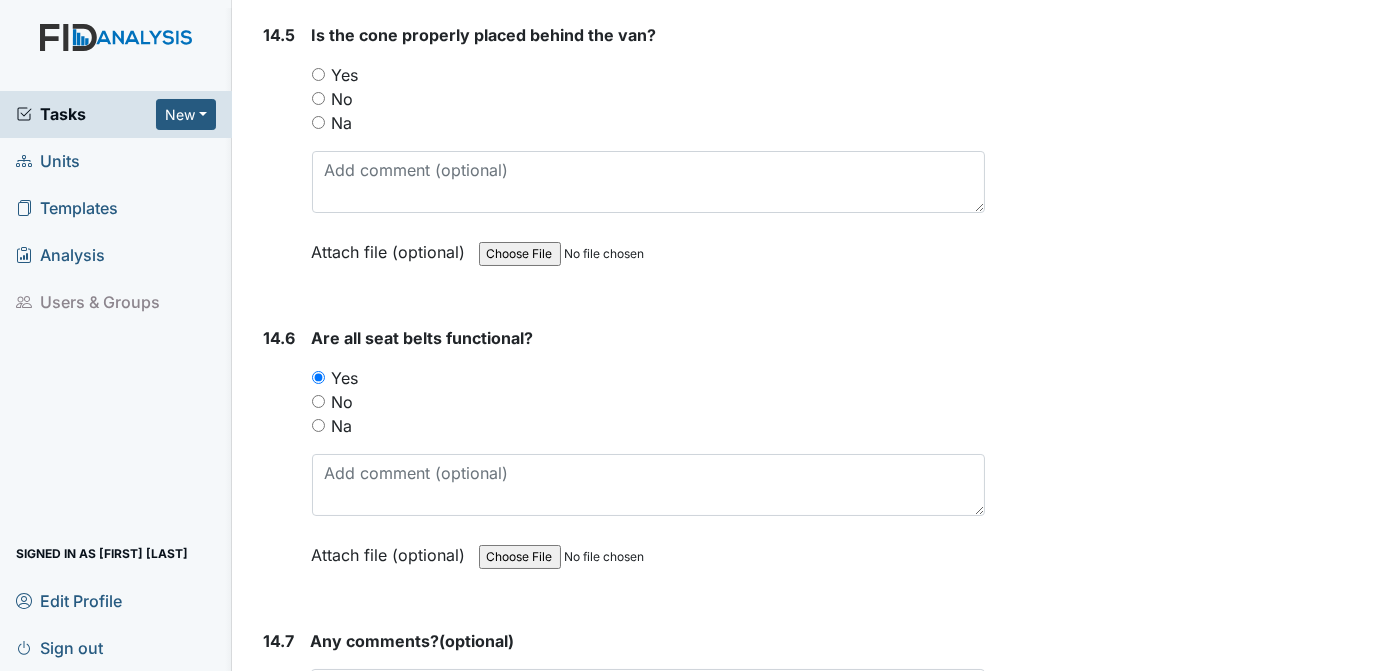 scroll, scrollTop: 38168, scrollLeft: 0, axis: vertical 